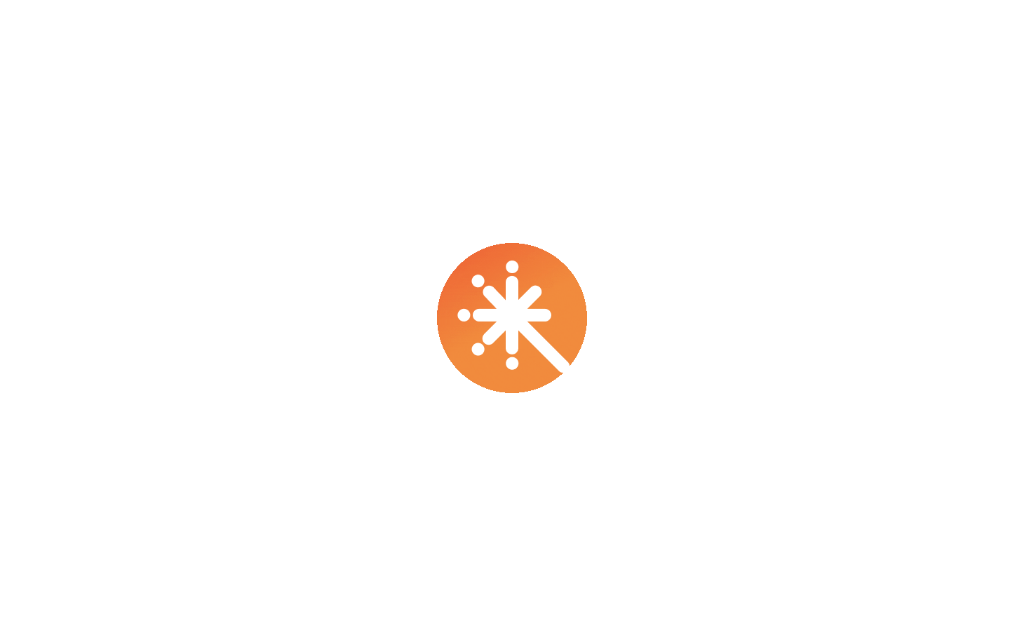 scroll, scrollTop: 0, scrollLeft: 0, axis: both 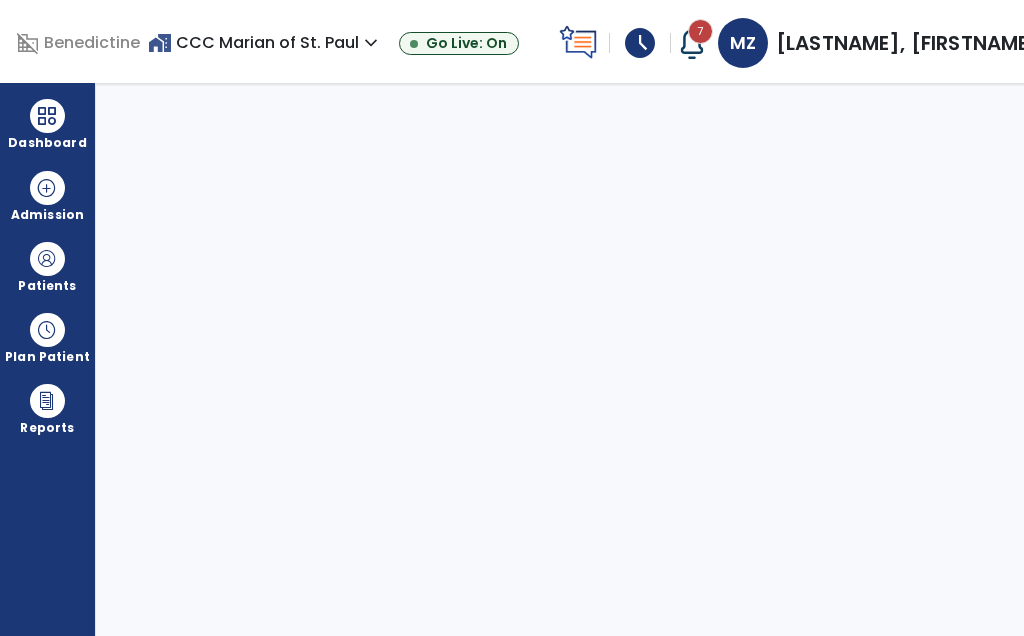 select on "****" 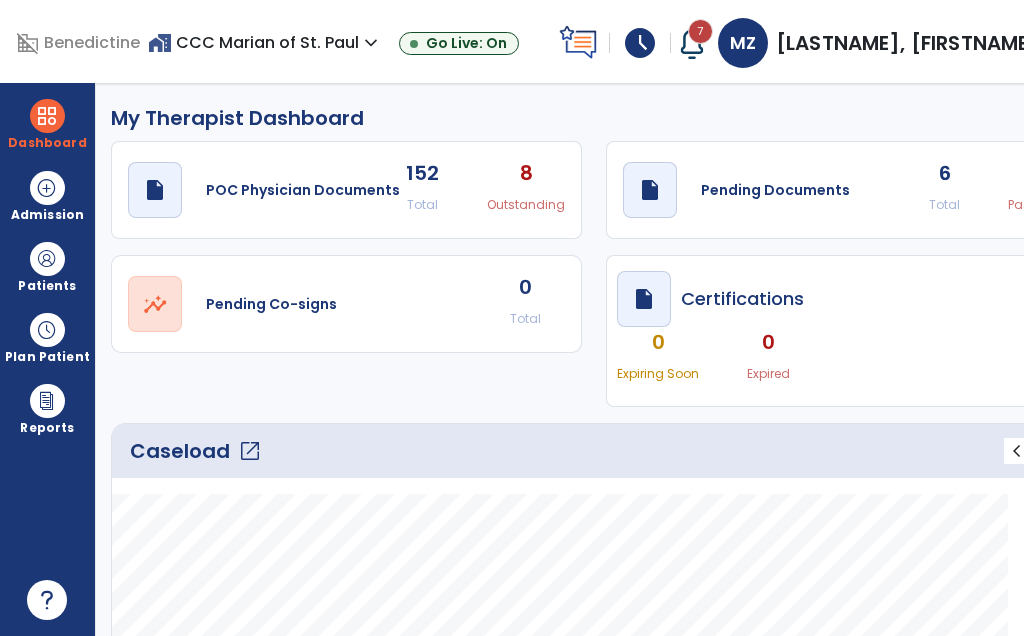 scroll, scrollTop: 0, scrollLeft: 0, axis: both 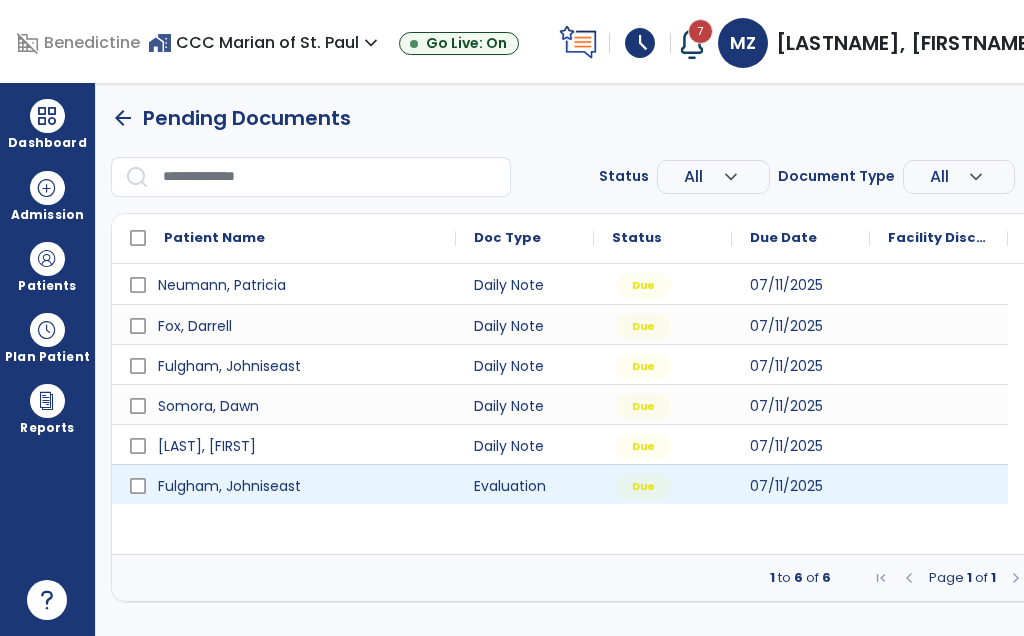 click at bounding box center (939, 484) 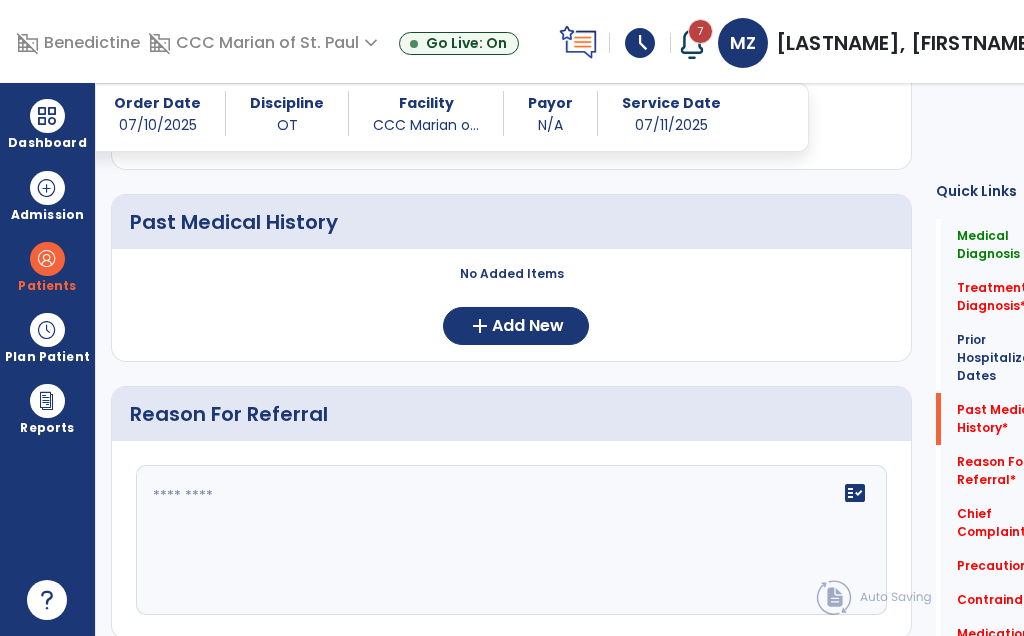 scroll, scrollTop: 861, scrollLeft: 0, axis: vertical 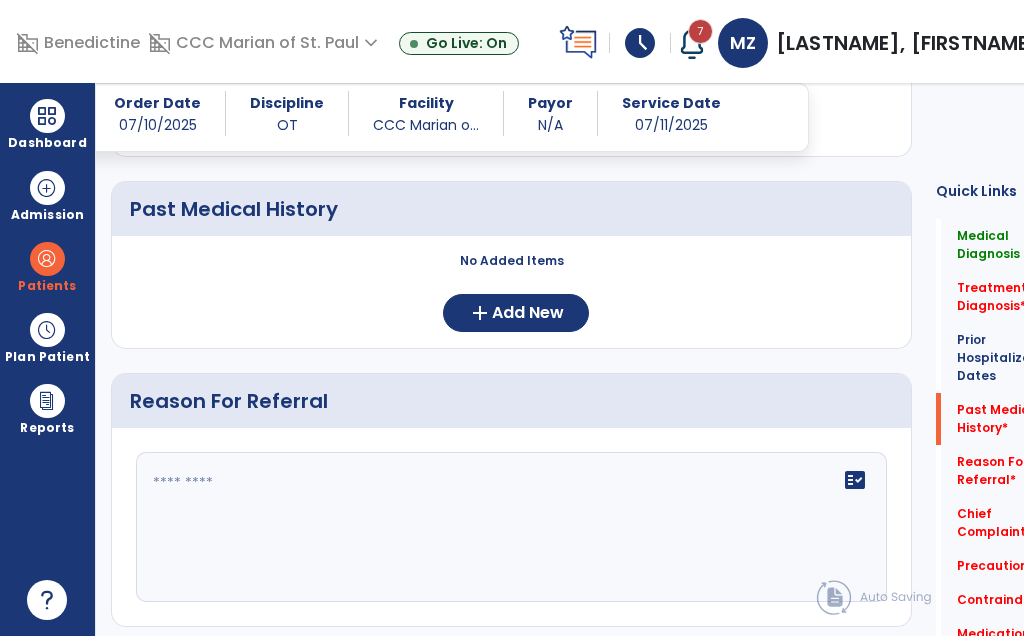 click on "fact_check" 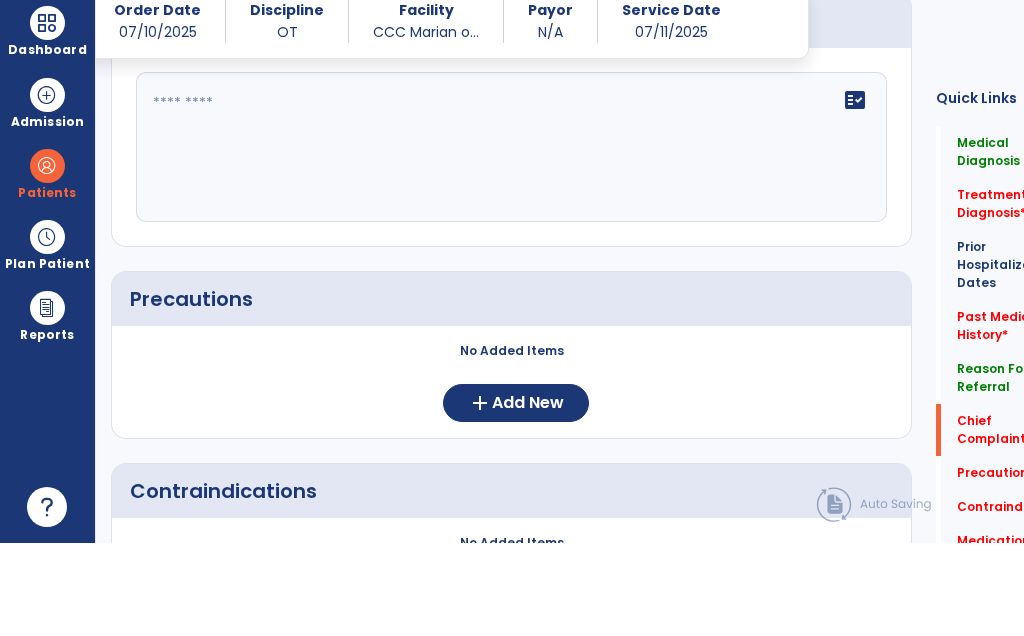scroll, scrollTop: 1464, scrollLeft: 0, axis: vertical 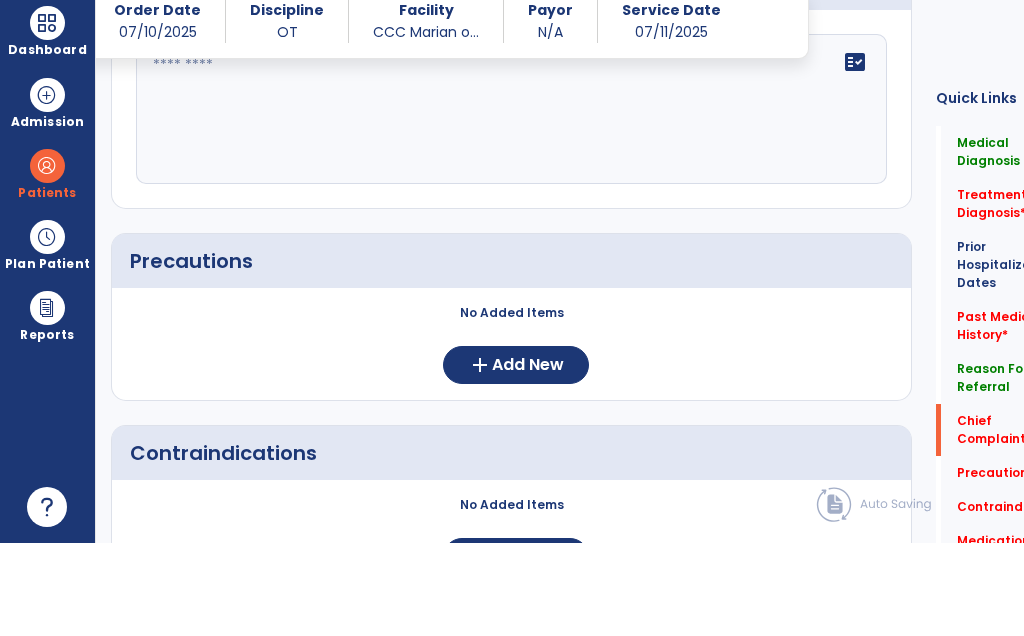 type on "**********" 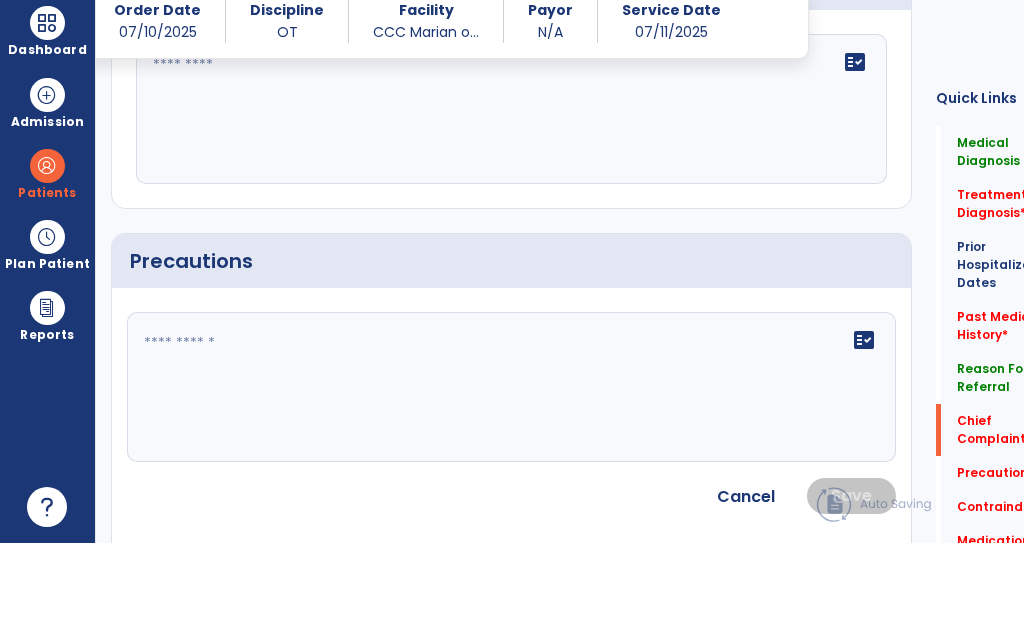 click on "fact_check" 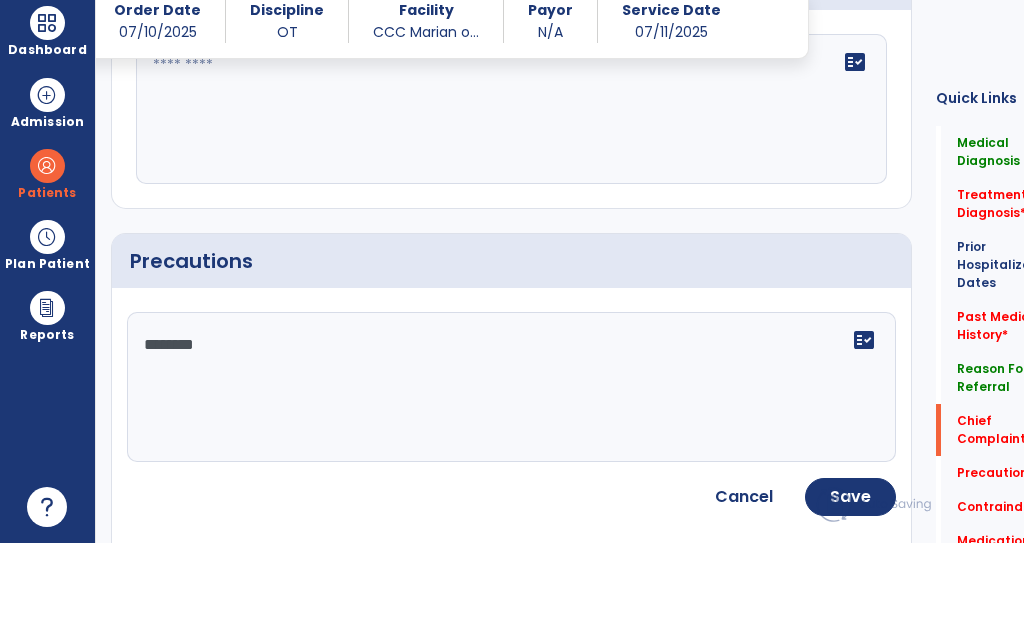 type on "*********" 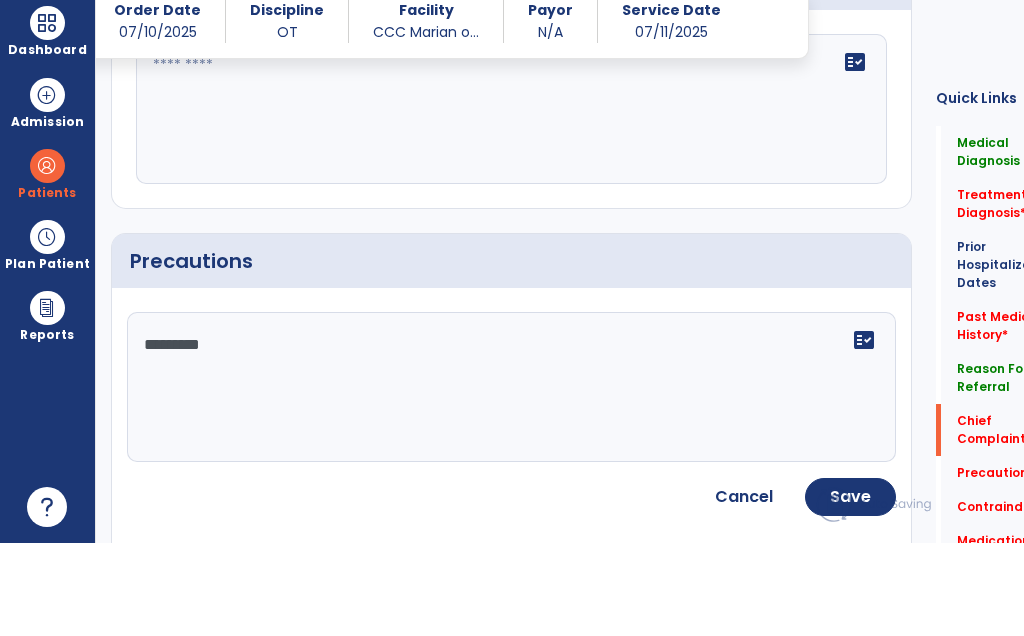 click on "Save" 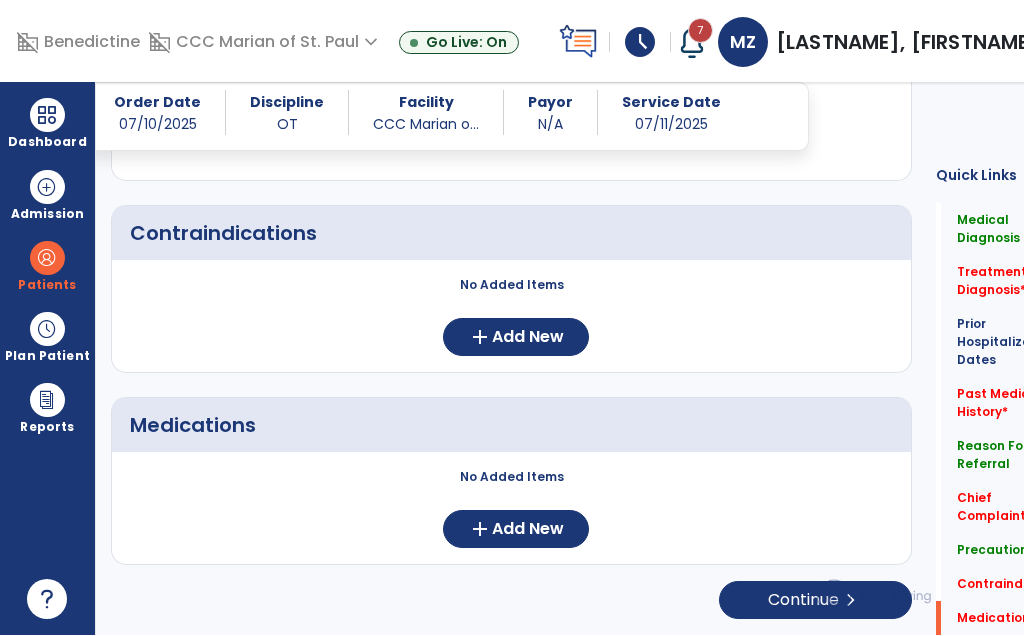 scroll, scrollTop: 1882, scrollLeft: 0, axis: vertical 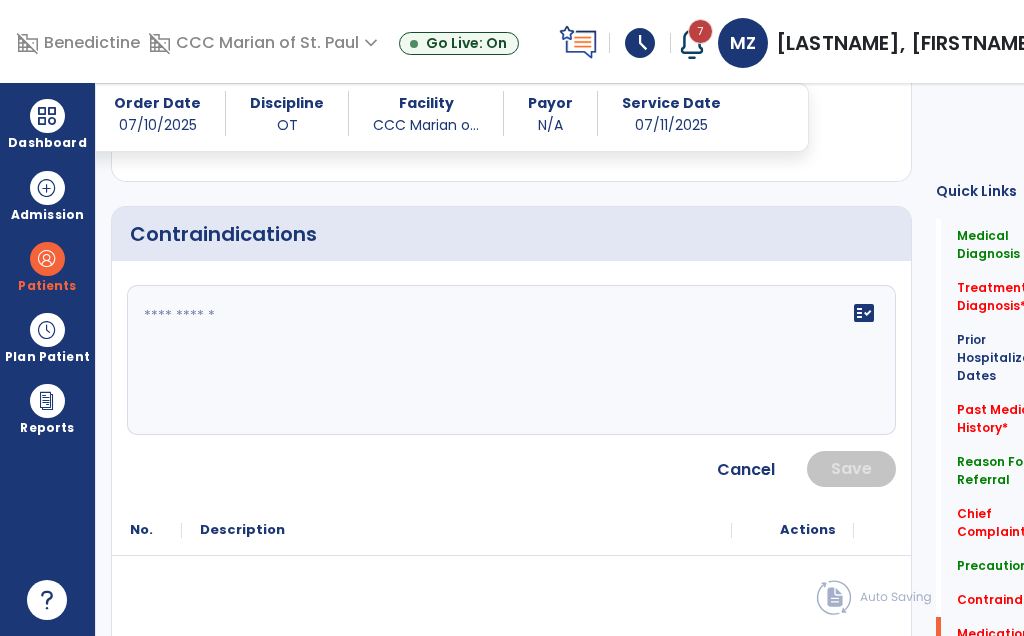 click on "fact_check" 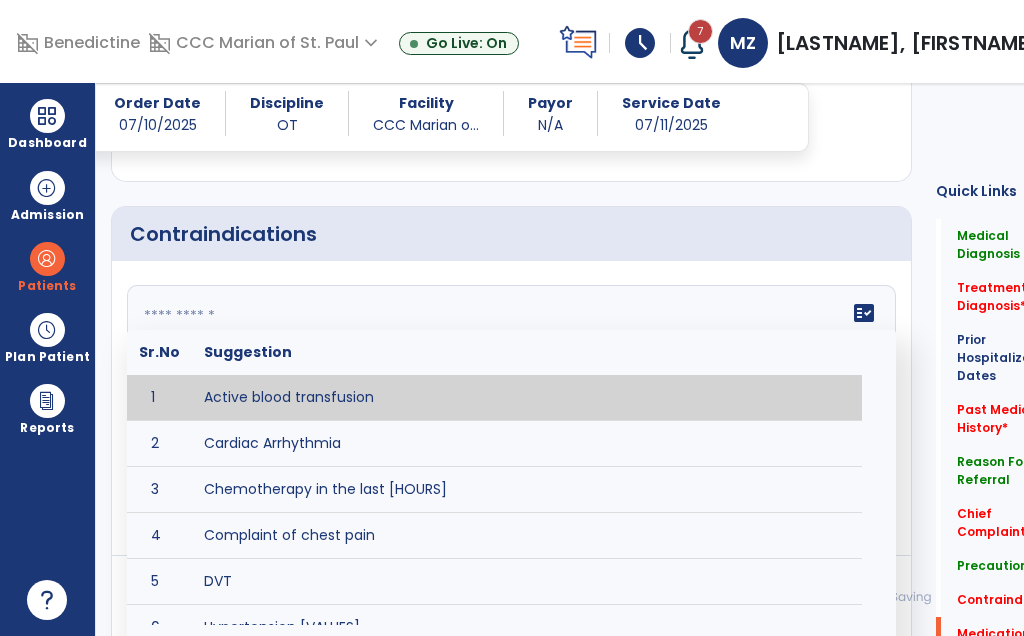 click on "Contraindications" 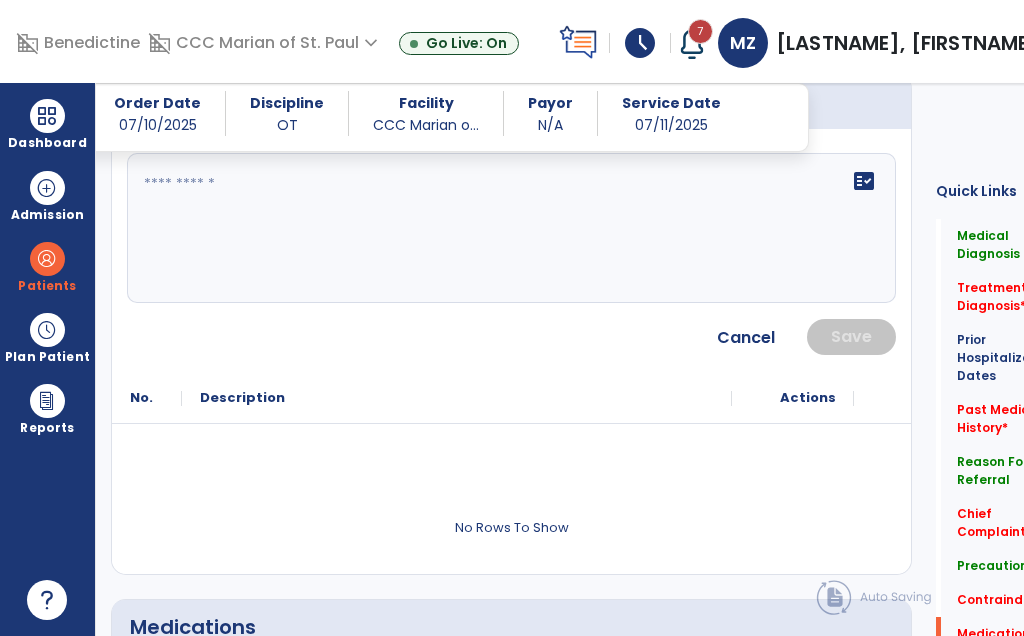 scroll, scrollTop: 2073, scrollLeft: 0, axis: vertical 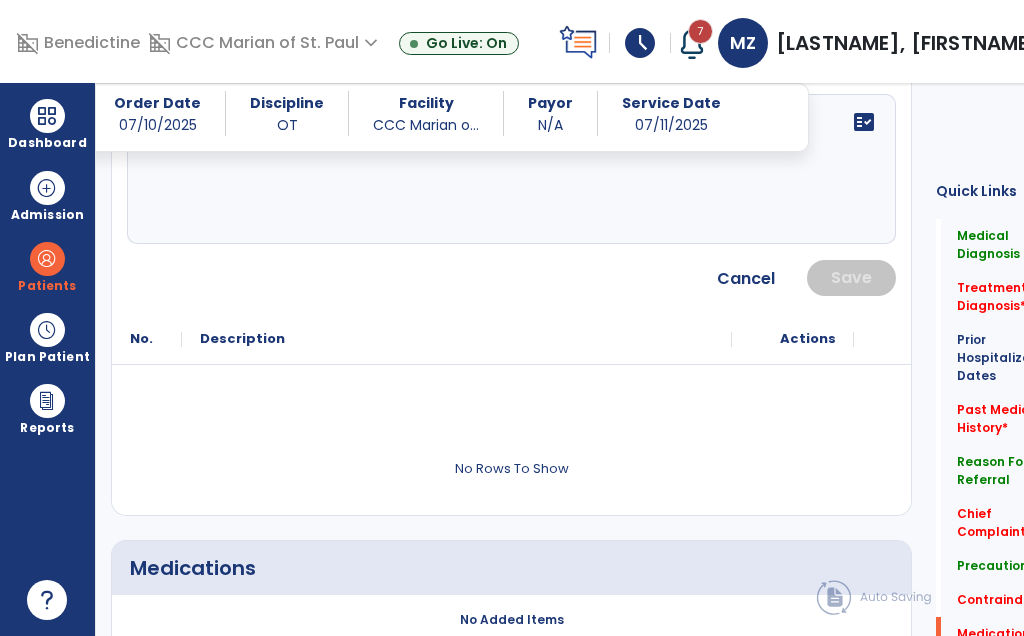 click on "Cancel" 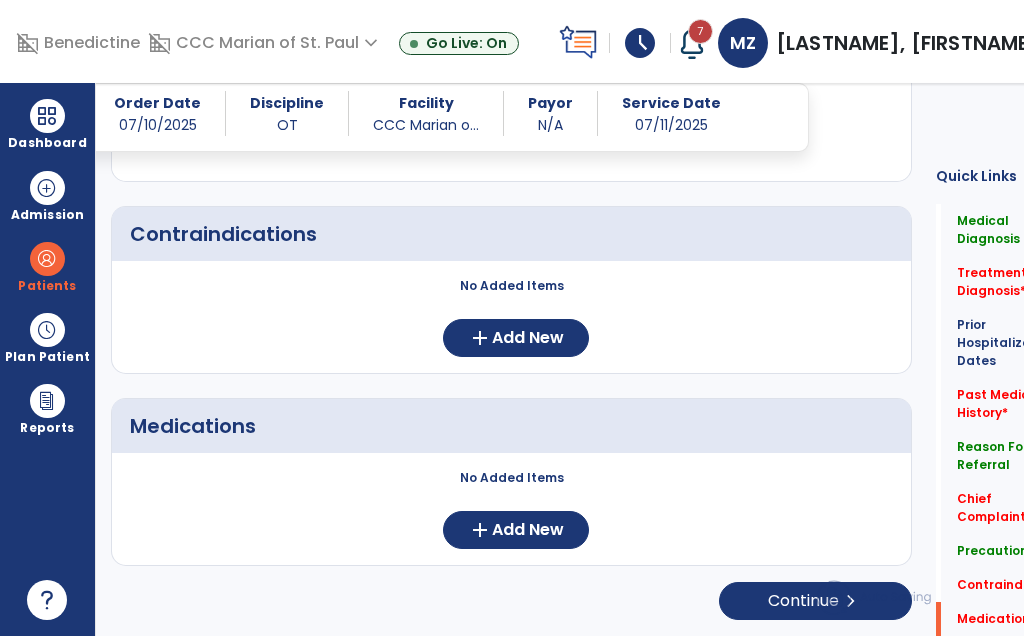 click on "Add New" 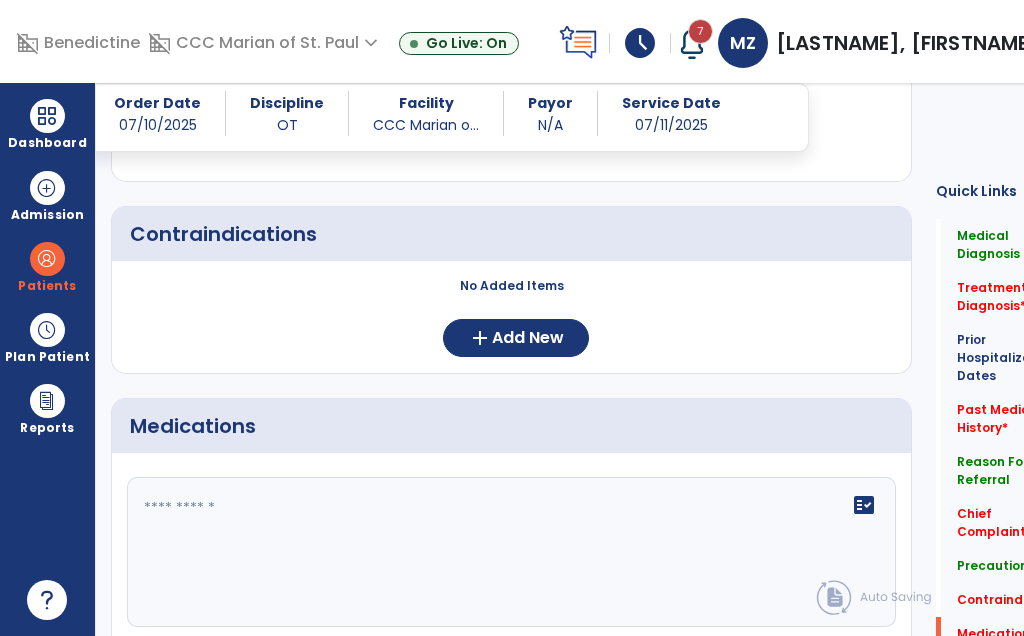 click on "fact_check" 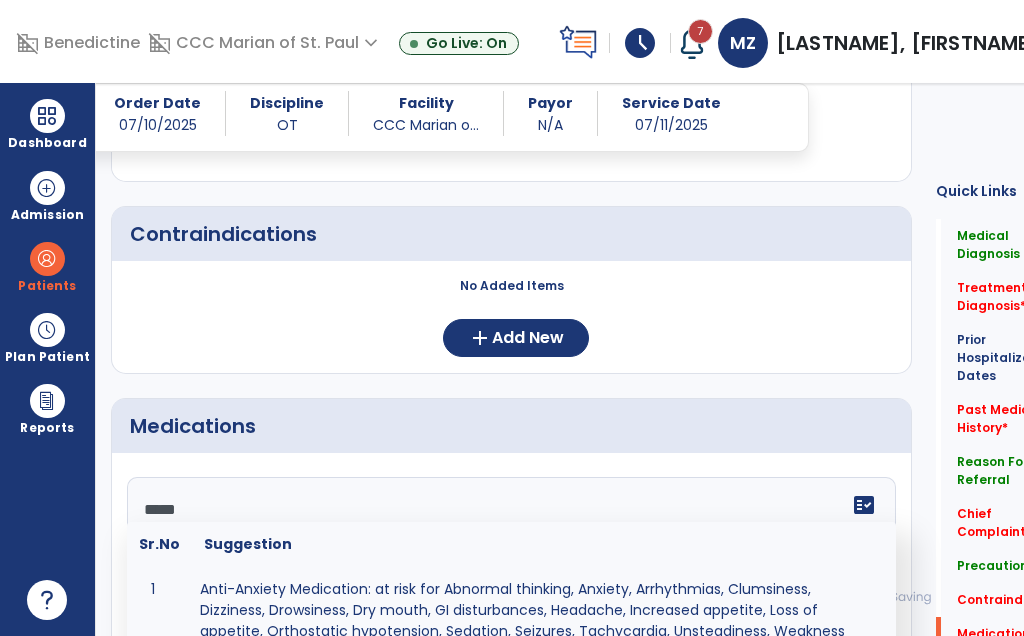 scroll, scrollTop: 1883, scrollLeft: 0, axis: vertical 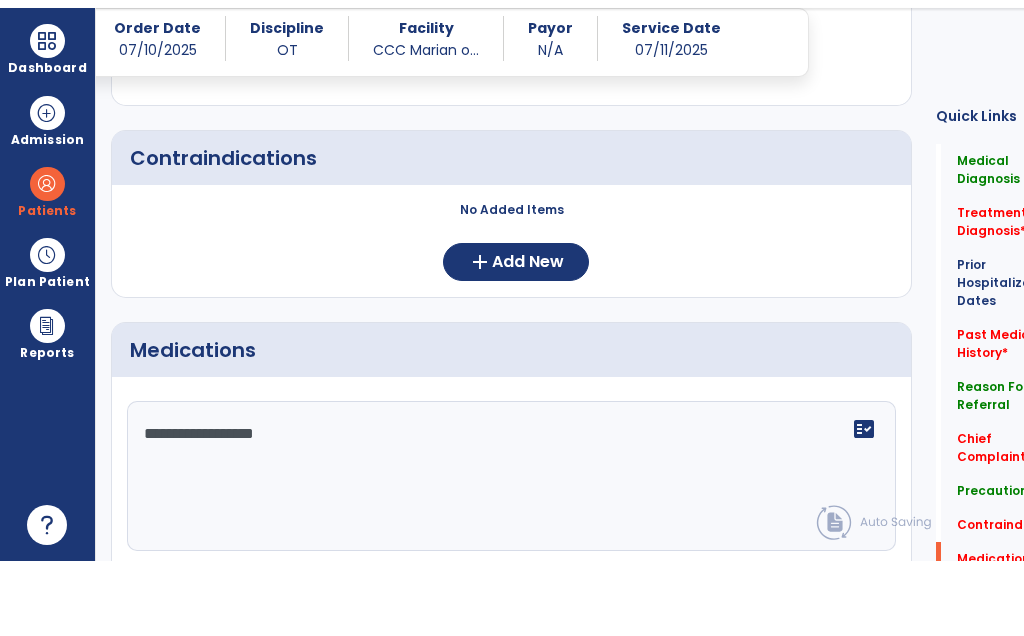 type on "**********" 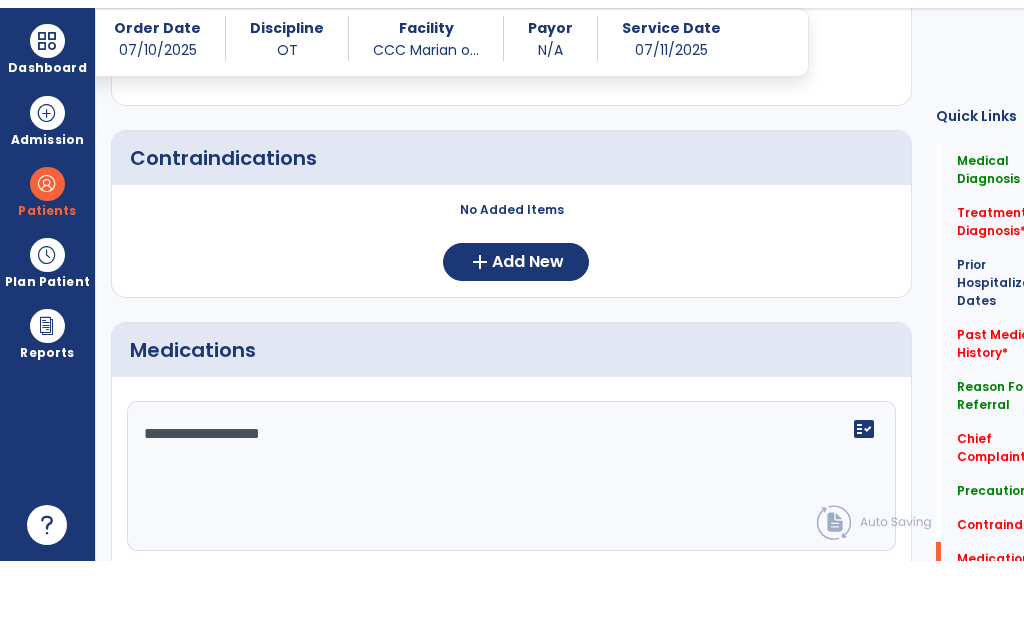 scroll, scrollTop: 1970, scrollLeft: 0, axis: vertical 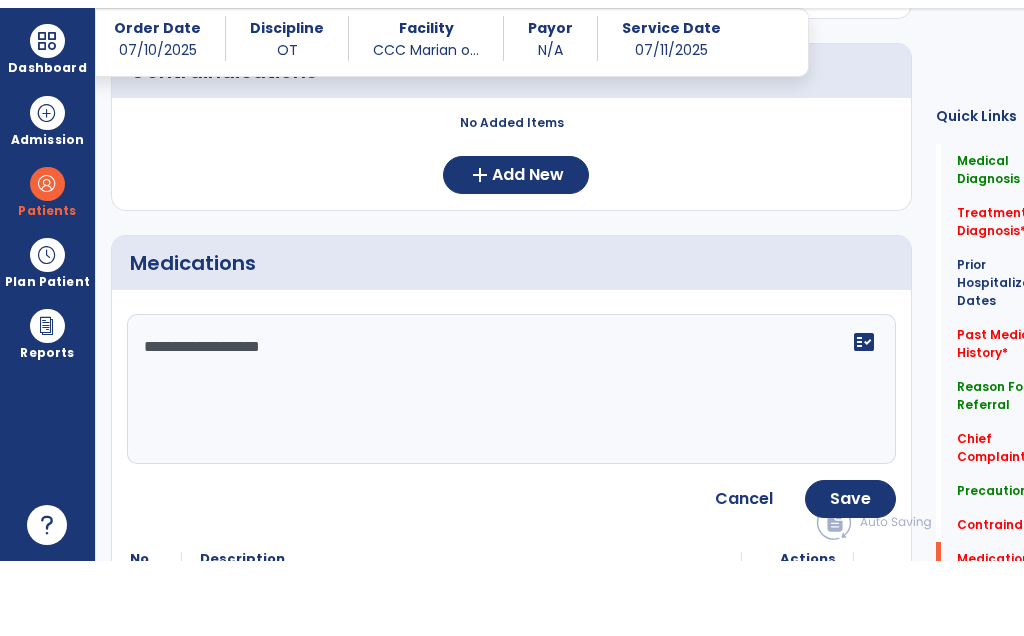 click on "Save" 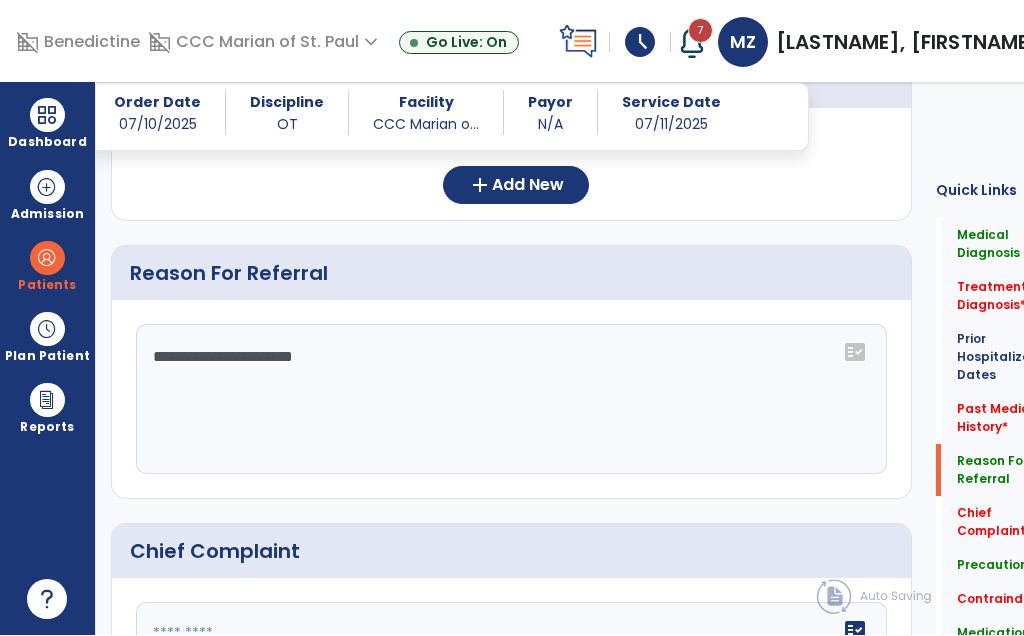 scroll, scrollTop: 988, scrollLeft: 0, axis: vertical 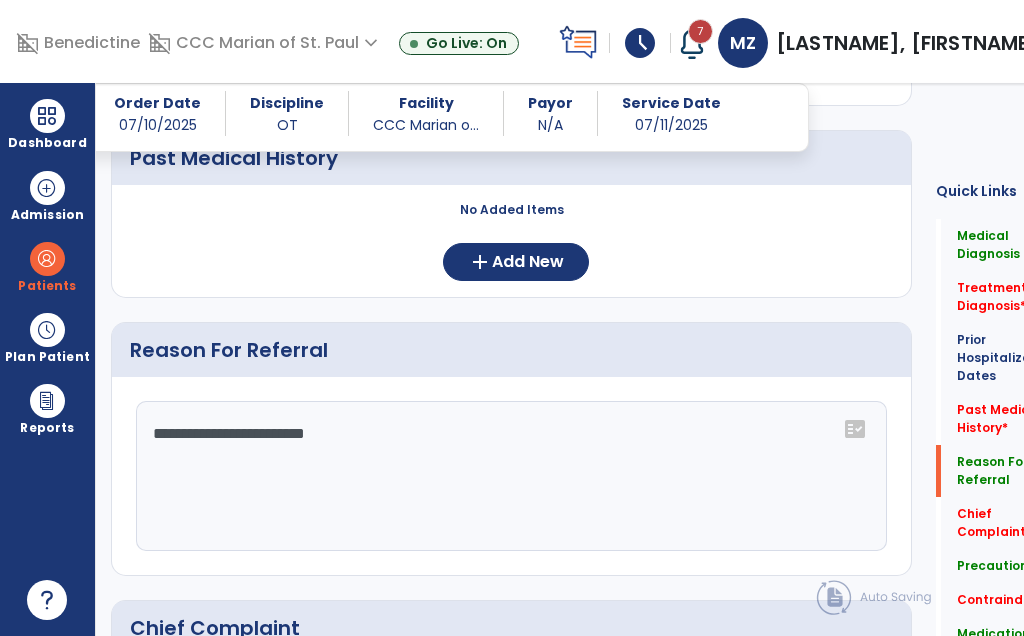 type on "**********" 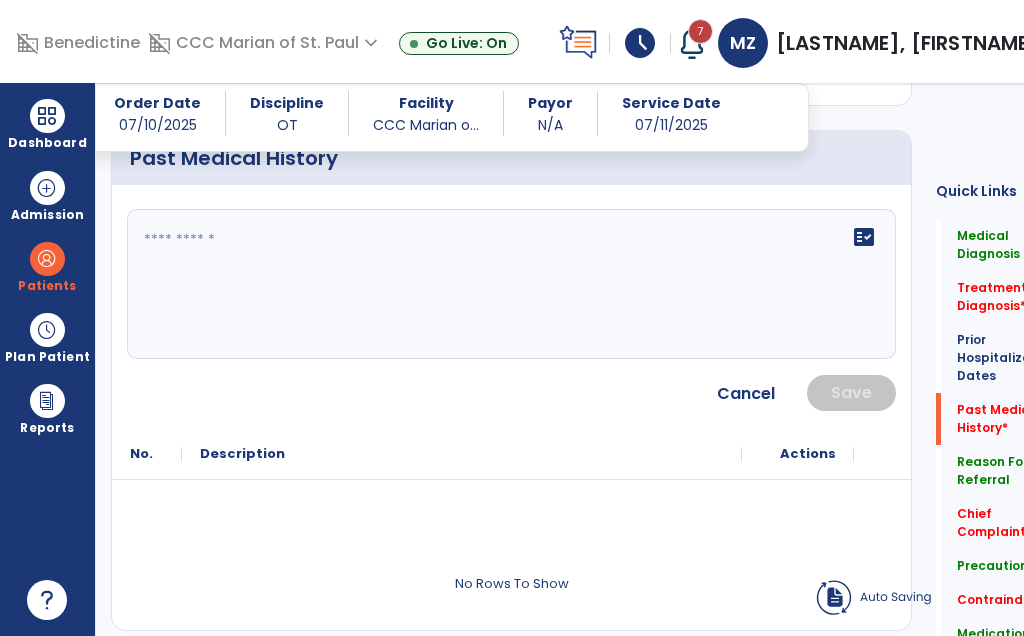 click on "fact_check" 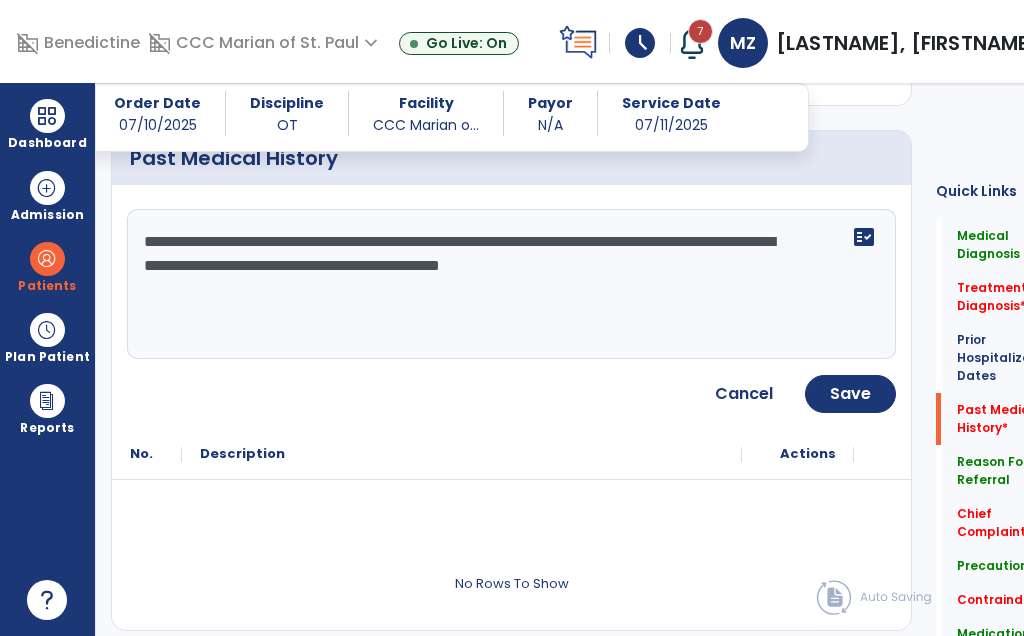 click on "**********" 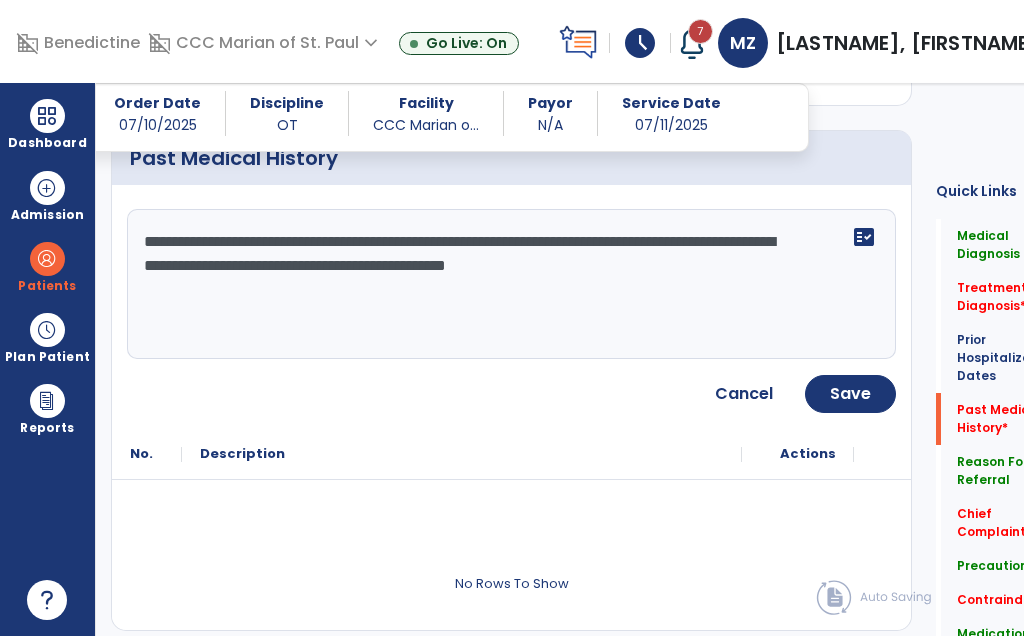 click on "**********" 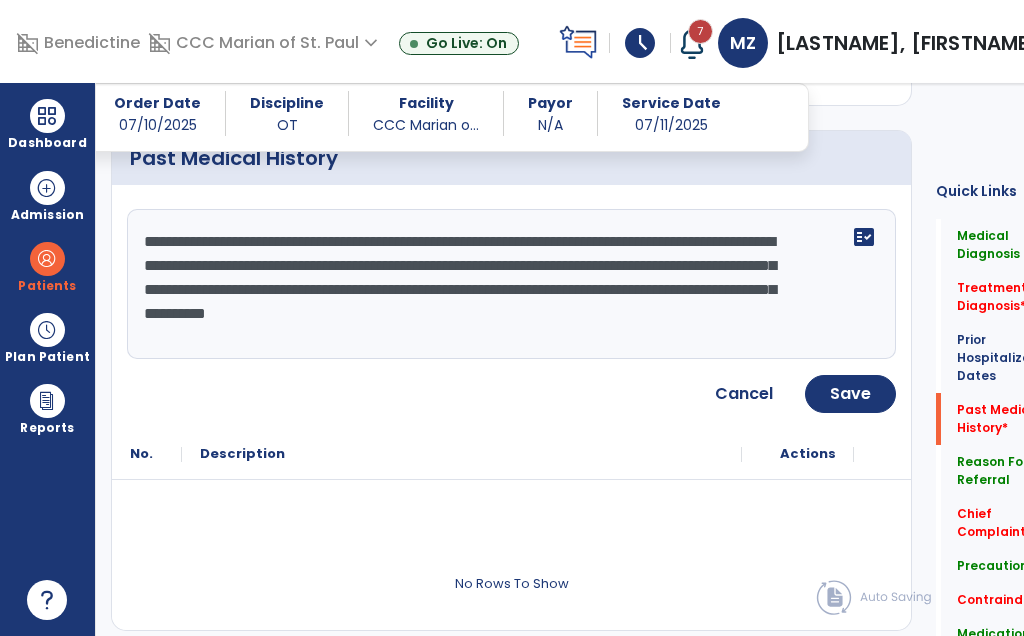 type on "**********" 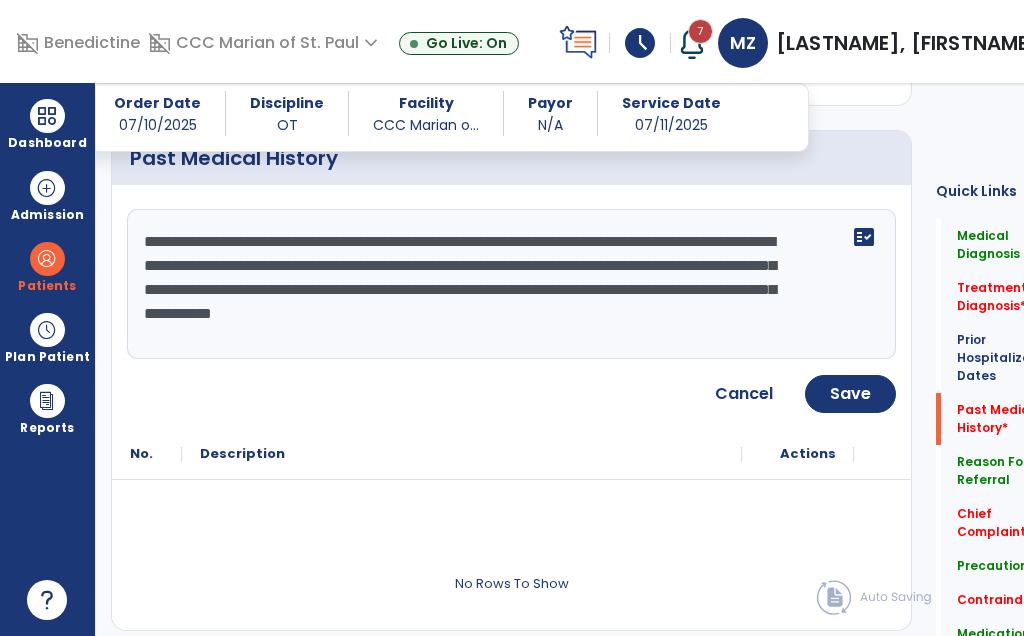click on "Save" 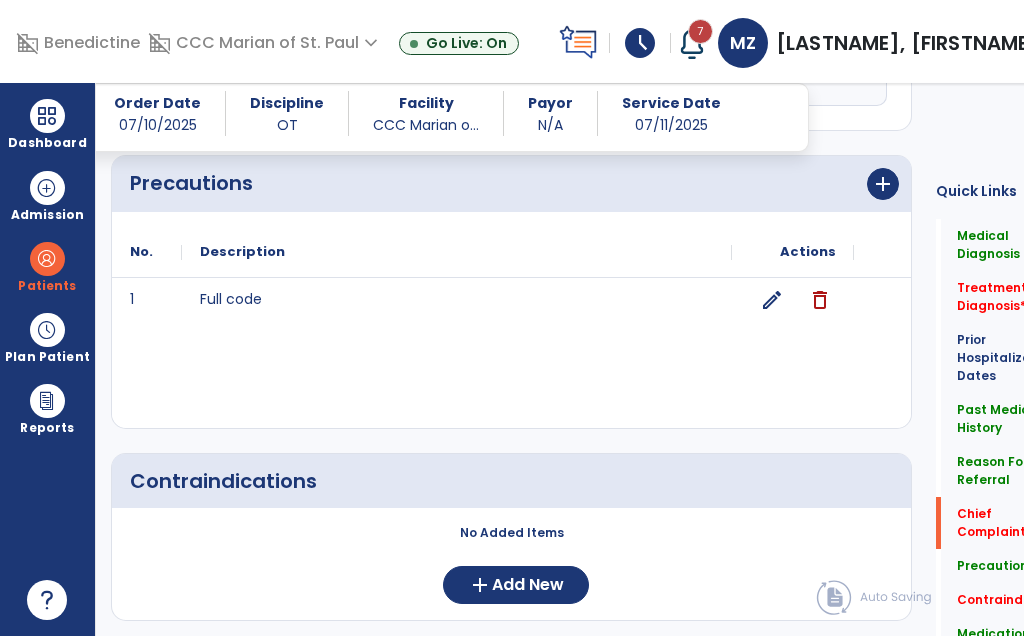 scroll, scrollTop: 1791, scrollLeft: 0, axis: vertical 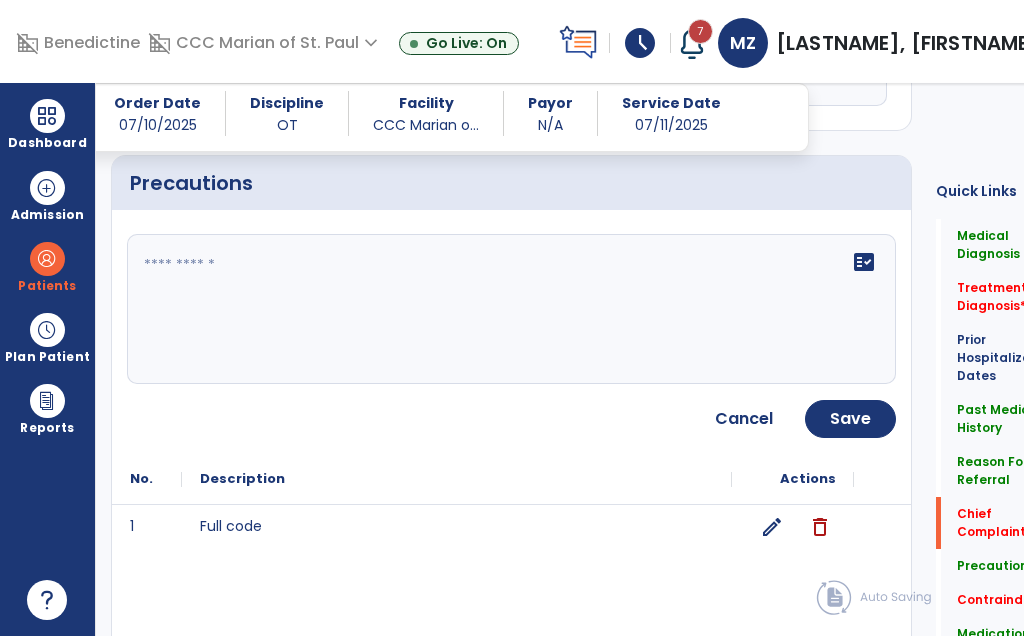 click on "fact_check" 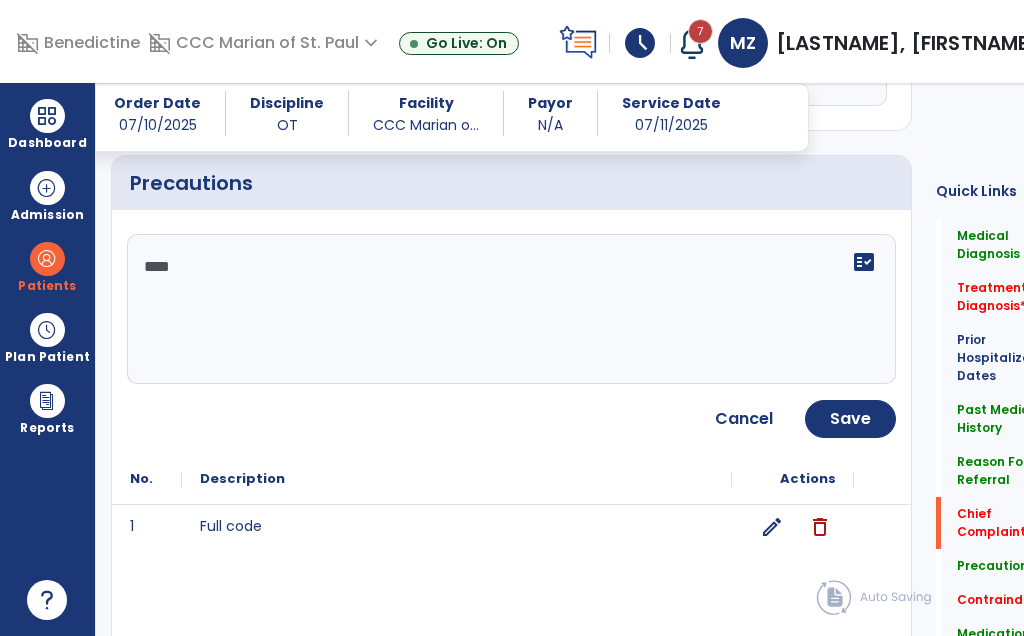 type on "****" 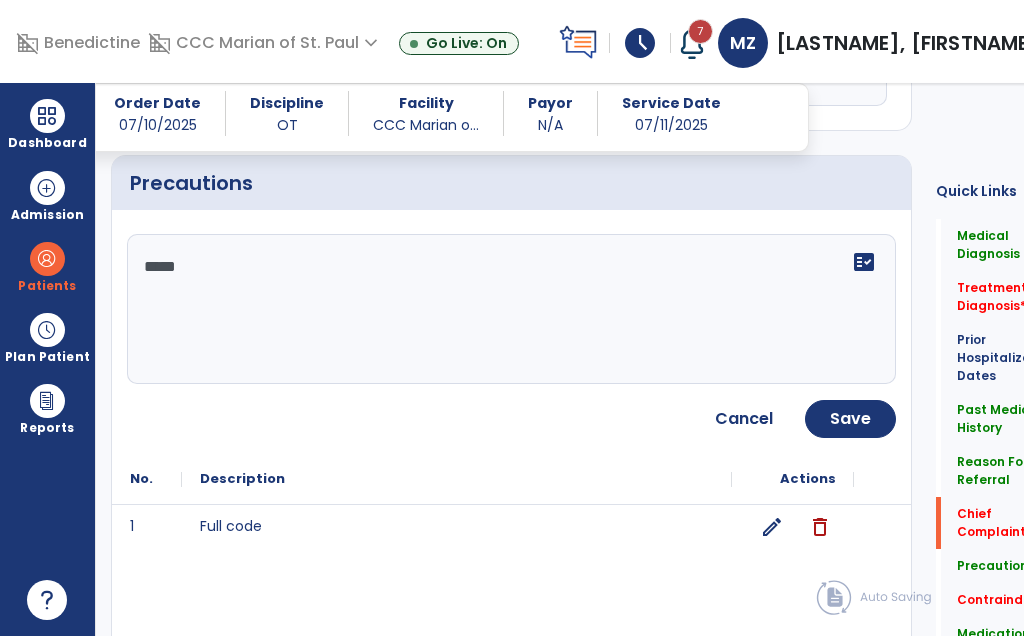 click on "Save" 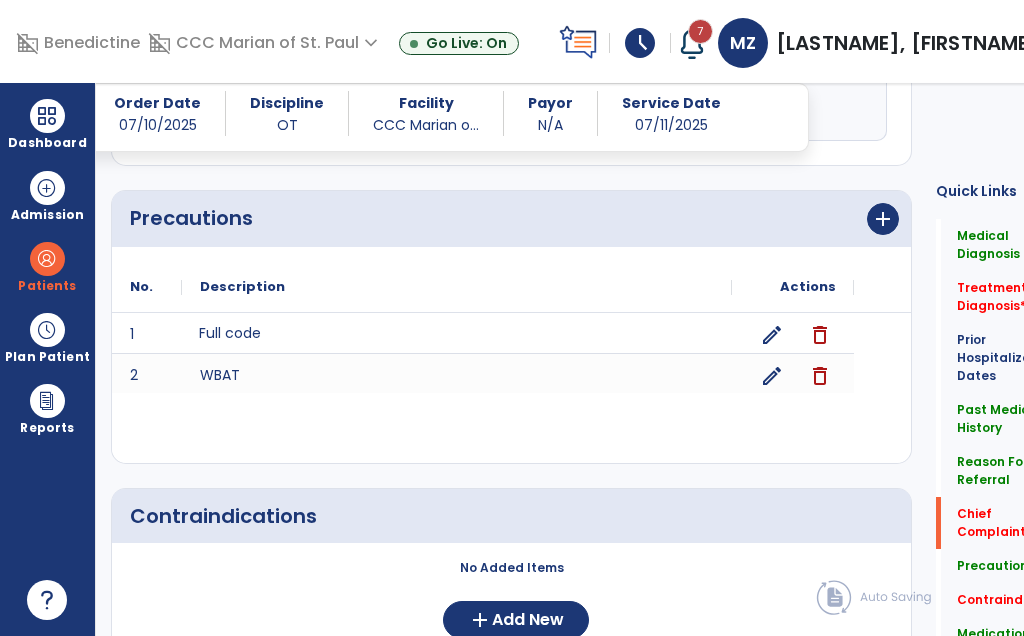 scroll, scrollTop: 1756, scrollLeft: 0, axis: vertical 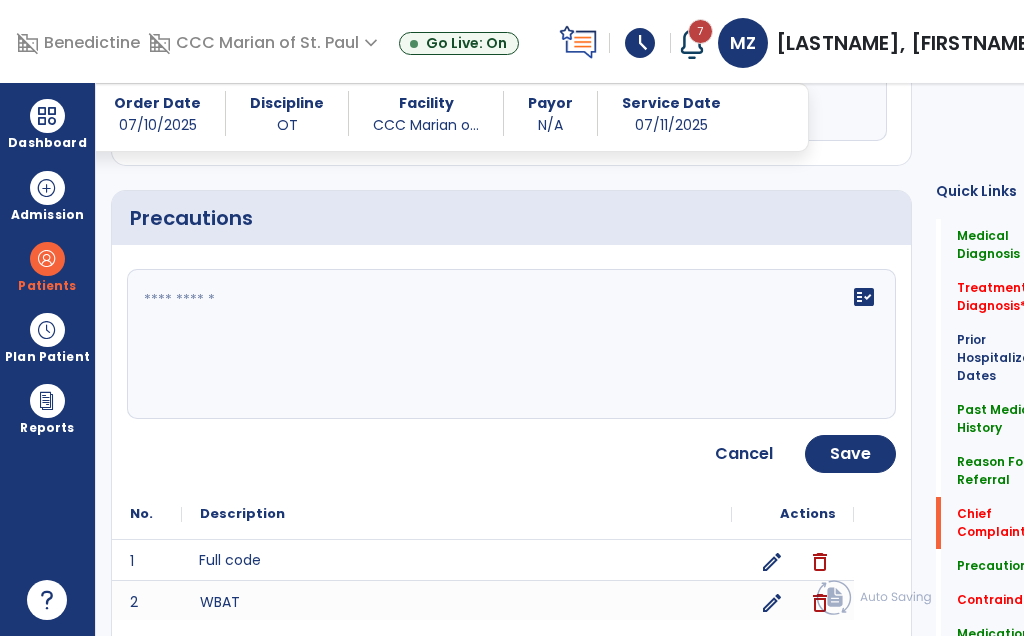 click on "Cancel" 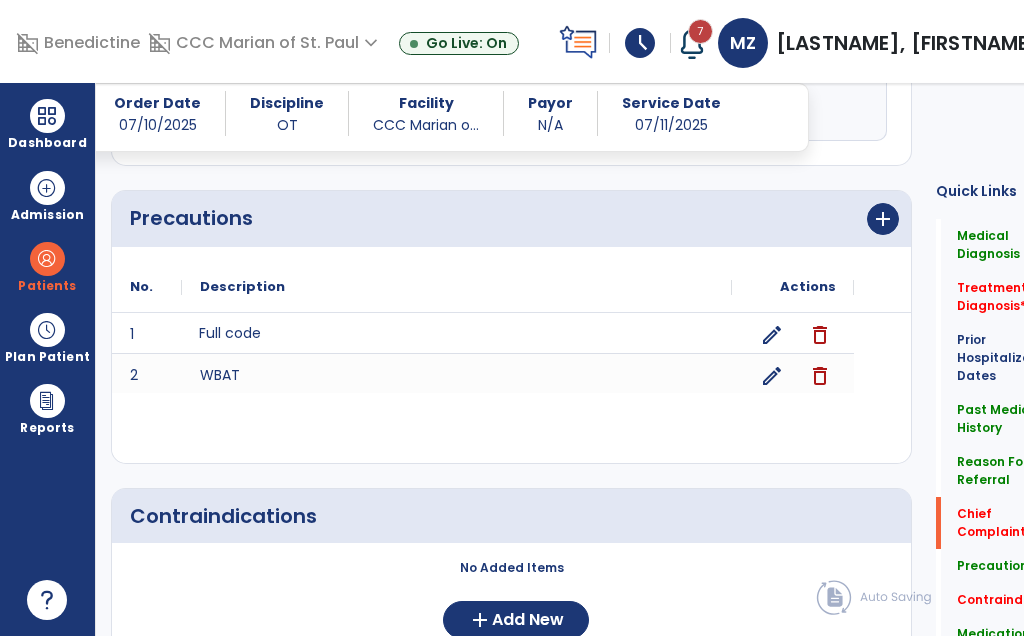click on "add" 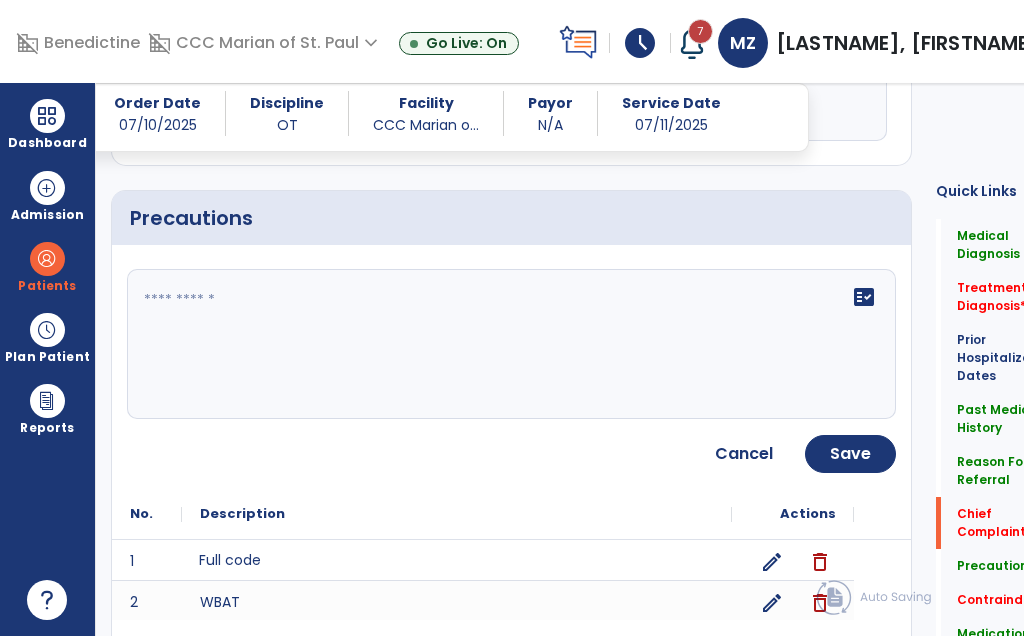 click on "fact_check" 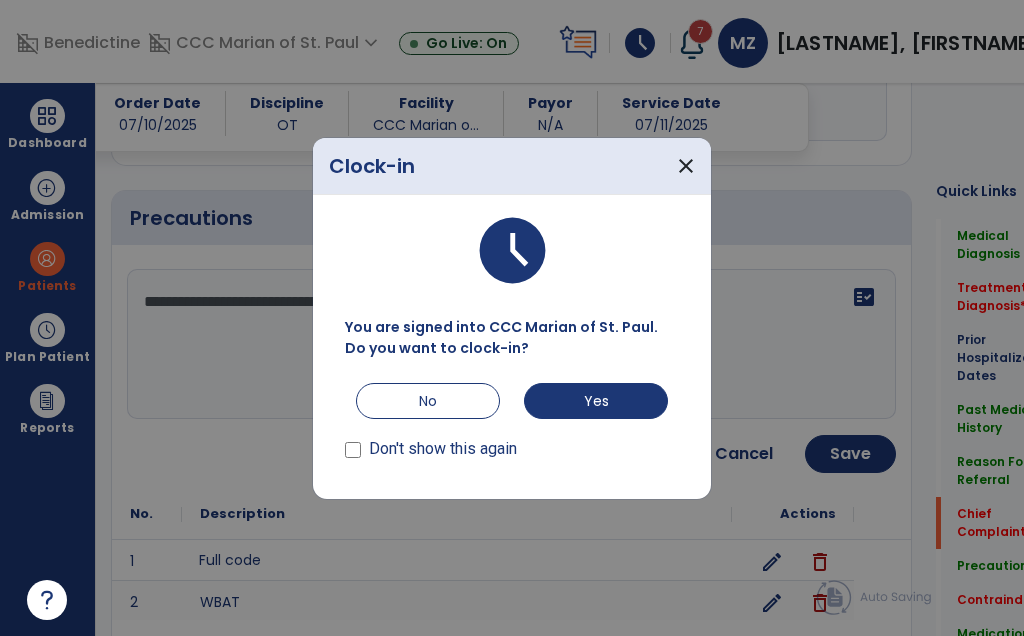 type on "**********" 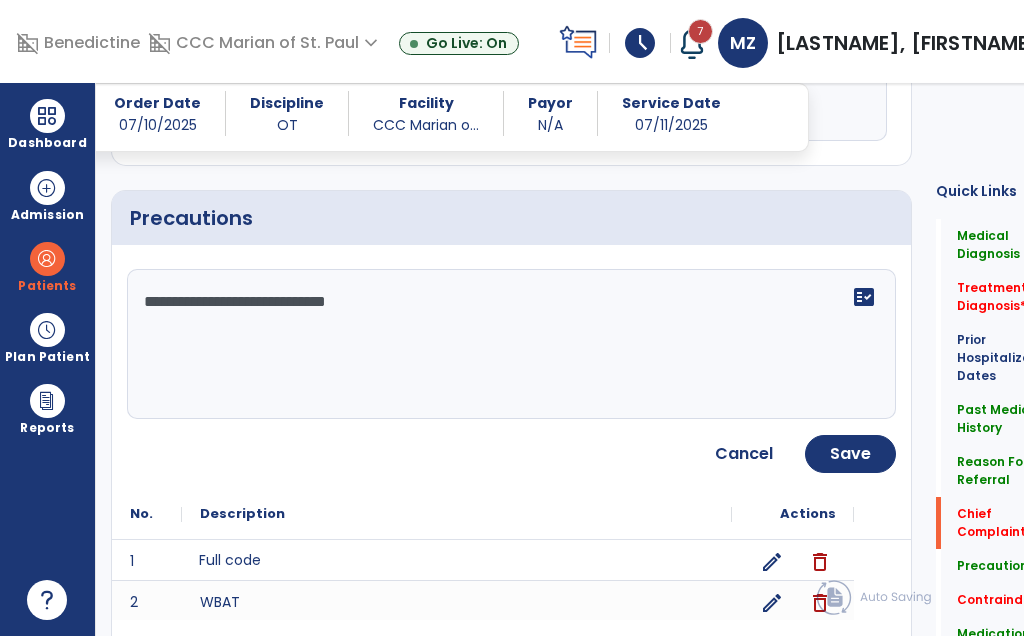 click on "Save" 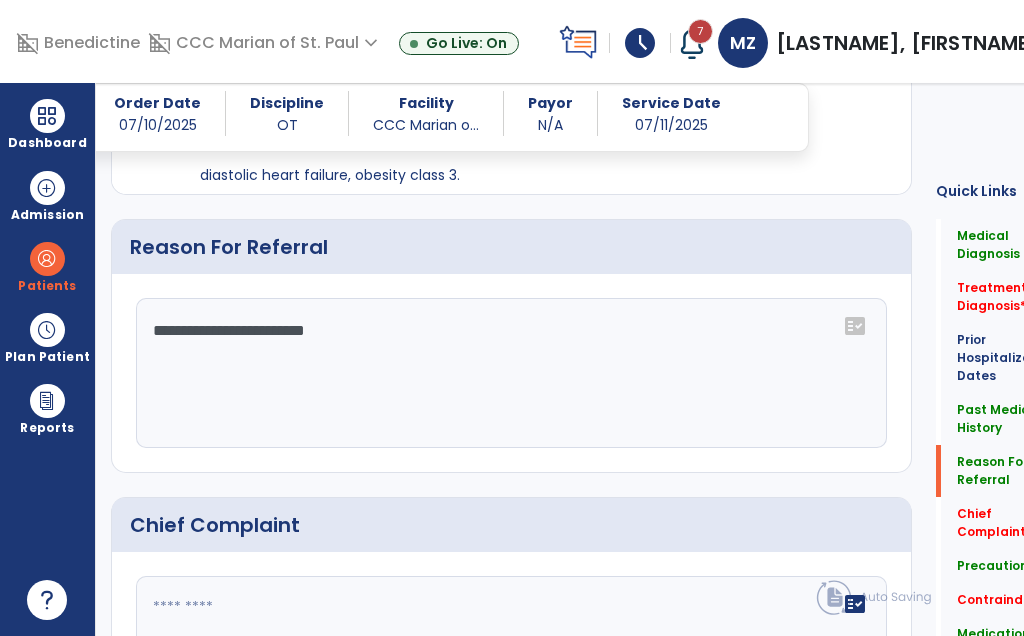 scroll, scrollTop: 1171, scrollLeft: 0, axis: vertical 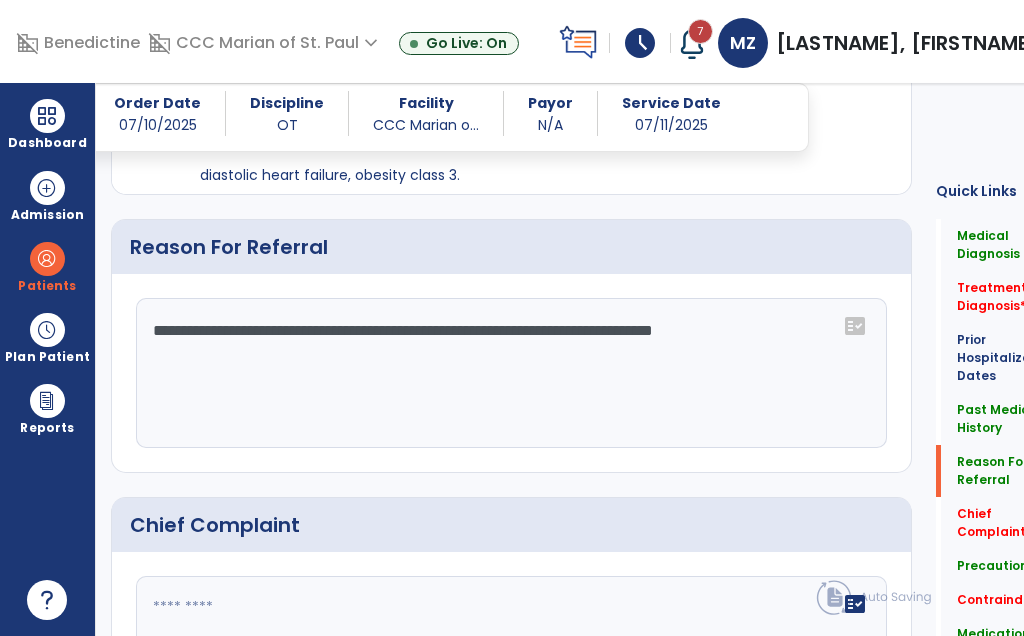 type on "**********" 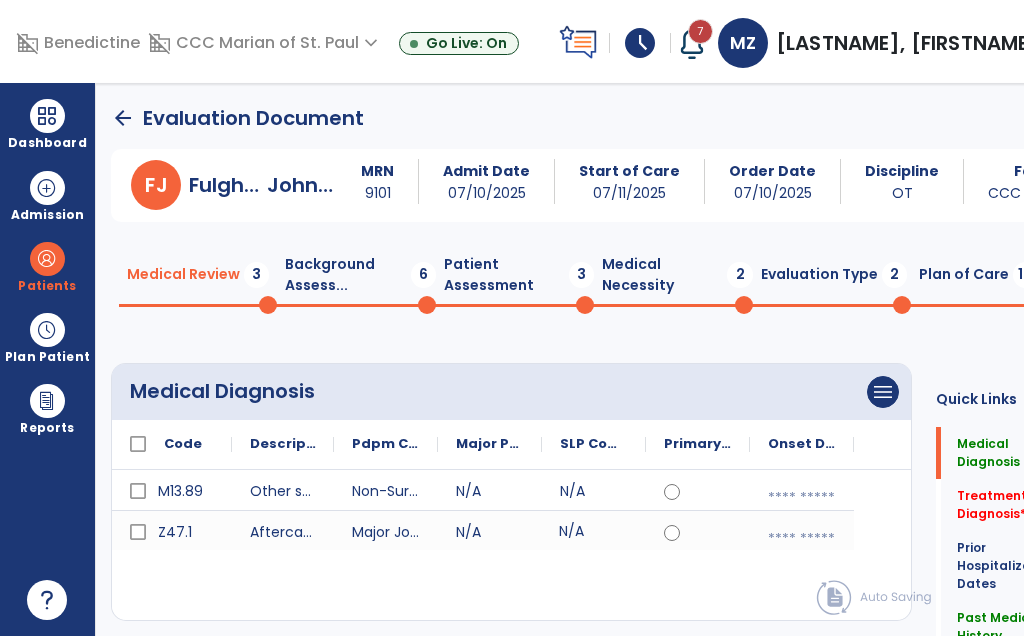scroll, scrollTop: 0, scrollLeft: 0, axis: both 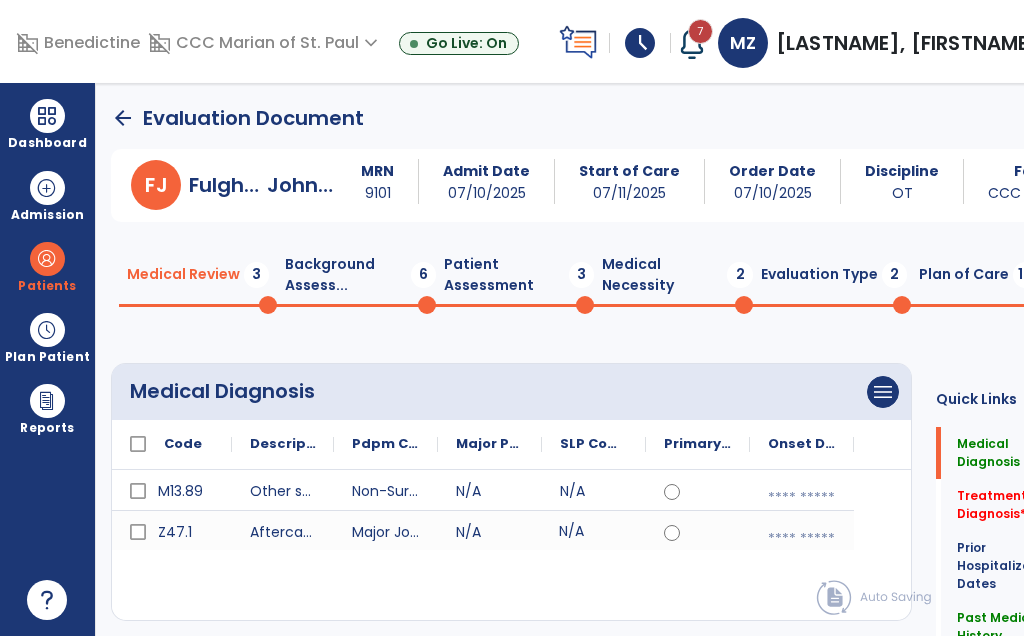click on "Background Assess...  6" 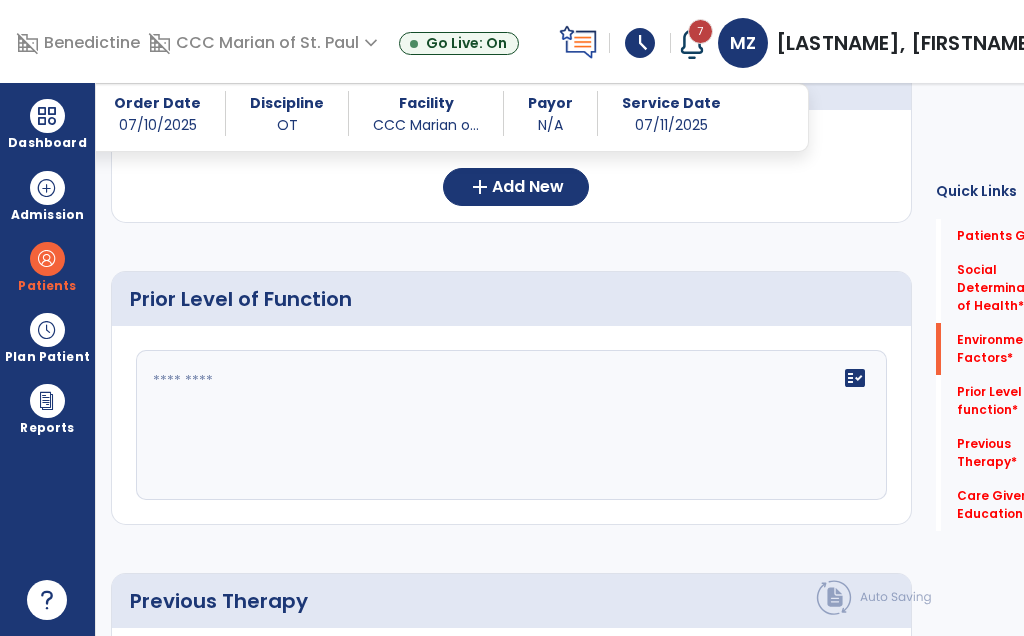 scroll, scrollTop: 721, scrollLeft: 0, axis: vertical 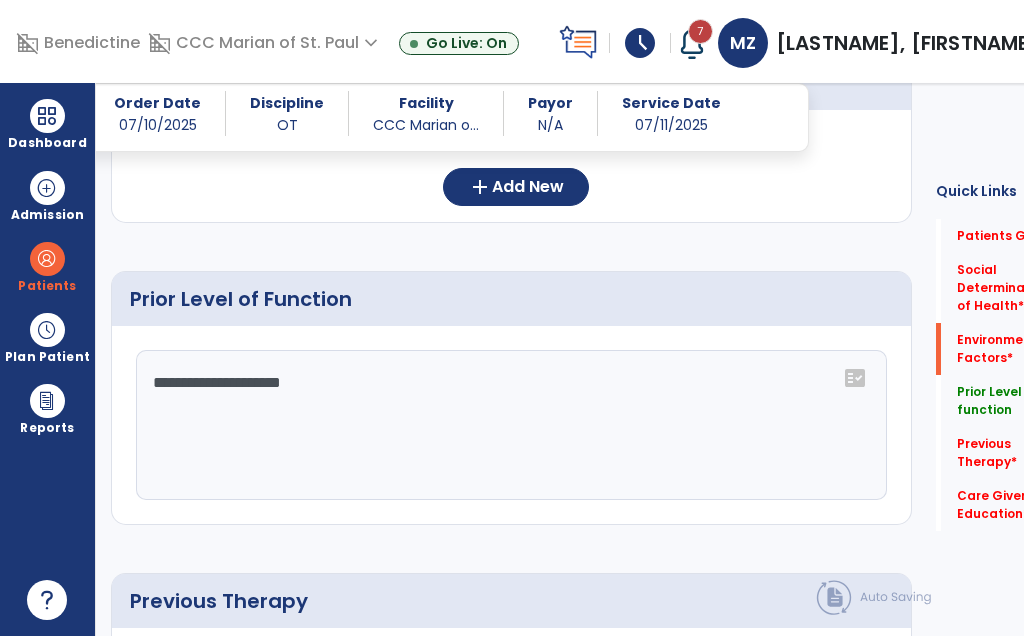 click on "**********" 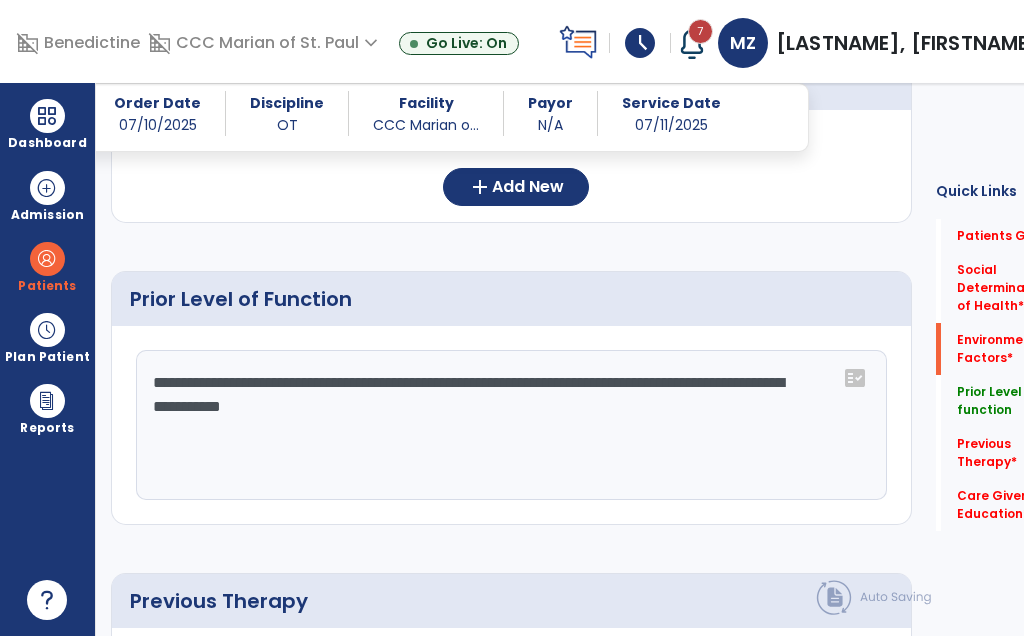 type on "**********" 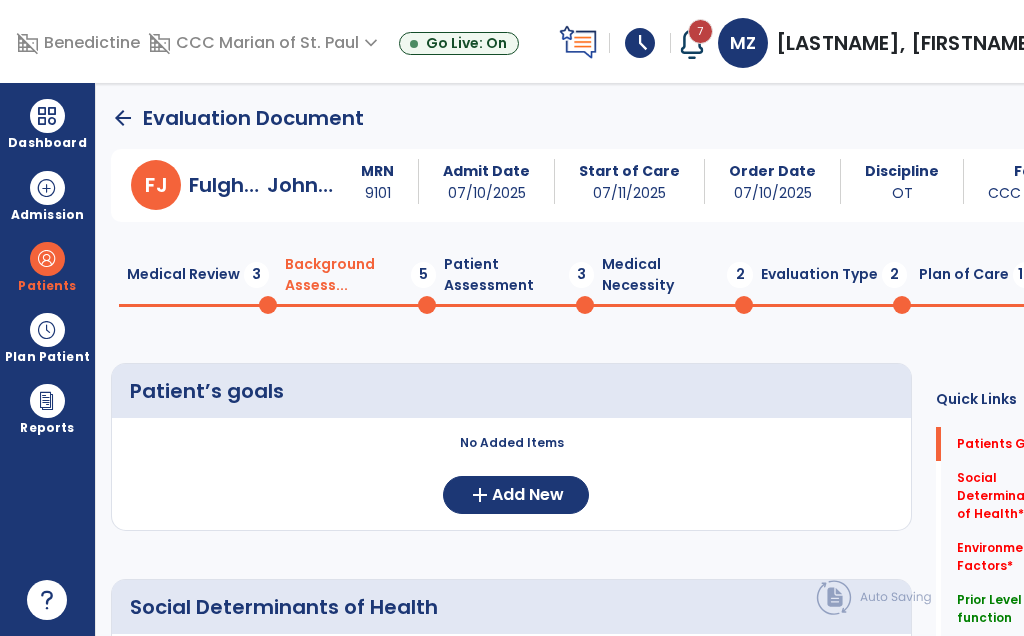 scroll, scrollTop: 0, scrollLeft: 0, axis: both 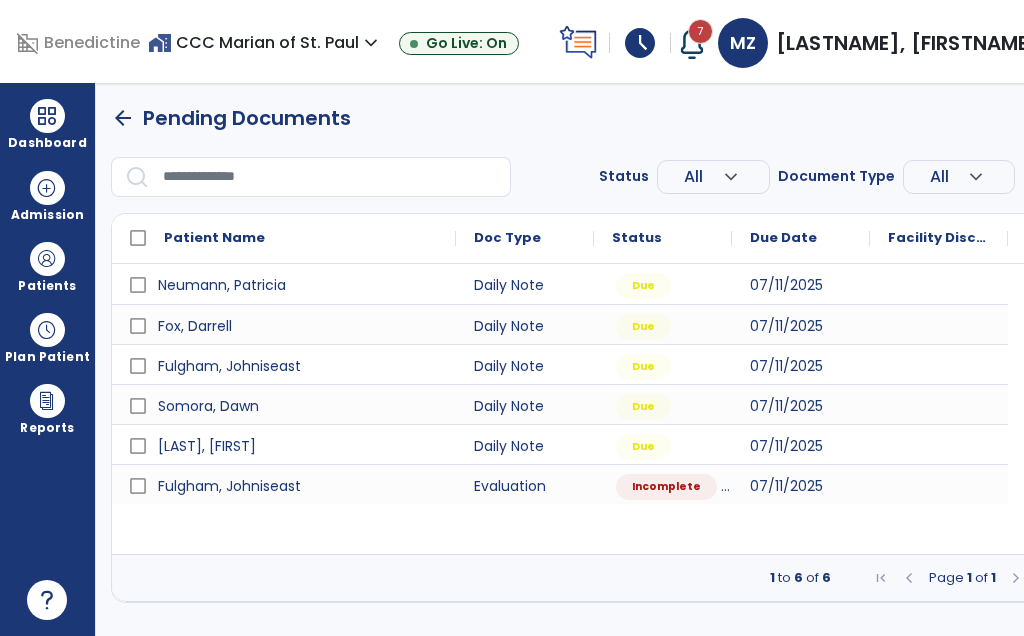 click on "arrow_back" at bounding box center (123, 118) 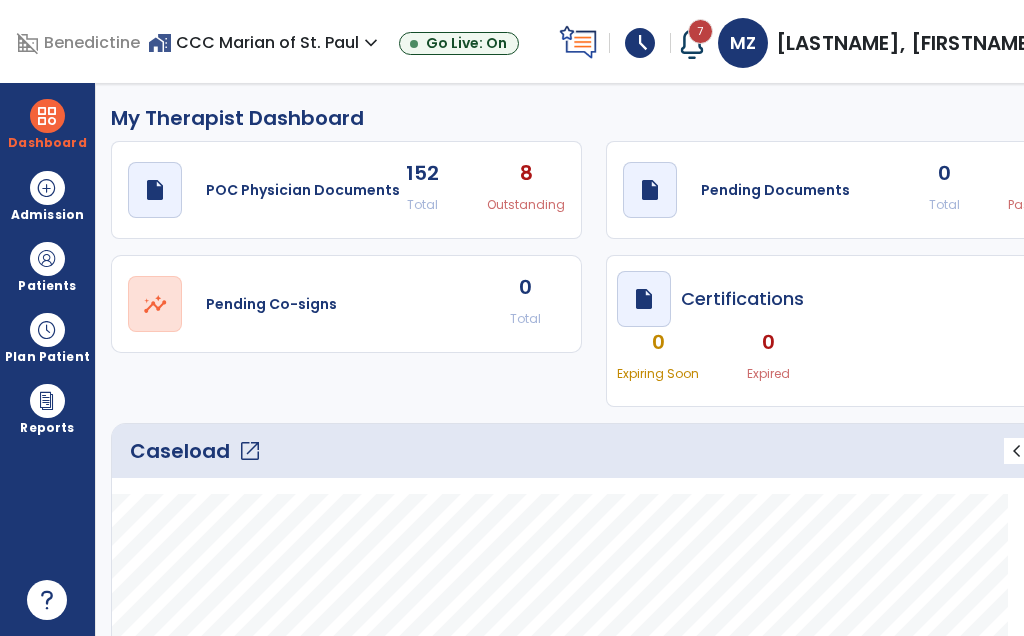 click on "Patients" at bounding box center [47, 266] 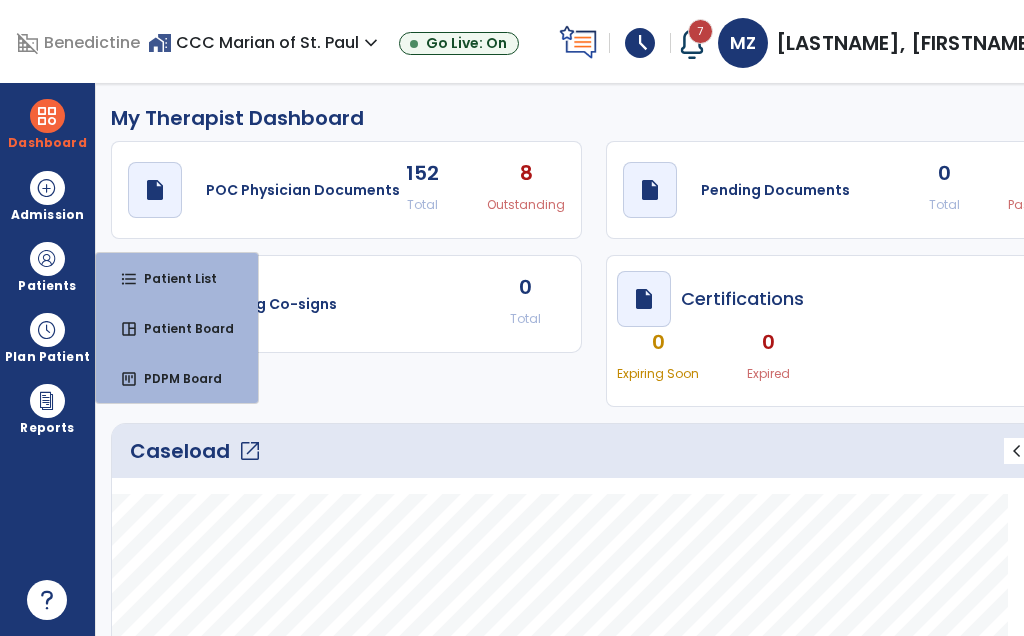 click on "Patient List" at bounding box center [172, 278] 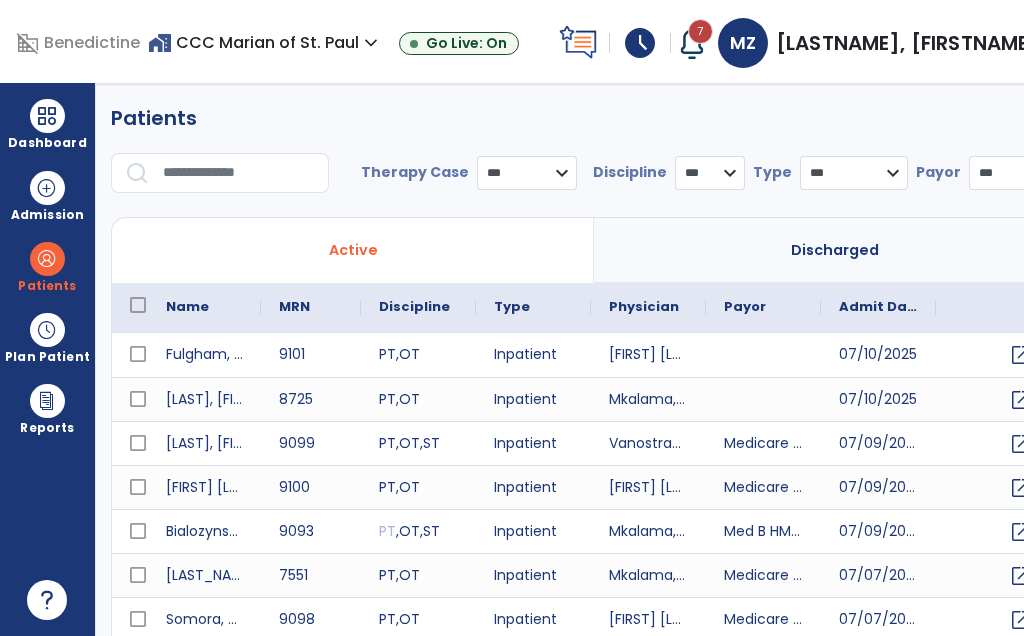 select on "***" 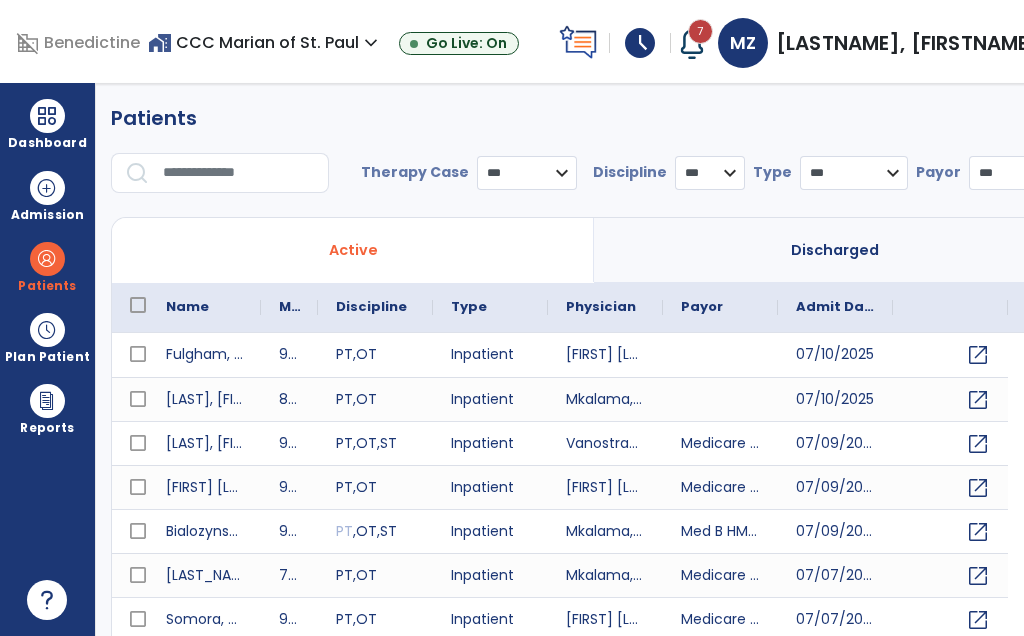click at bounding box center [239, 173] 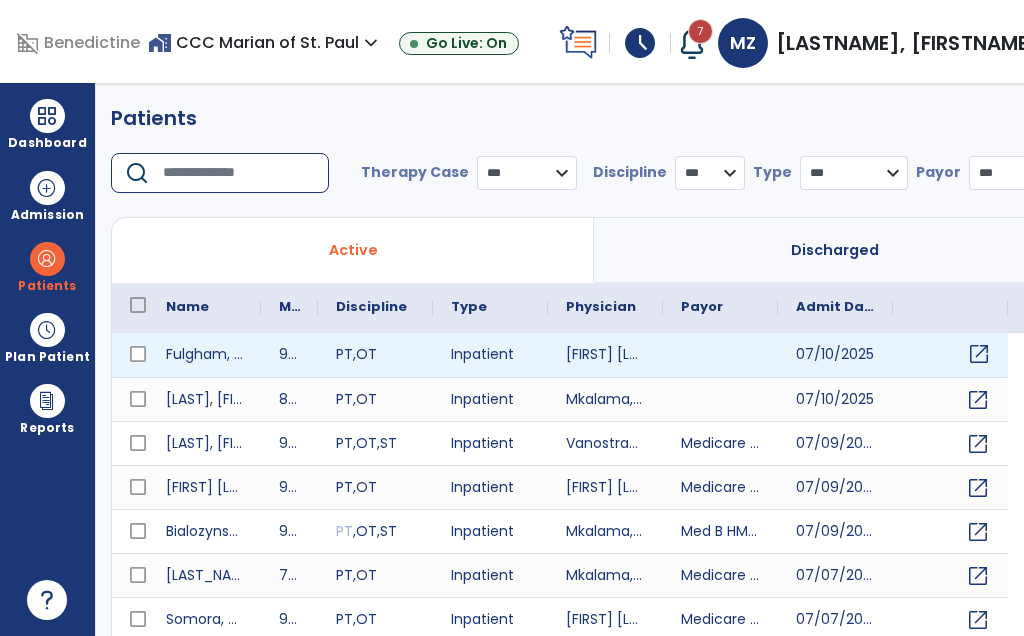 click on "open_in_new" at bounding box center (979, 354) 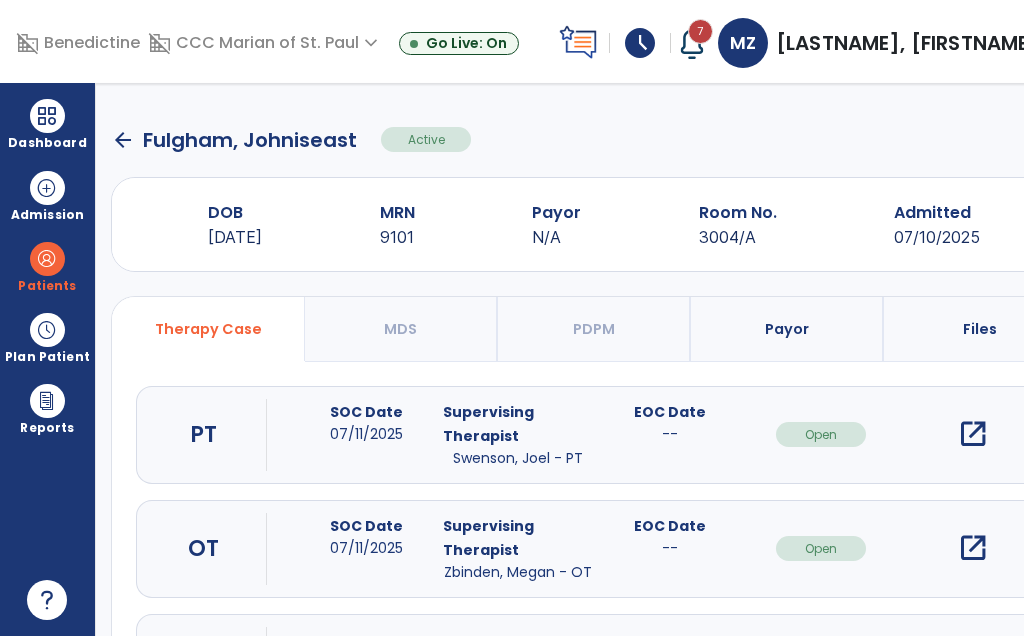 click on "open_in_new" at bounding box center [973, 434] 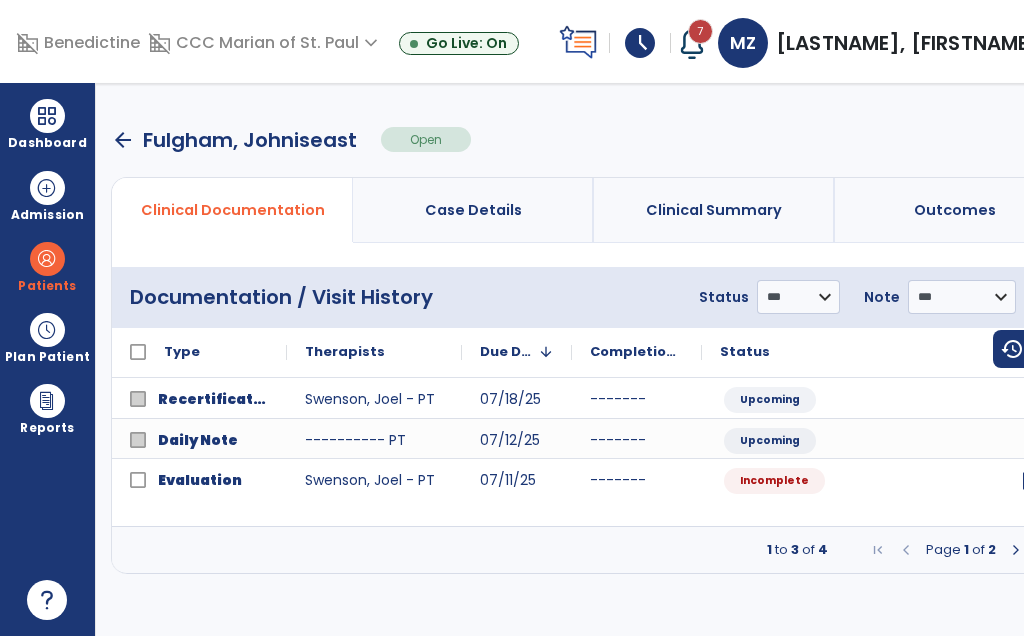 scroll, scrollTop: 0, scrollLeft: 32, axis: horizontal 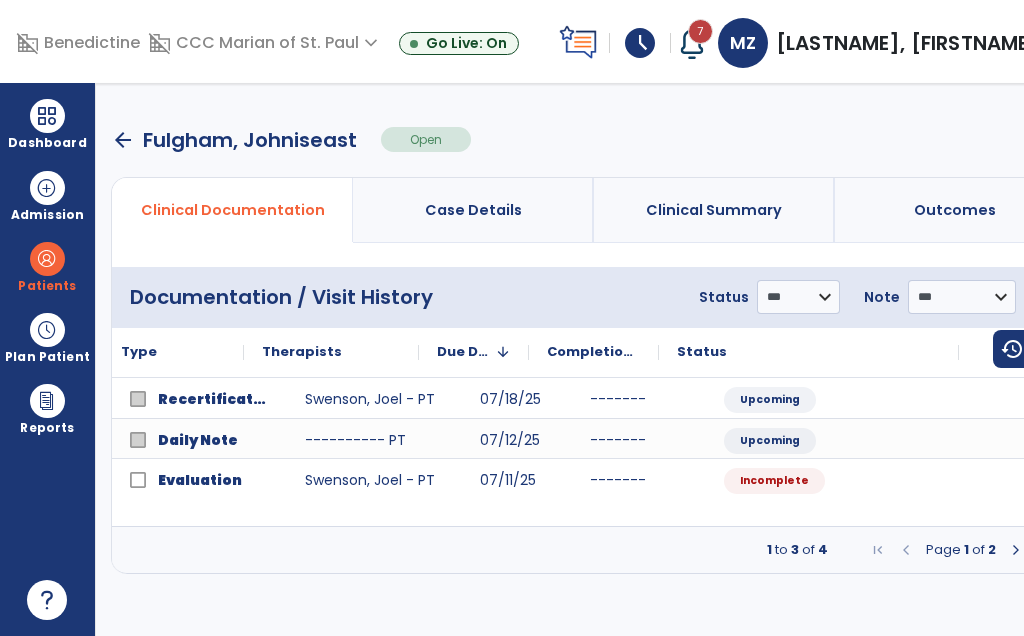 click on "open_in_new" 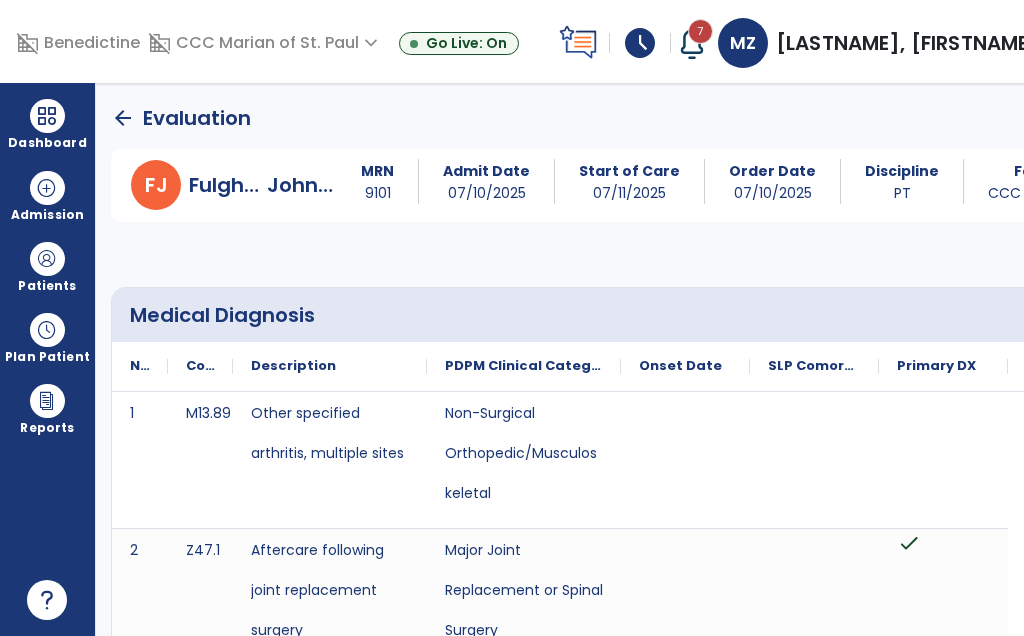 scroll, scrollTop: 0, scrollLeft: 0, axis: both 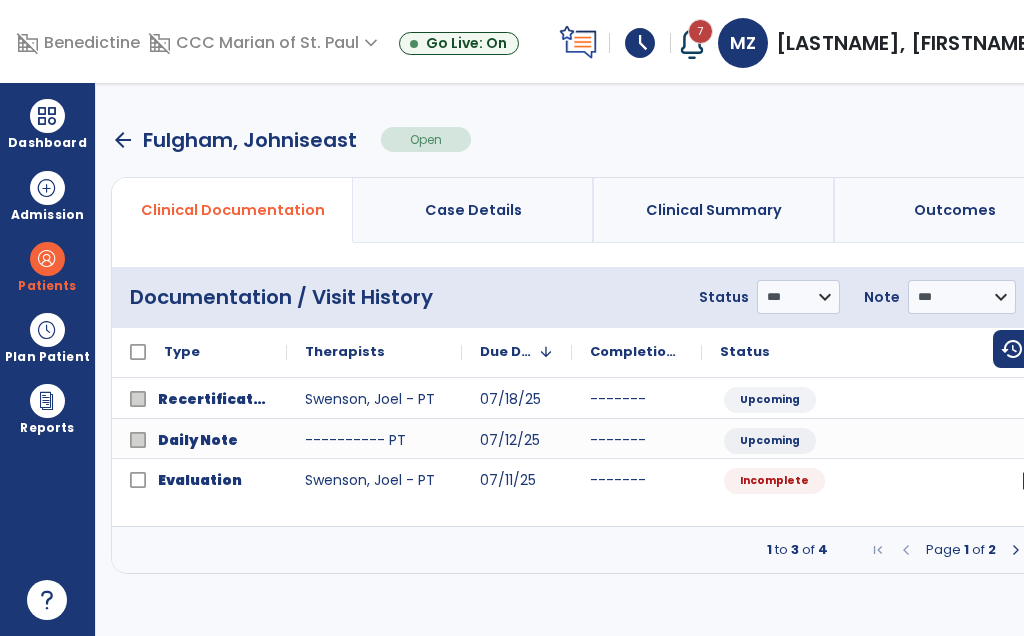 click on "arrow_back" at bounding box center (123, 140) 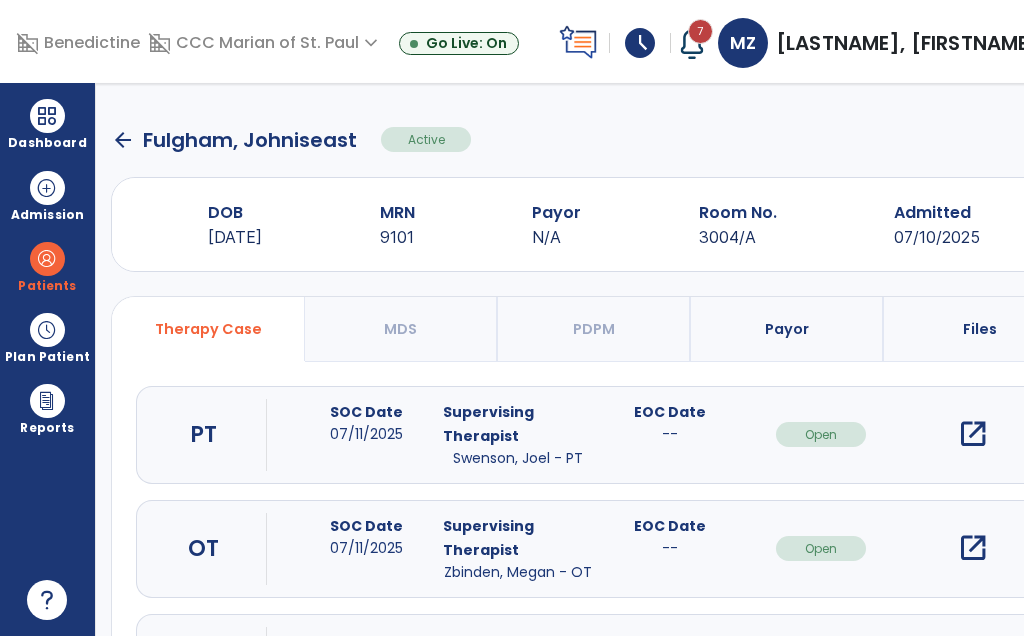 click on "open_in_new" at bounding box center [973, 548] 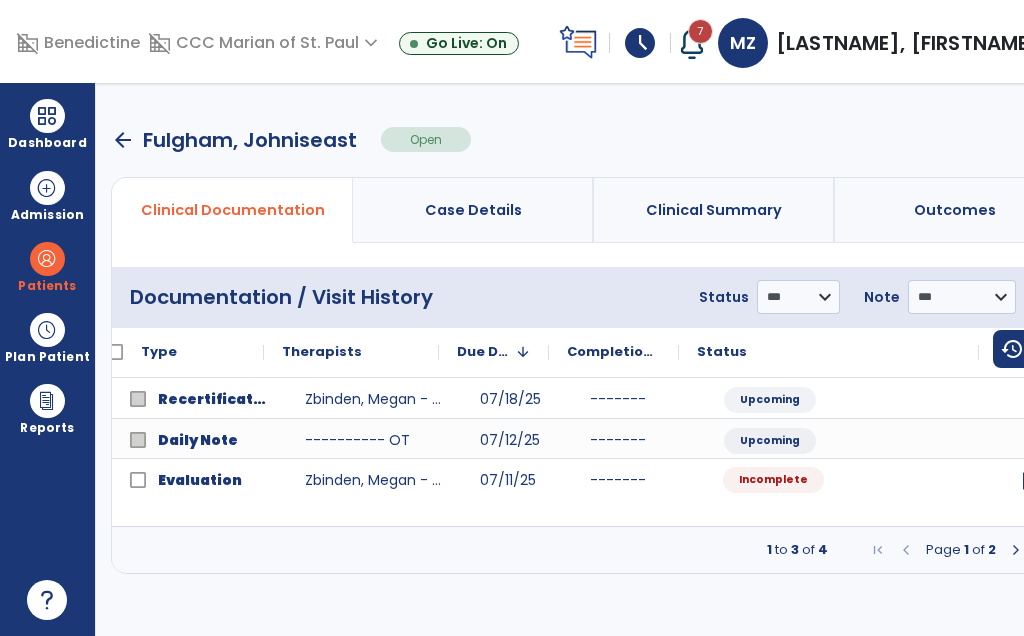 scroll, scrollTop: 0, scrollLeft: 66, axis: horizontal 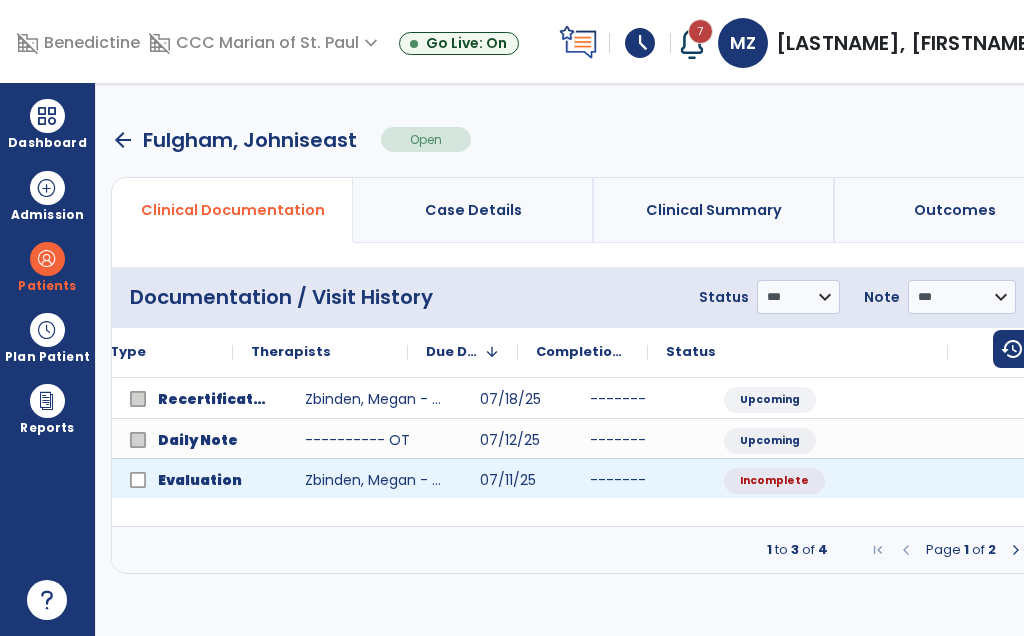 click on "open_in_new" 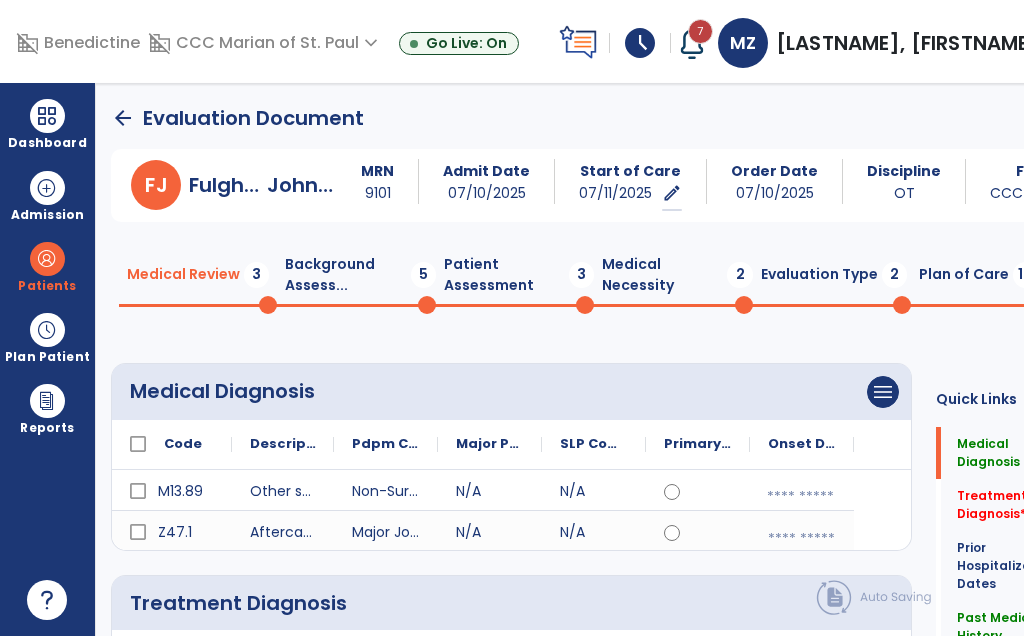 scroll, scrollTop: 0, scrollLeft: 0, axis: both 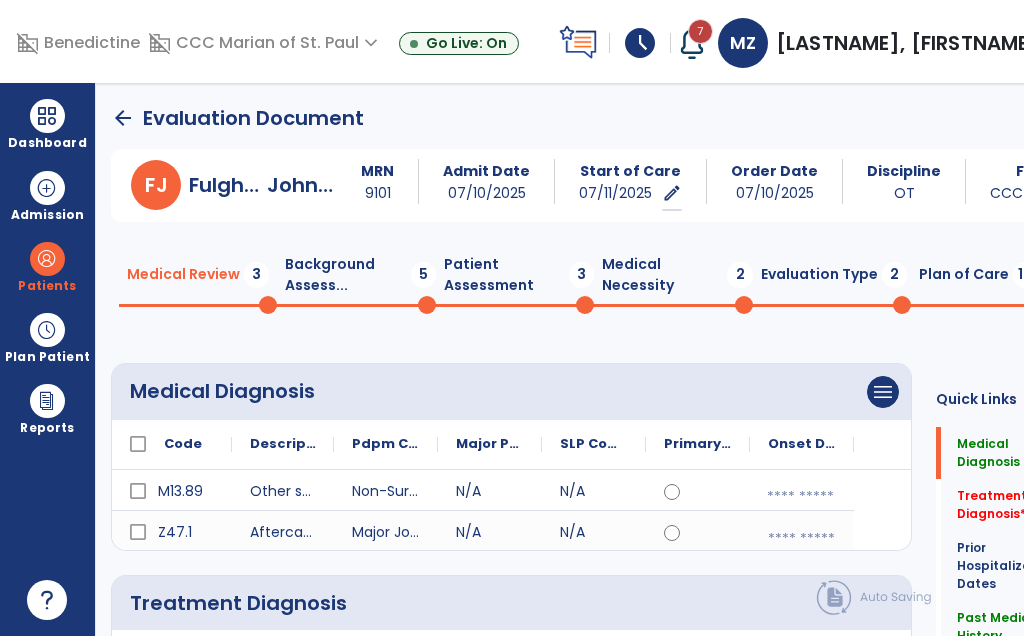 click on "Background Assess...  5" 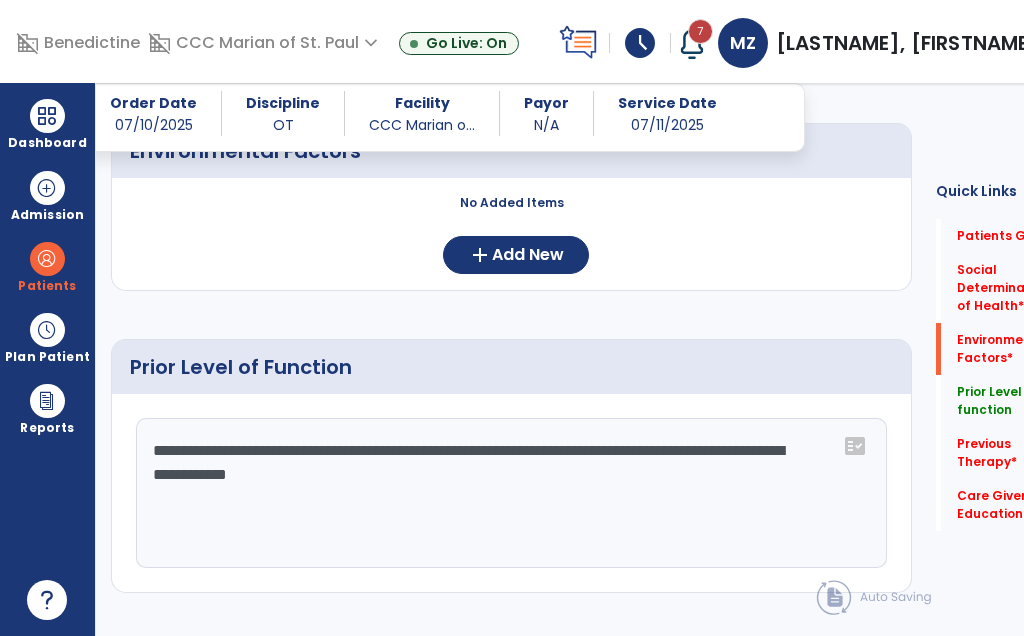 scroll, scrollTop: 653, scrollLeft: 0, axis: vertical 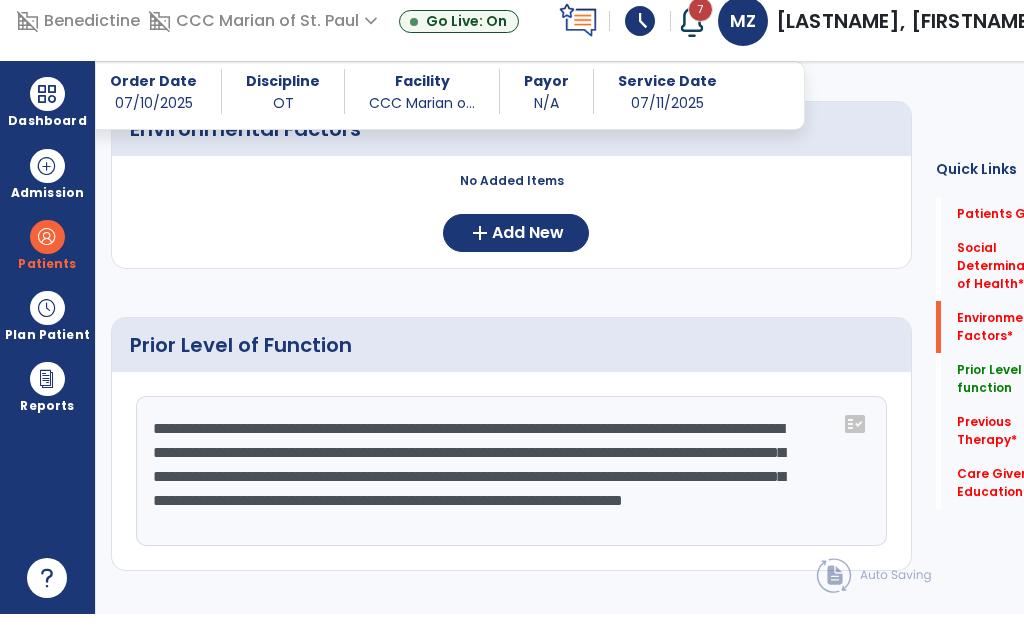 click on "**********" 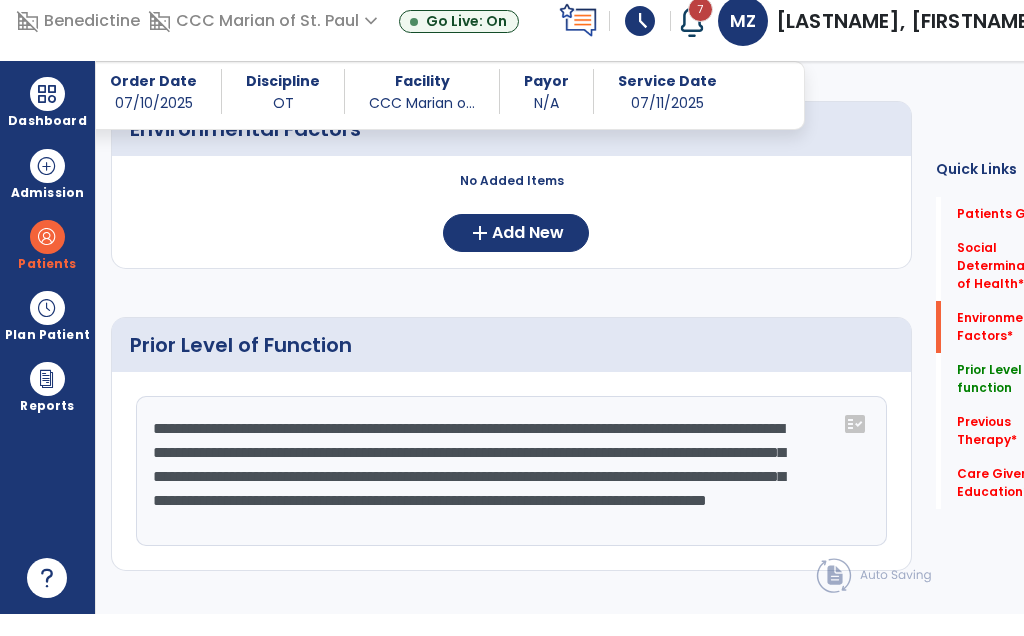 click on "**********" 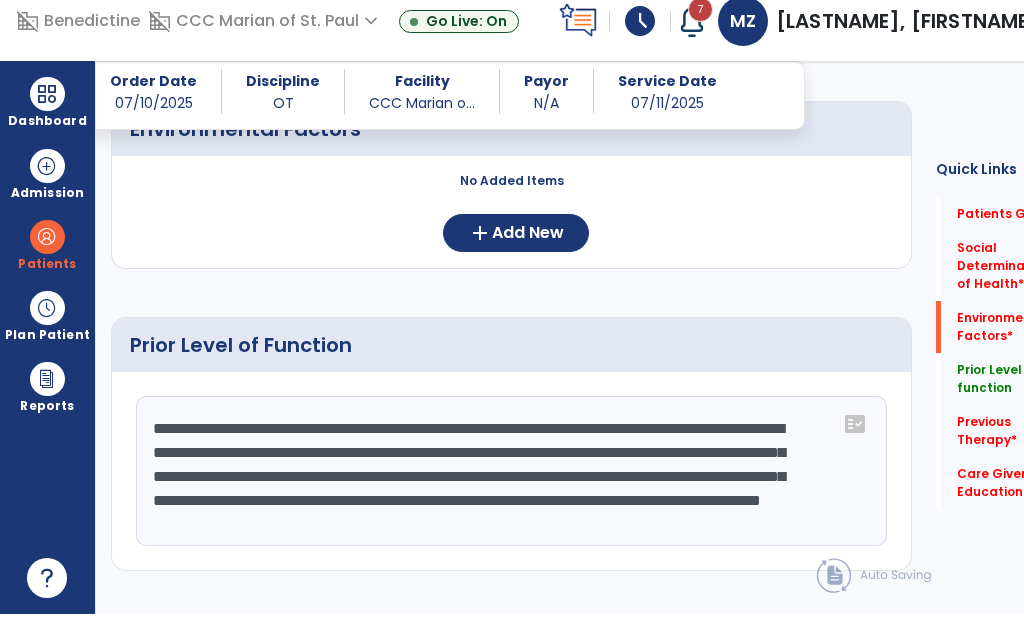 click on "**********" 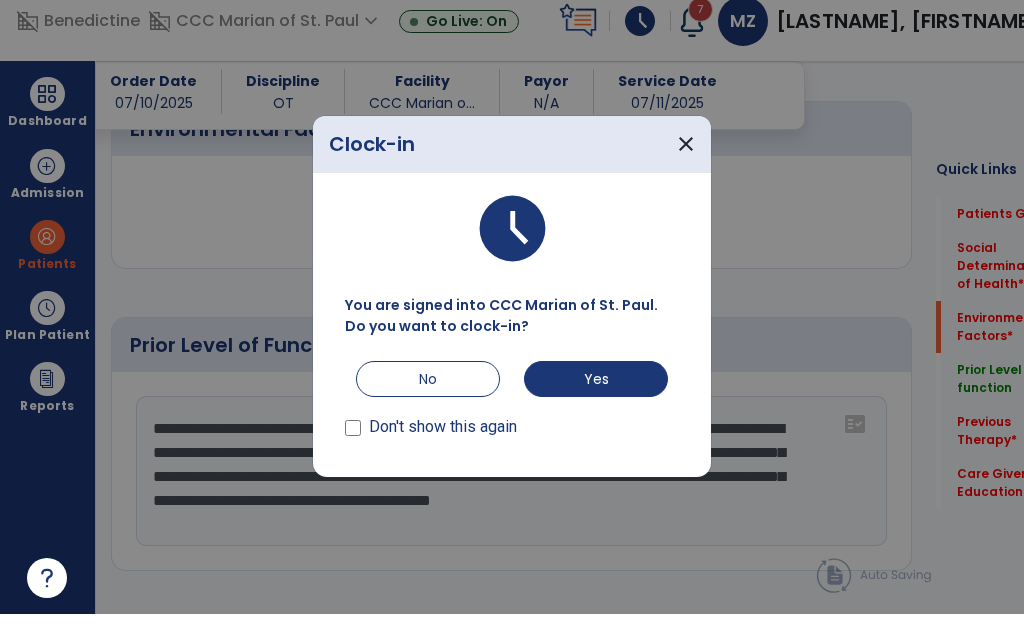 click on "close" at bounding box center [686, 166] 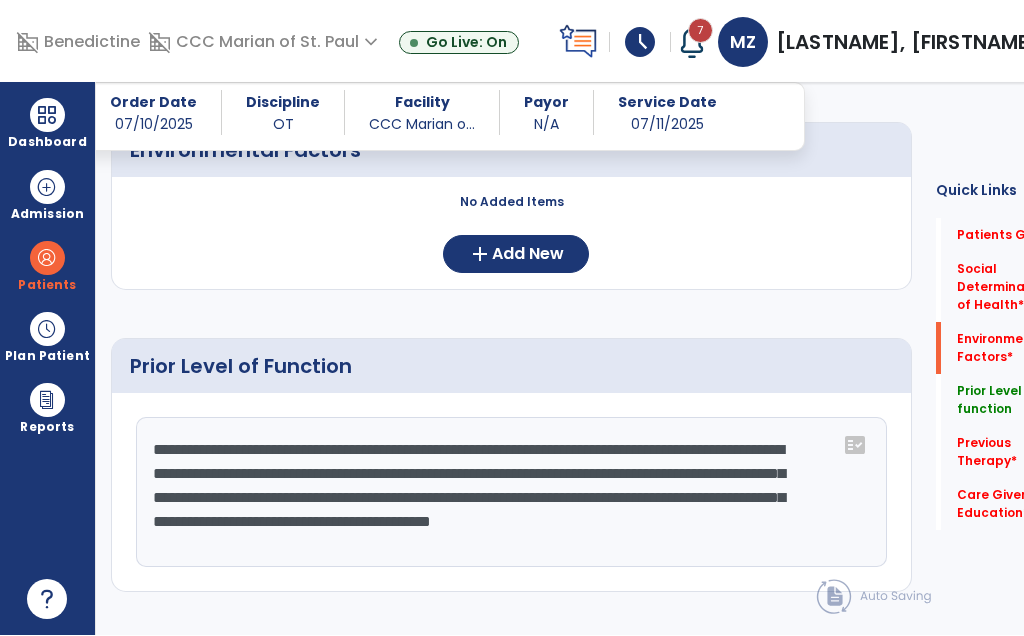 click on "**********" 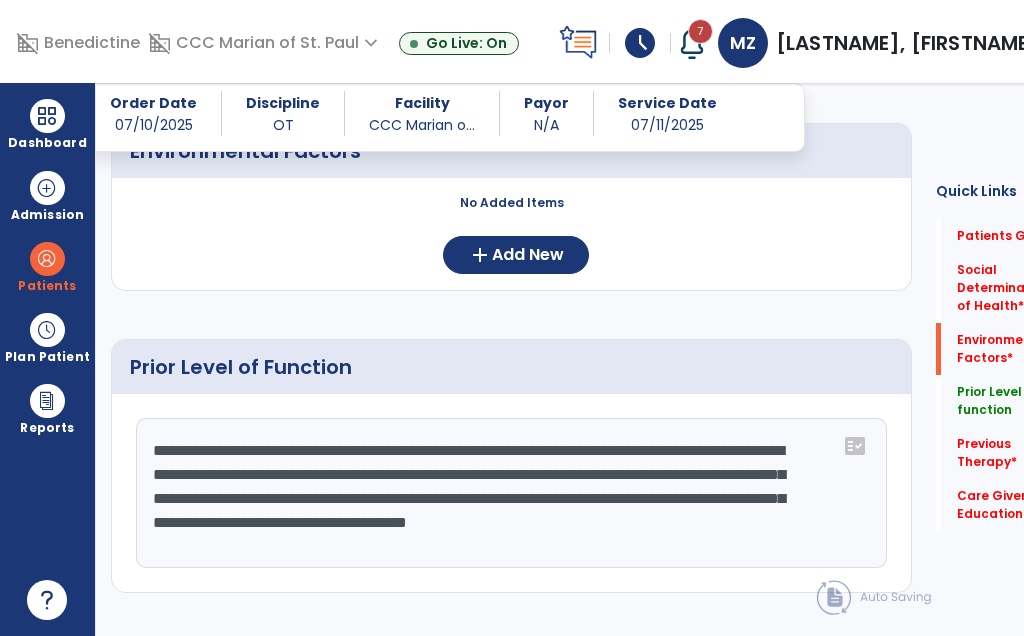 click on "**********" 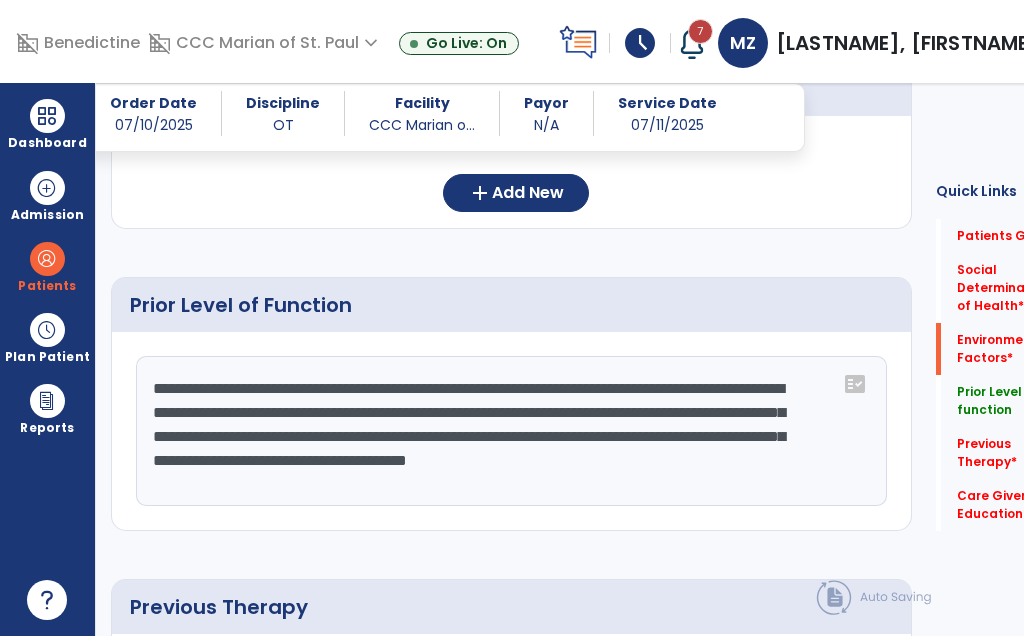 scroll, scrollTop: 715, scrollLeft: 0, axis: vertical 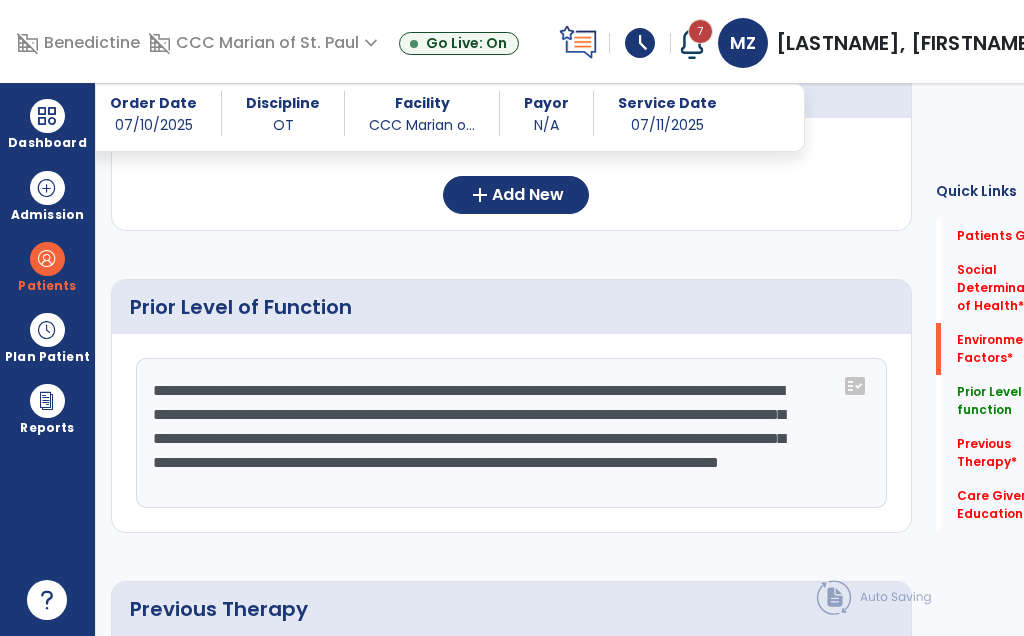 click on "**********" 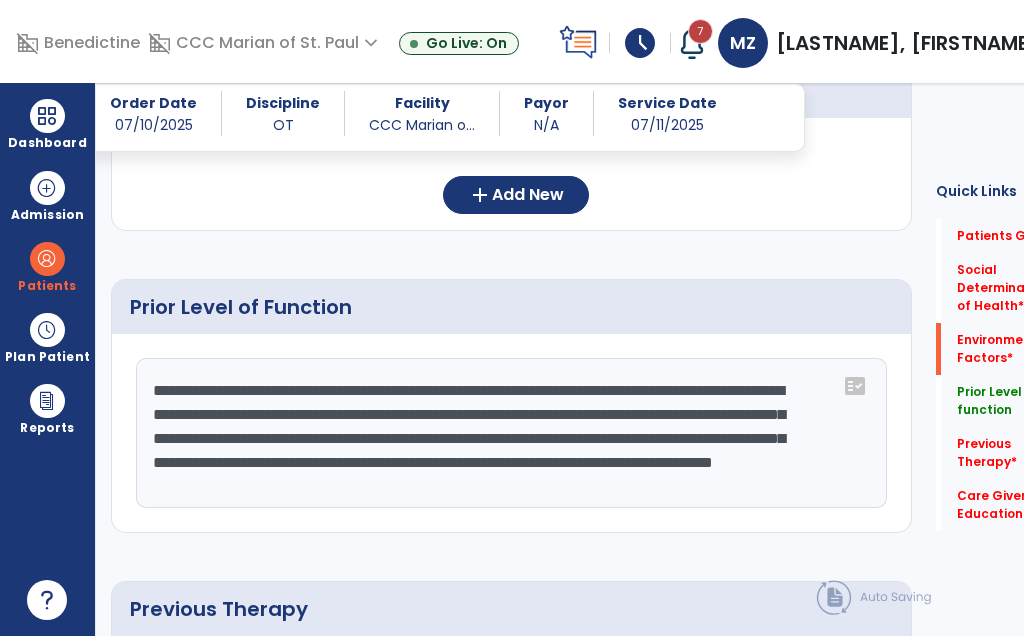 click on "**********" 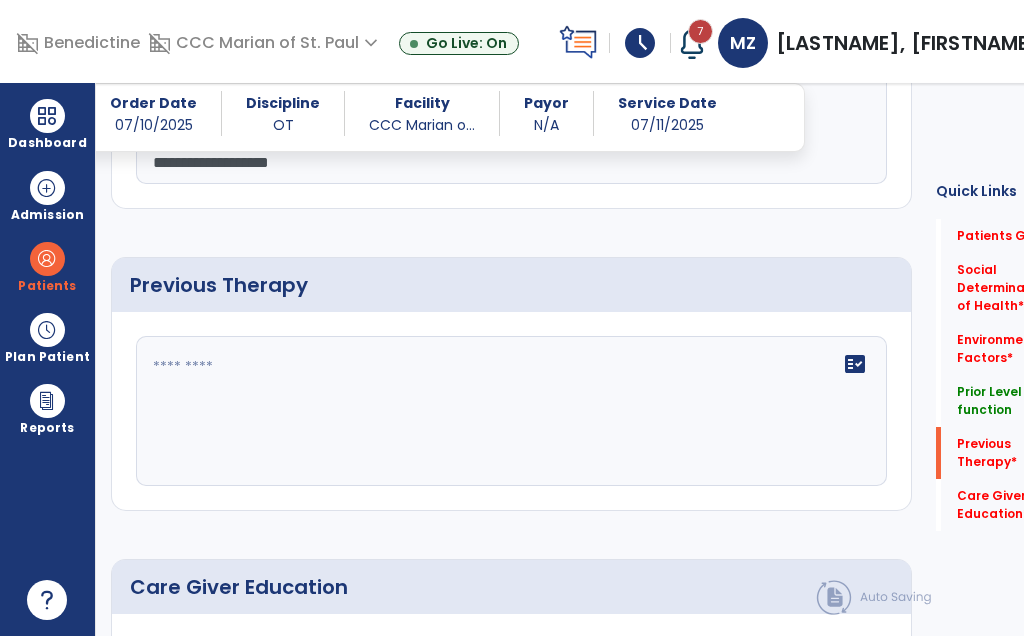 scroll, scrollTop: 1037, scrollLeft: 0, axis: vertical 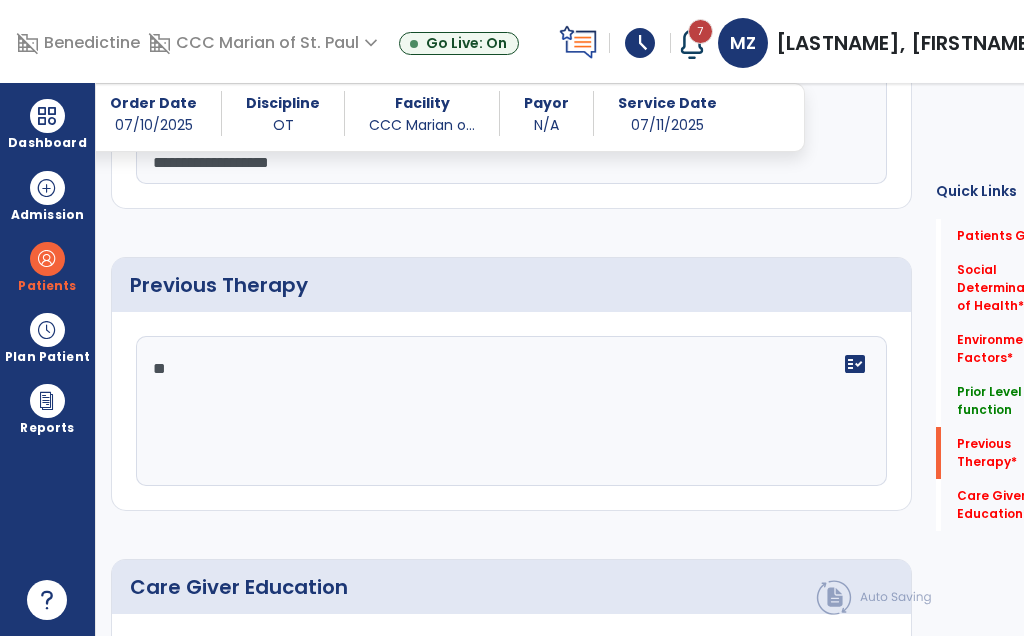 type on "*" 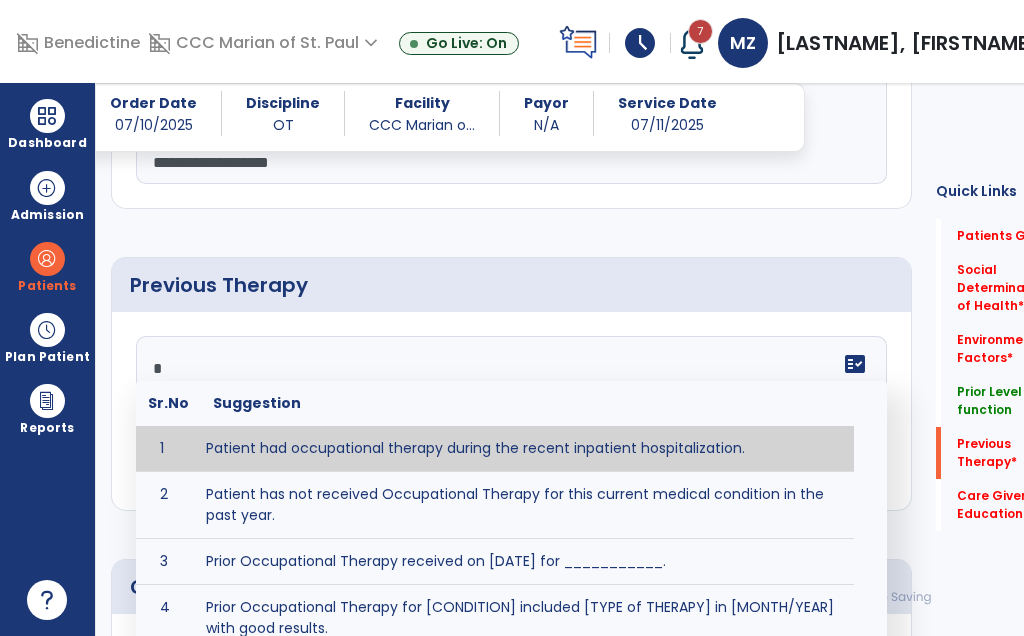 type 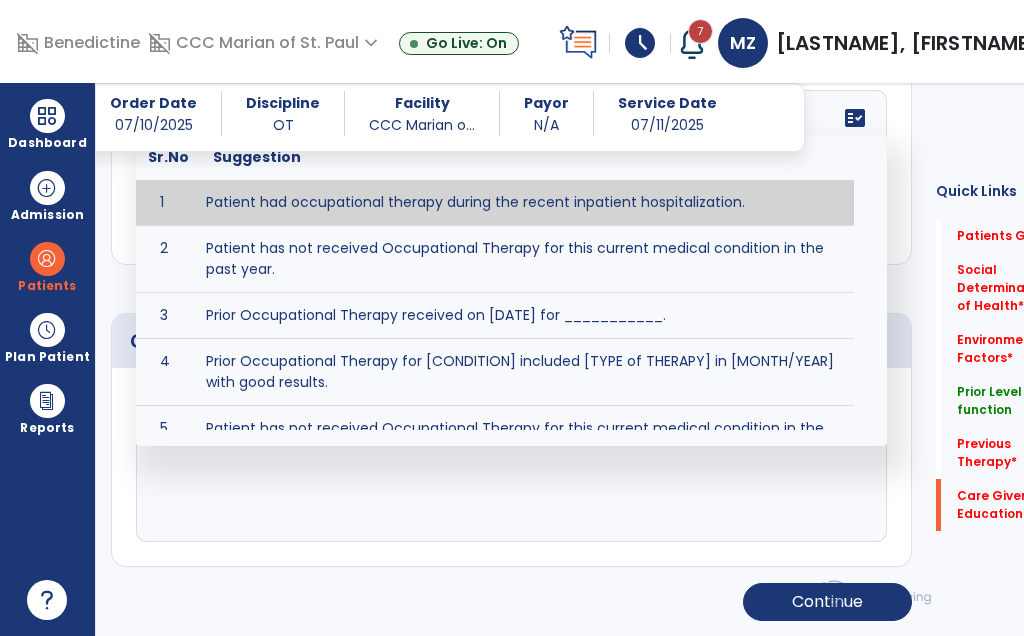click on "fact_check" 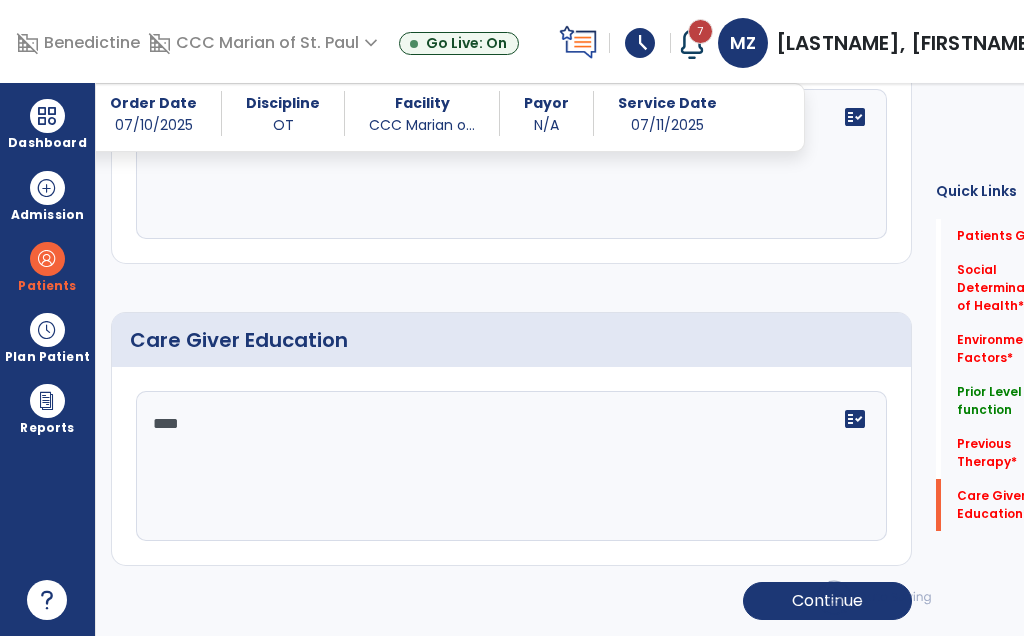 scroll, scrollTop: 1284, scrollLeft: 0, axis: vertical 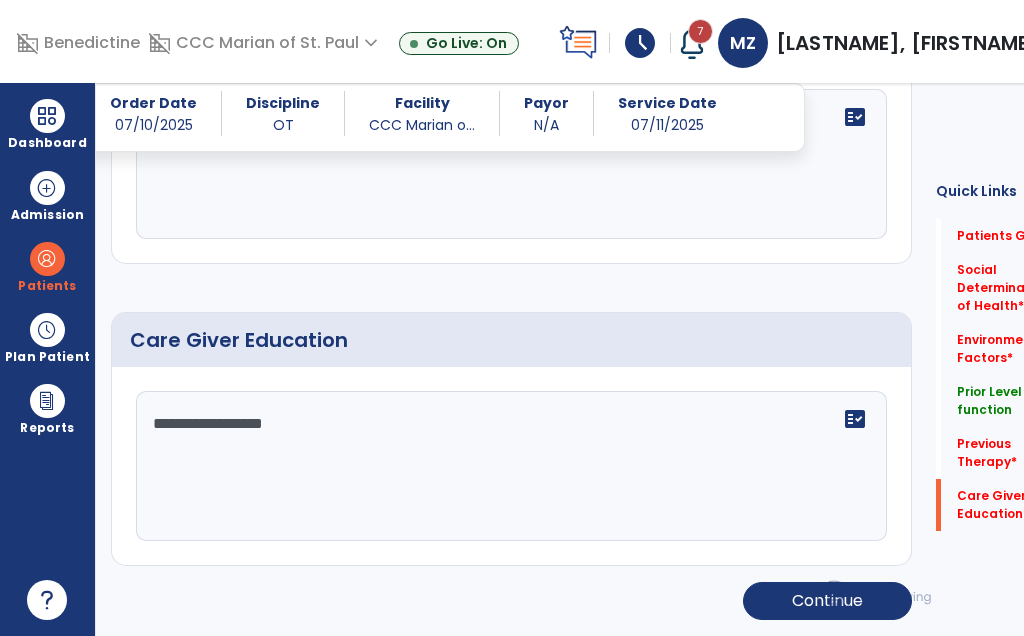 type on "**********" 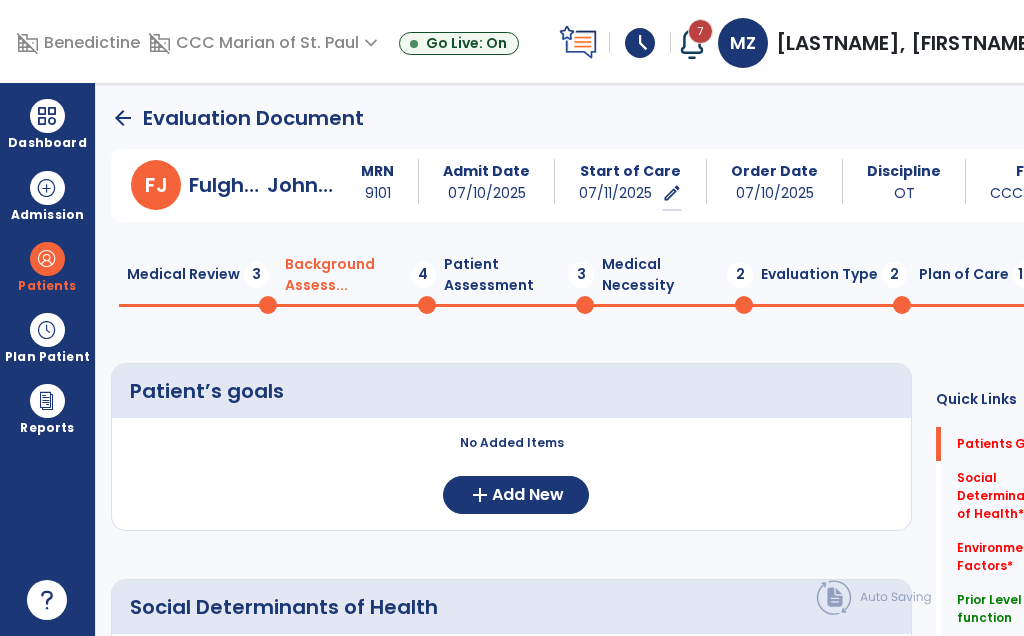 scroll, scrollTop: 0, scrollLeft: 0, axis: both 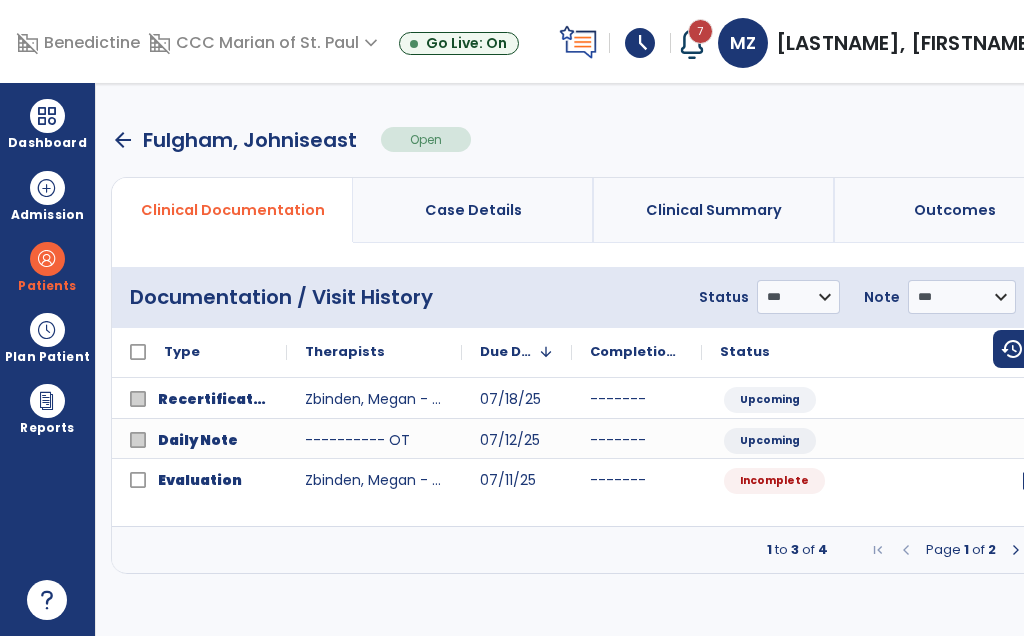 click on "arrow_back" at bounding box center (123, 140) 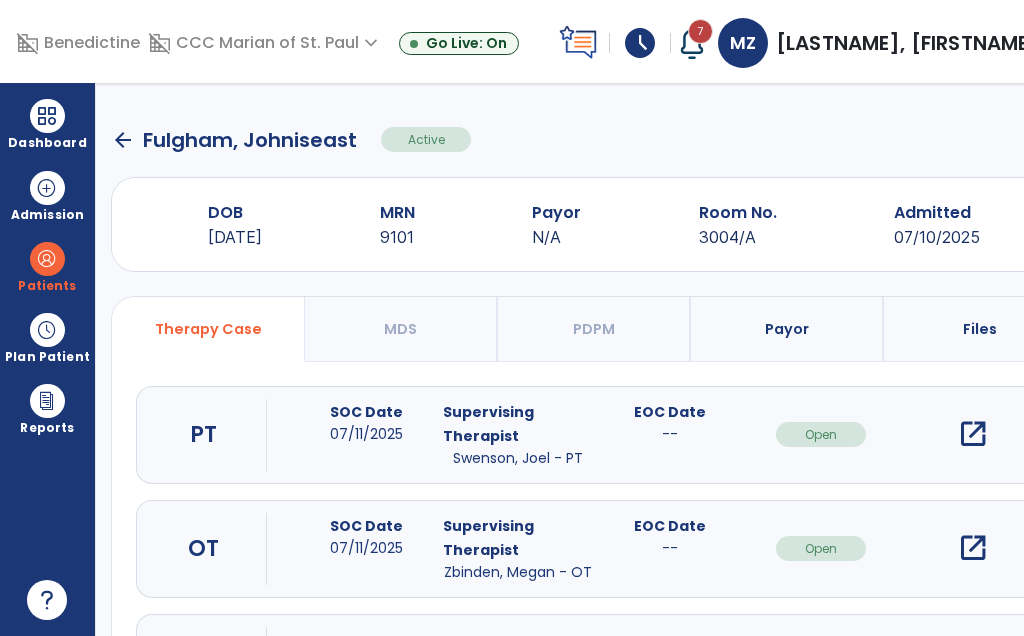 click on "open_in_new" at bounding box center (973, 434) 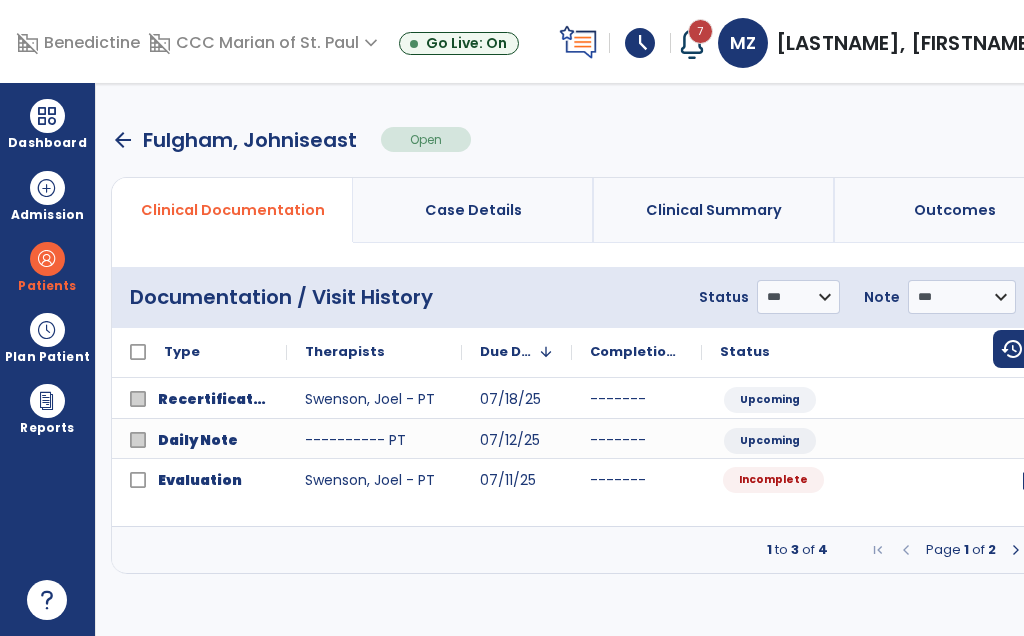scroll, scrollTop: 0, scrollLeft: 50, axis: horizontal 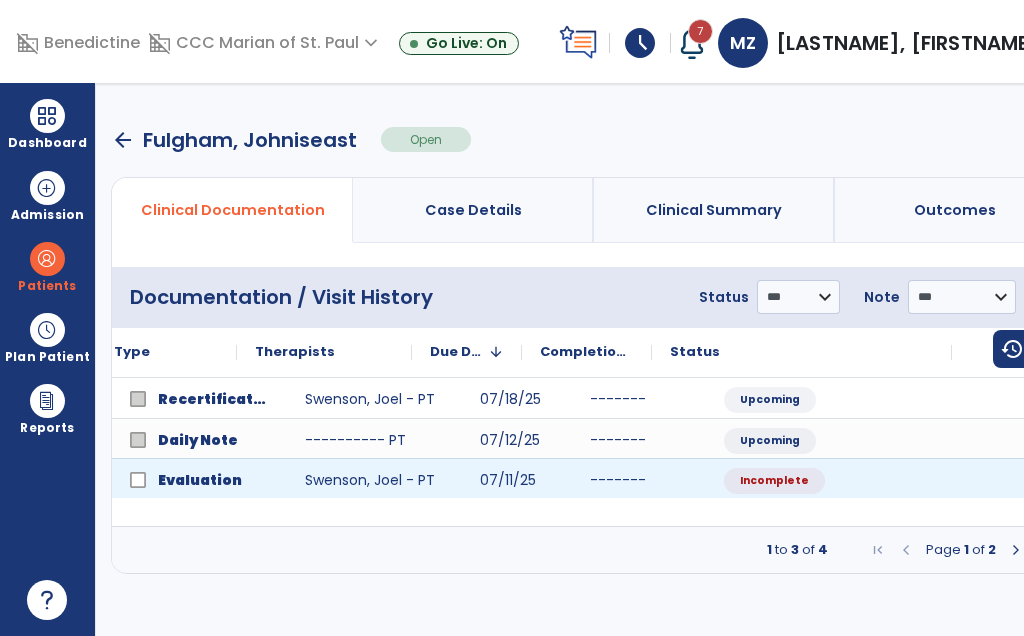 click on "open_in_new" 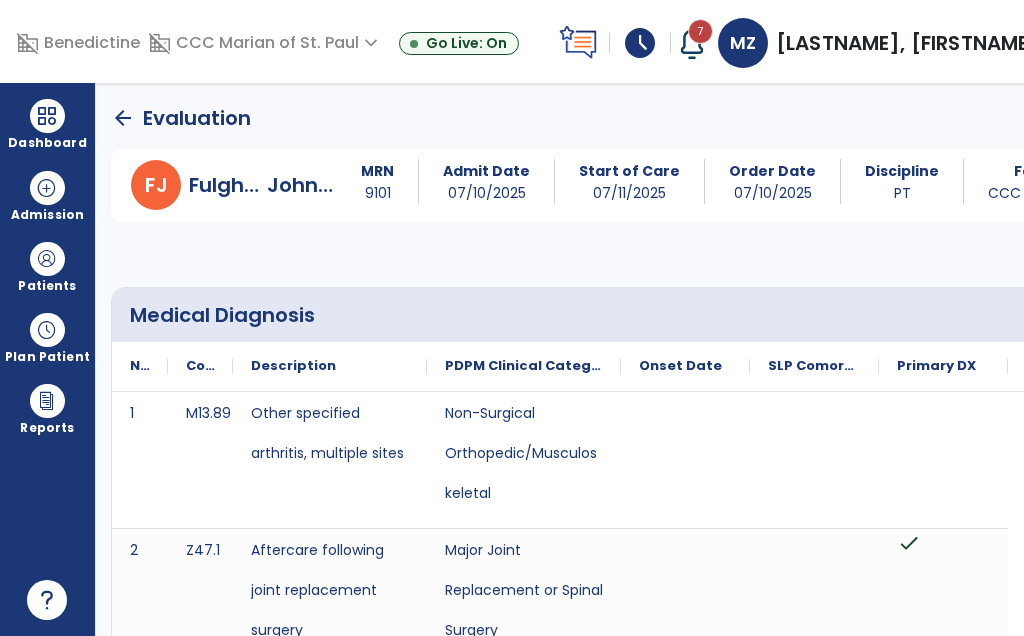 scroll, scrollTop: 0, scrollLeft: 0, axis: both 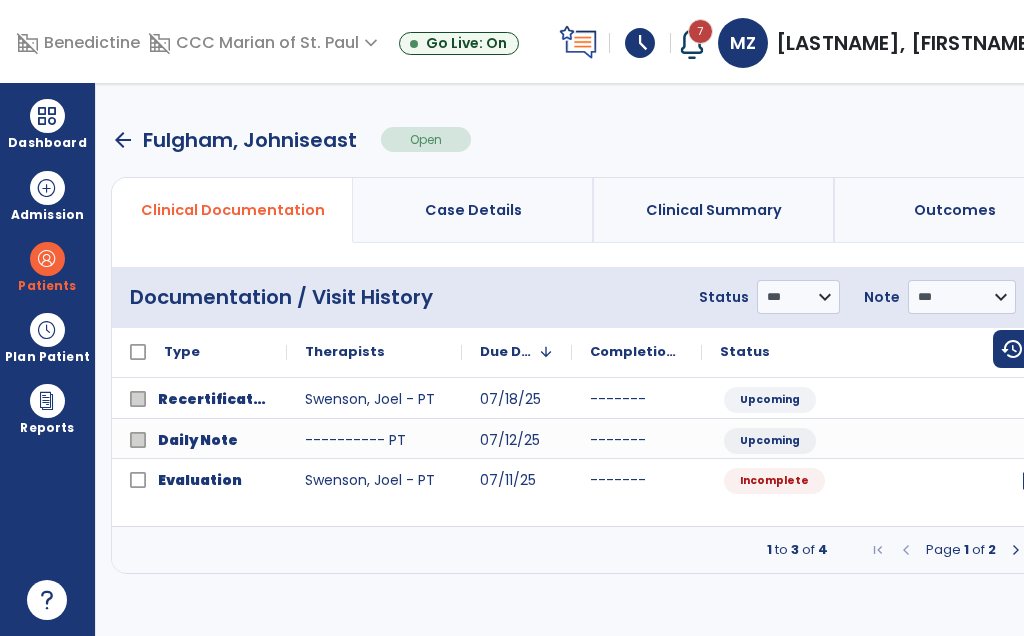 click on "arrow_back" at bounding box center [123, 140] 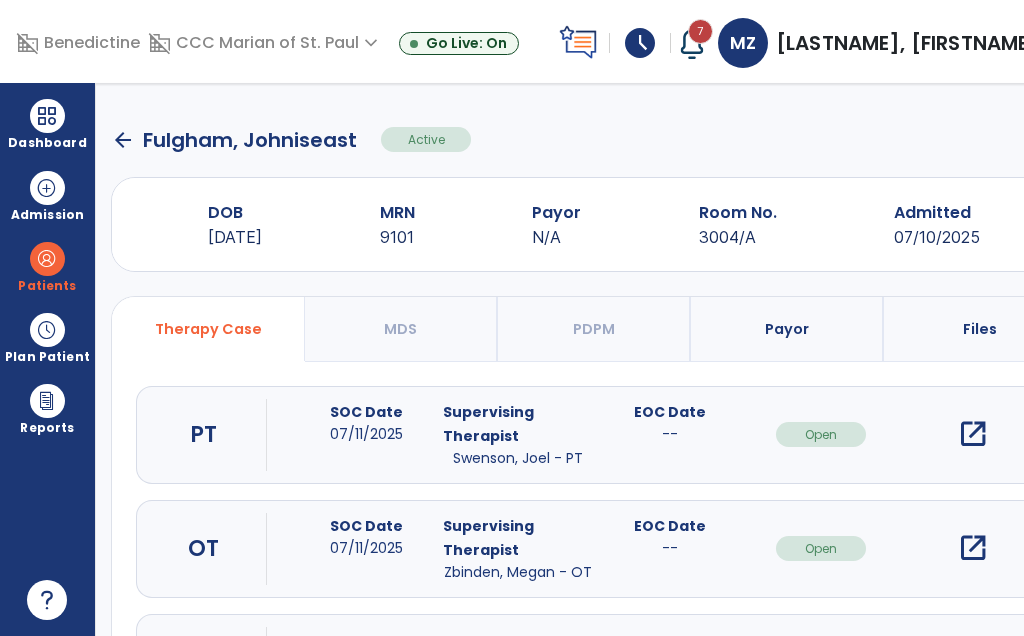 click on "open_in_new" at bounding box center [973, 548] 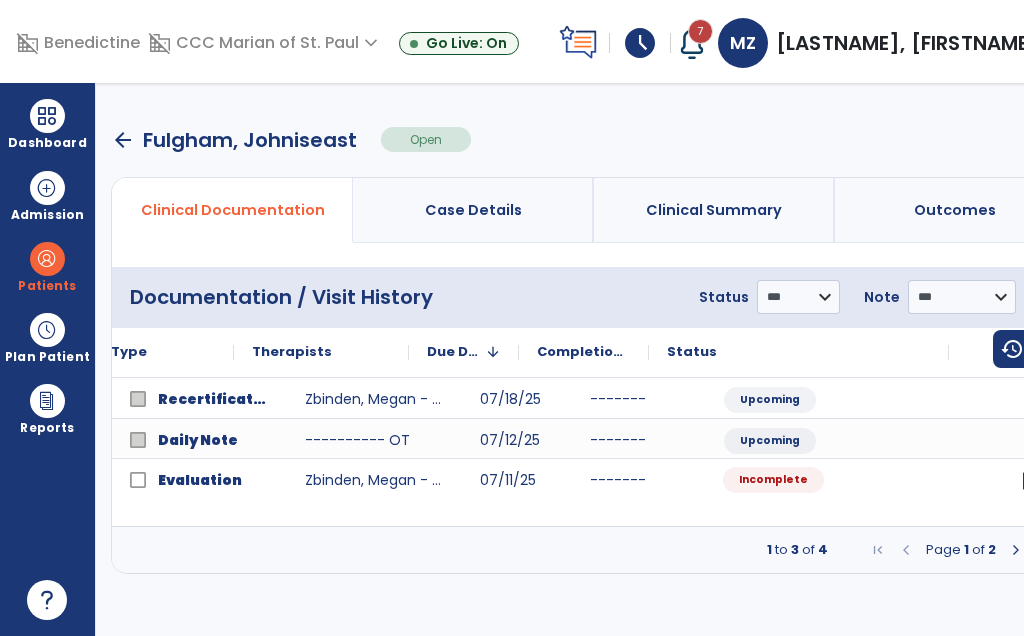 scroll, scrollTop: 0, scrollLeft: 69, axis: horizontal 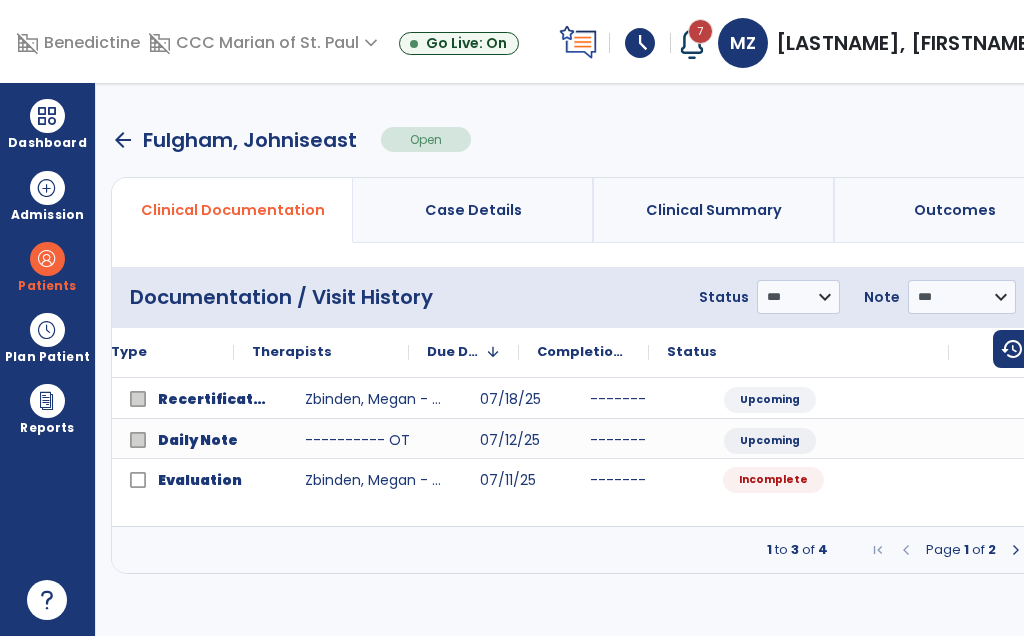 click on "open_in_new" 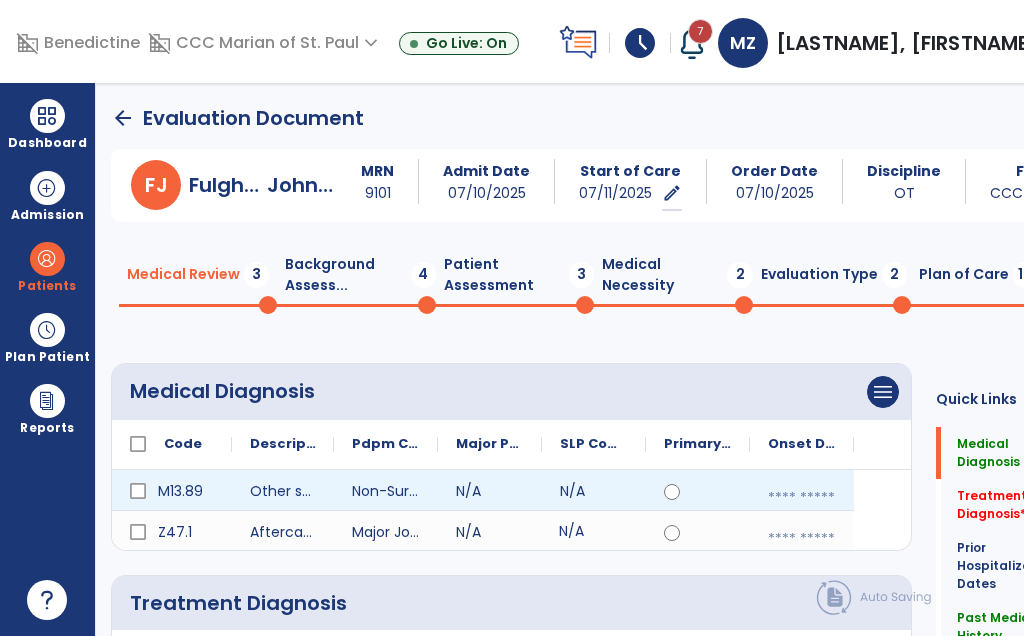 scroll, scrollTop: 0, scrollLeft: 0, axis: both 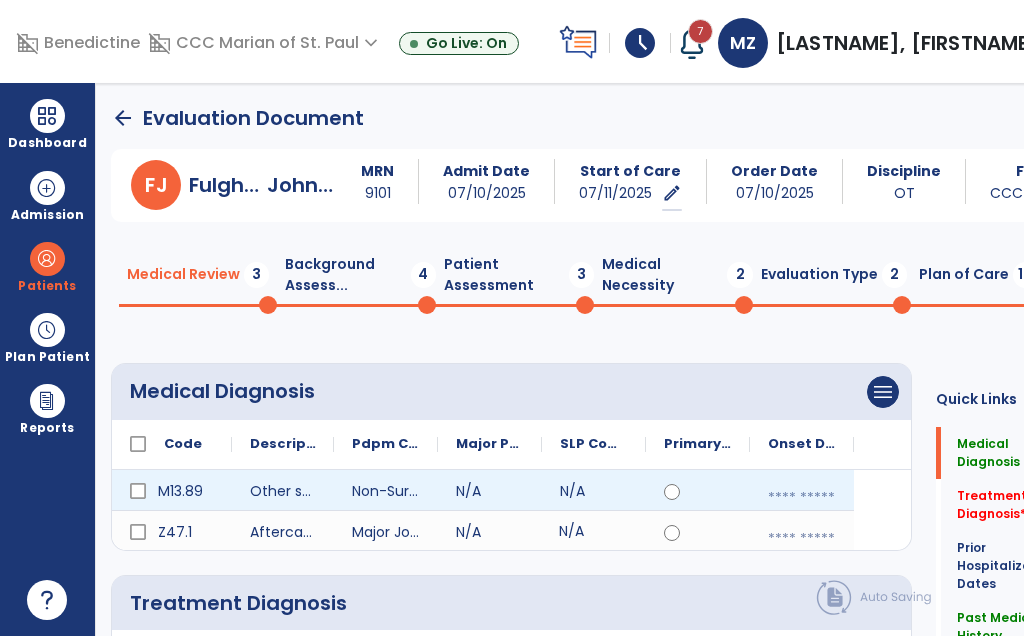 click on "Background Assess...  4" 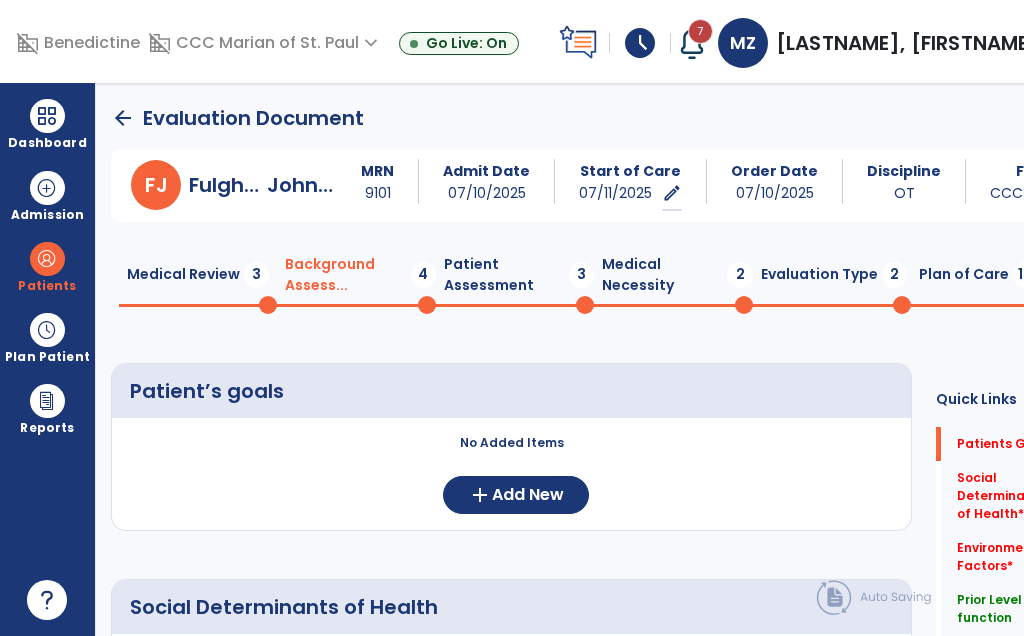 click on "Medical Review  3" 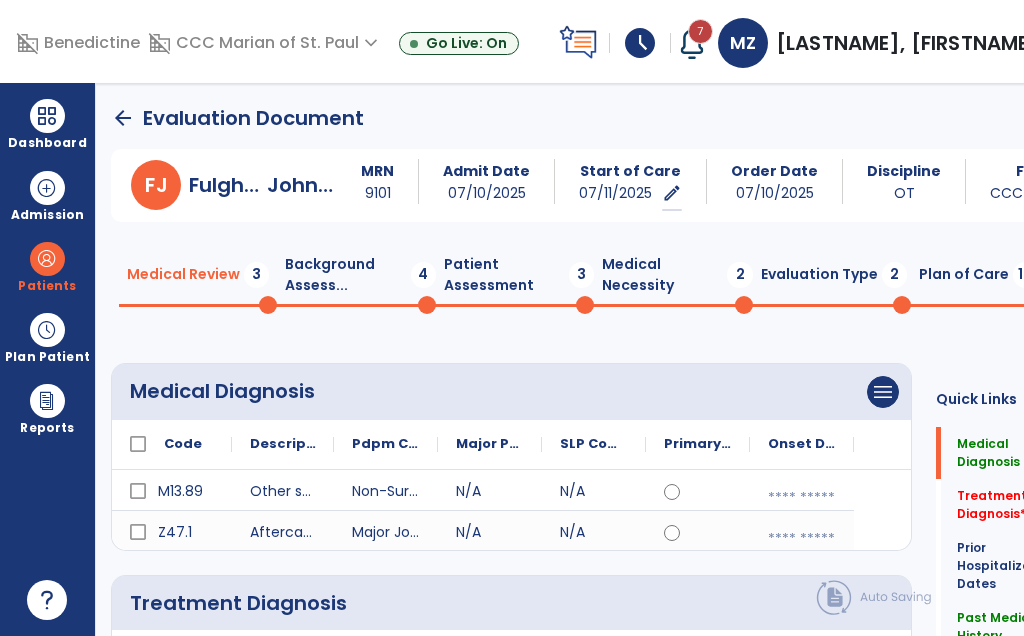 click on "Background Assess...  4" 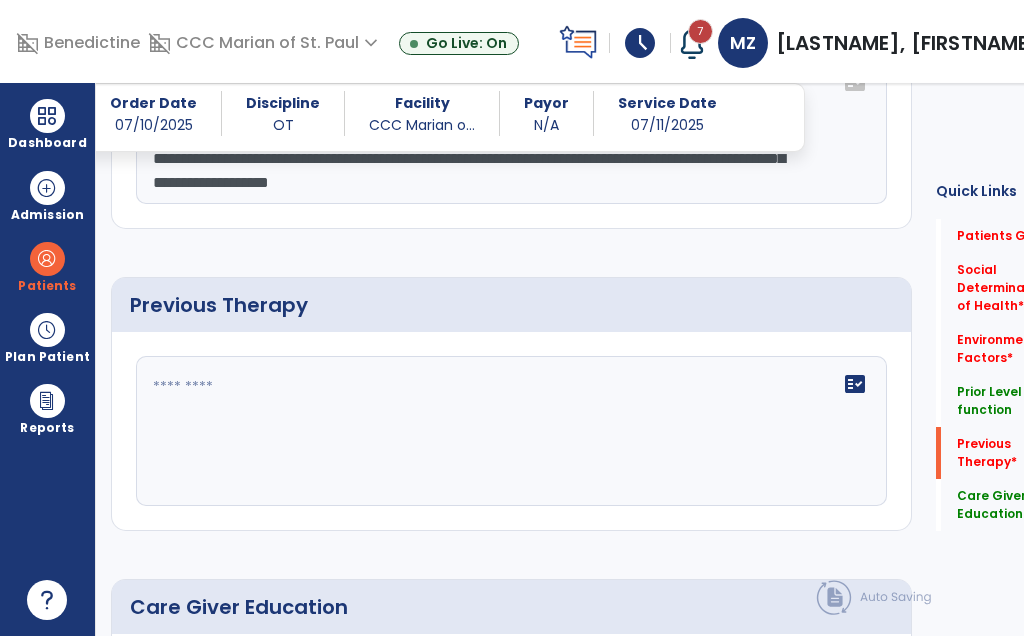 scroll, scrollTop: 1017, scrollLeft: 0, axis: vertical 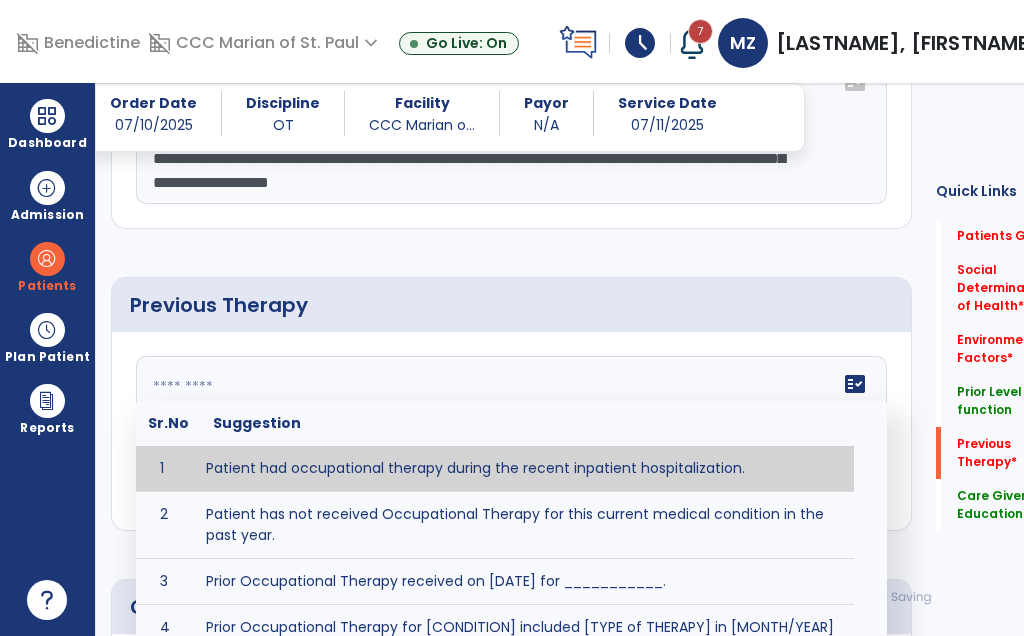 paste on "**********" 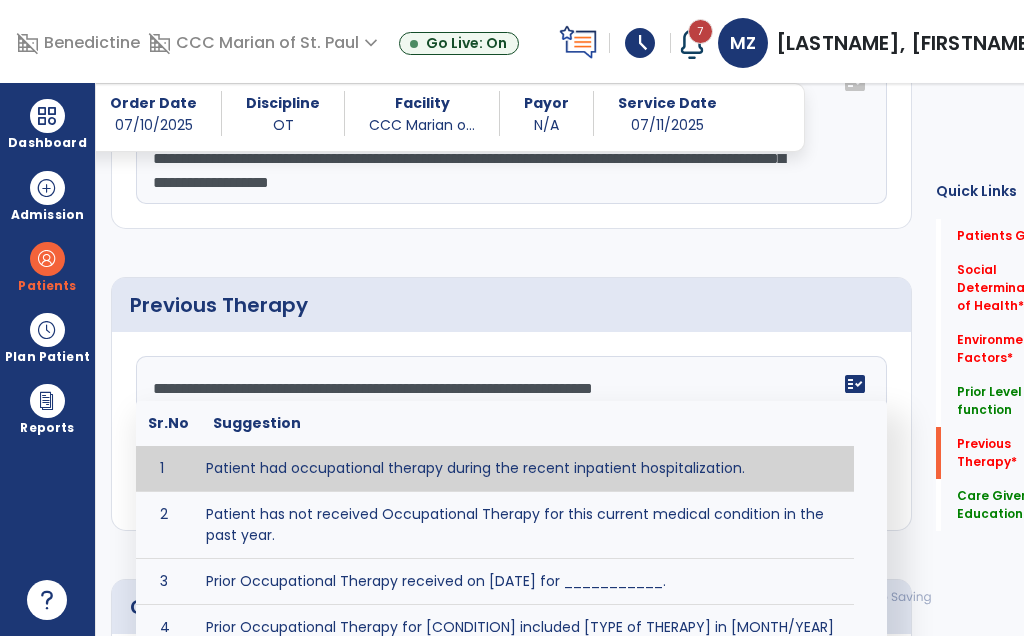 type on "**********" 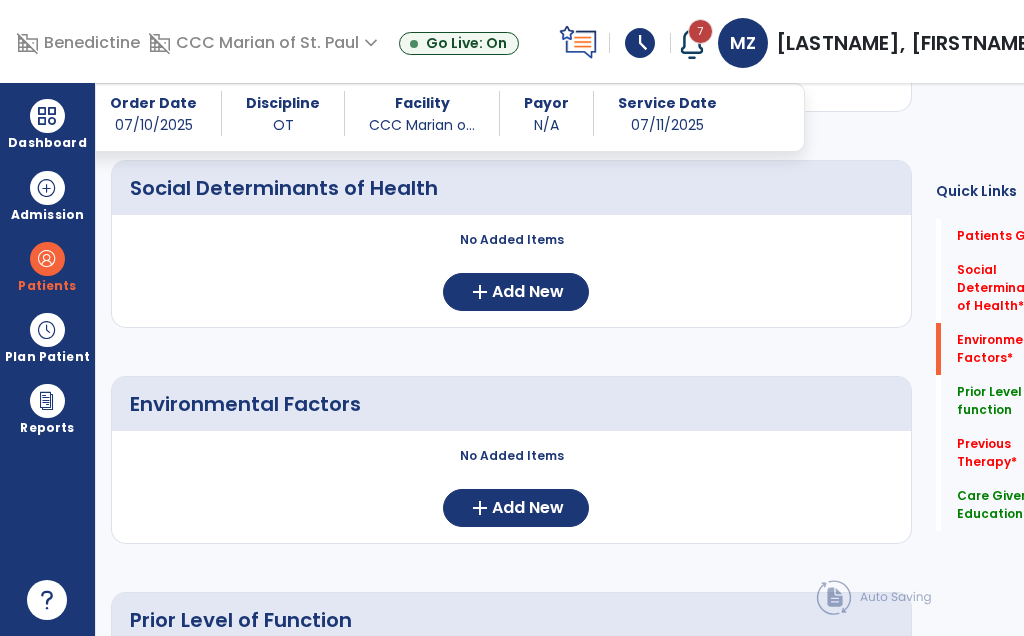 scroll, scrollTop: 400, scrollLeft: 0, axis: vertical 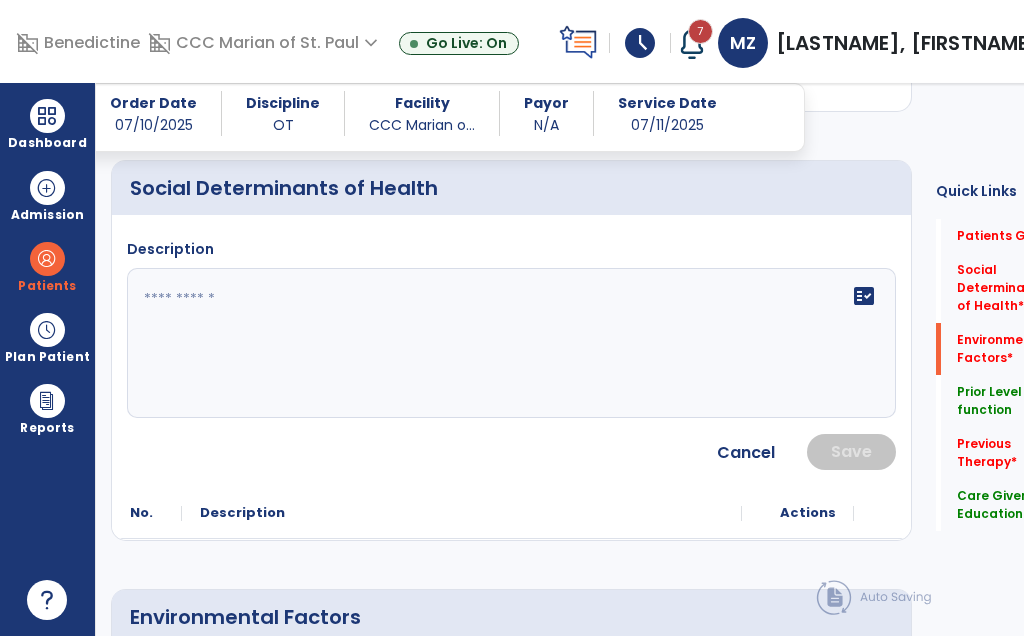click on "fact_check" 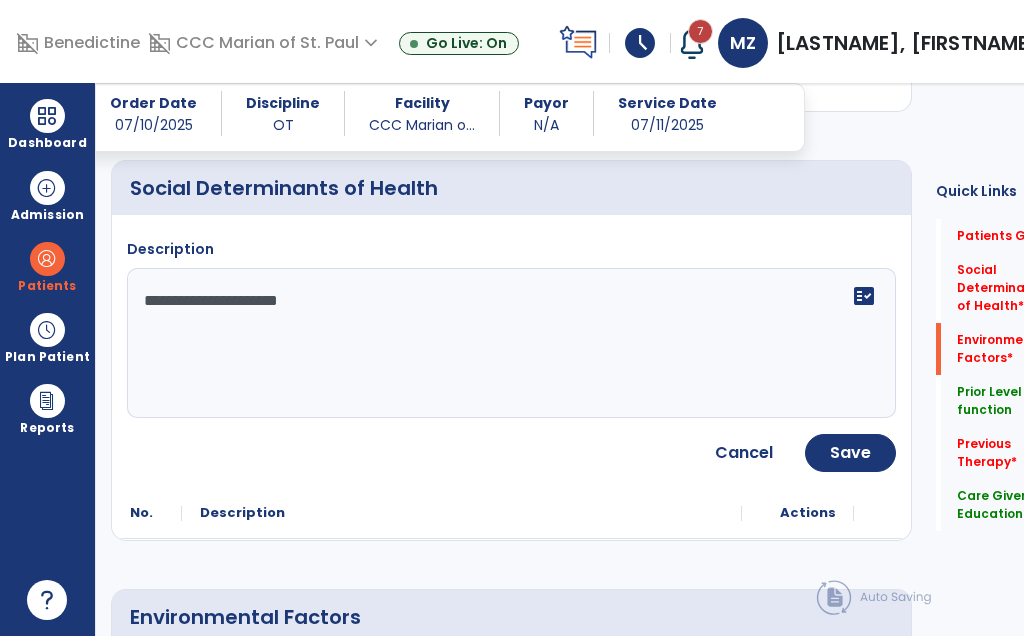 click on "**********" 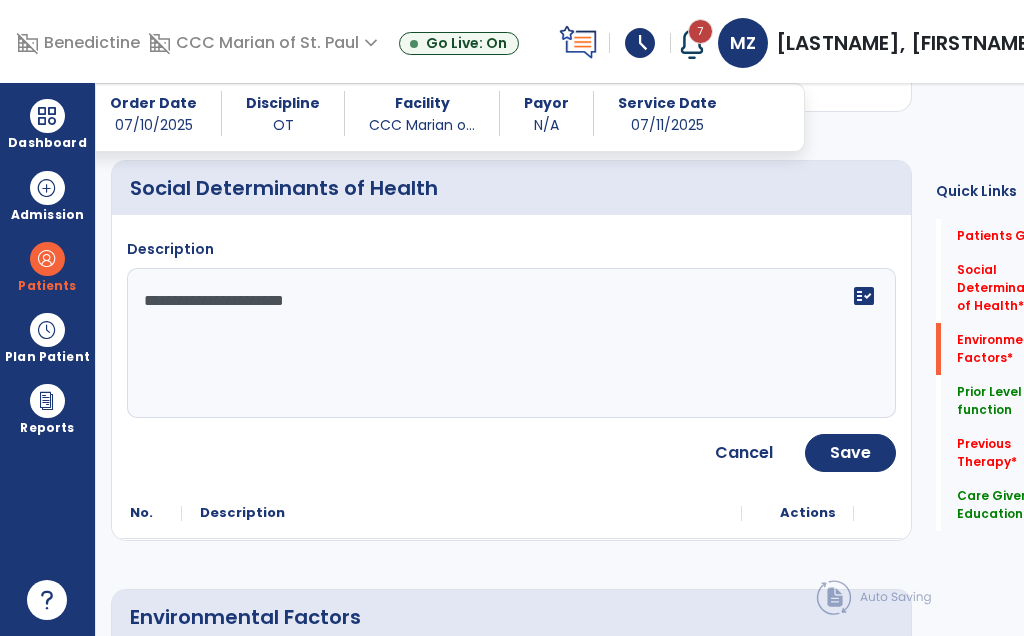 type on "**********" 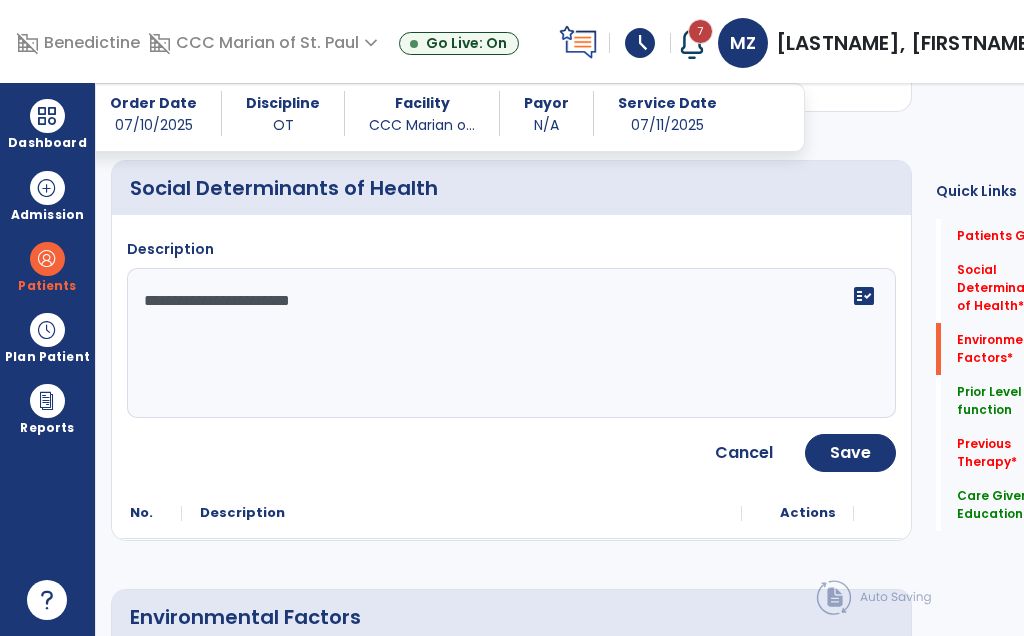 click on "Save" 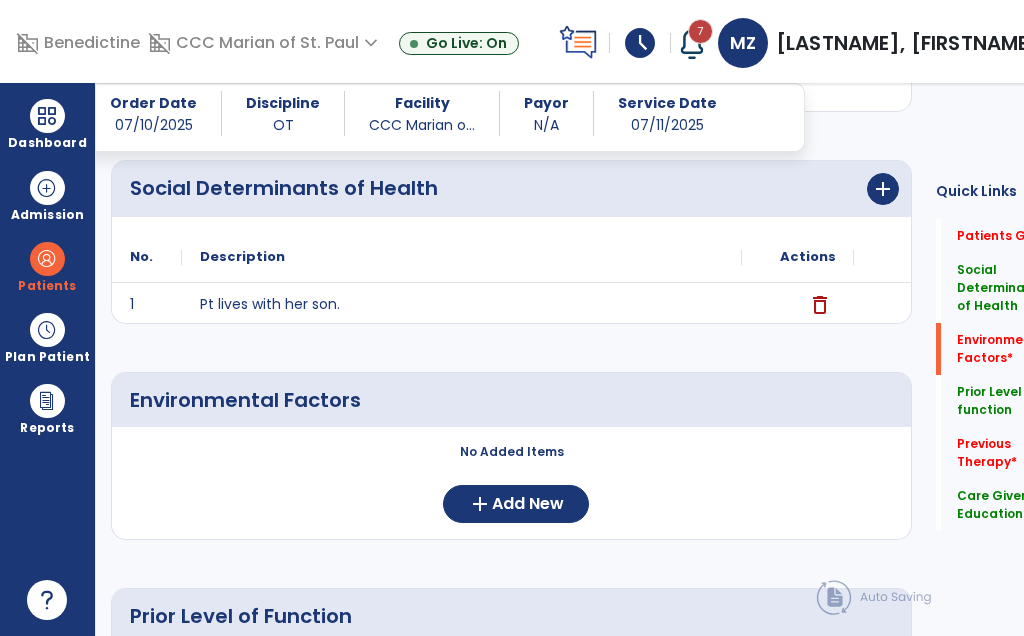 click on "Add New" 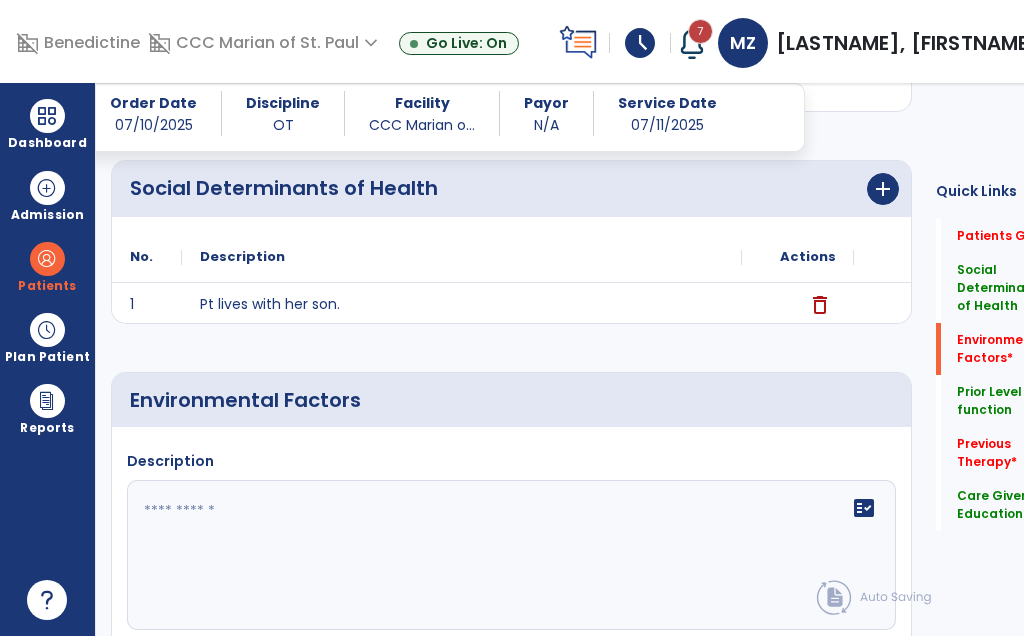 click on "fact_check" 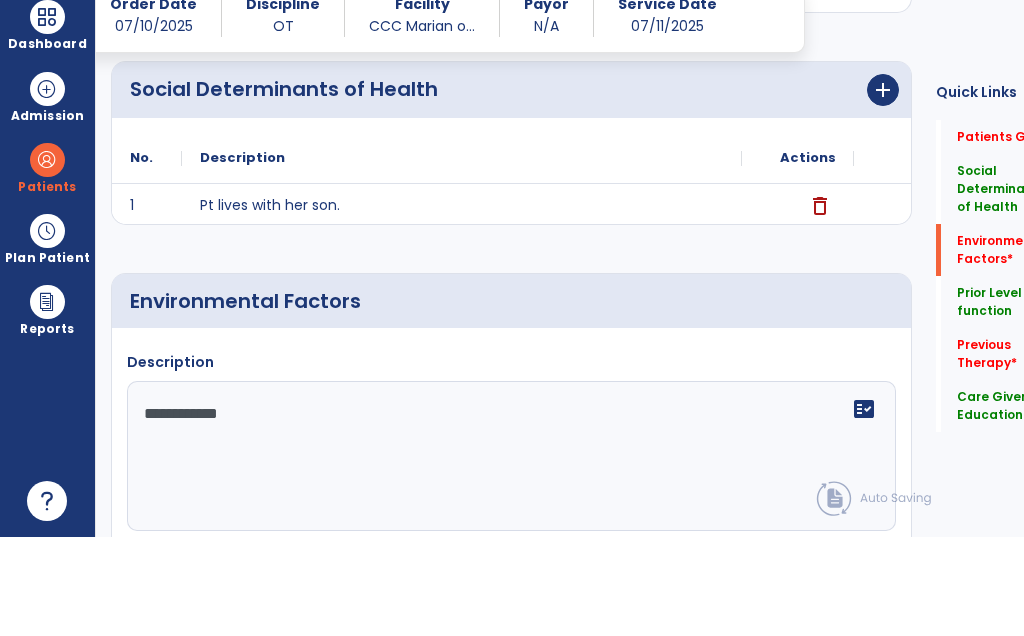 scroll, scrollTop: 400, scrollLeft: 0, axis: vertical 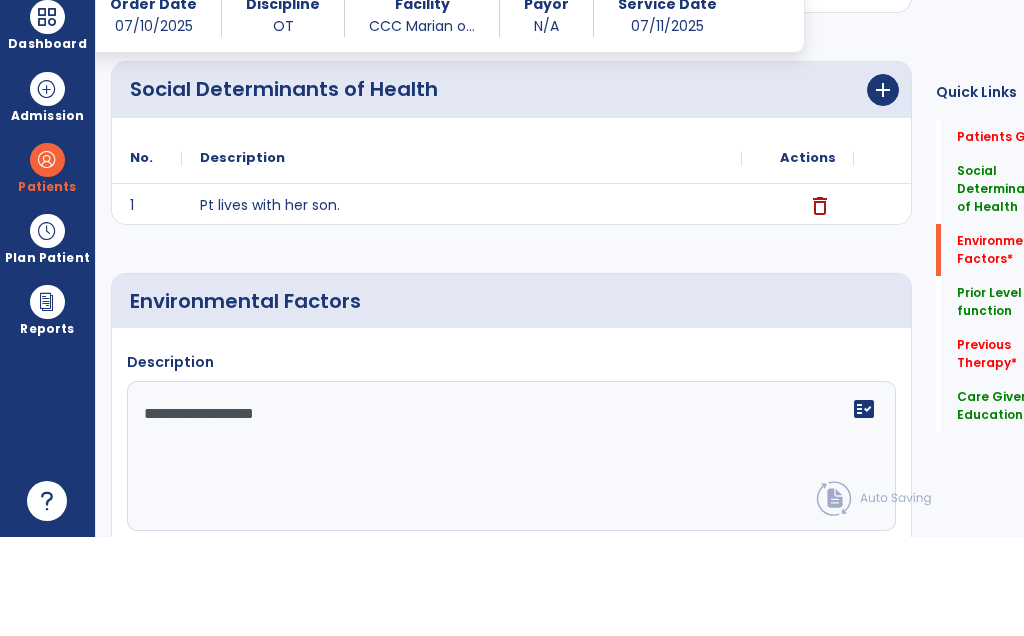 click on "**********" 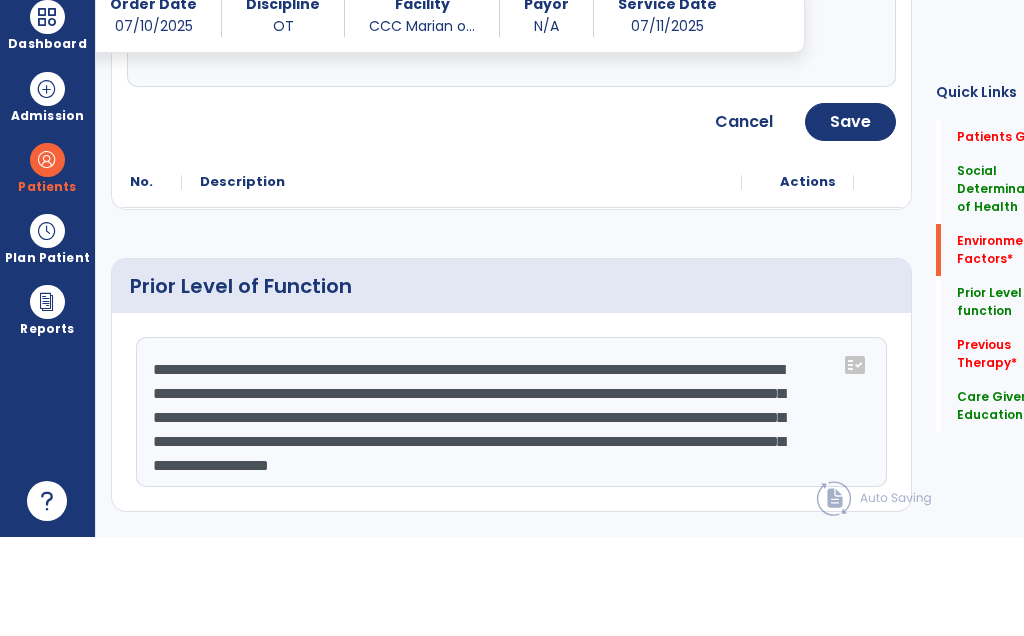 scroll, scrollTop: 844, scrollLeft: 0, axis: vertical 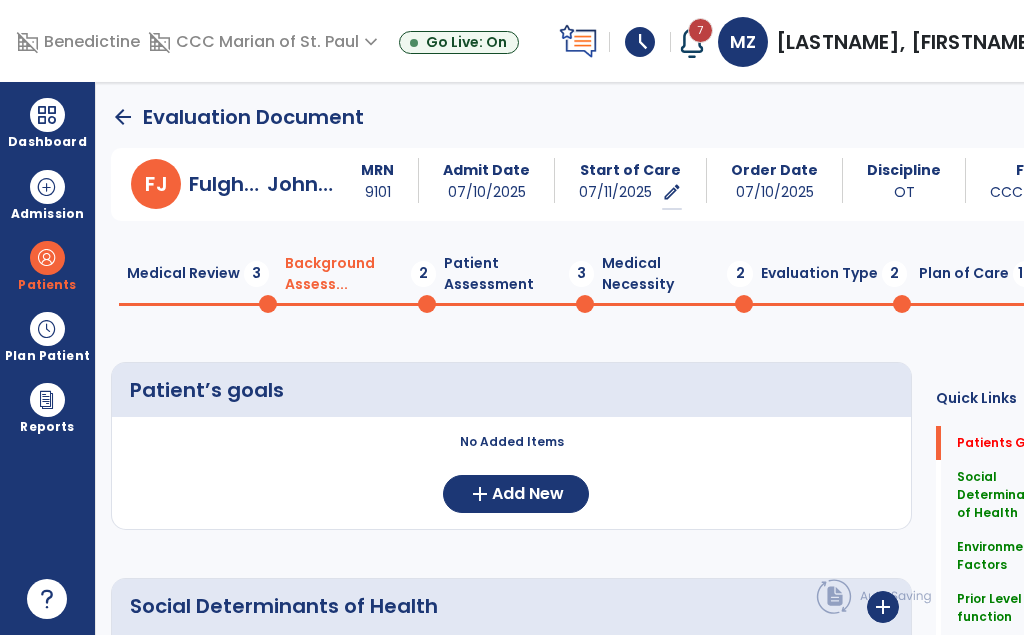 click on "Patient Assessment  3" 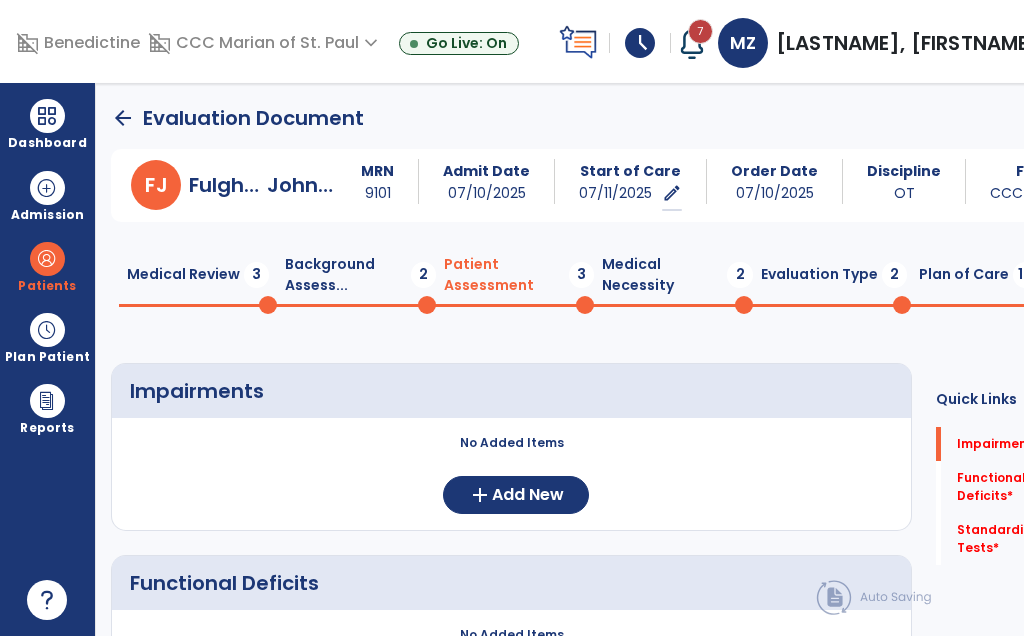 click on "arrow_back   Evaluation Document   F  J  [LAST],   [FIRST]  MRN 9101 Admit Date 07/10/2025 Start of Care 07/11/2025   edit  ********* Order Date 07/10/2025 Discipline OT Facility CCC Marian o... Payor N/A Service Date 07/11/2025  Medical Review  3  Background Assess...  2  Patient Assessment  3  Medical Necessity  2  Evaluation Type  2  Plan of Care  10 Impairments     No Added Items  add  Add New Functional Deficits     No Added Items  add  Add New Standardized Tests     No Added Items  add  Add New  Continue  chevron_right  Quick Links  Impairments   *  Impairments   *  Functional Deficits   *  Functional Deficits   *  Standardized Tests   *  Standardized Tests   *" at bounding box center [594, 359] 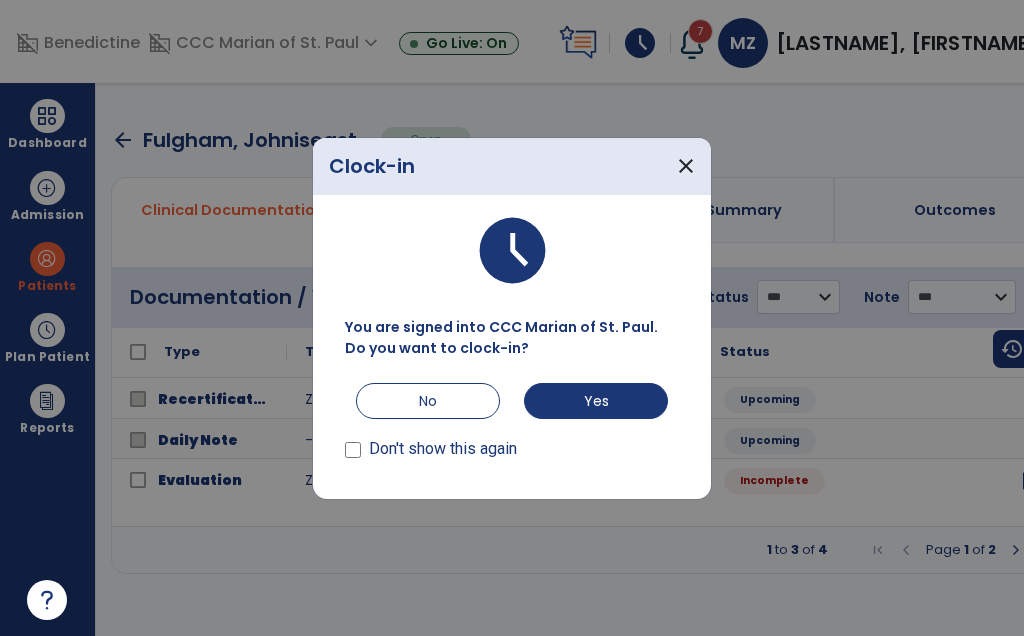 click on "close" at bounding box center [686, 166] 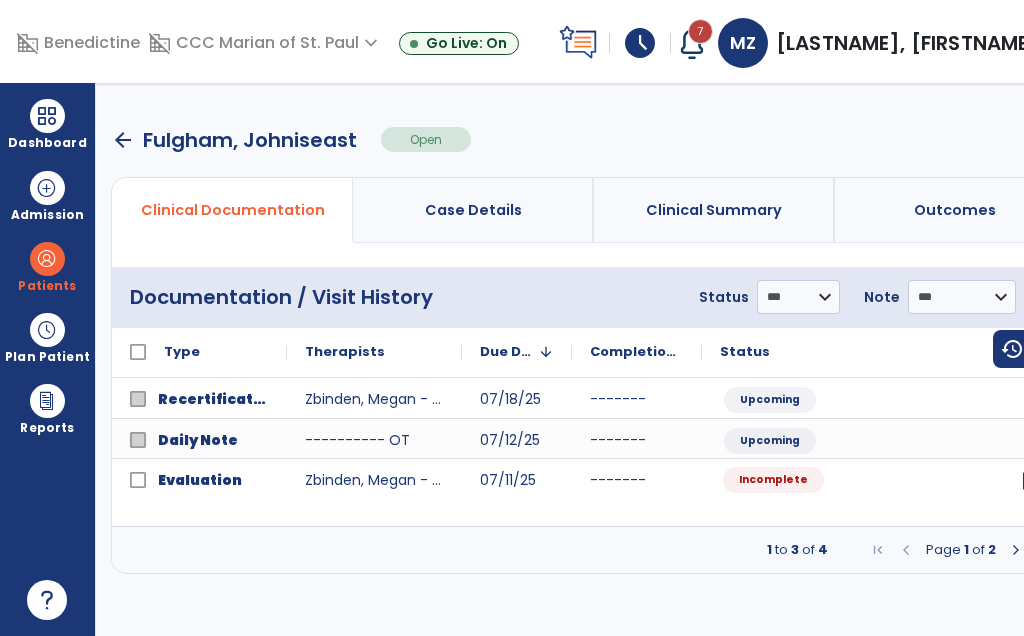 scroll, scrollTop: 0, scrollLeft: 54, axis: horizontal 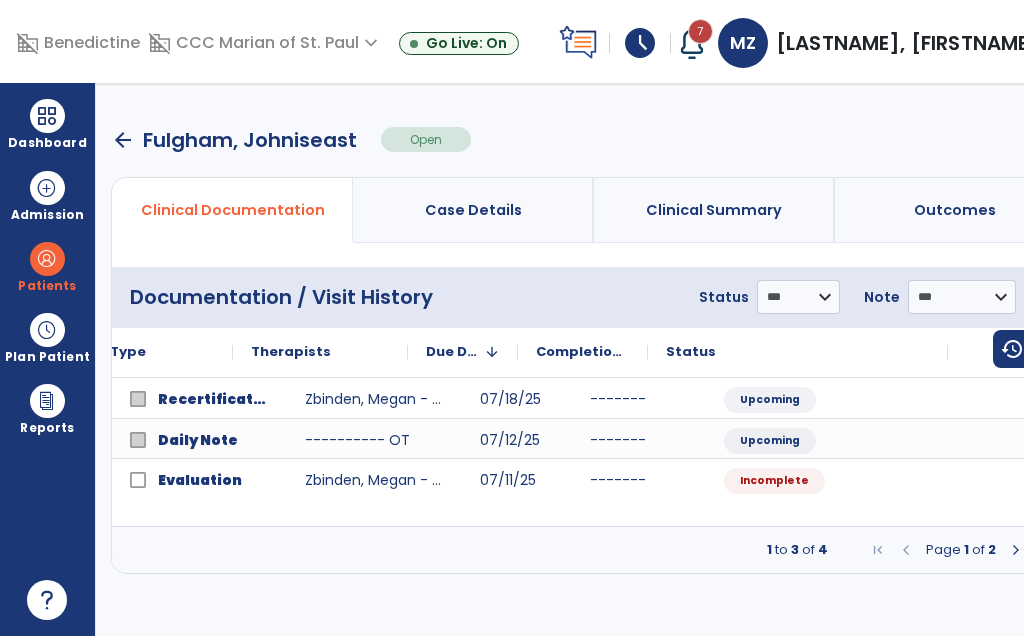 click on "open_in_new" 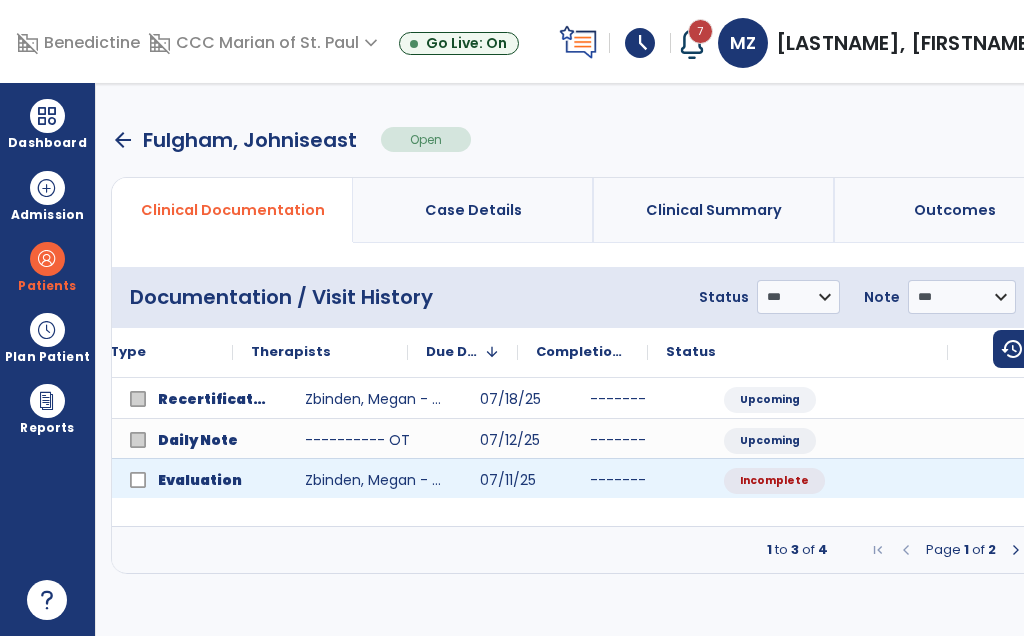 click on "open_in_new" 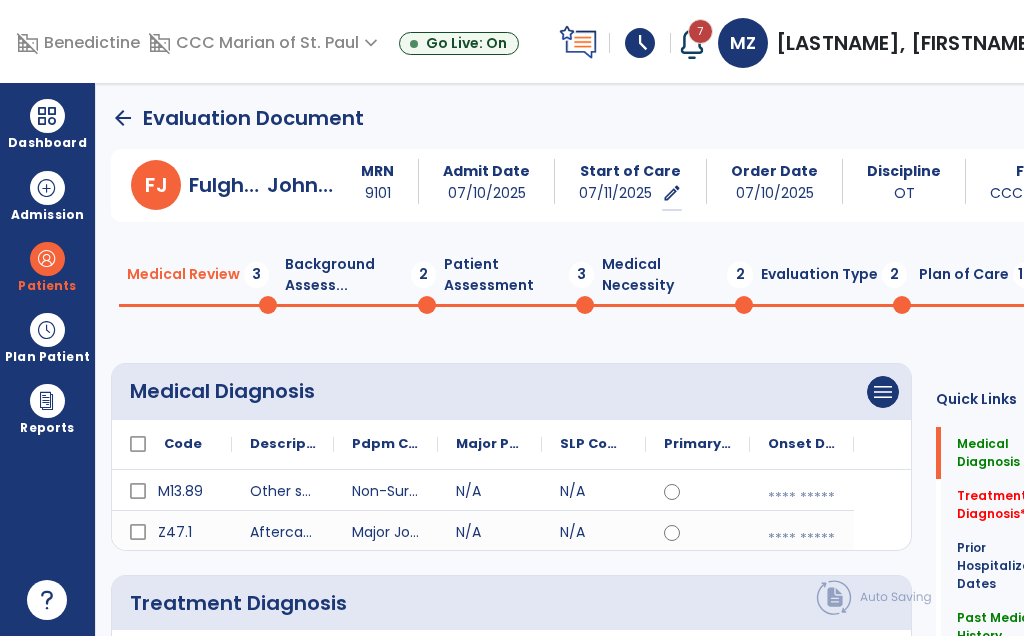 scroll, scrollTop: 0, scrollLeft: 0, axis: both 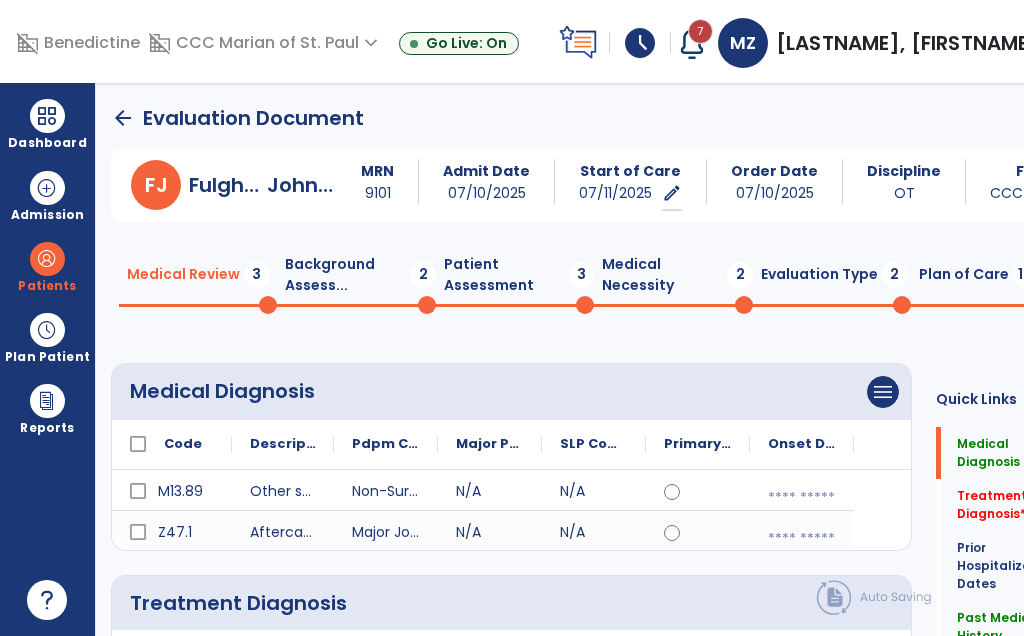 click on "Background Assess...  2" 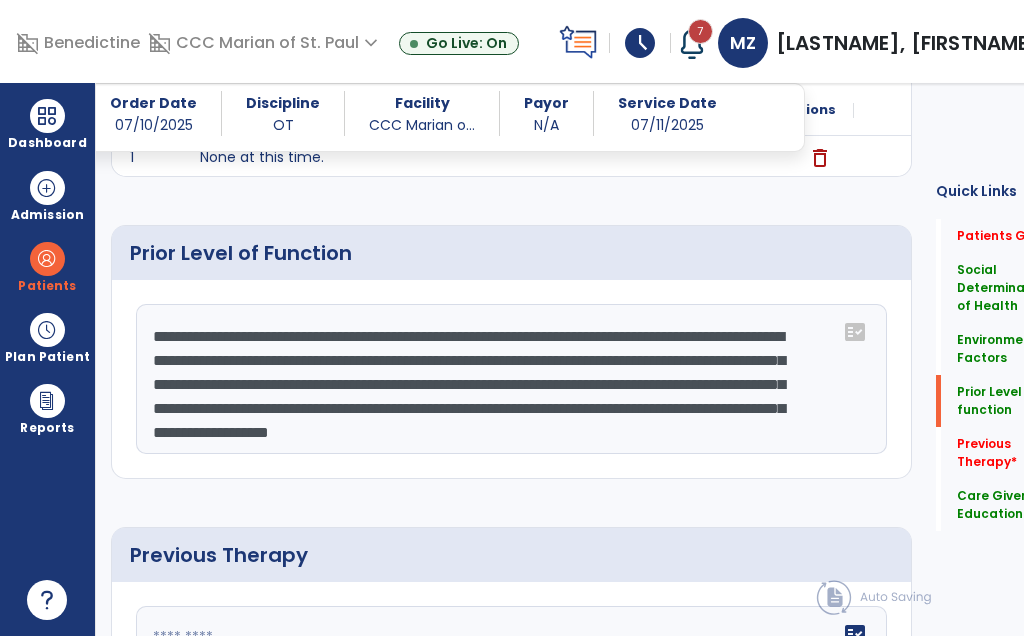 scroll, scrollTop: 759, scrollLeft: 0, axis: vertical 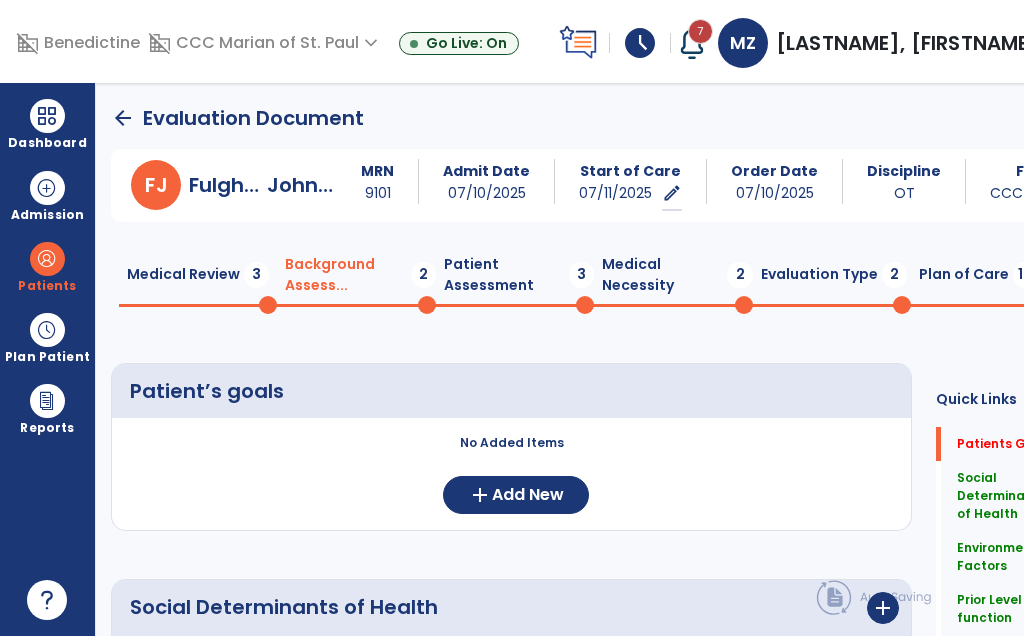 click on "add  Add New" 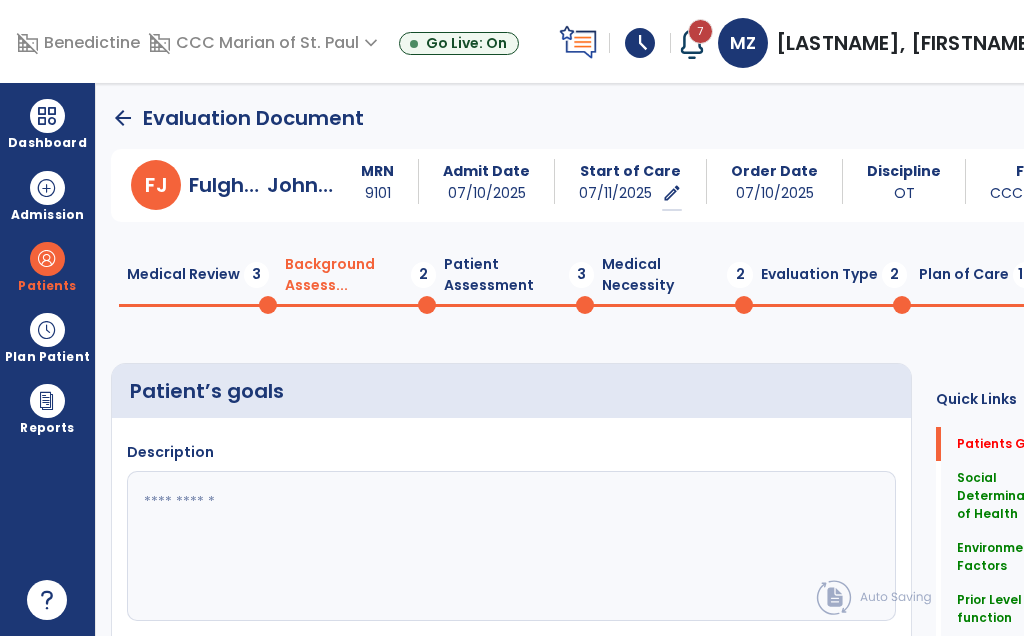 click 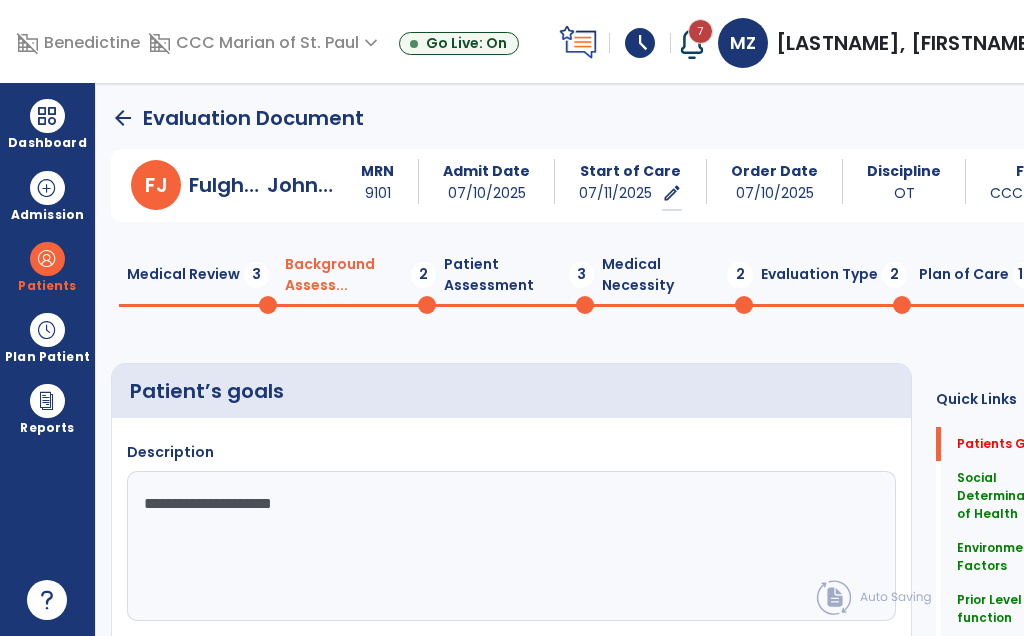 type on "**********" 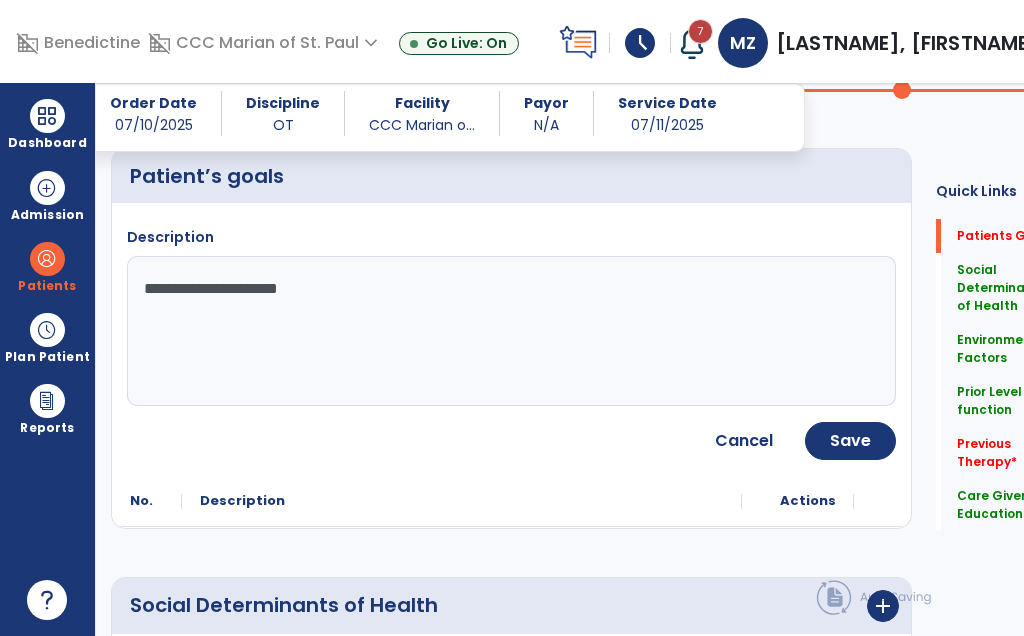 scroll, scrollTop: 196, scrollLeft: 0, axis: vertical 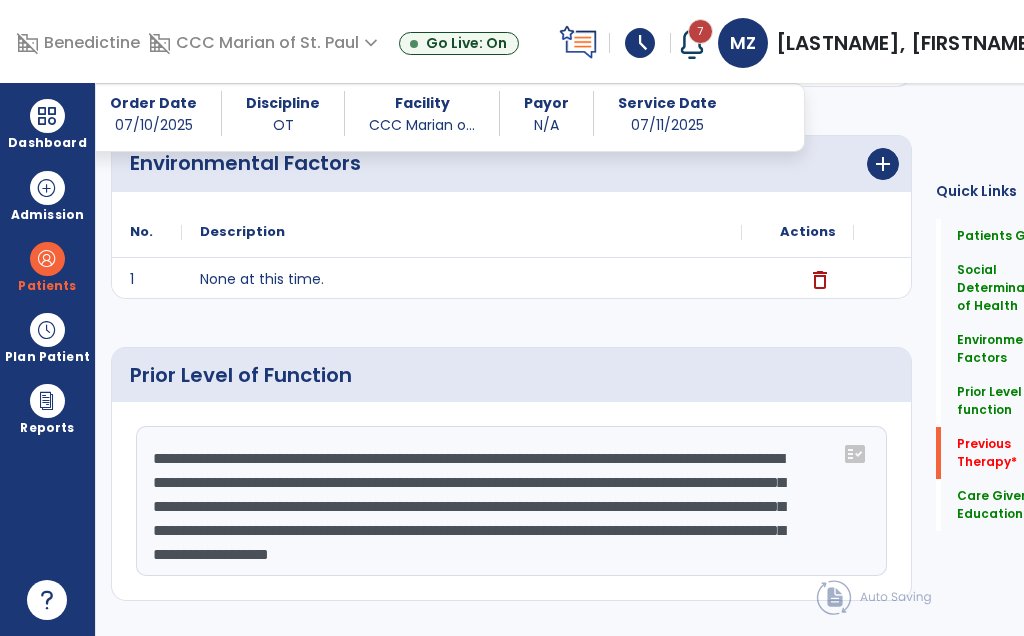 click on "Previous Therapy   *" 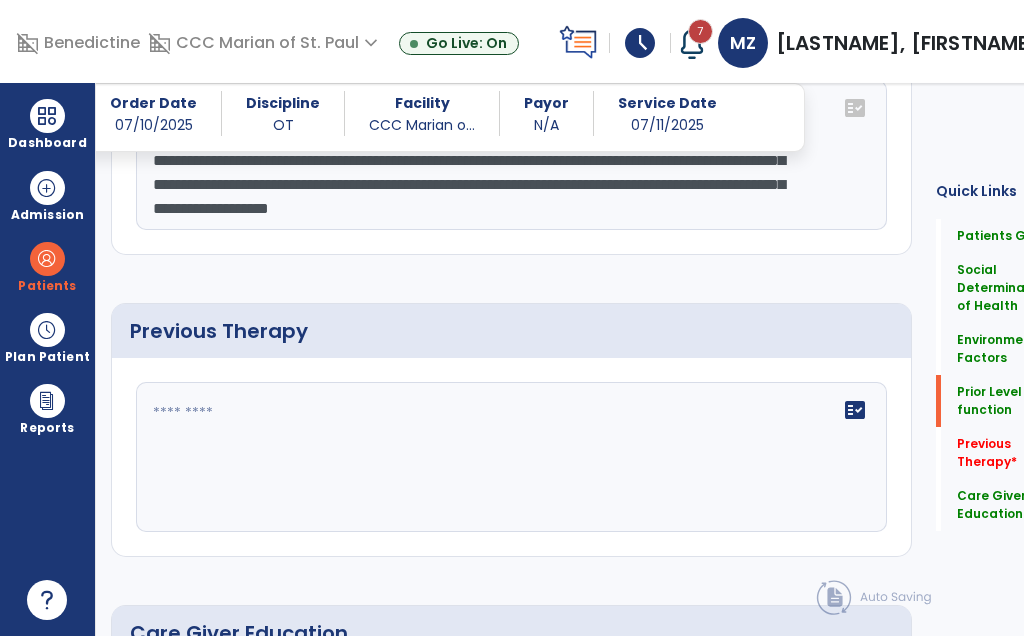 scroll, scrollTop: 1077, scrollLeft: 0, axis: vertical 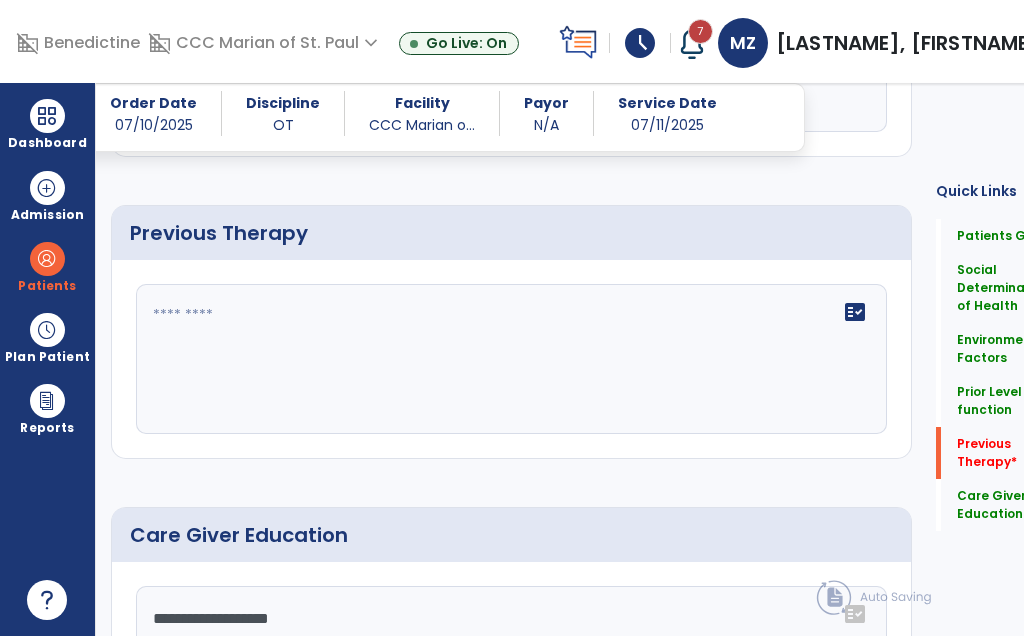 click on "fact_check" 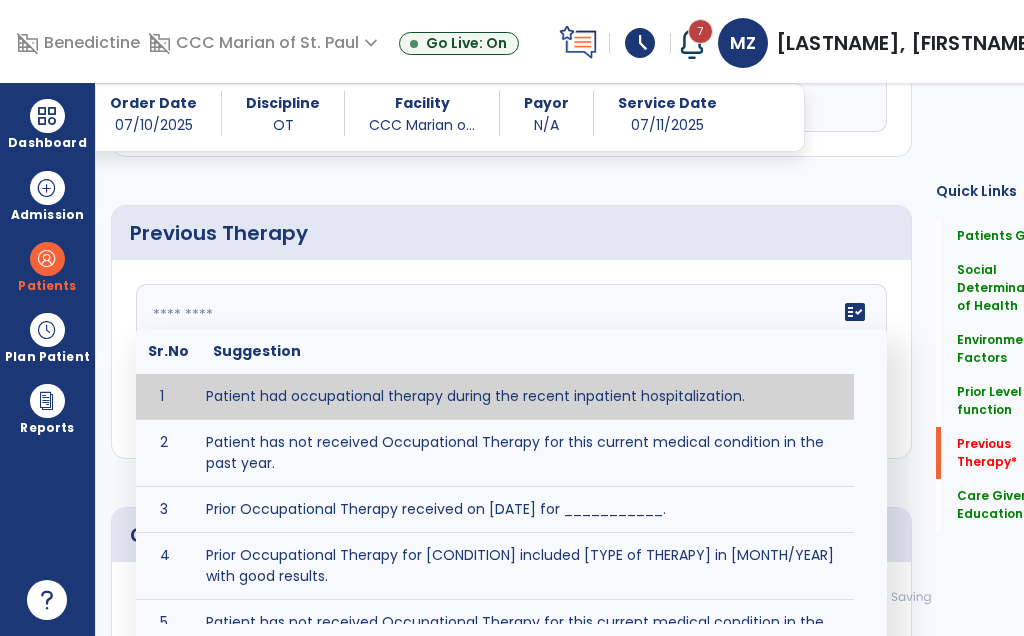 paste on "**********" 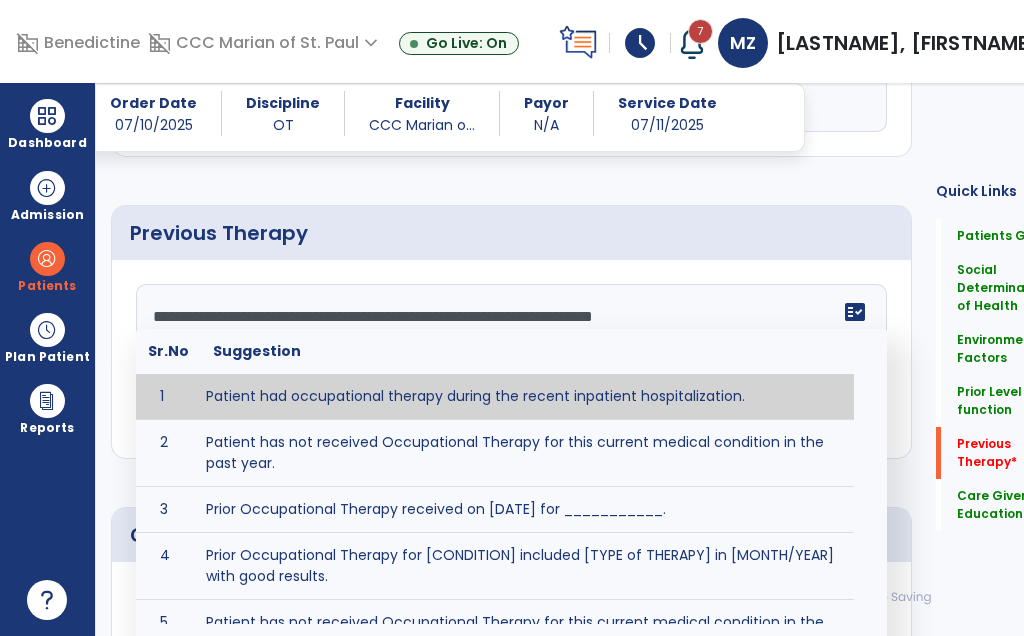 type on "**********" 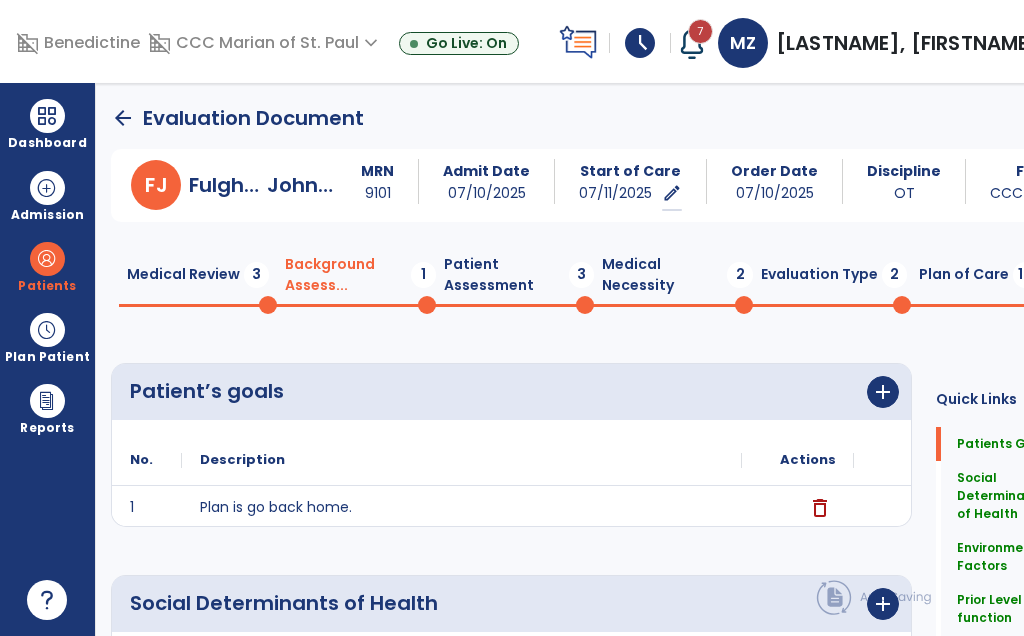scroll, scrollTop: 0, scrollLeft: 0, axis: both 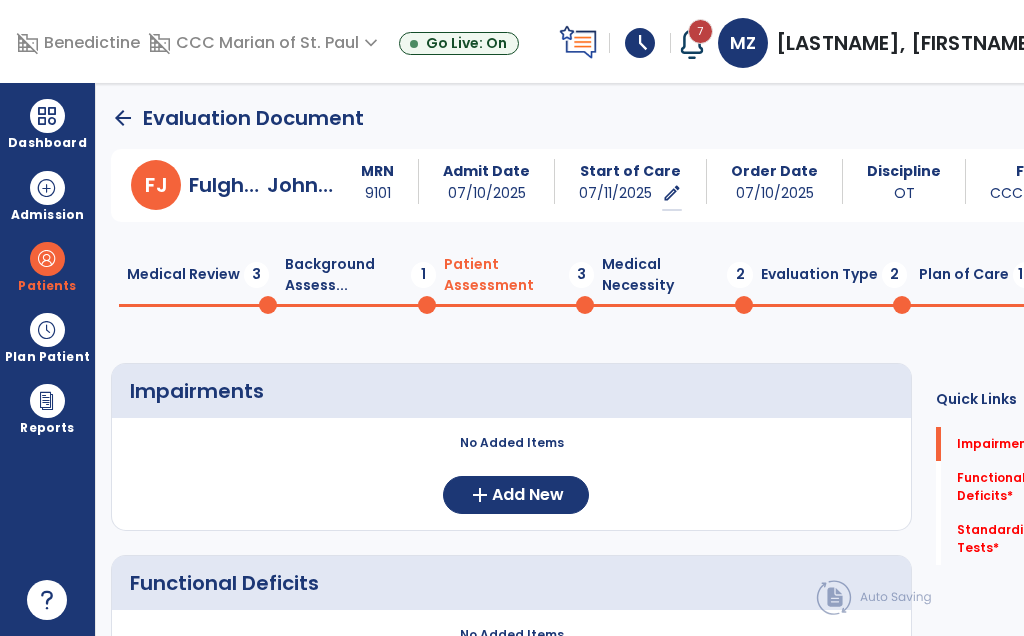 click on "Background Assess...  1" 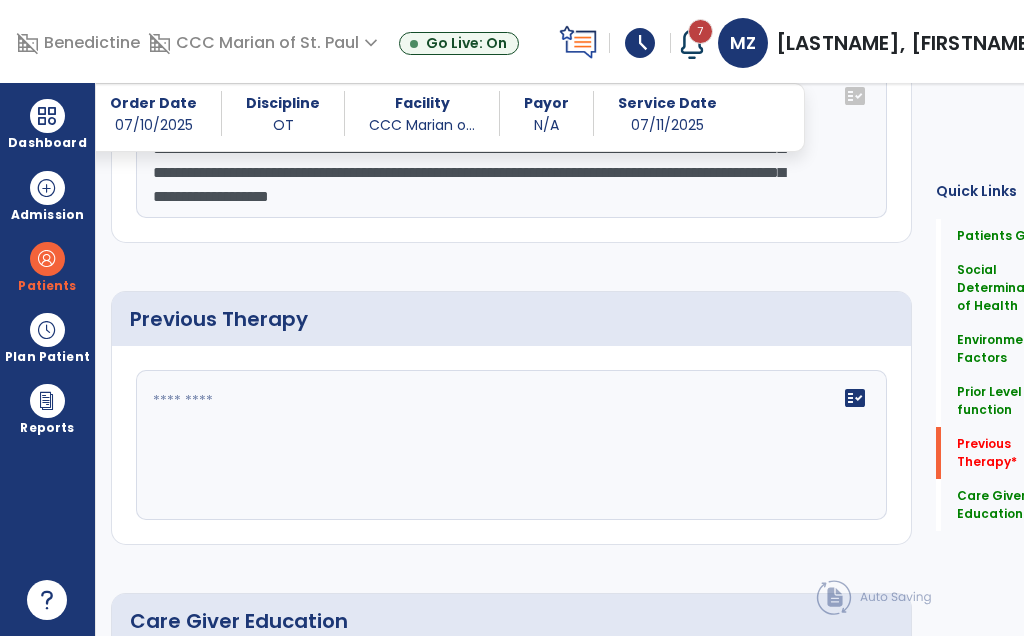 scroll, scrollTop: 991, scrollLeft: 0, axis: vertical 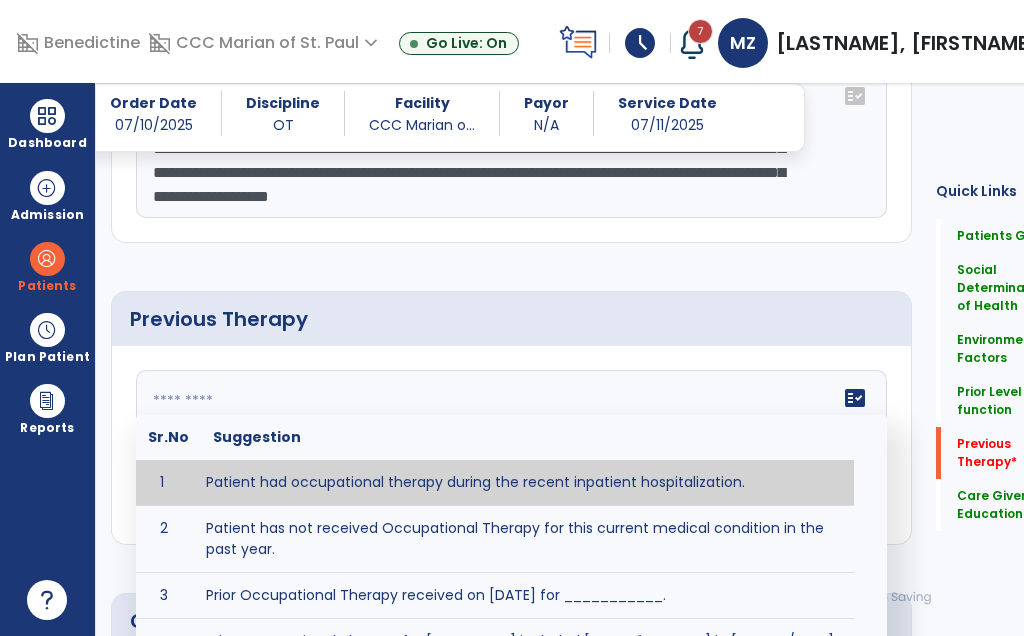 paste on "**********" 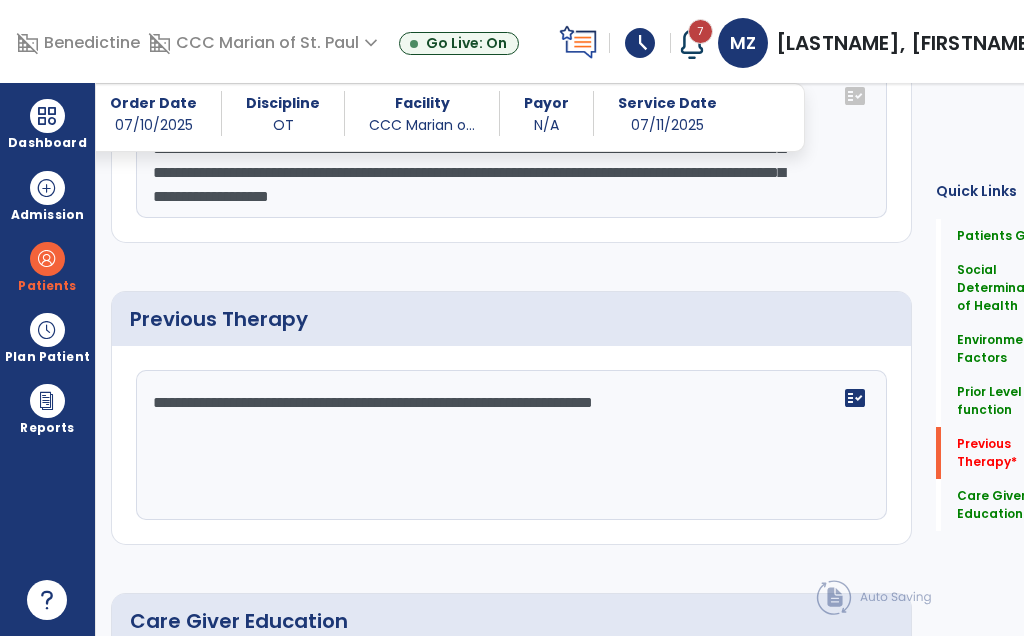 type on "**********" 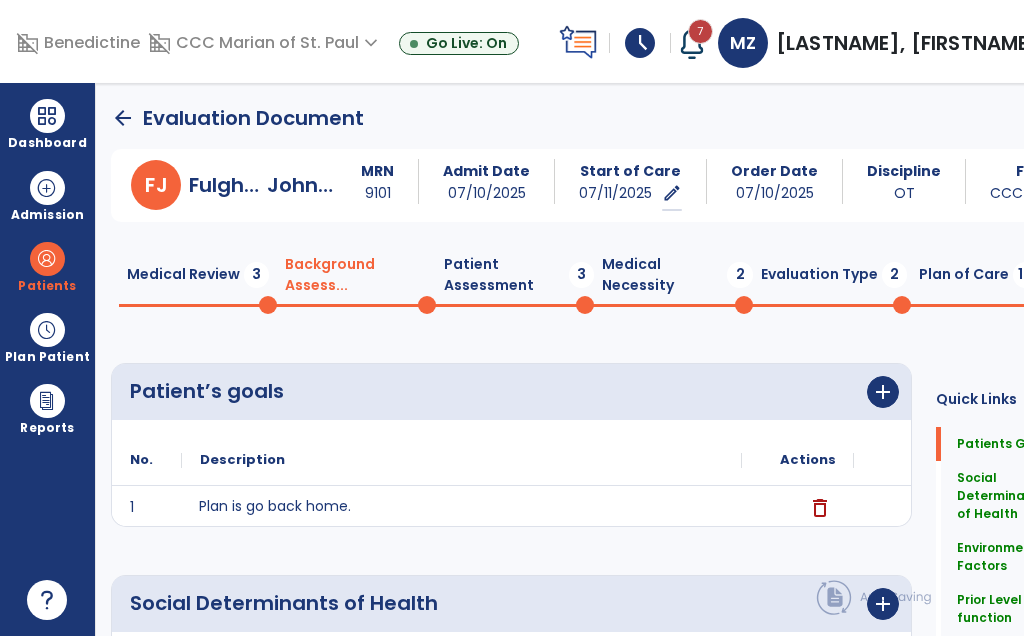 scroll, scrollTop: 0, scrollLeft: 0, axis: both 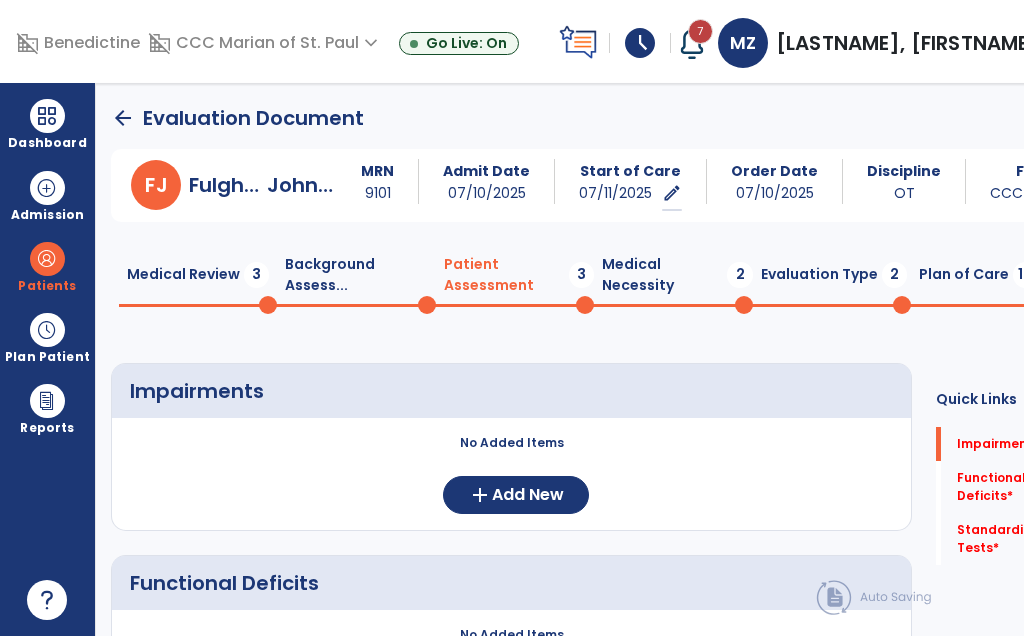 click on "Evaluation Document" 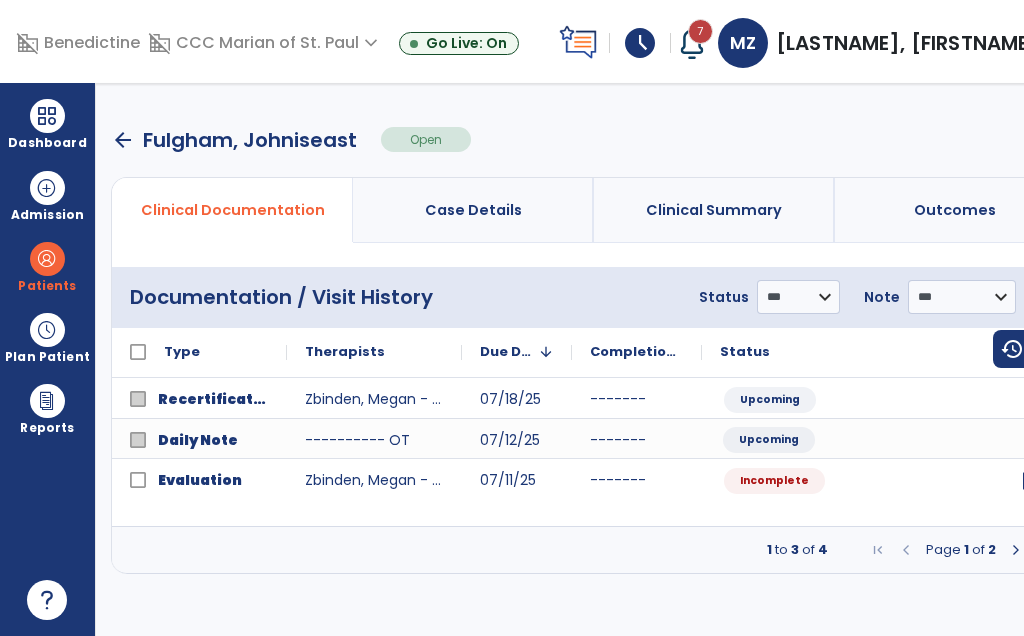 scroll, scrollTop: 0, scrollLeft: 83, axis: horizontal 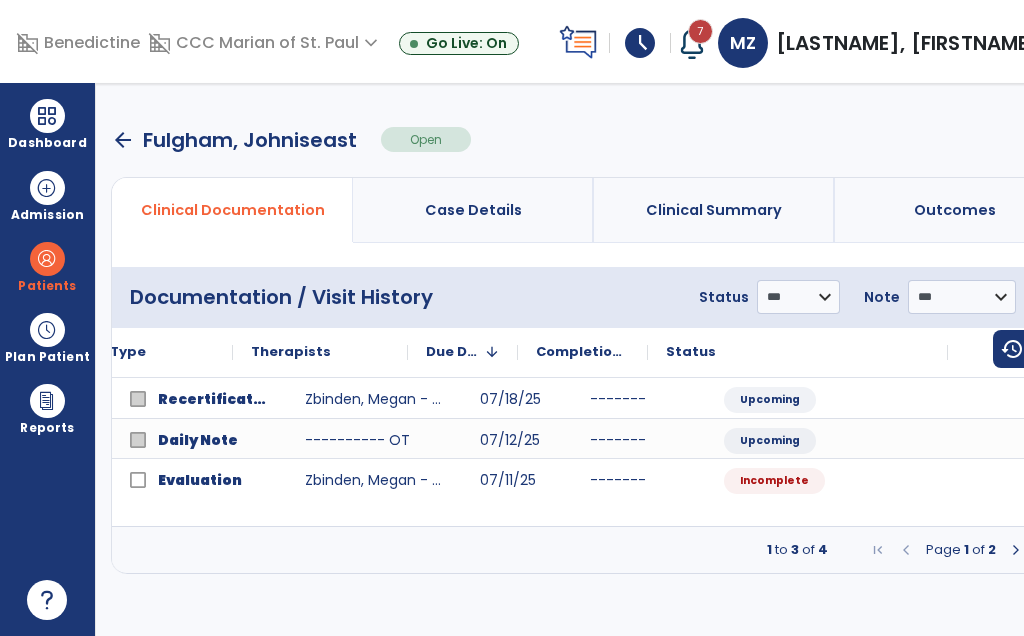 click on "open_in_new" 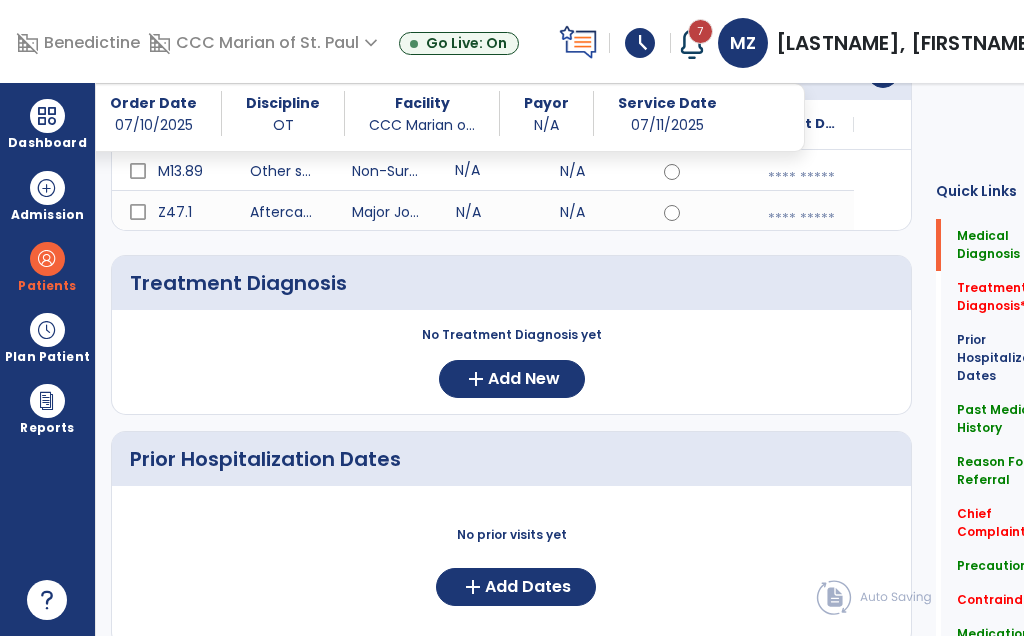 scroll, scrollTop: 301, scrollLeft: 0, axis: vertical 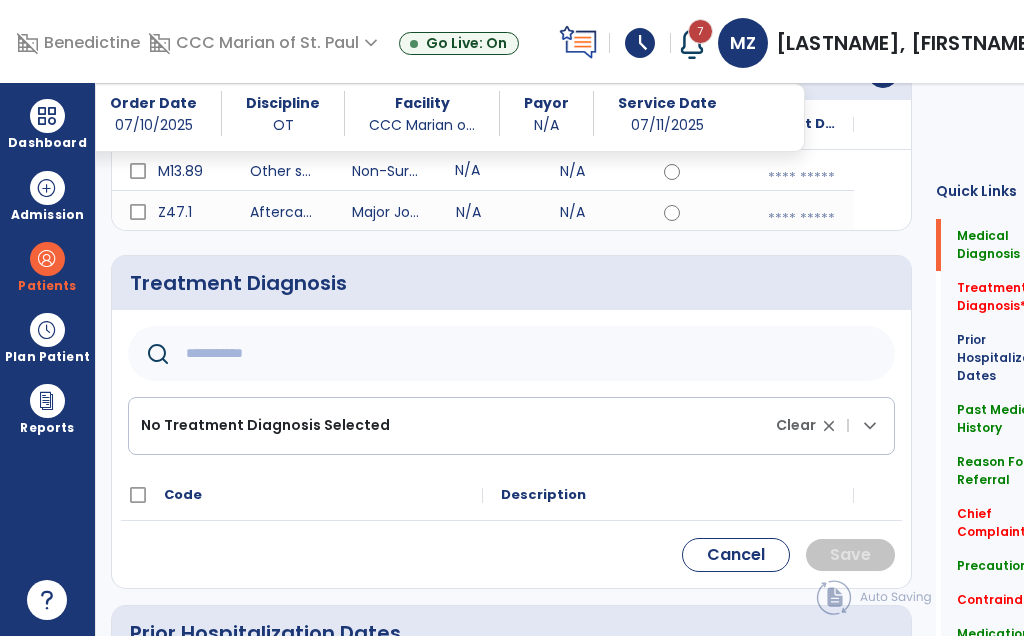 click 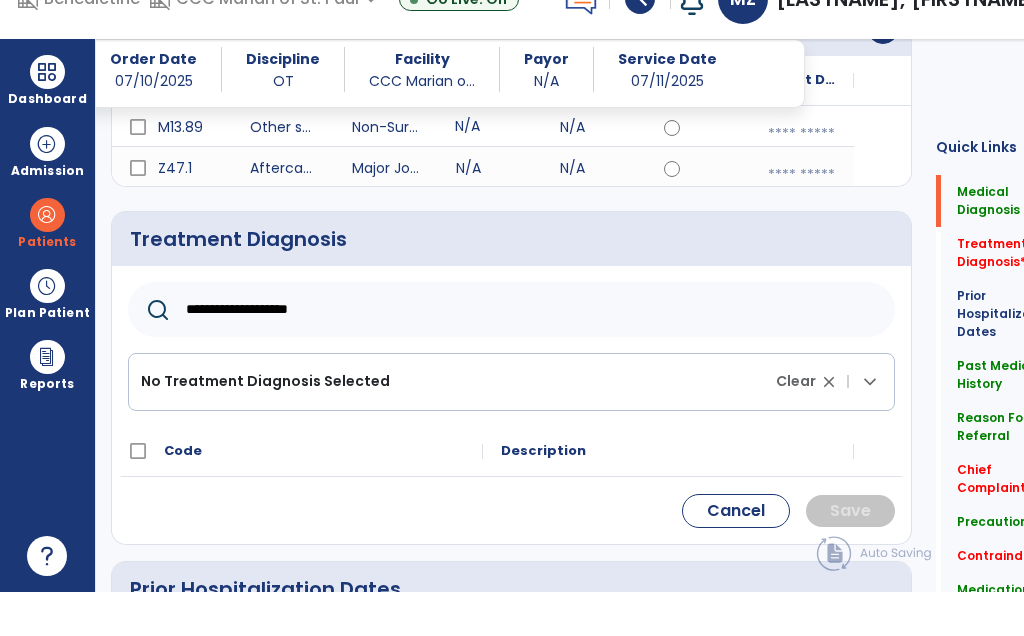 type on "**********" 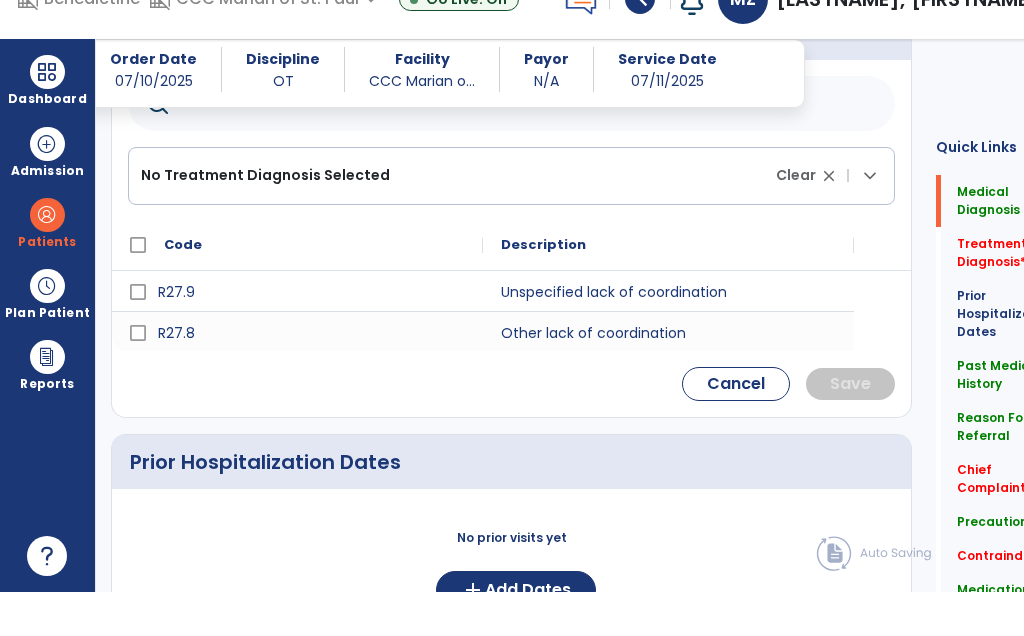 scroll, scrollTop: 507, scrollLeft: 0, axis: vertical 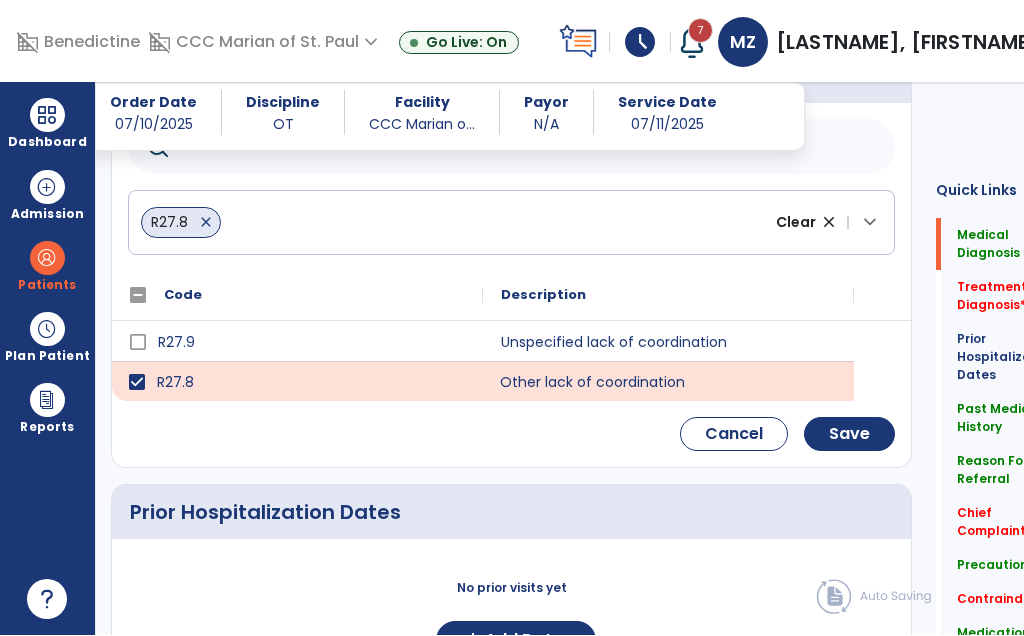 click on "Other lack of coordination" 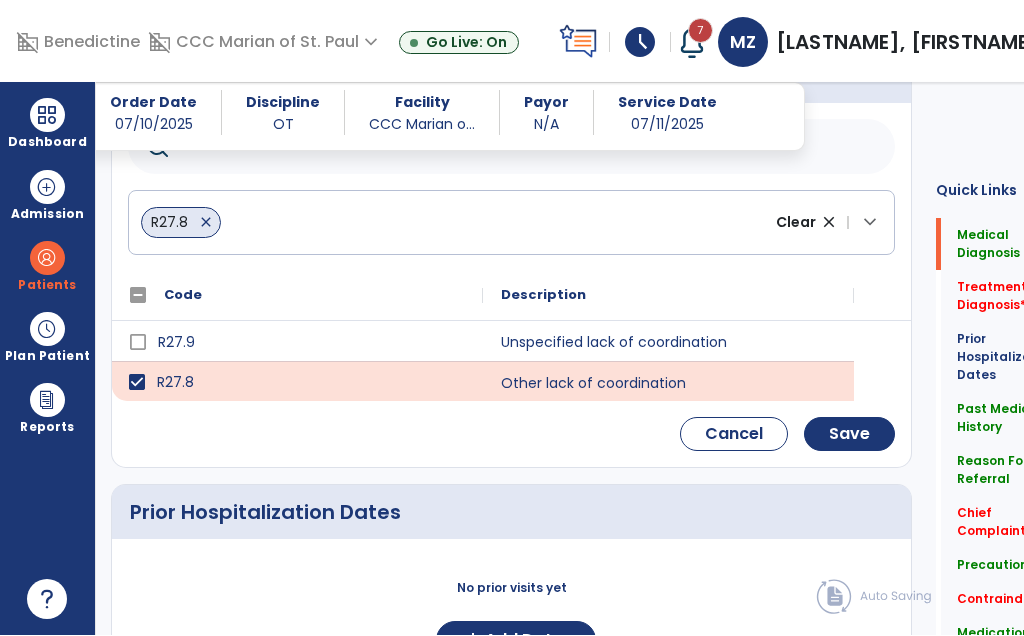 click on "Save" 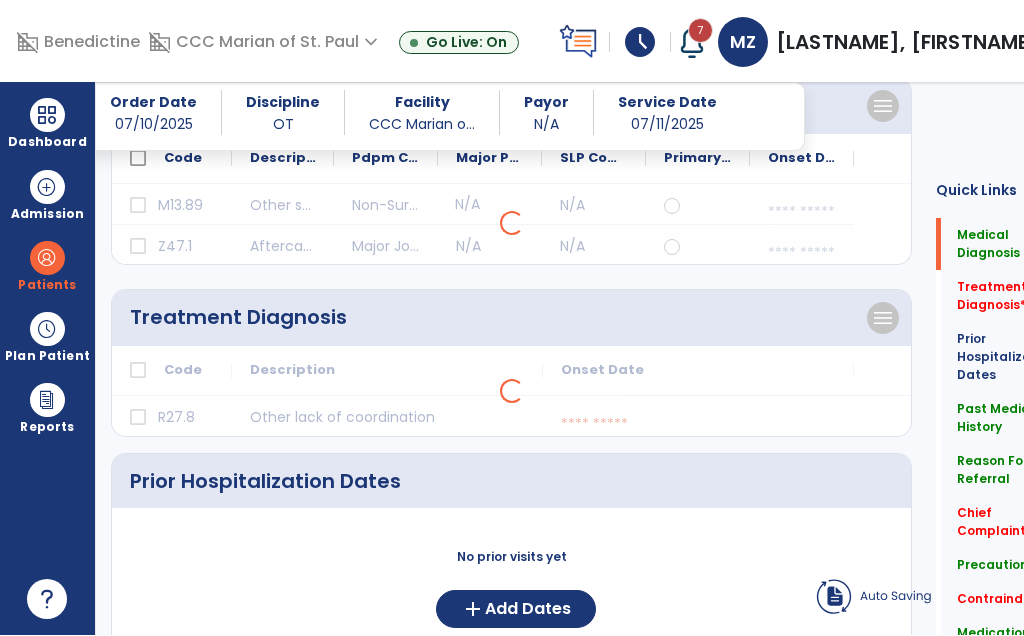 scroll, scrollTop: 266, scrollLeft: 0, axis: vertical 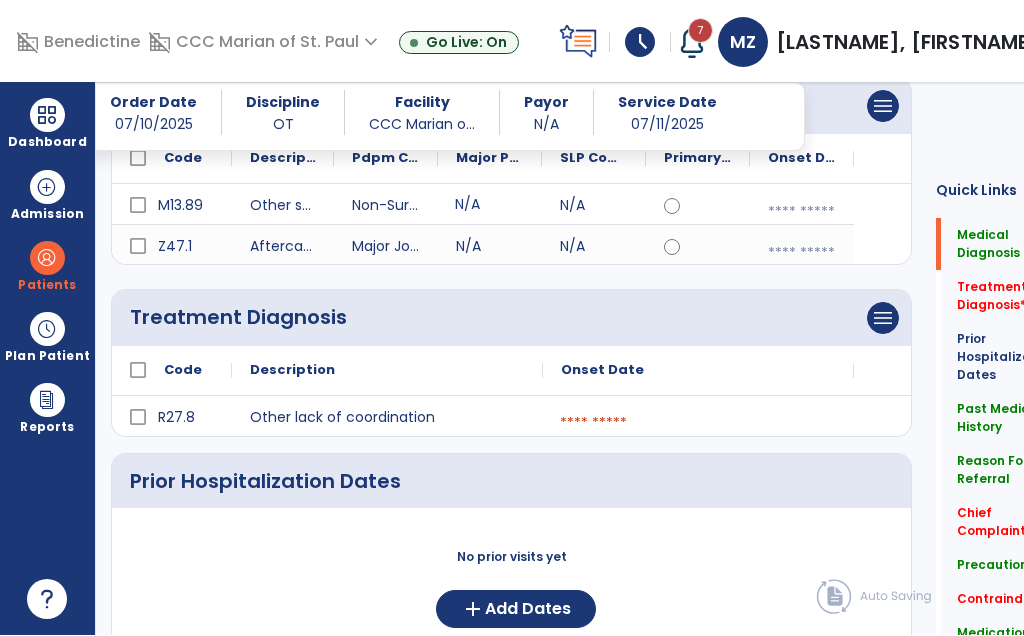 click at bounding box center (698, 424) 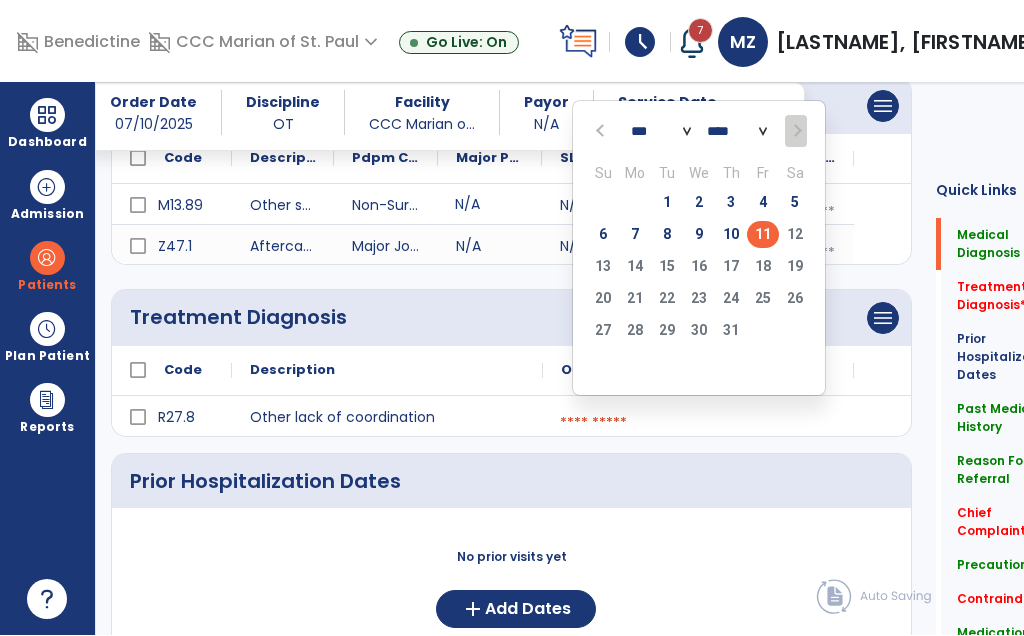 click on "11" 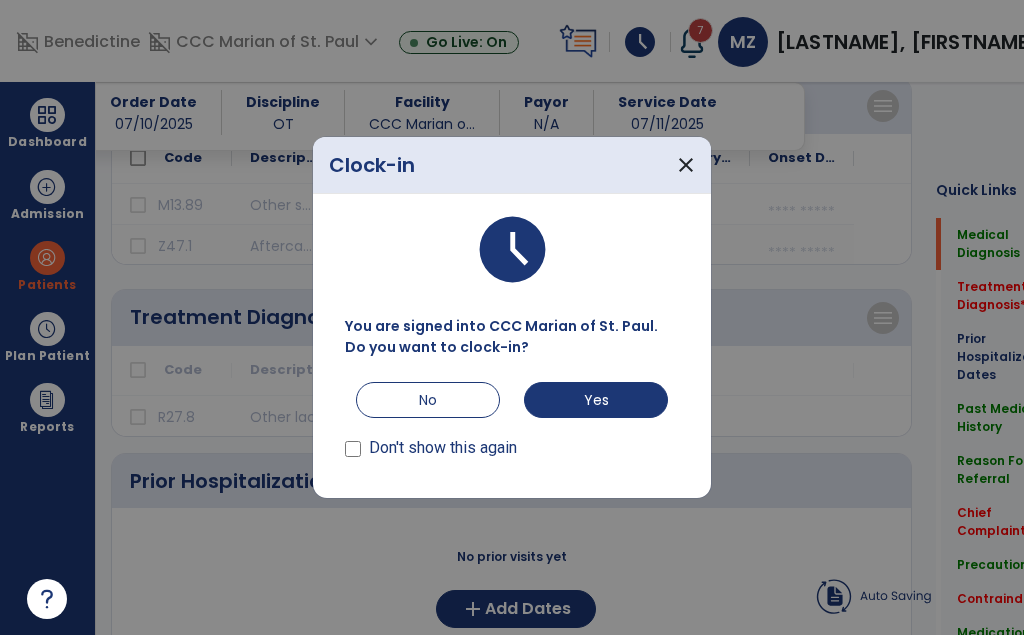scroll, scrollTop: 65, scrollLeft: 0, axis: vertical 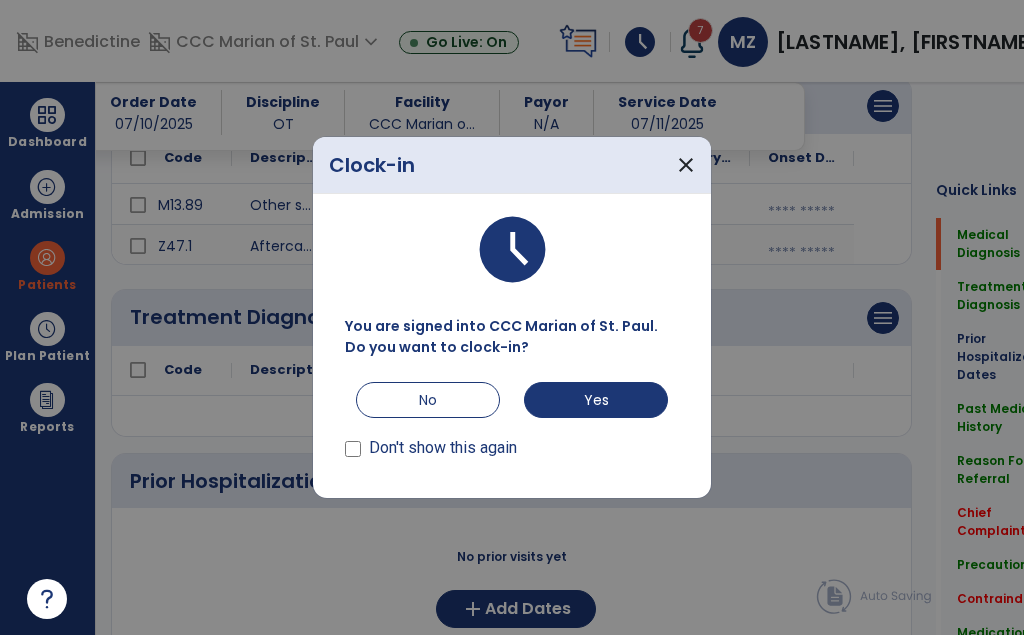 click on "close" at bounding box center [686, 166] 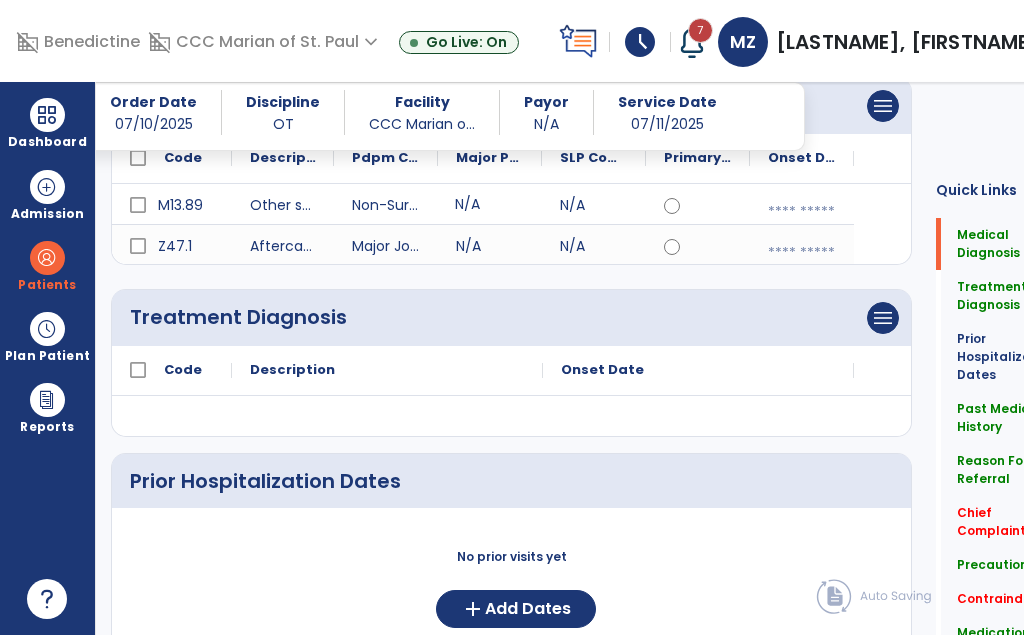 click on "menu" at bounding box center (883, 107) 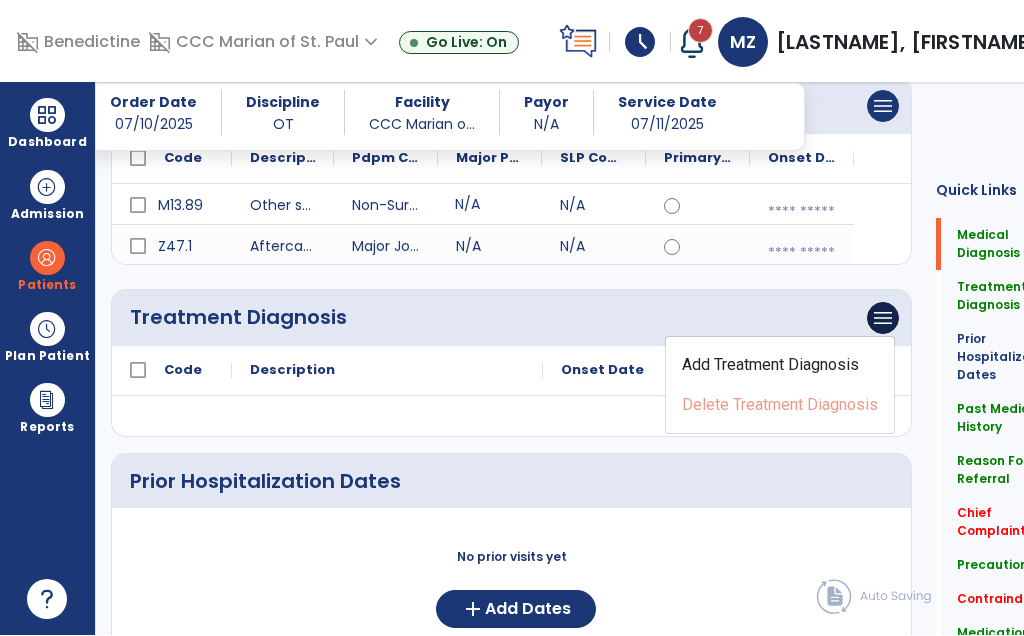 click on "Add Treatment Diagnosis" 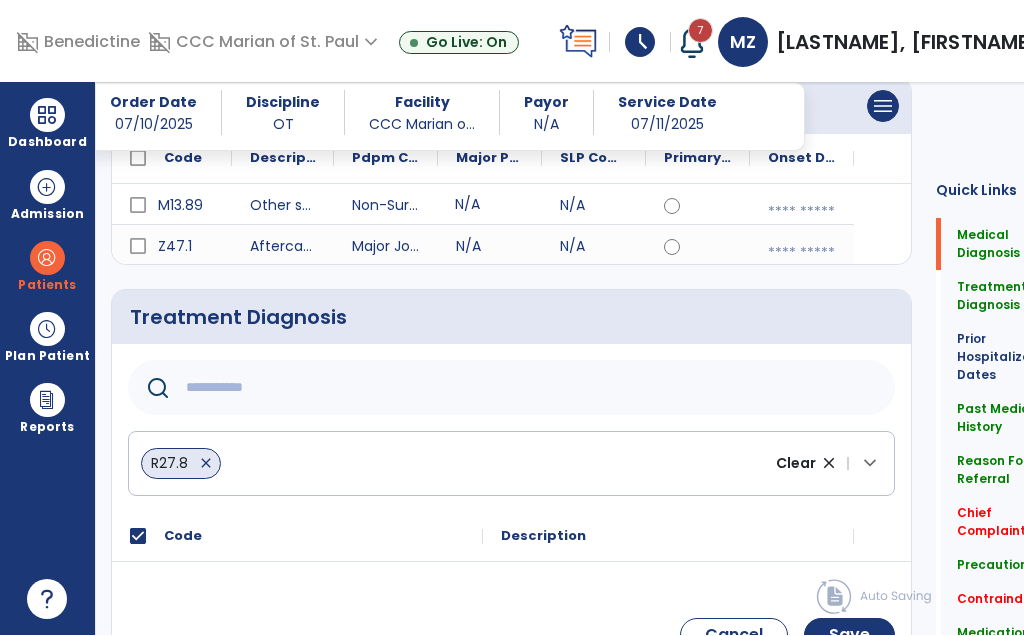 click 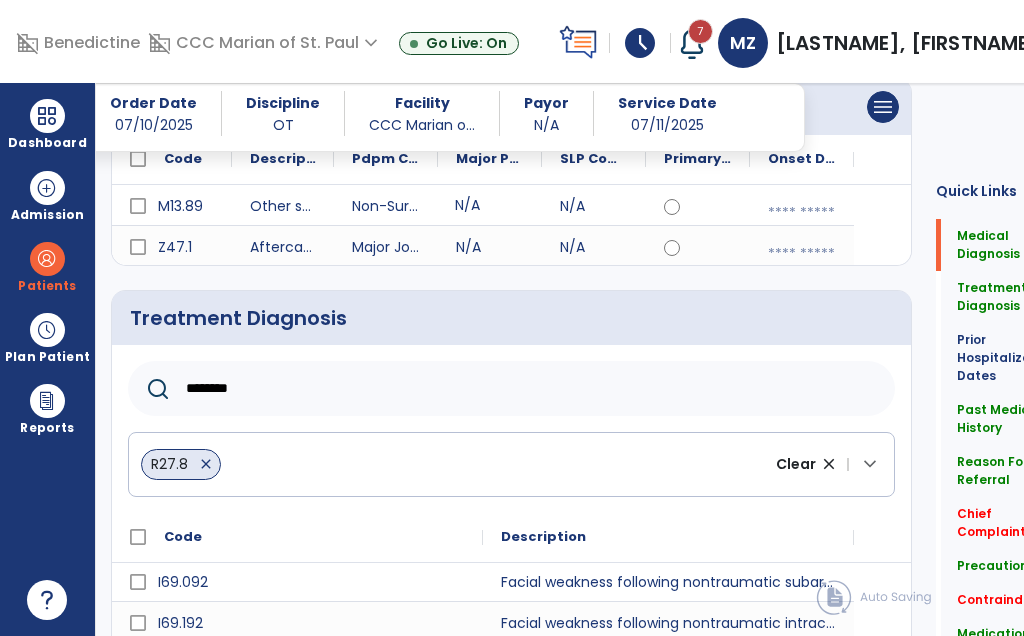 scroll, scrollTop: 0, scrollLeft: 0, axis: both 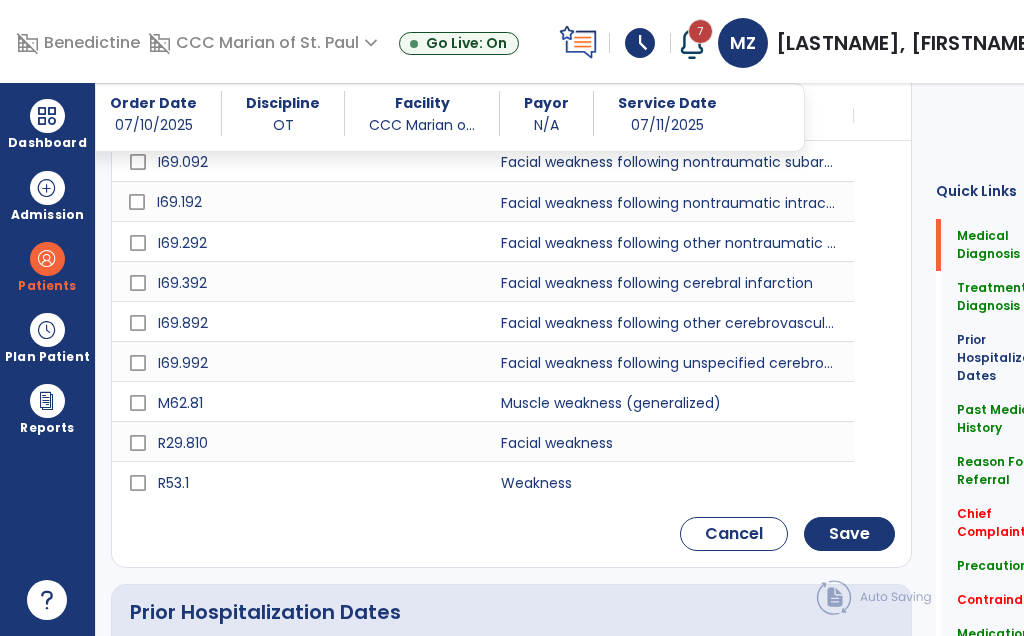 type on "********" 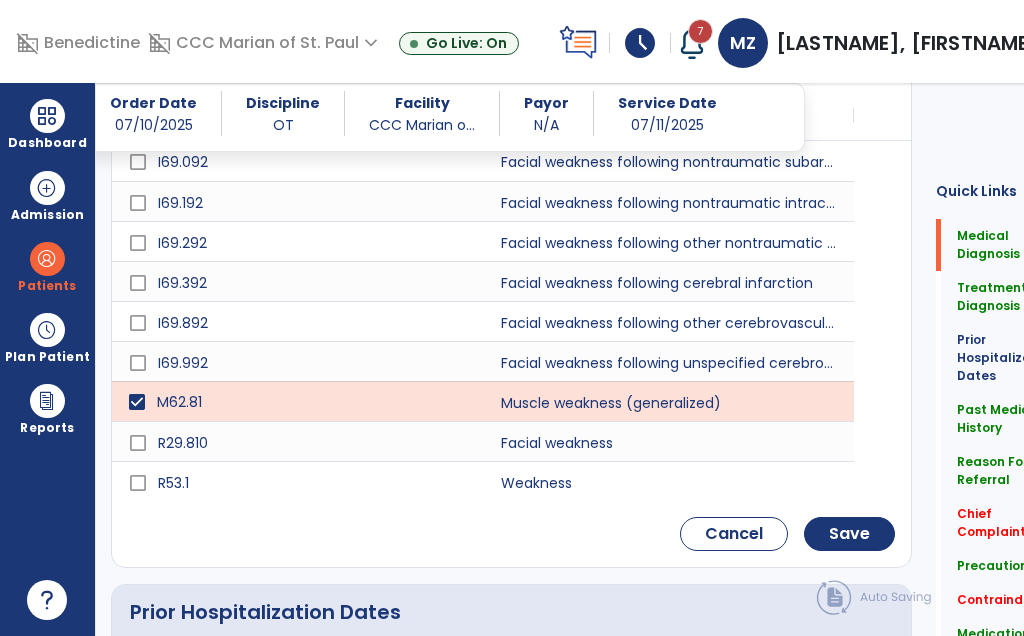 click on "Save" 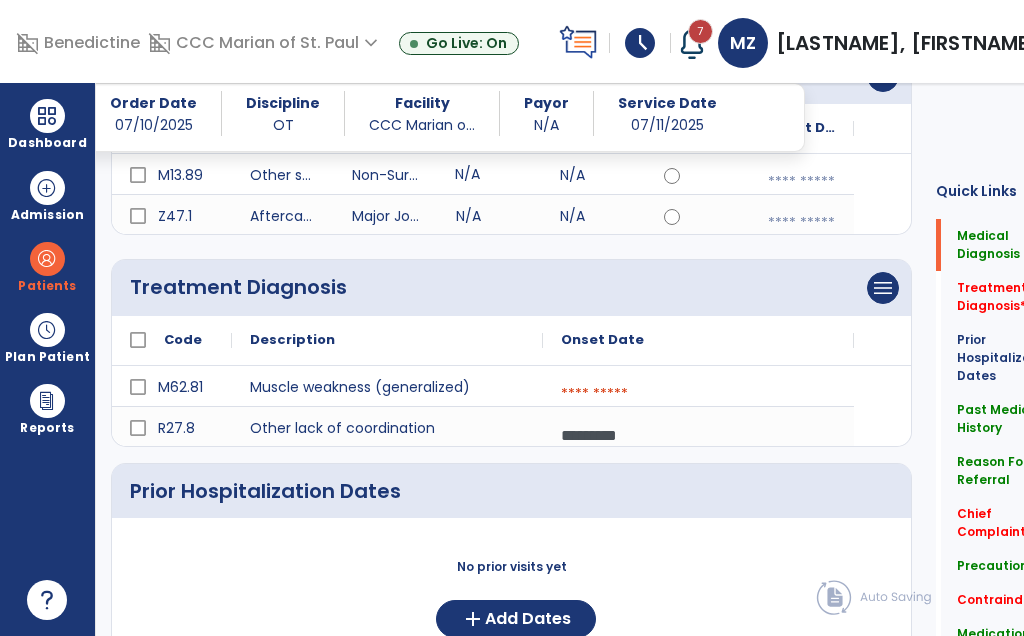 scroll, scrollTop: 297, scrollLeft: 0, axis: vertical 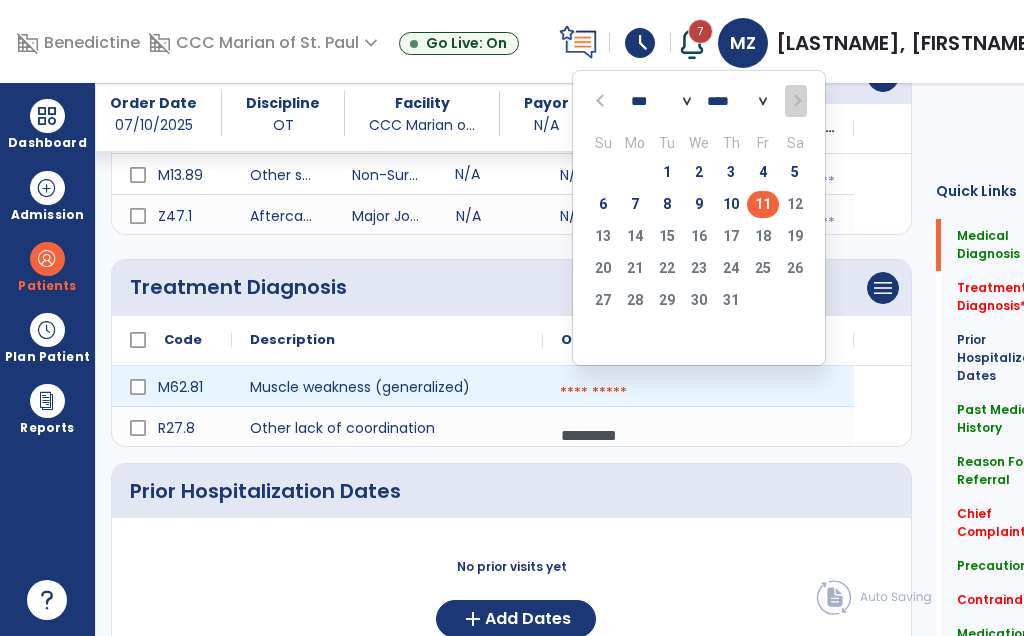 click on "11" 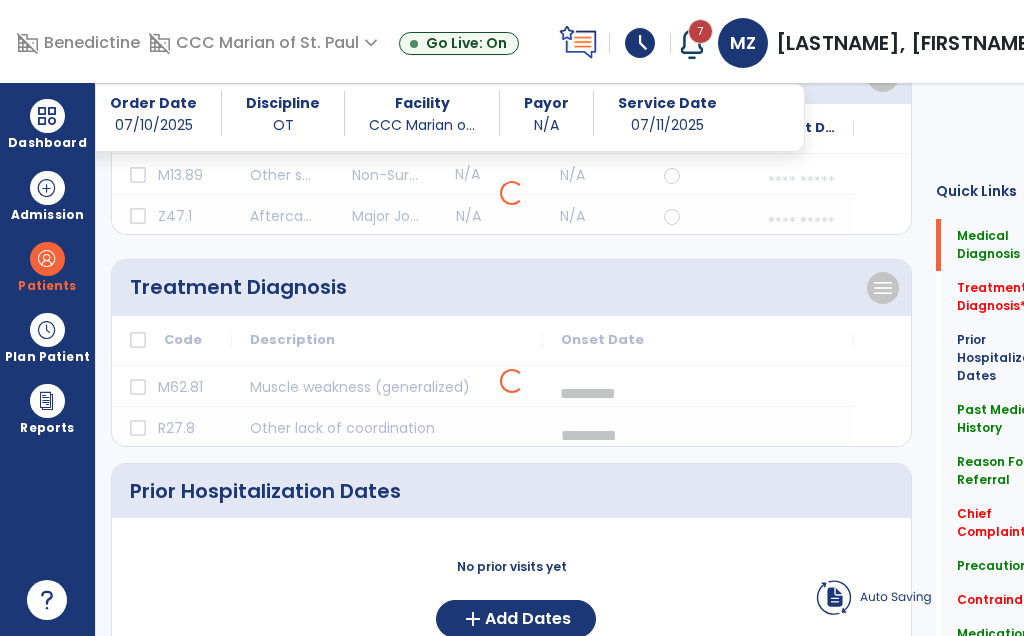 scroll, scrollTop: 70, scrollLeft: 0, axis: vertical 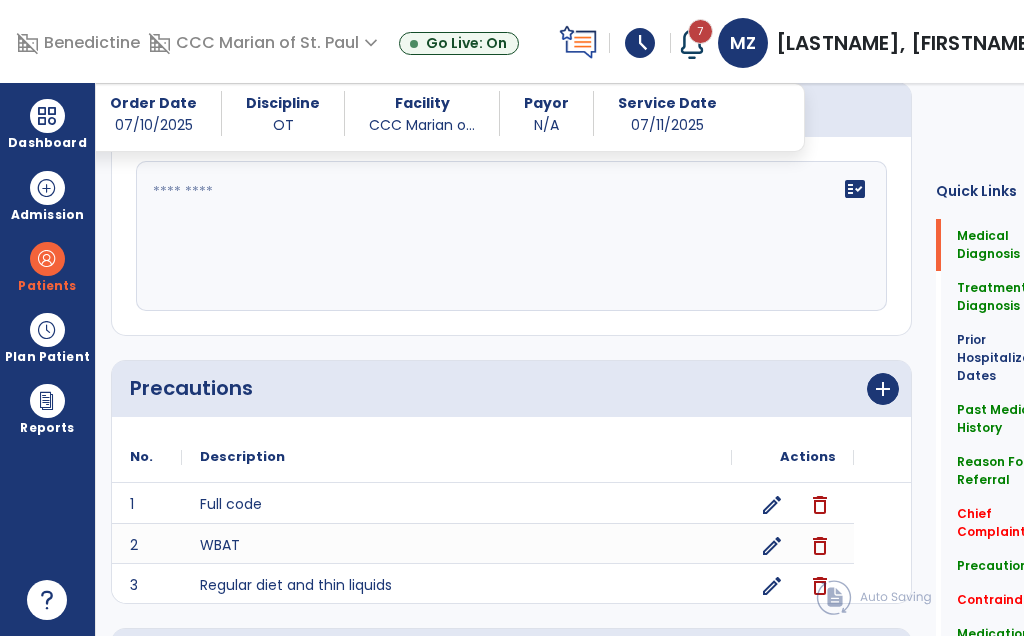 click on "fact_check" 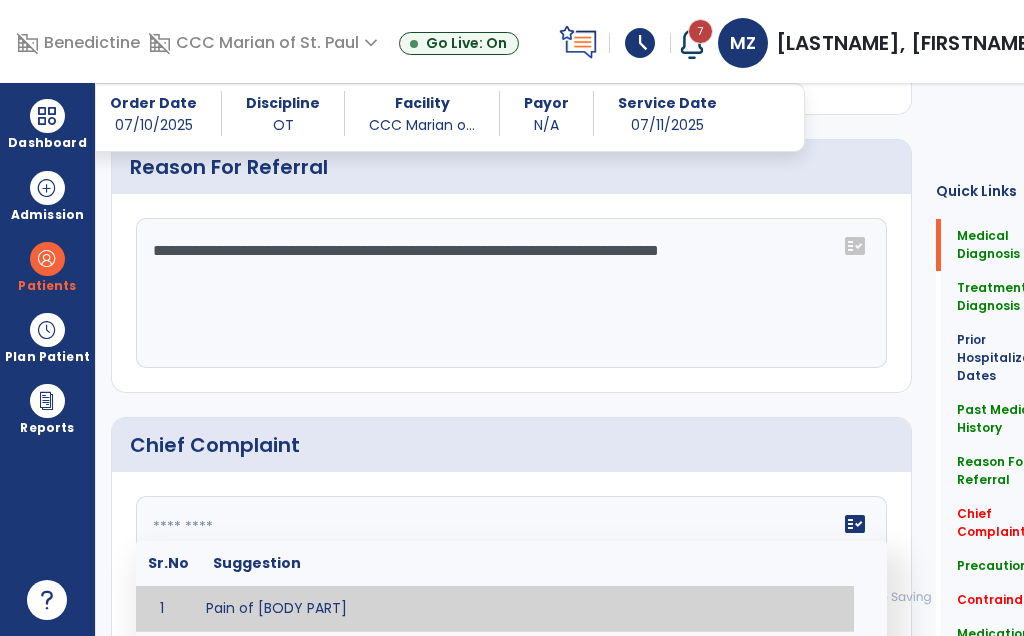 scroll, scrollTop: 1209, scrollLeft: 0, axis: vertical 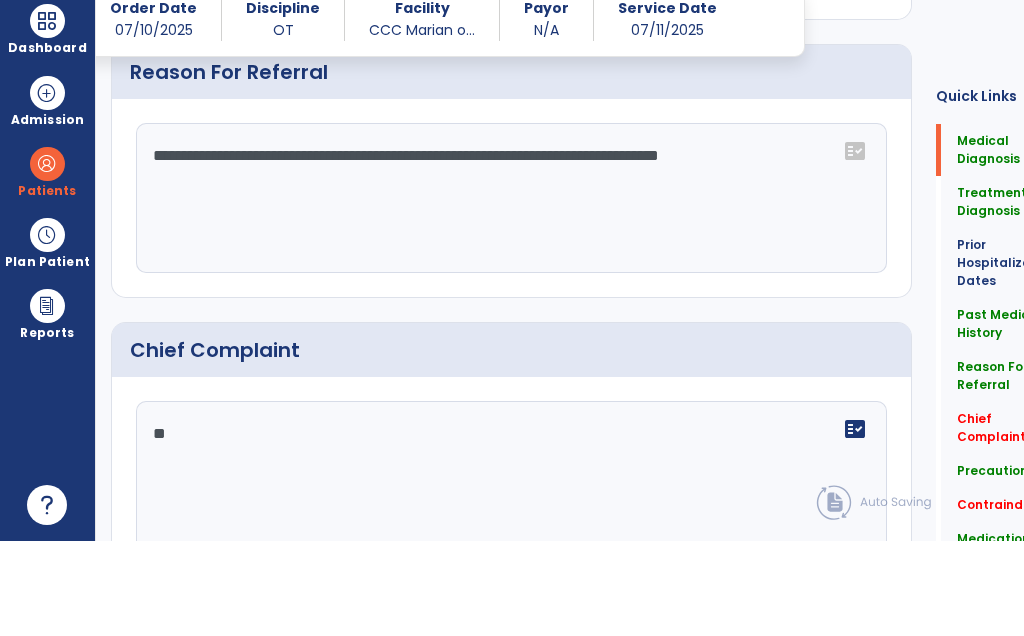 type on "*" 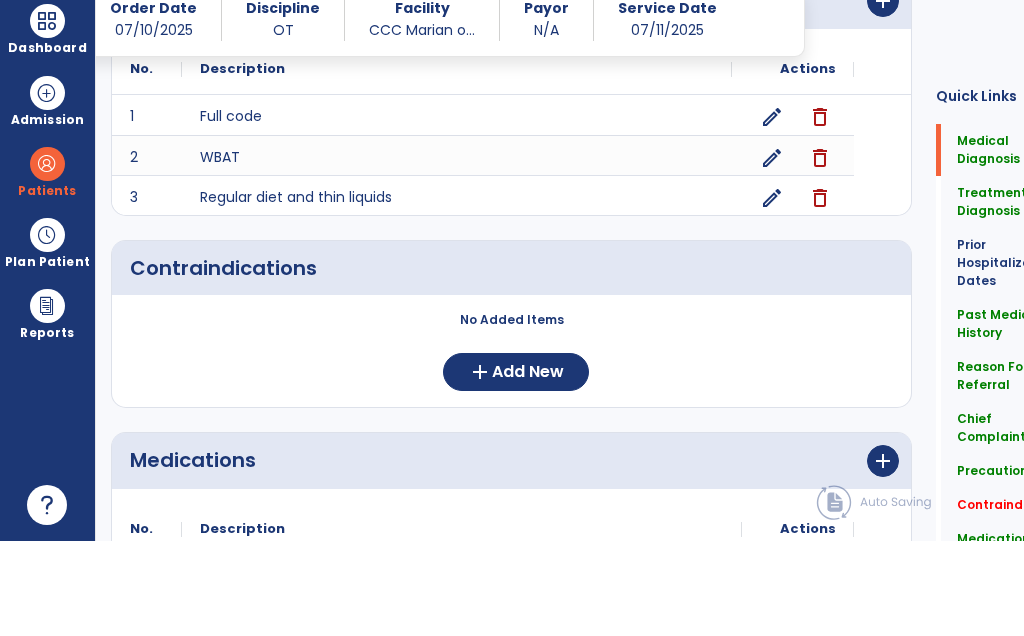 scroll, scrollTop: 1802, scrollLeft: 0, axis: vertical 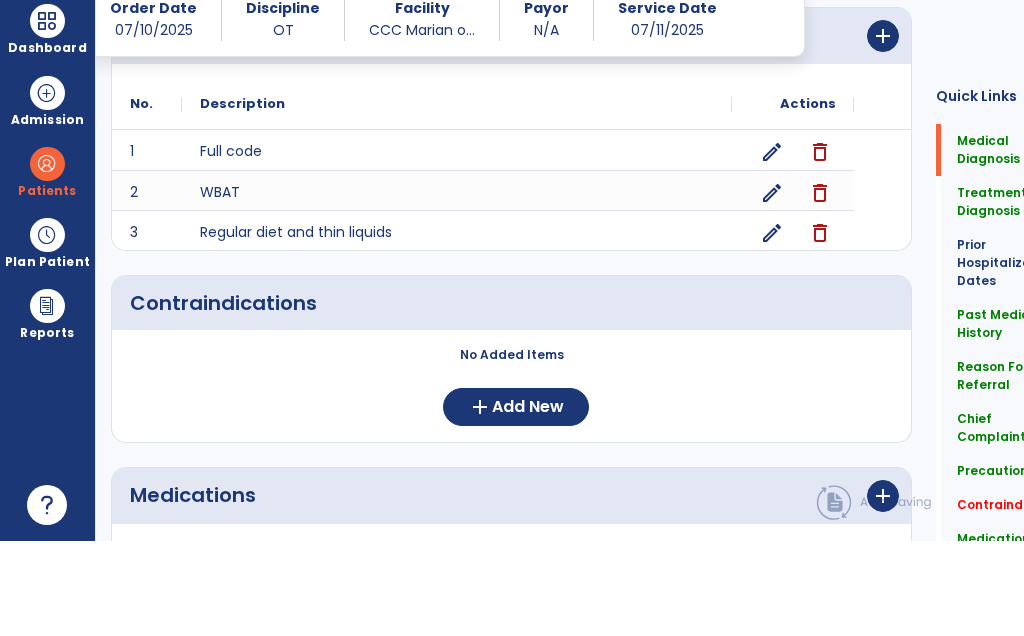 type on "**********" 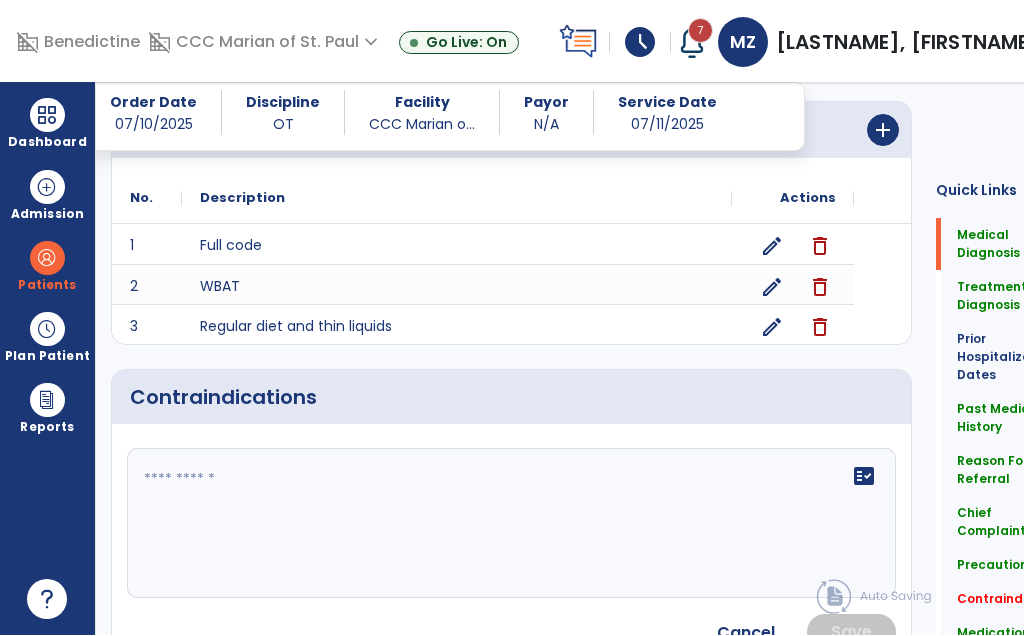 click on "Contraindications" 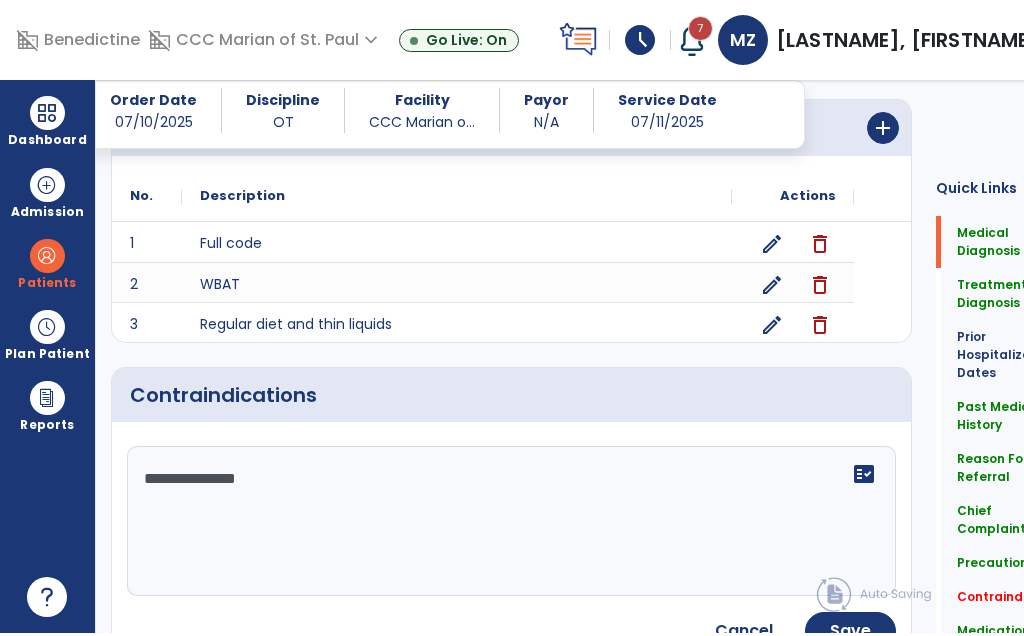 click on "**********" 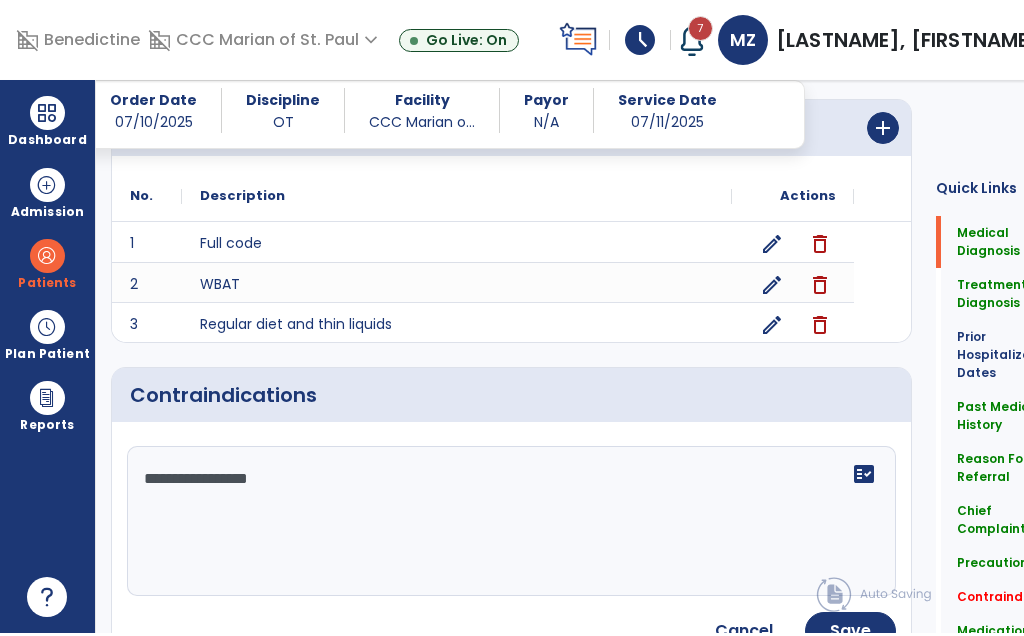type on "**********" 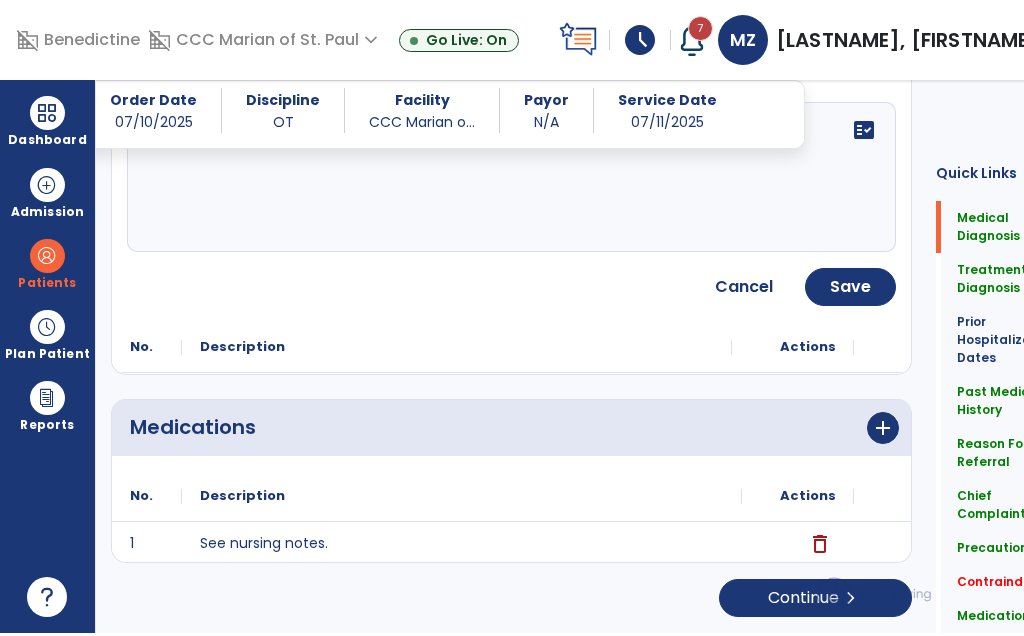click on "Save" 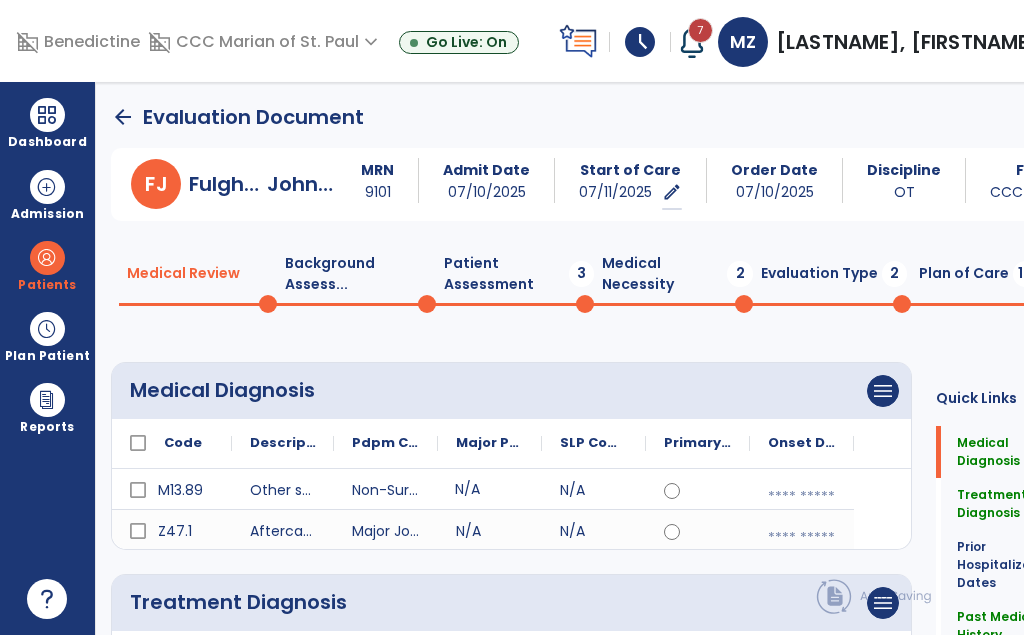 scroll, scrollTop: 0, scrollLeft: 0, axis: both 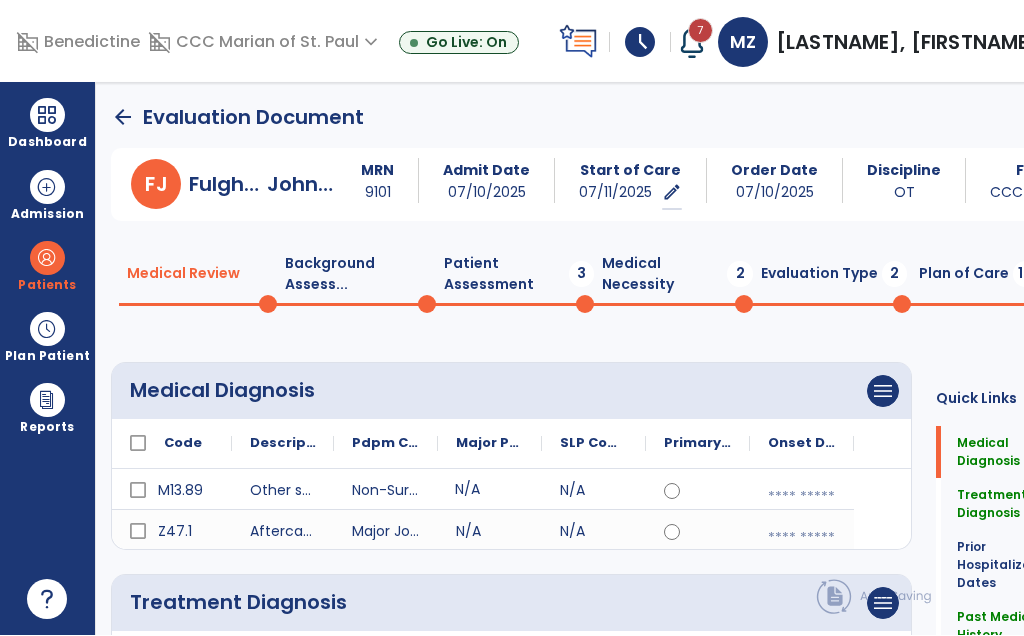 click on "Background Assess...  0" 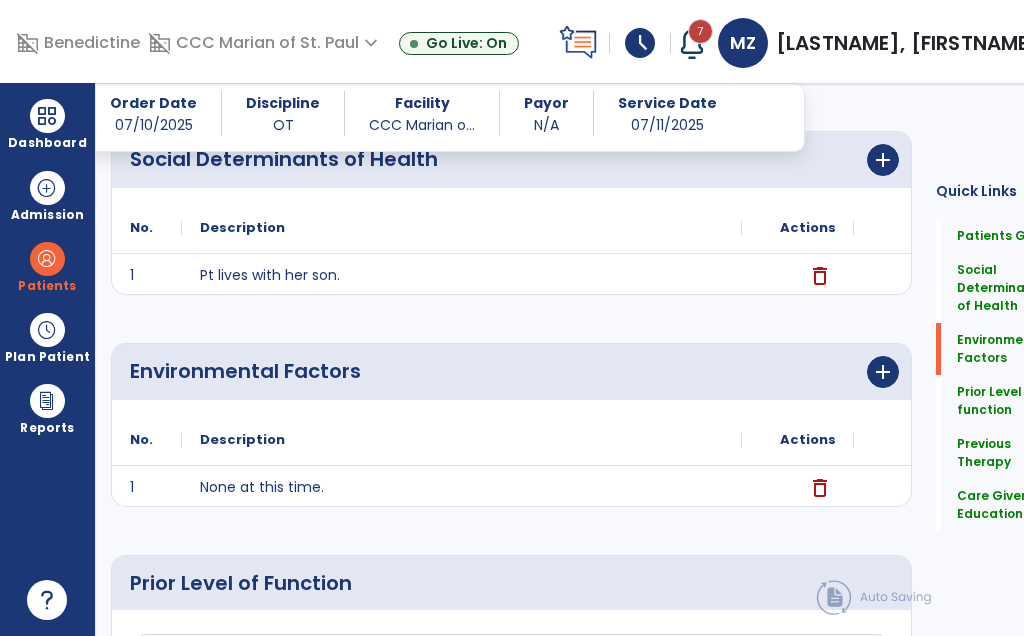 scroll, scrollTop: 425, scrollLeft: 0, axis: vertical 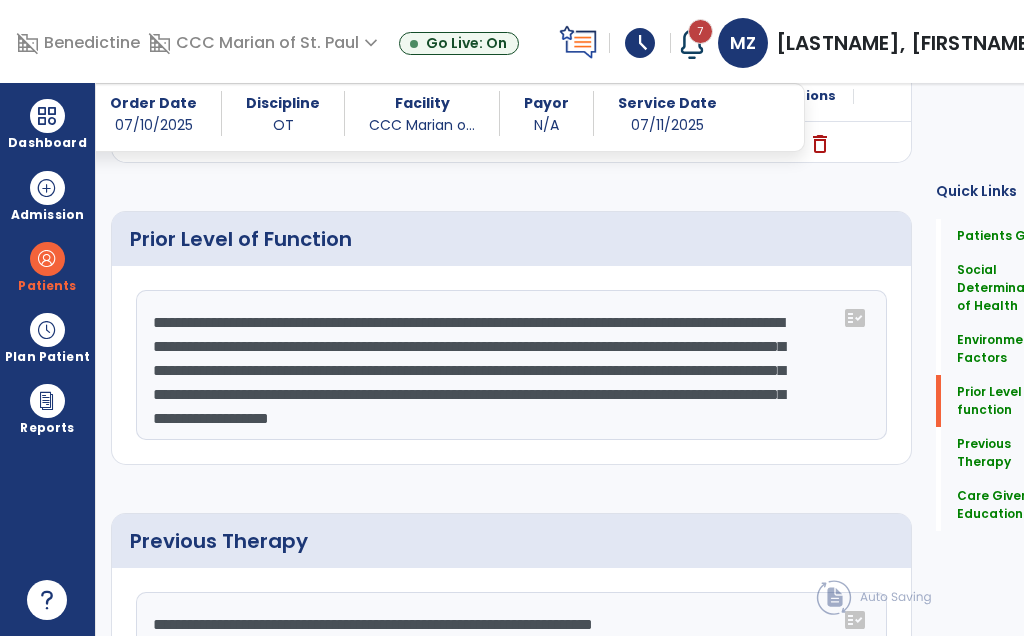 click on "**********" 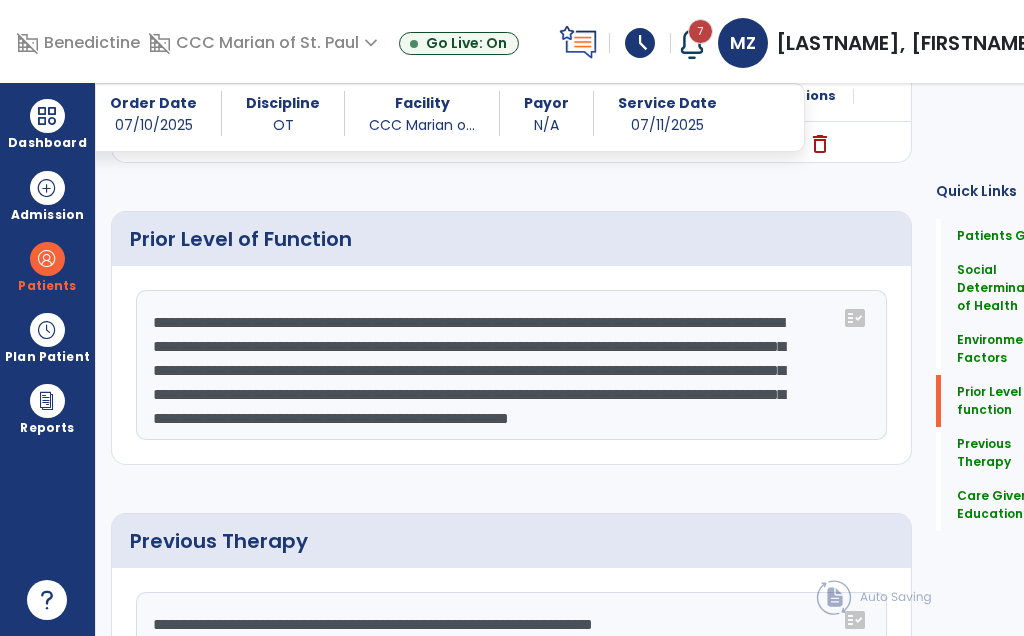 click on "**********" 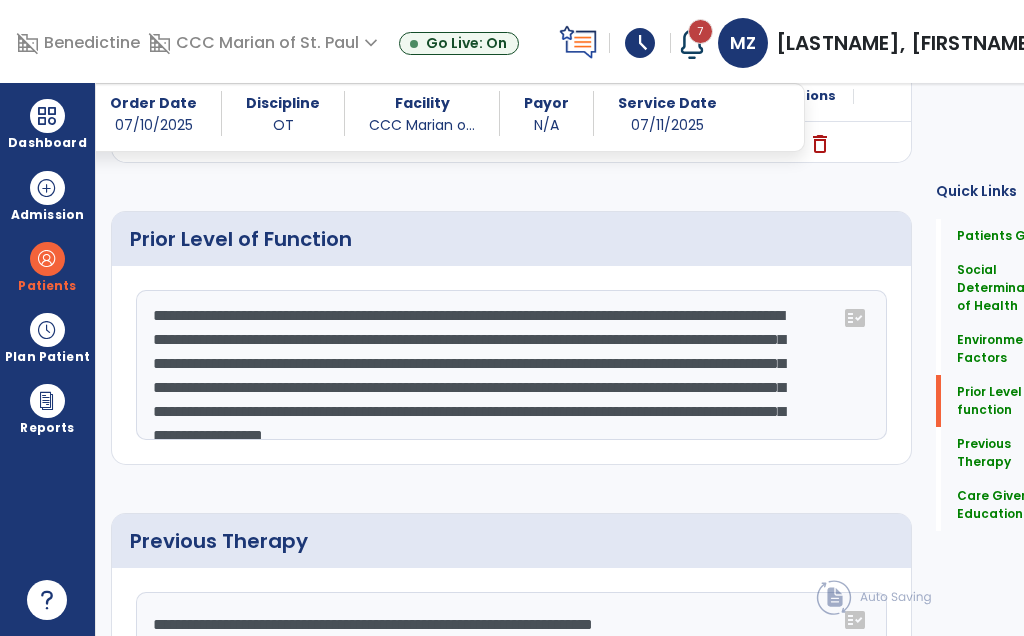 click on "**********" 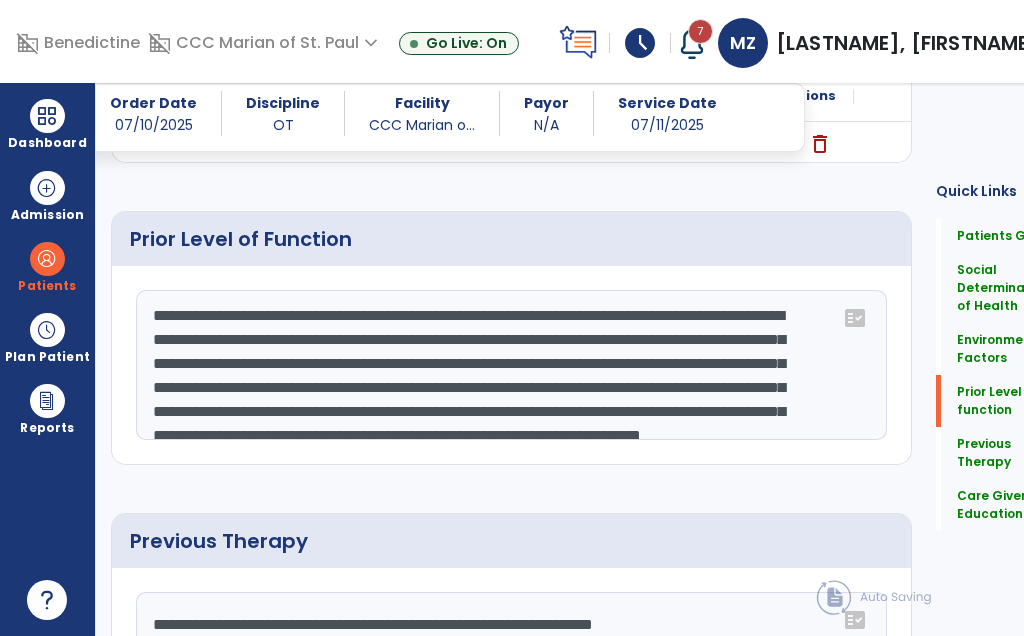 scroll, scrollTop: 15, scrollLeft: 0, axis: vertical 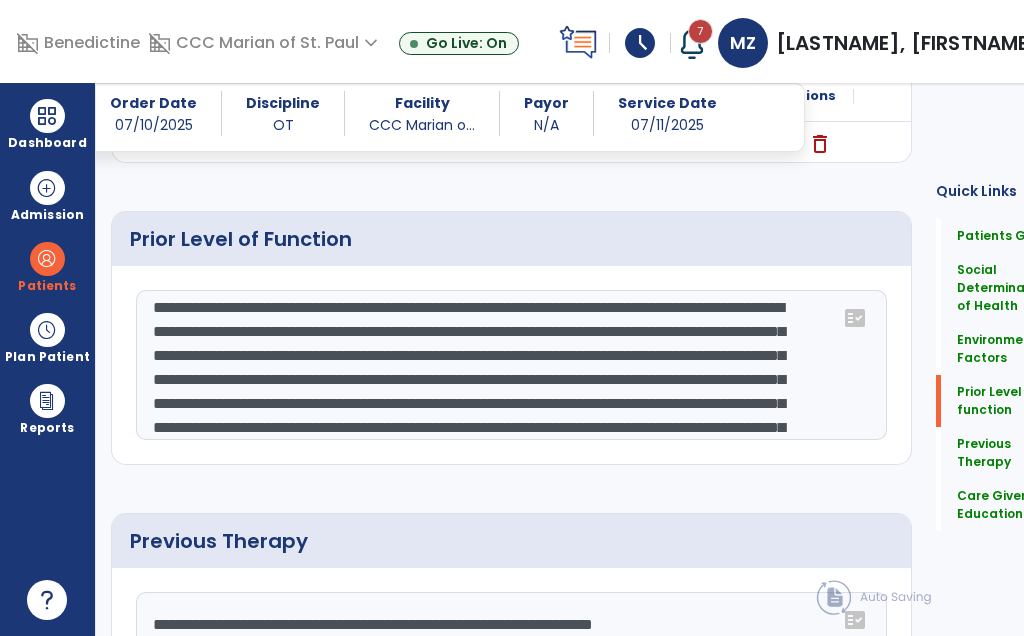 click on "**********" 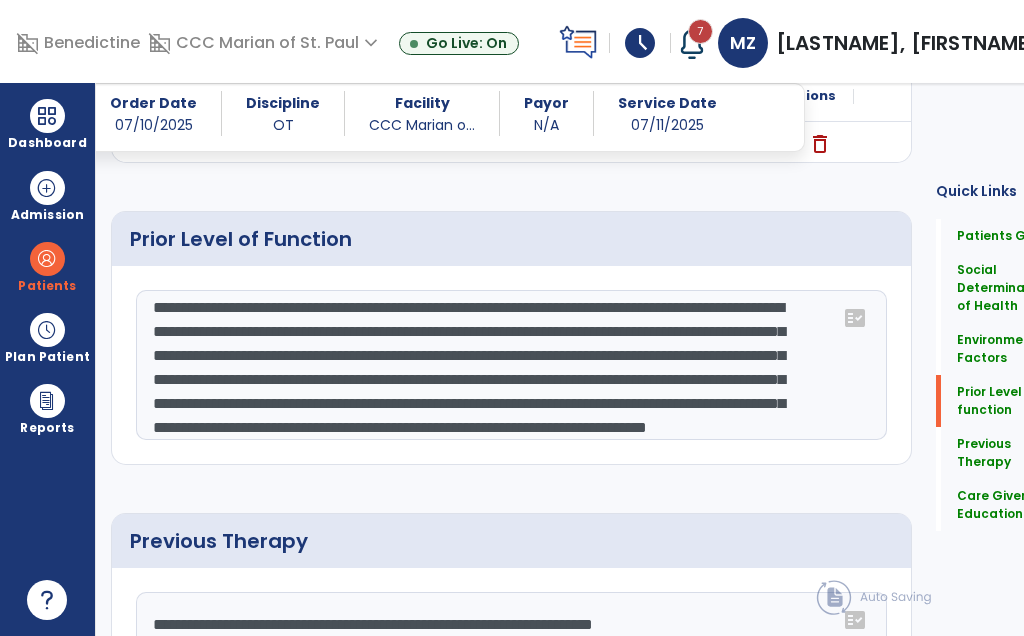 click on "**********" 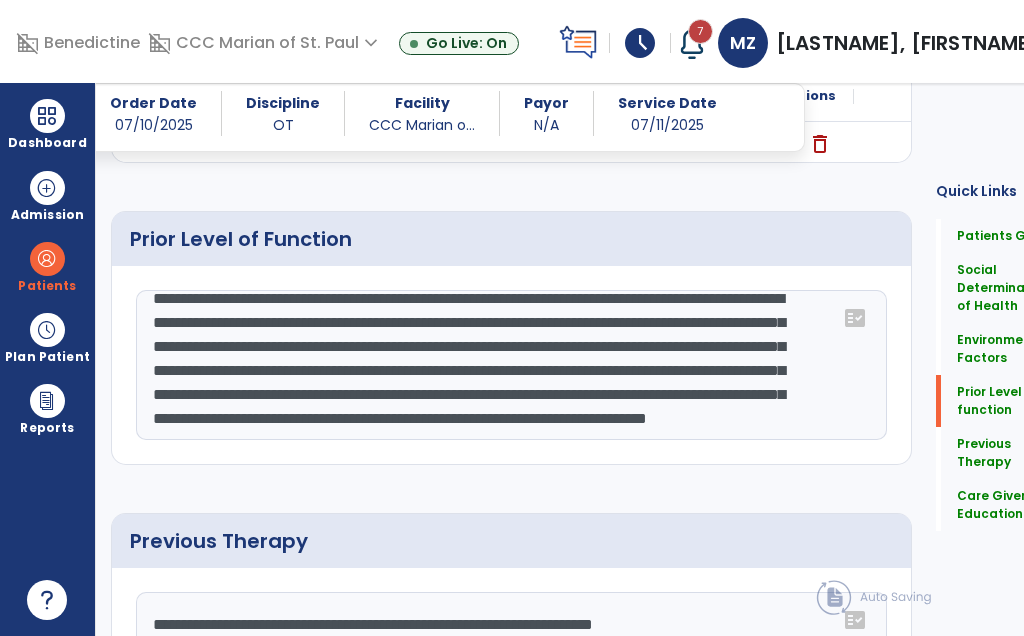 scroll, scrollTop: 76, scrollLeft: 0, axis: vertical 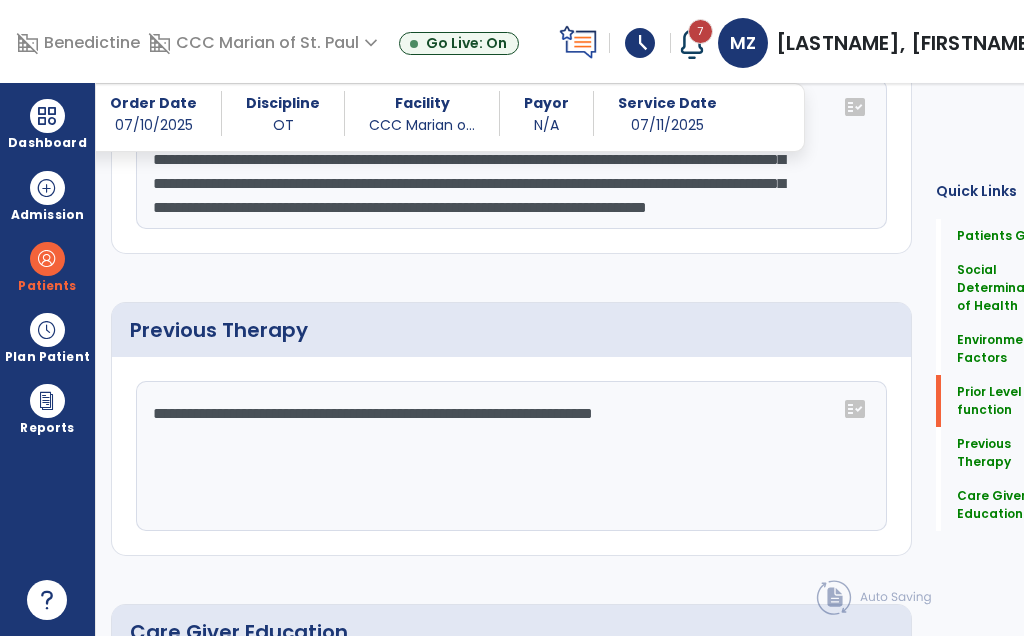 click on "**********" 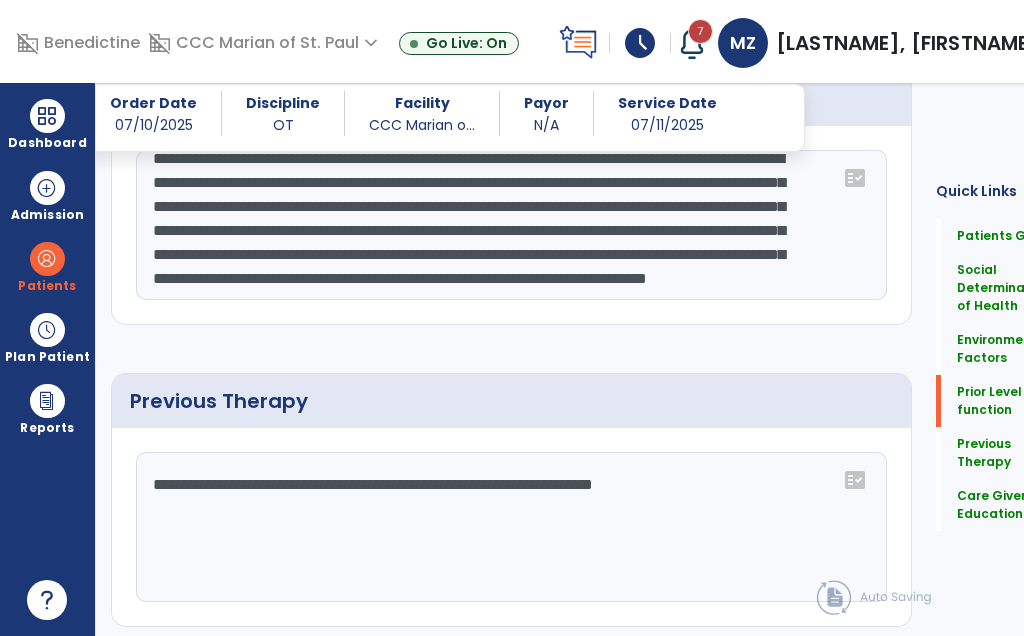 scroll, scrollTop: 909, scrollLeft: 0, axis: vertical 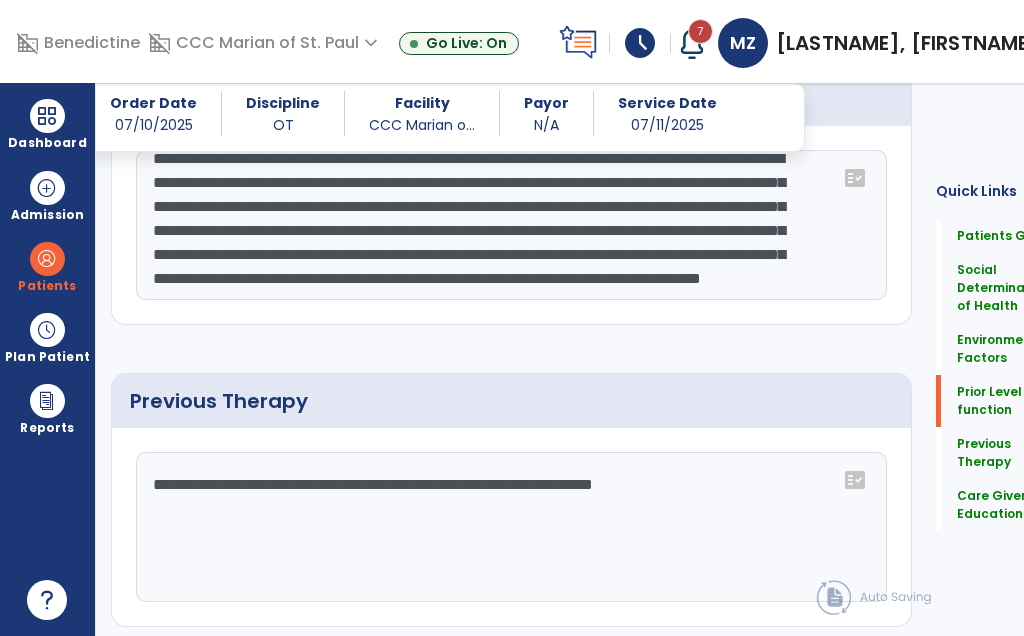 click on "**********" 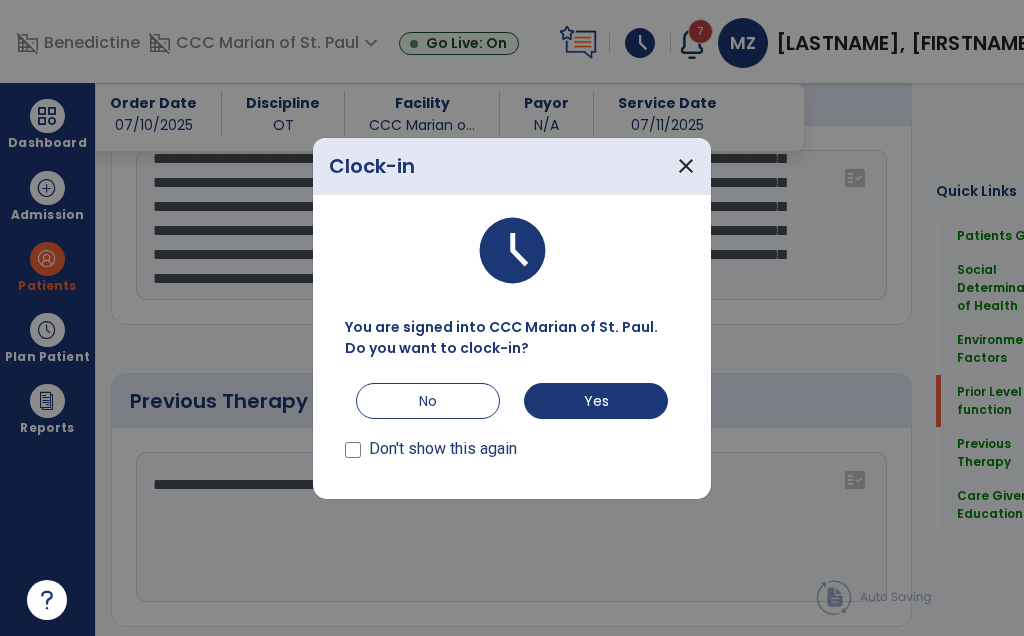 click on "close" at bounding box center [686, 166] 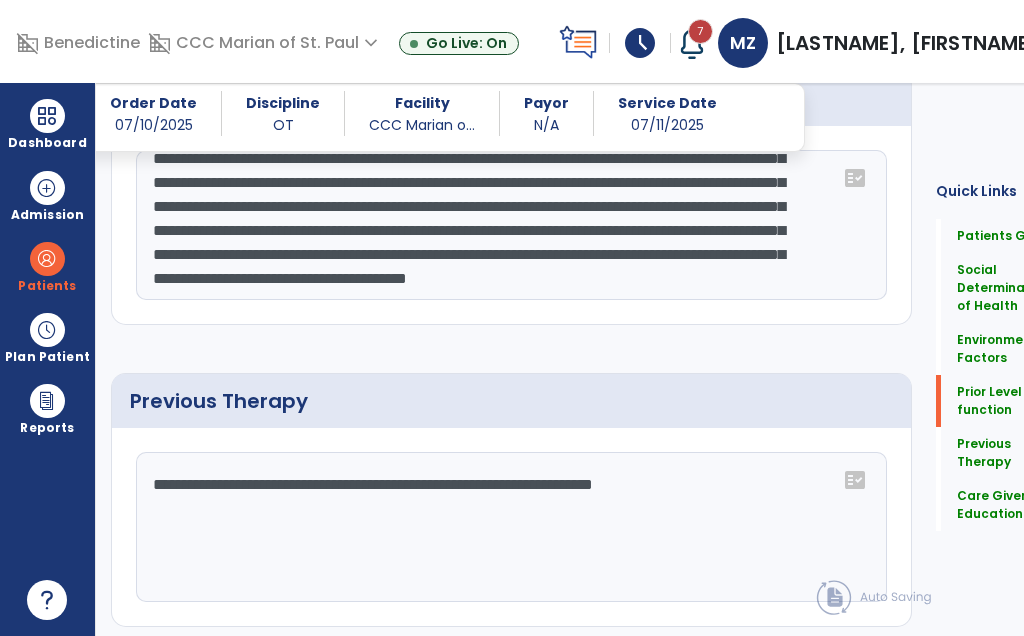 click on "**********" 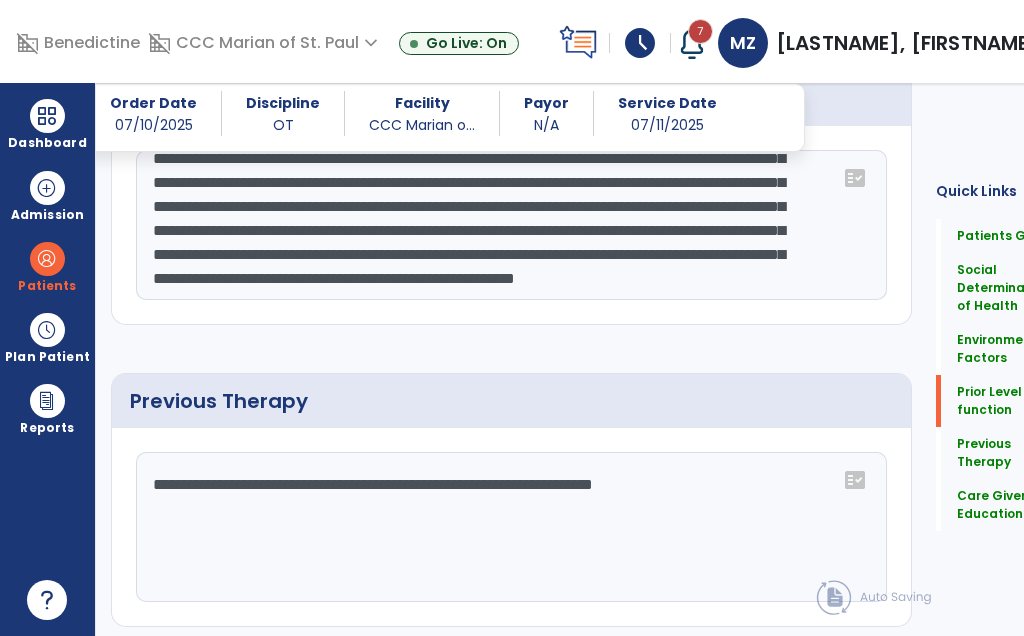 scroll, scrollTop: 95, scrollLeft: 0, axis: vertical 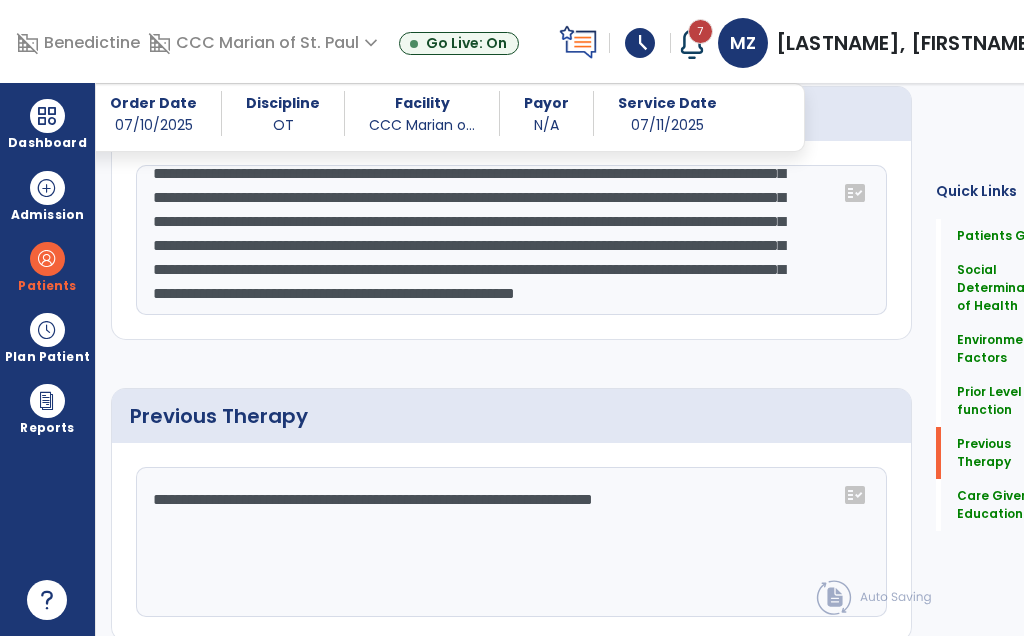 click on "**********" 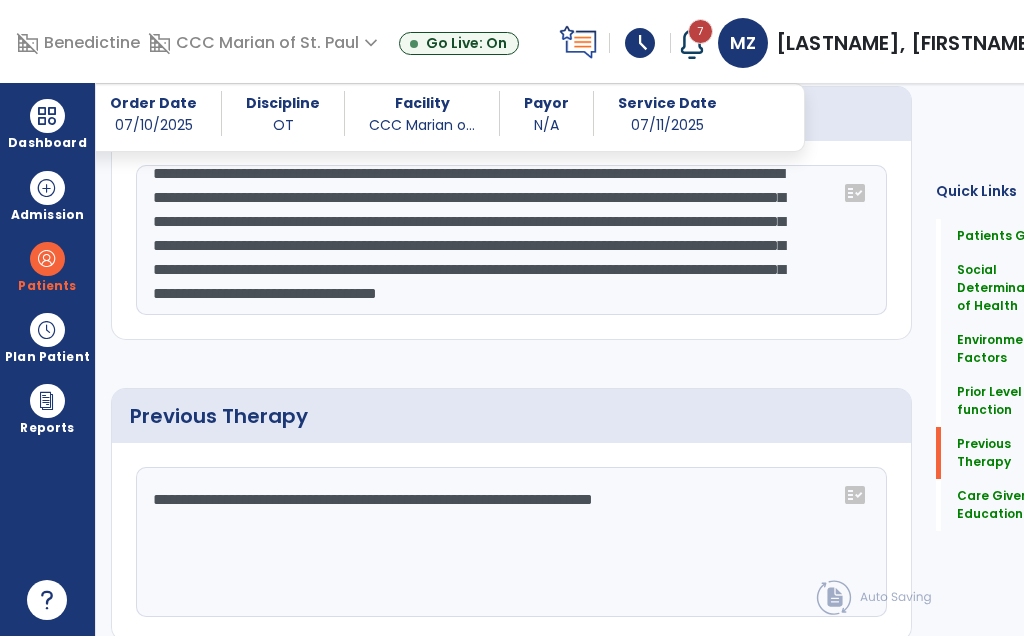 scroll, scrollTop: 68, scrollLeft: 0, axis: vertical 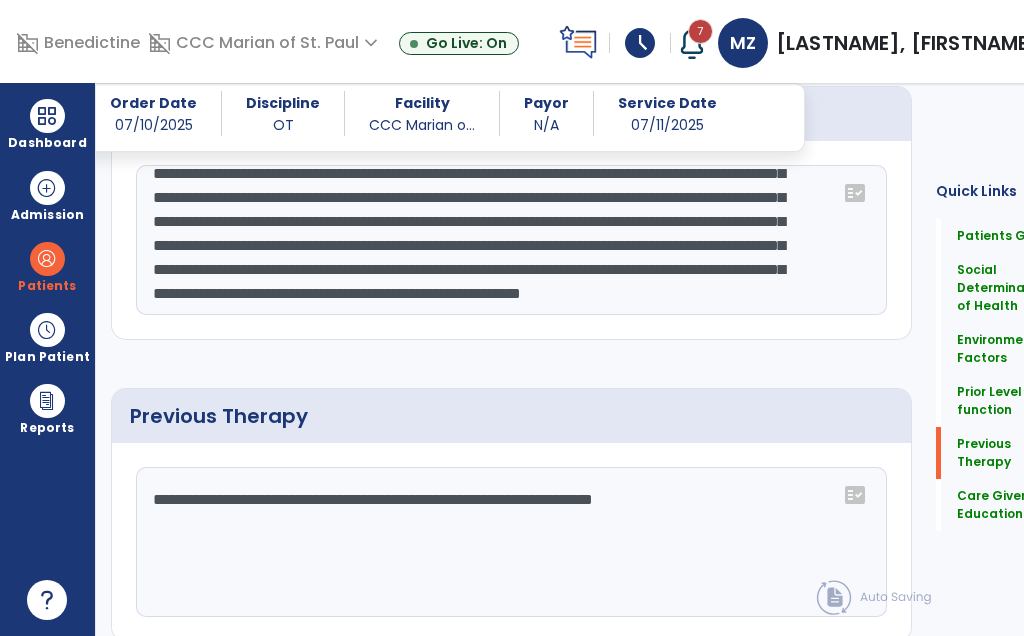 click on "**********" 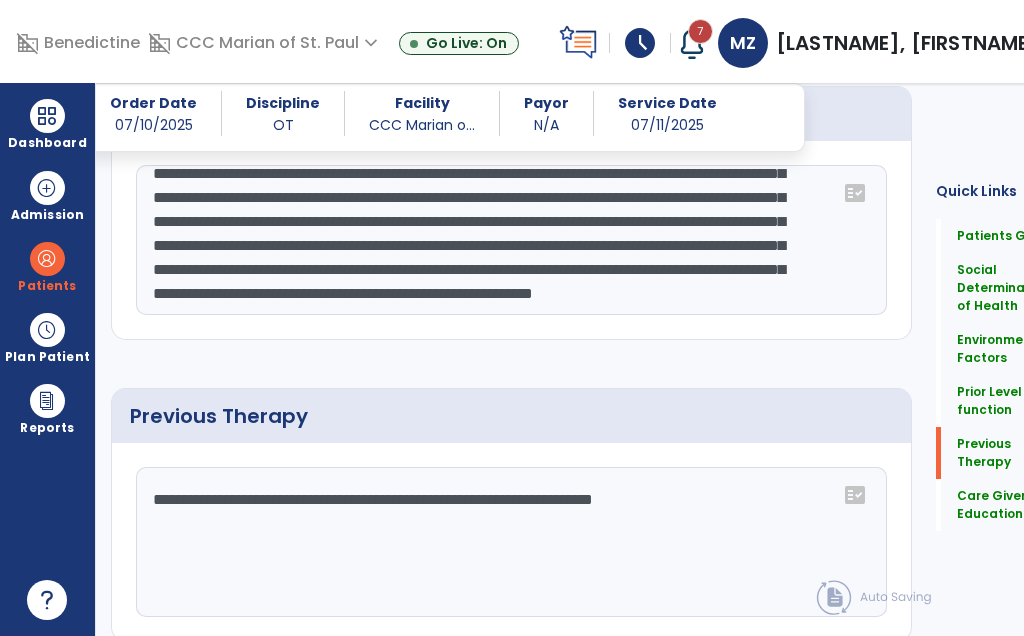 click on "**********" 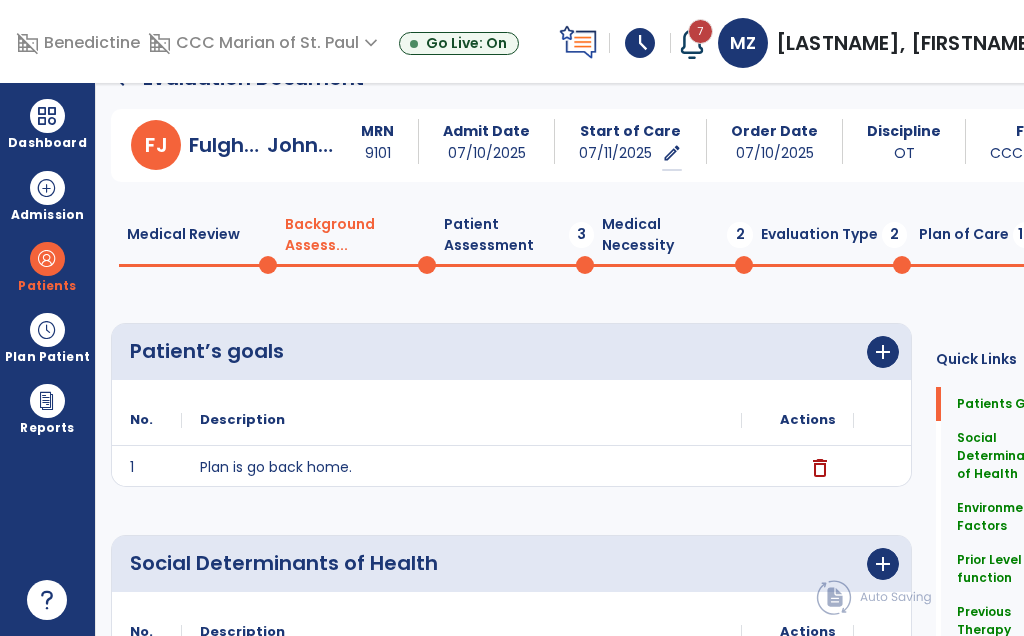 click on "Patient Assessment  3" 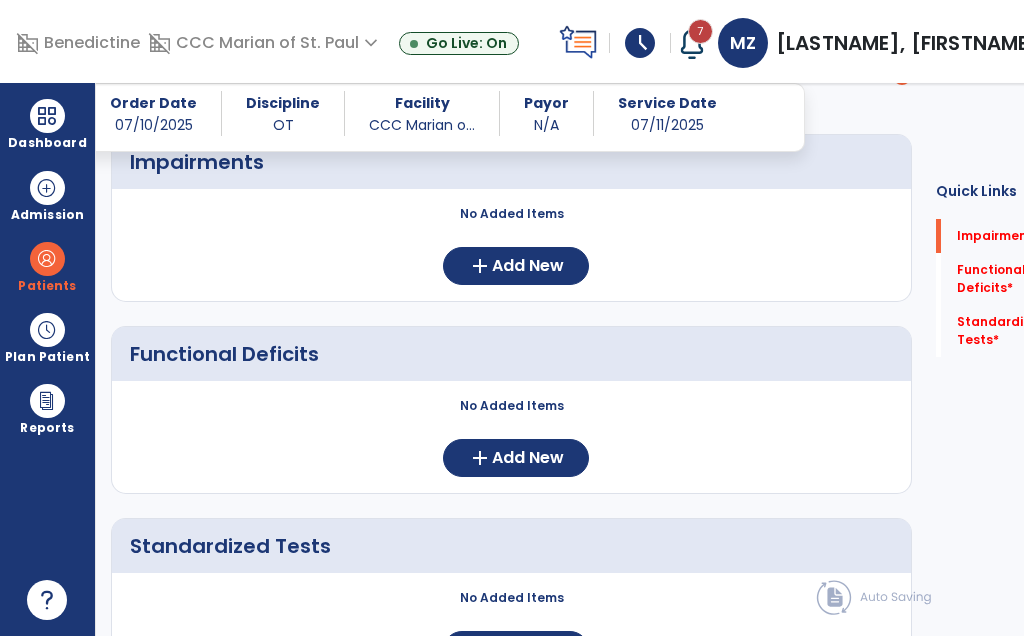 click on "Add New" 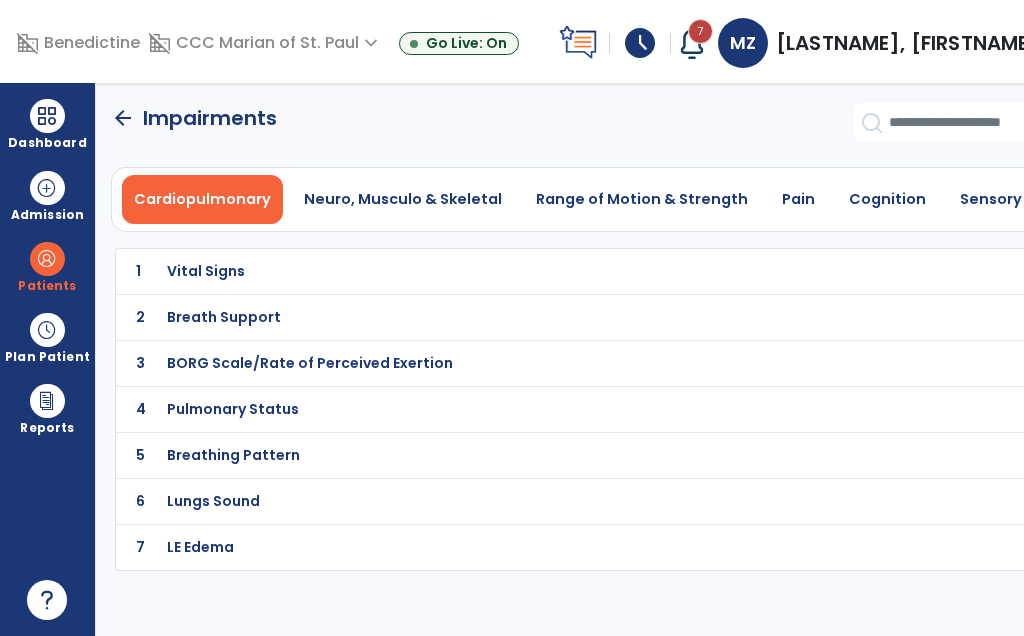 click on "Neuro, Musculo & Skeletal" at bounding box center [403, 199] 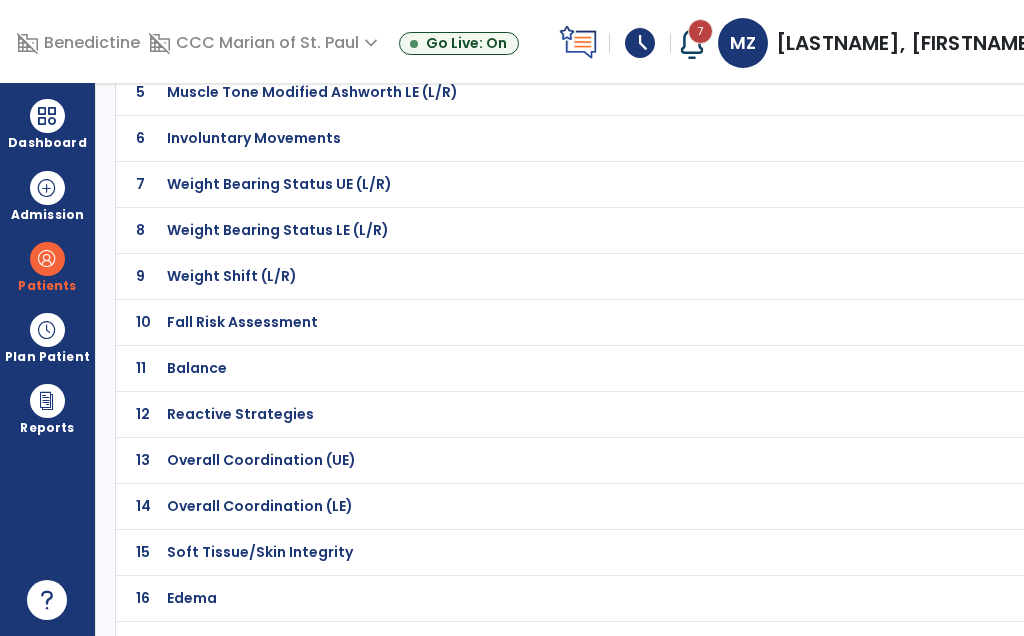 click on "Fall Risk Assessment" at bounding box center [550, -92] 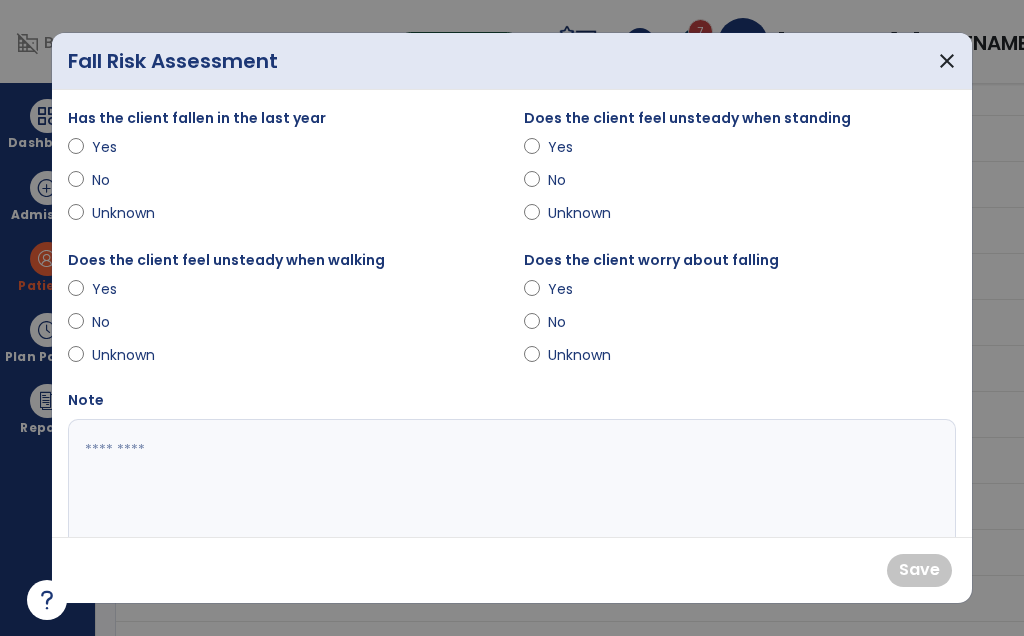 click on "Unknown" at bounding box center [127, 213] 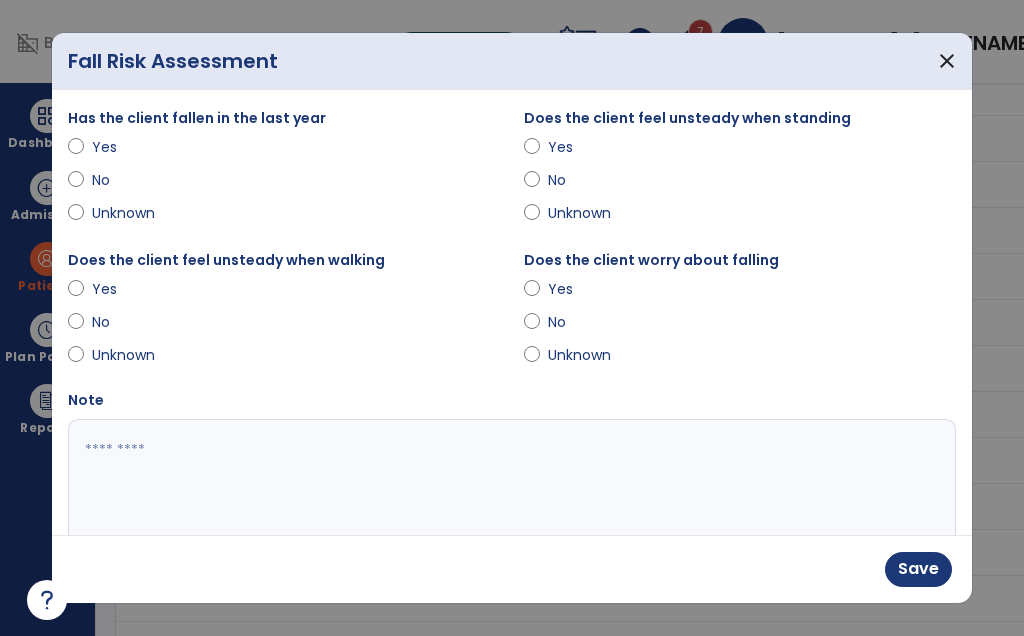 click on "No" at bounding box center (127, 180) 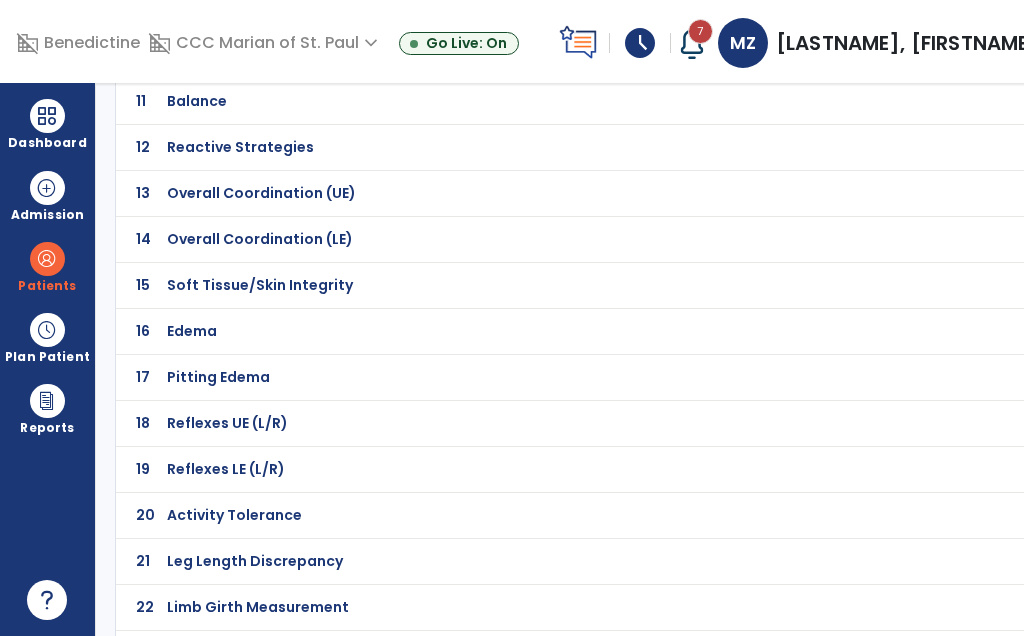 click on "14 Overall Coordination (LE)" 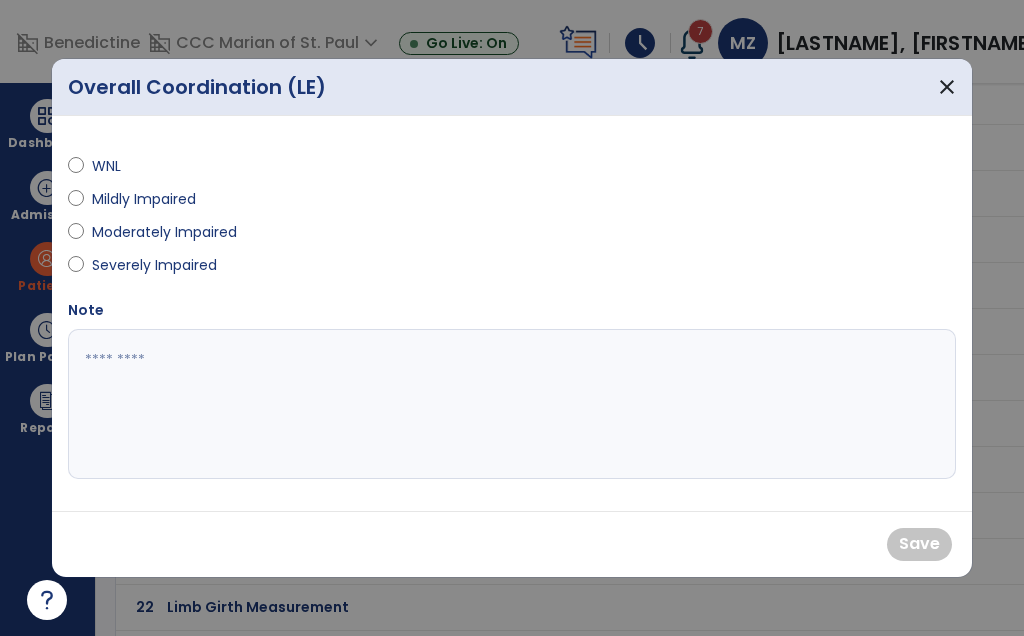 click on "Moderately Impaired" at bounding box center [164, 232] 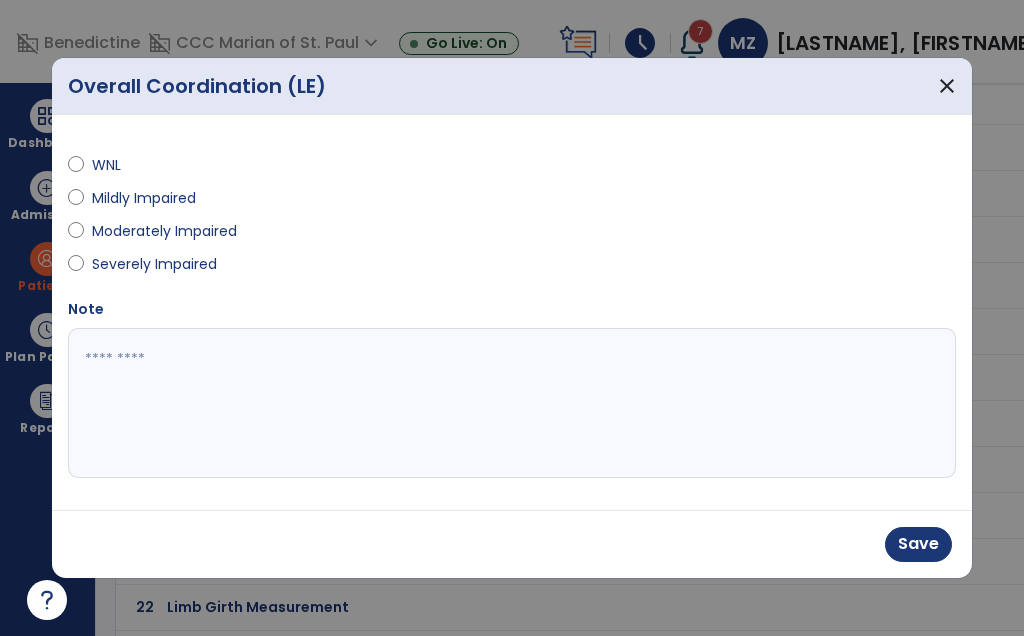 click at bounding box center (512, 403) 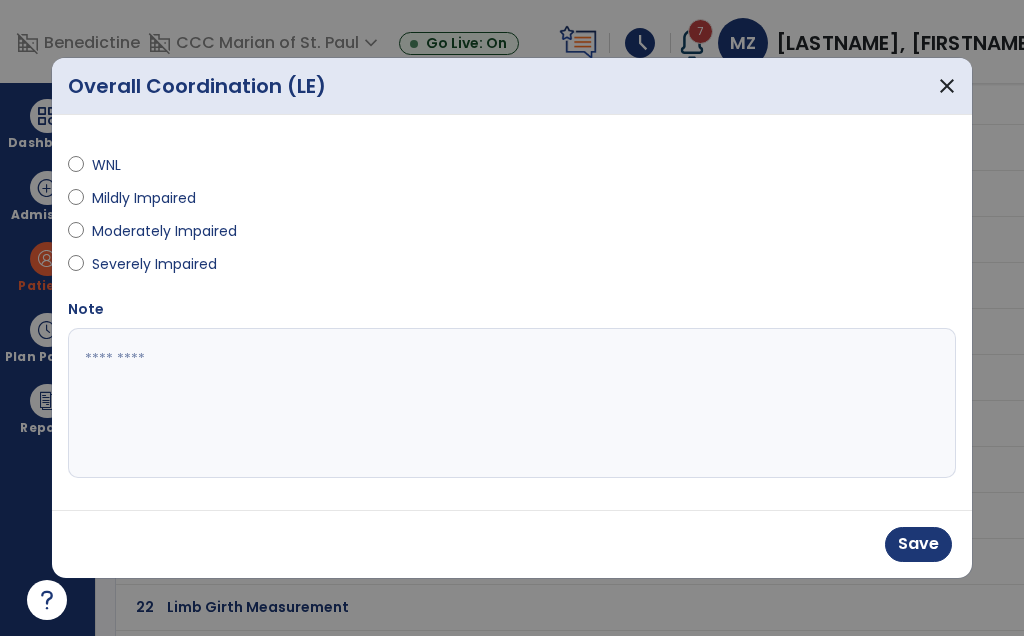 click on "Mildly Impaired" at bounding box center [144, 198] 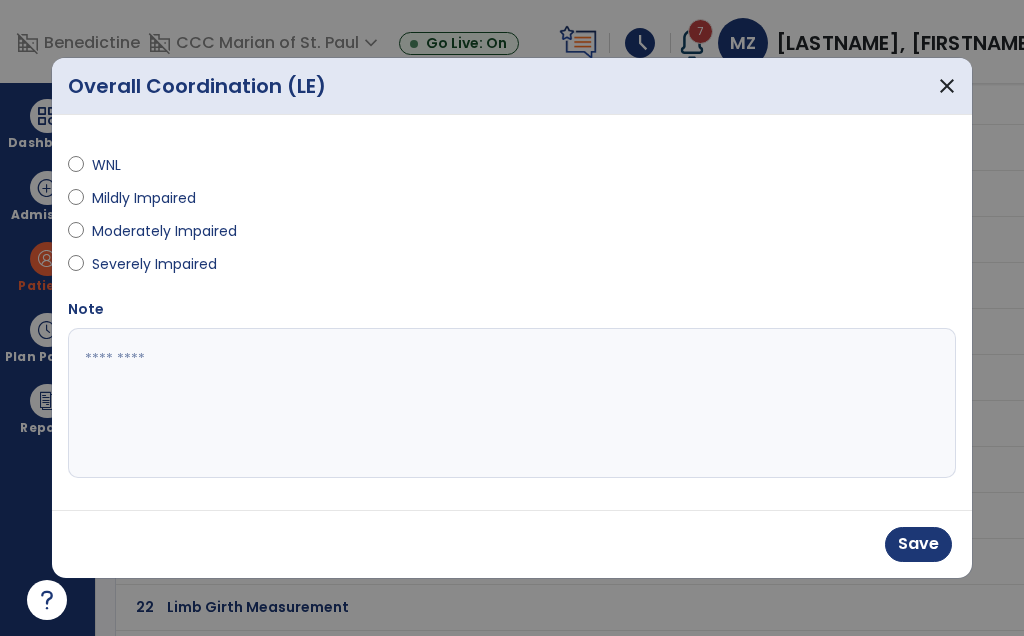 click at bounding box center (512, 403) 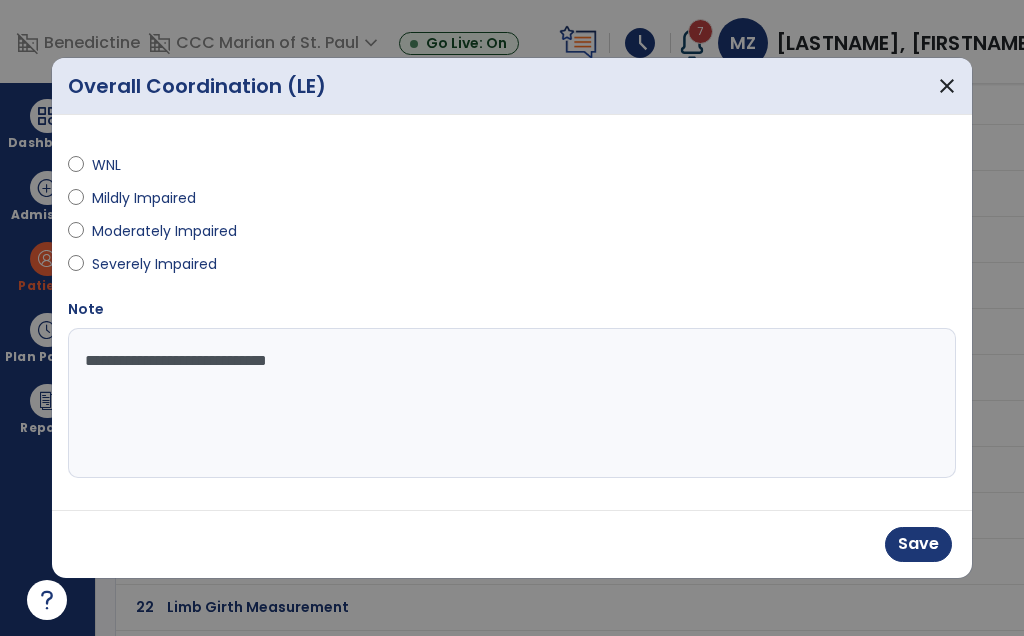 click on "**********" at bounding box center (512, 403) 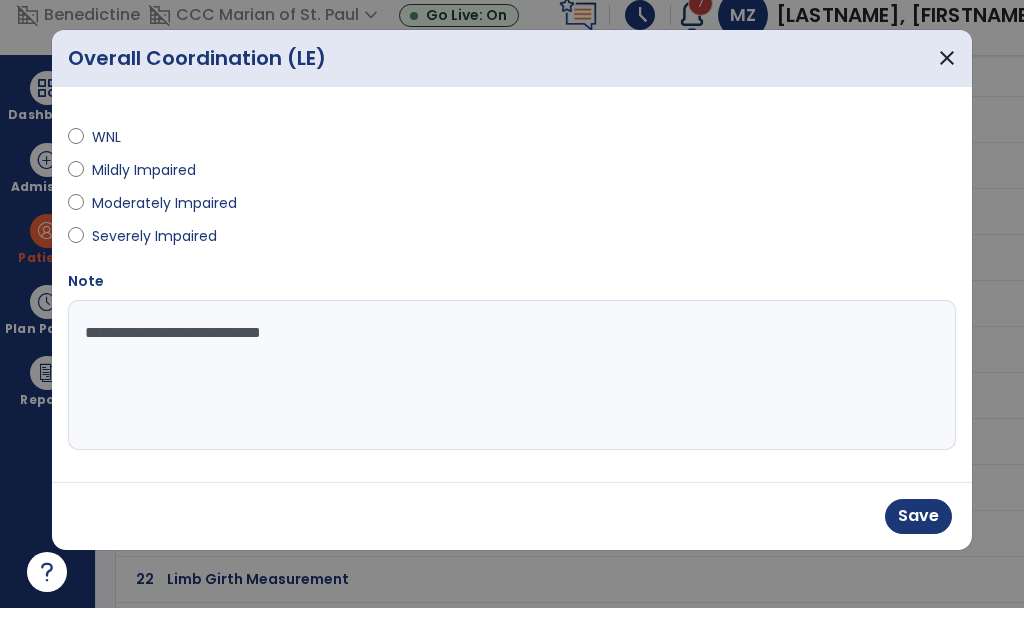 click on "Save" at bounding box center [918, 544] 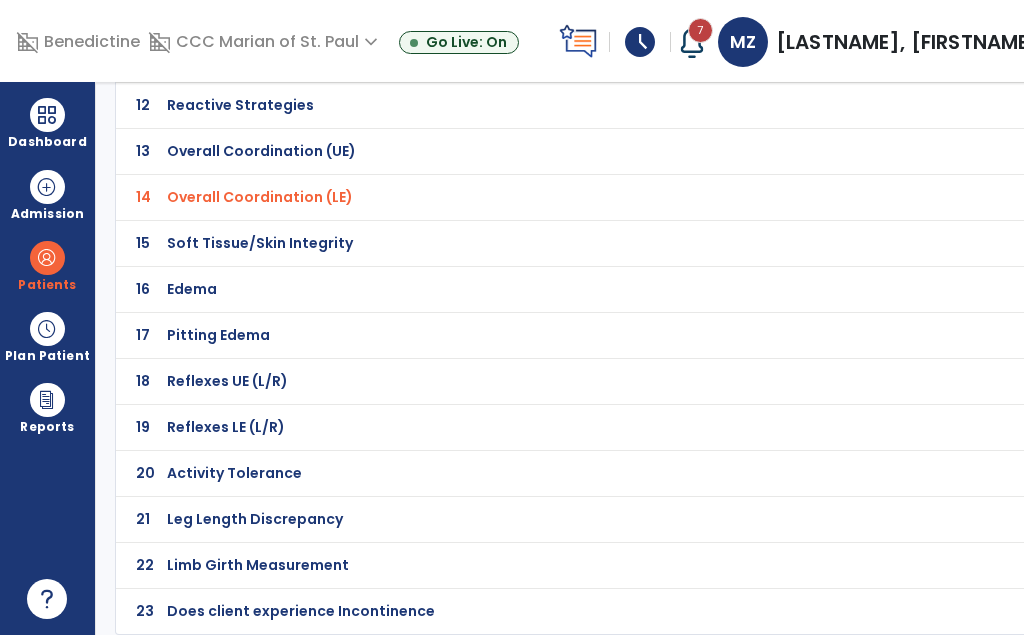 click on "23 Does client experience Incontinence" 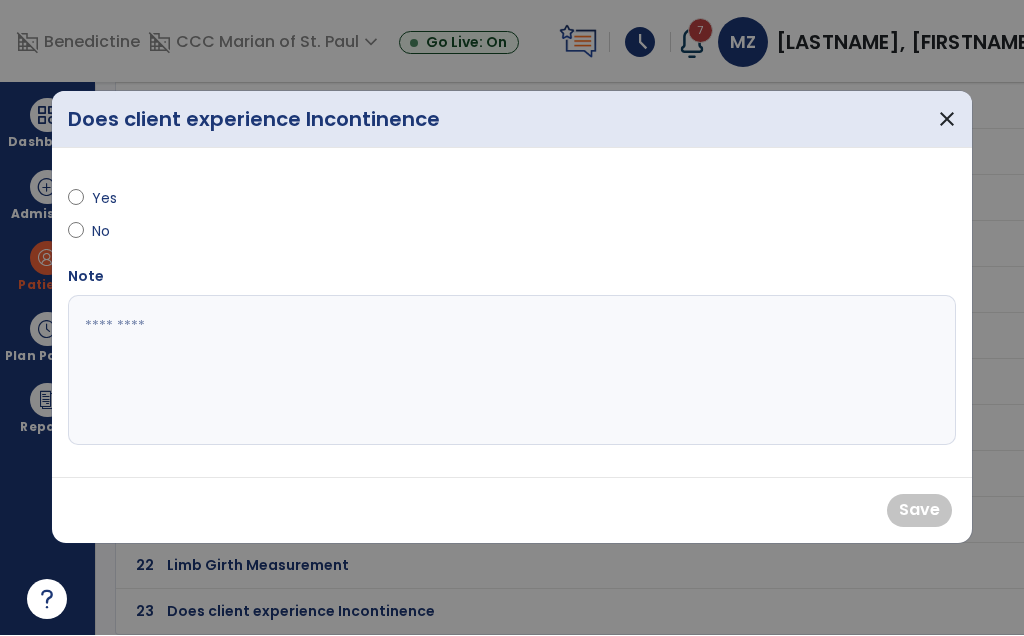 click on "Yes" at bounding box center (127, 199) 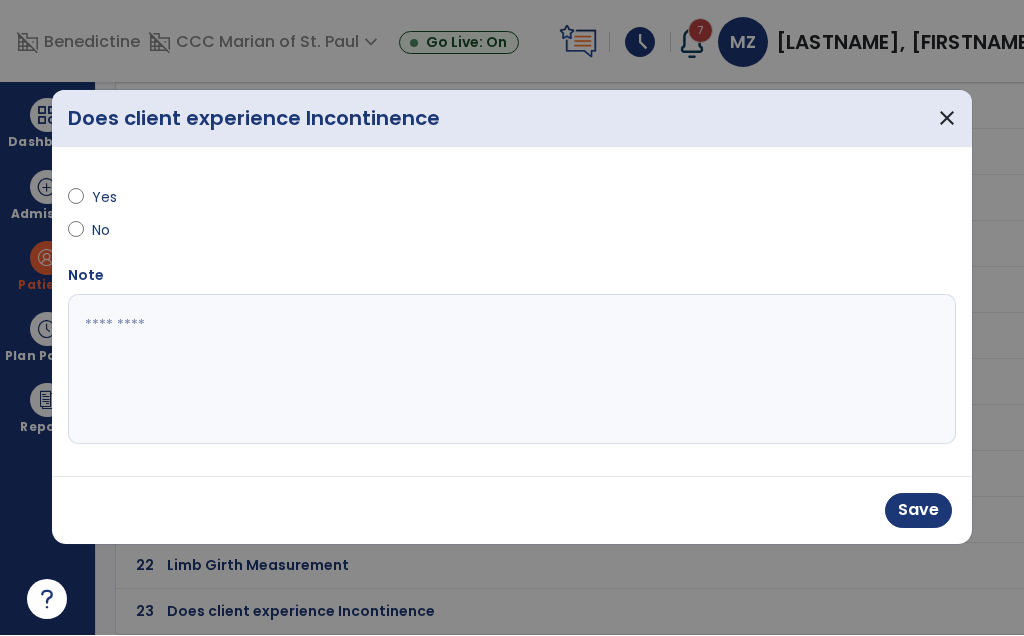 click at bounding box center (512, 370) 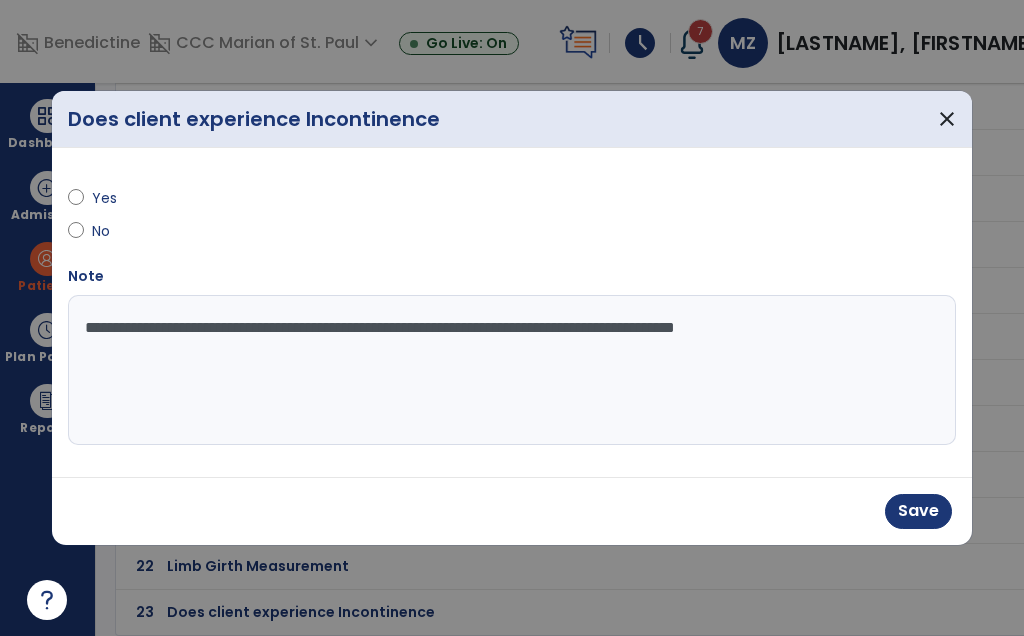 type on "**********" 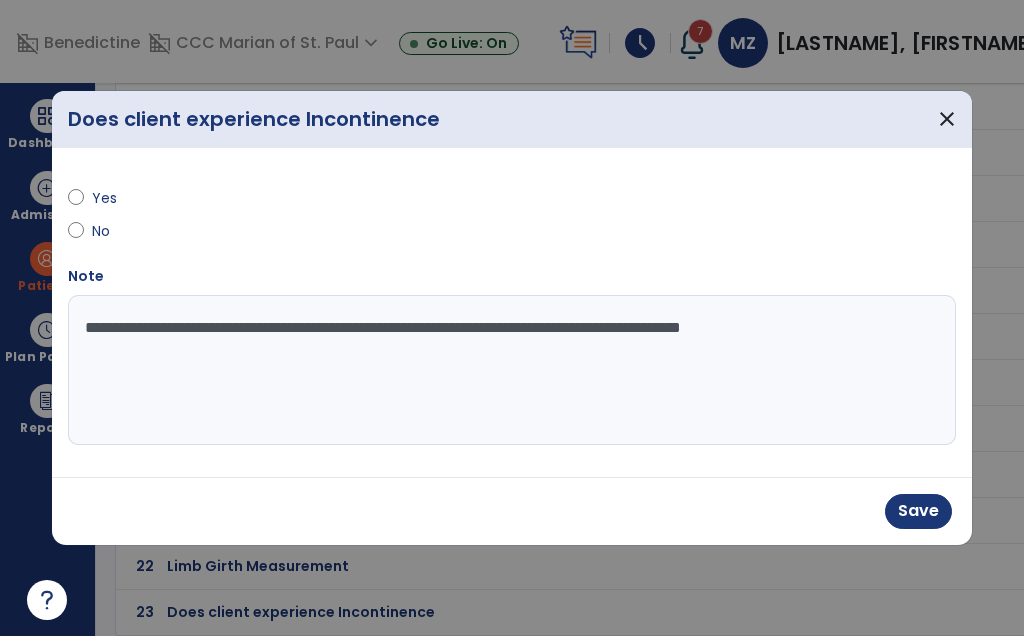 click on "Save" at bounding box center [918, 511] 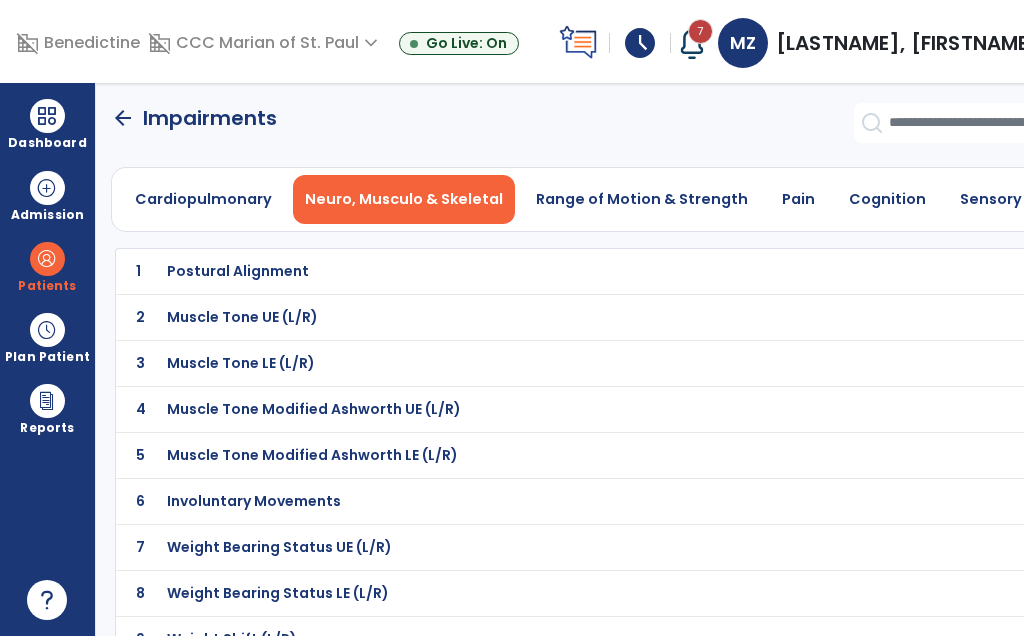 scroll, scrollTop: 0, scrollLeft: 0, axis: both 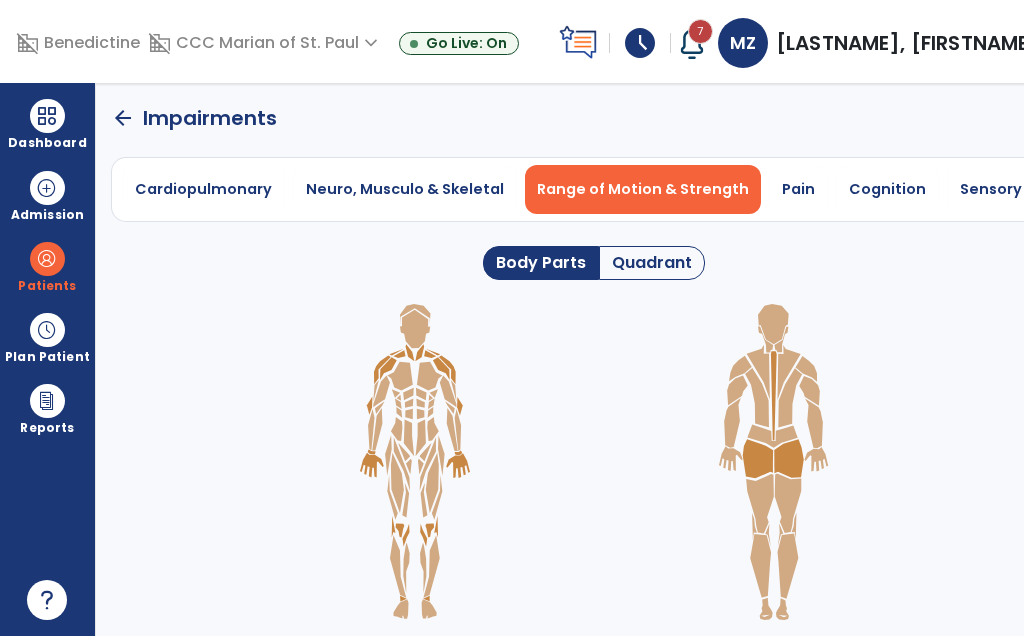 click on "Quadrant" 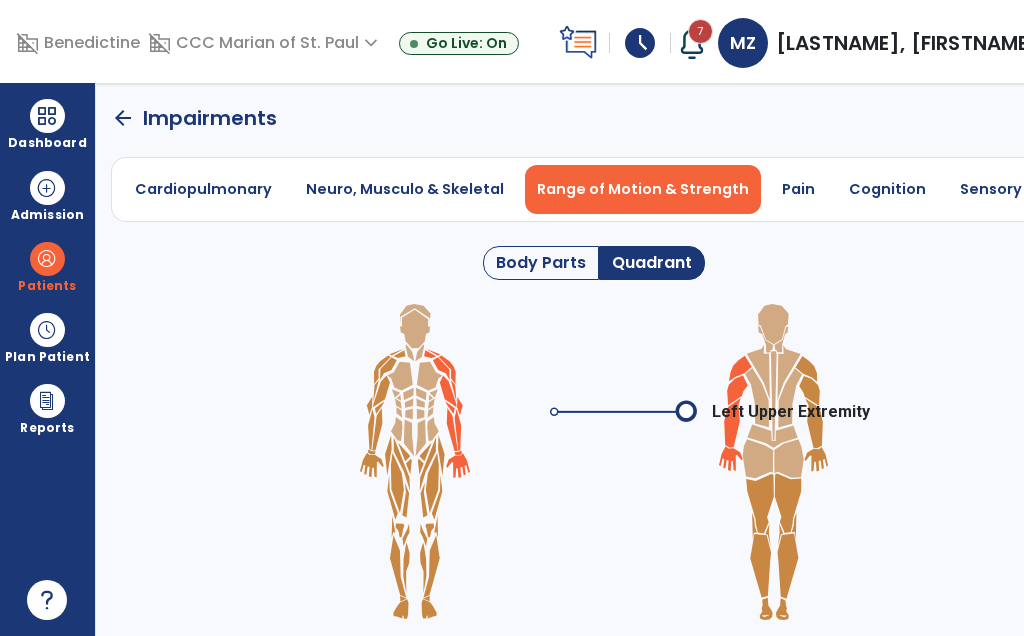 click 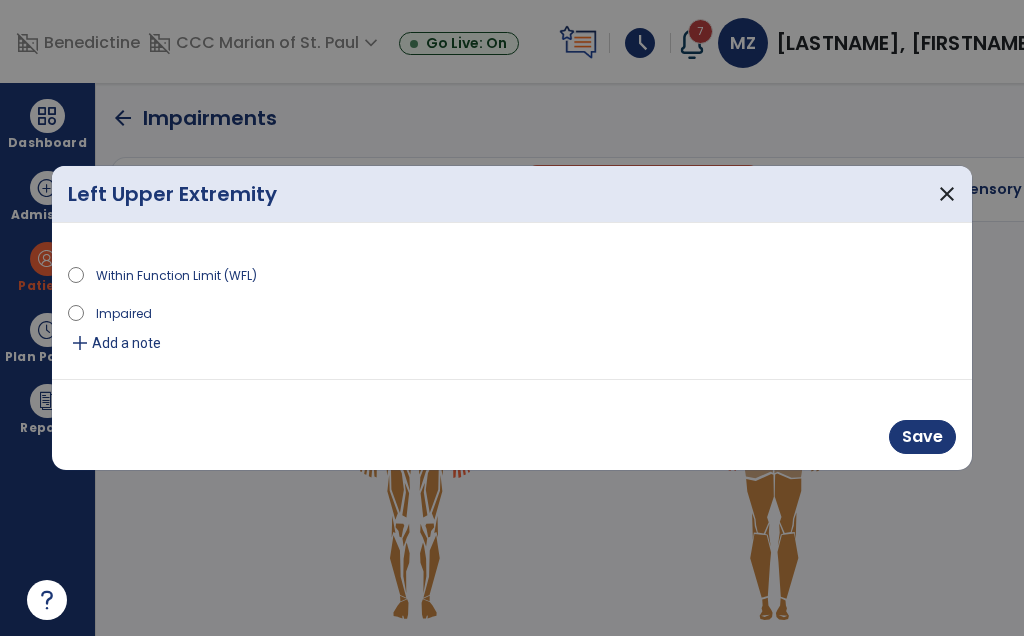 click on "Save" at bounding box center [922, 437] 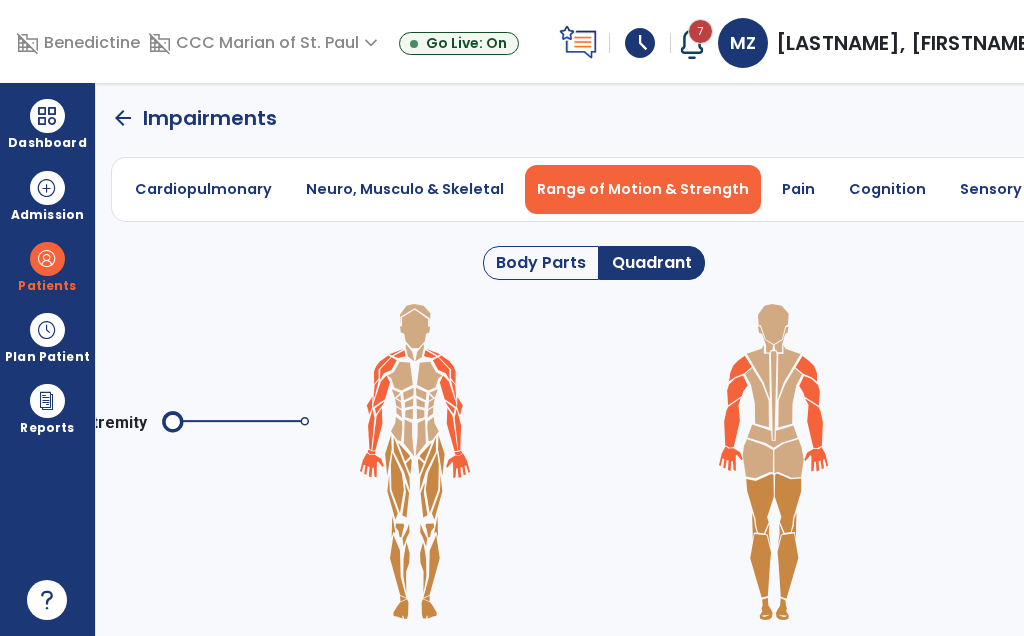 click 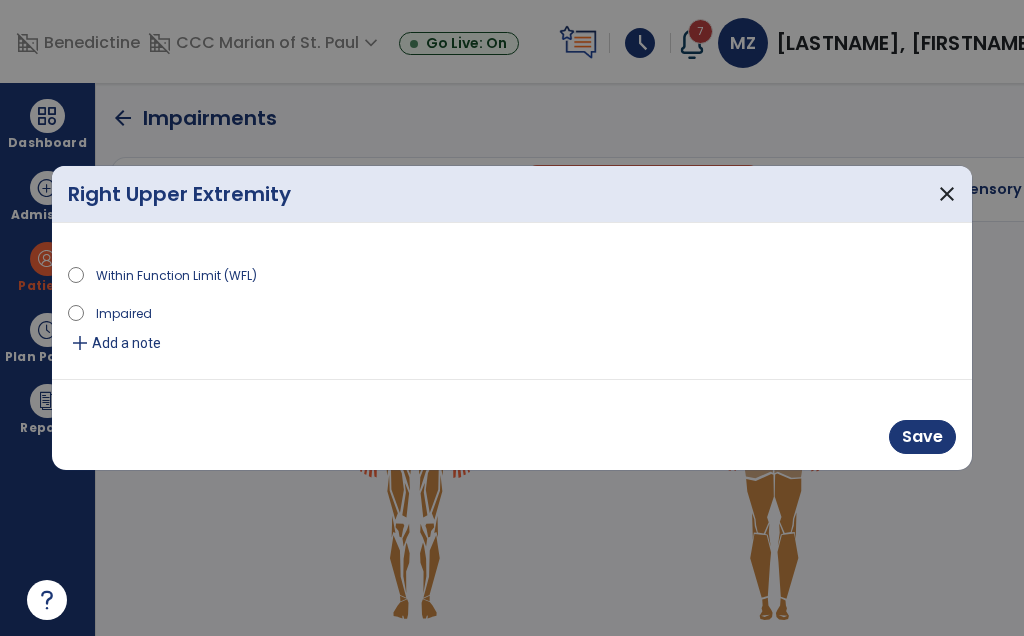 click on "Save" at bounding box center [922, 437] 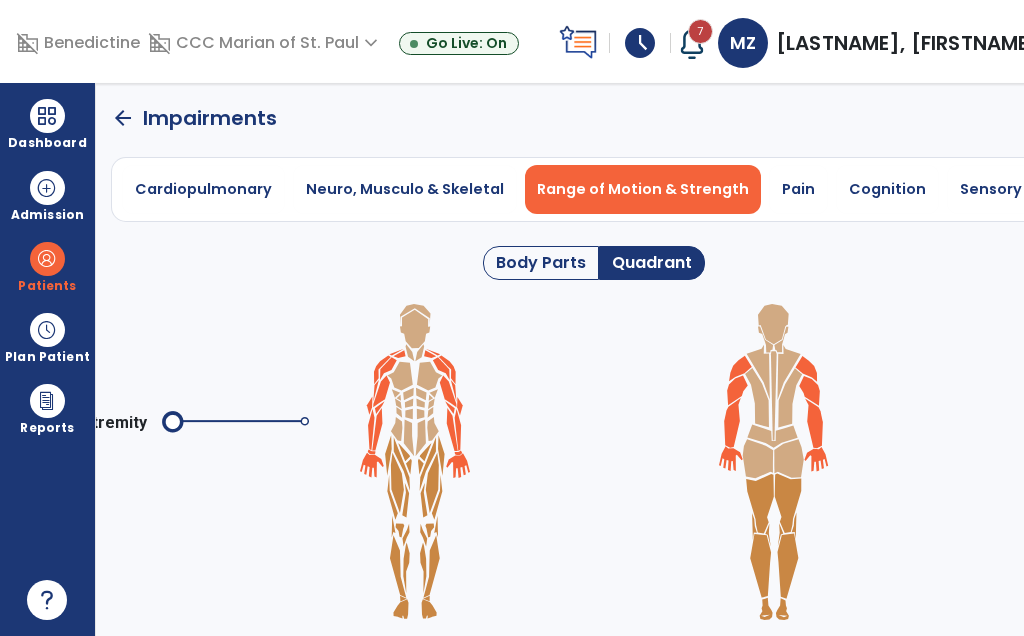 click on "Pain" at bounding box center (798, 189) 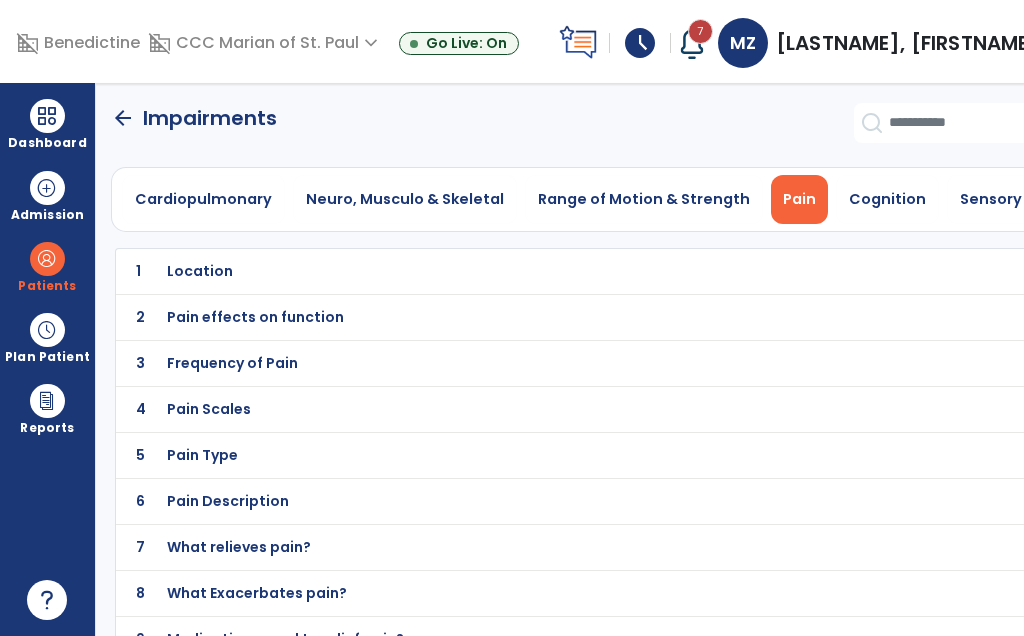 click on "Pain Scales" at bounding box center [550, 271] 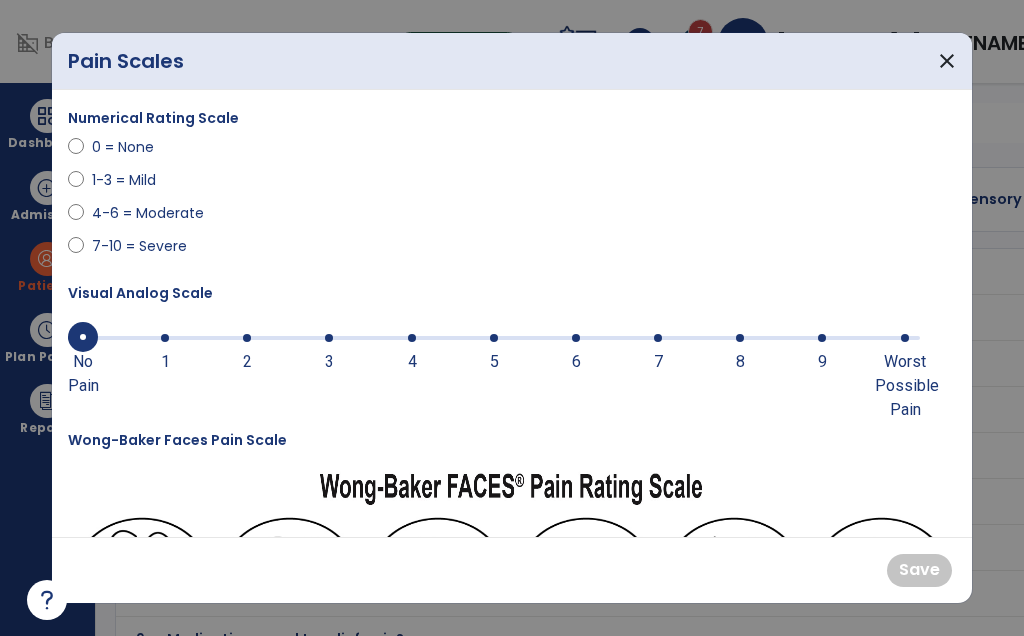 click at bounding box center (494, 336) 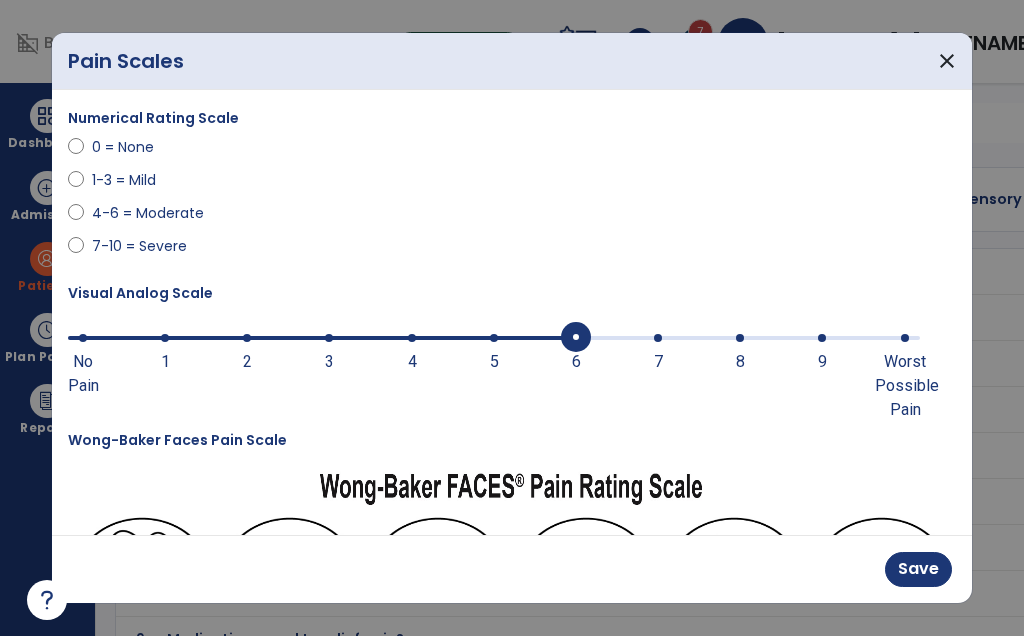 click on "4-6 = Moderate" at bounding box center (148, 213) 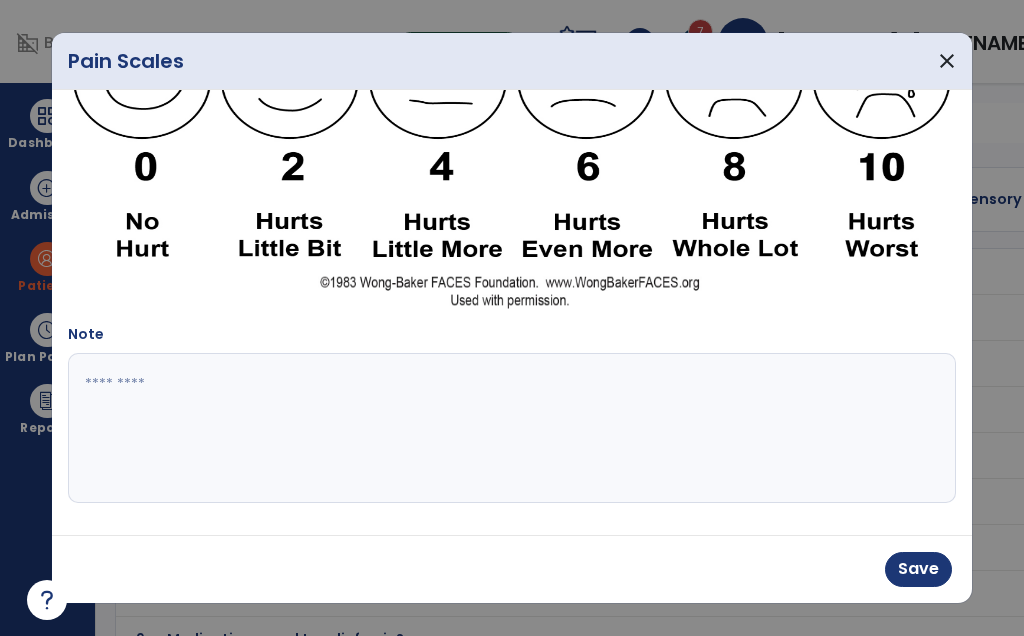 scroll, scrollTop: 502, scrollLeft: 0, axis: vertical 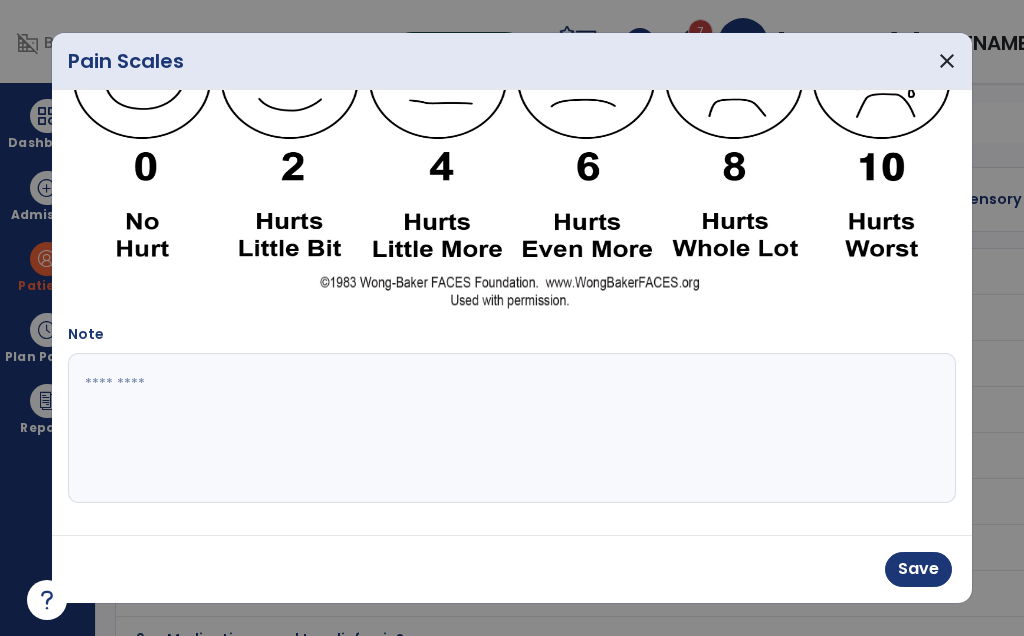 click at bounding box center [512, 428] 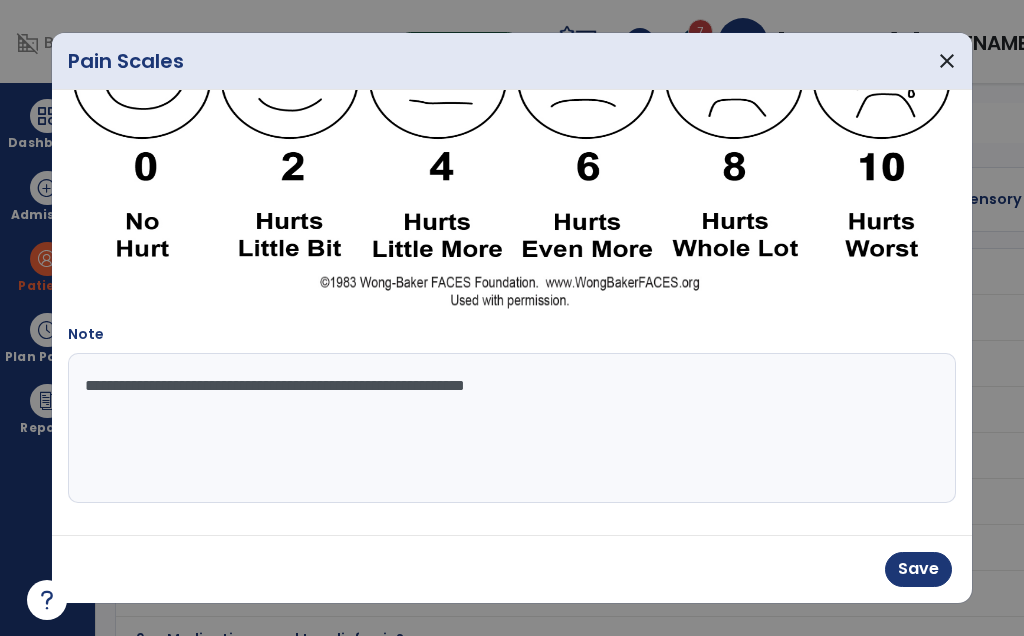 click on "**********" at bounding box center (512, 428) 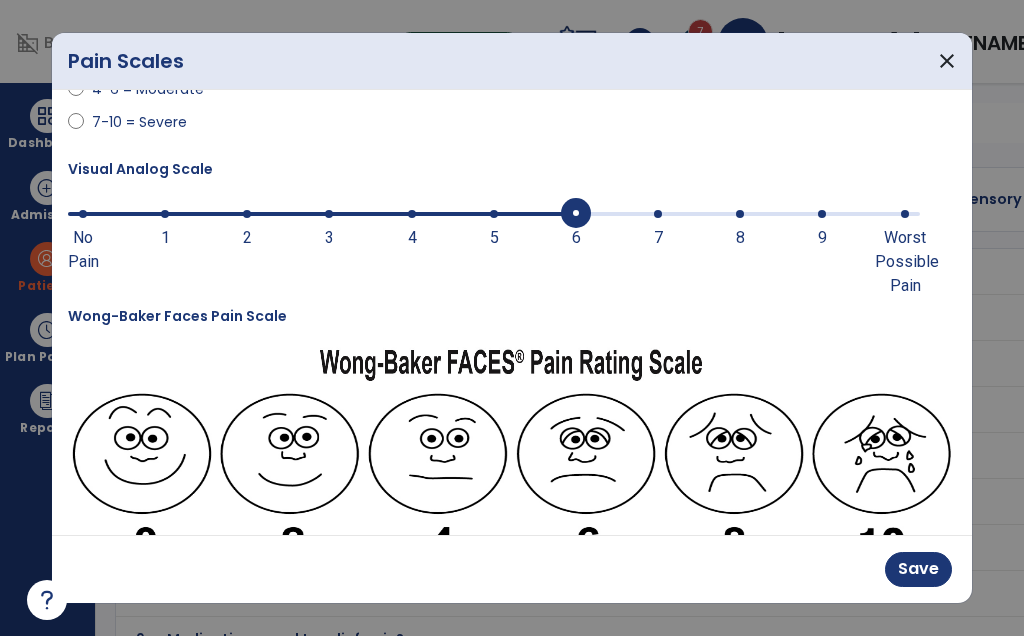 scroll, scrollTop: 106, scrollLeft: 0, axis: vertical 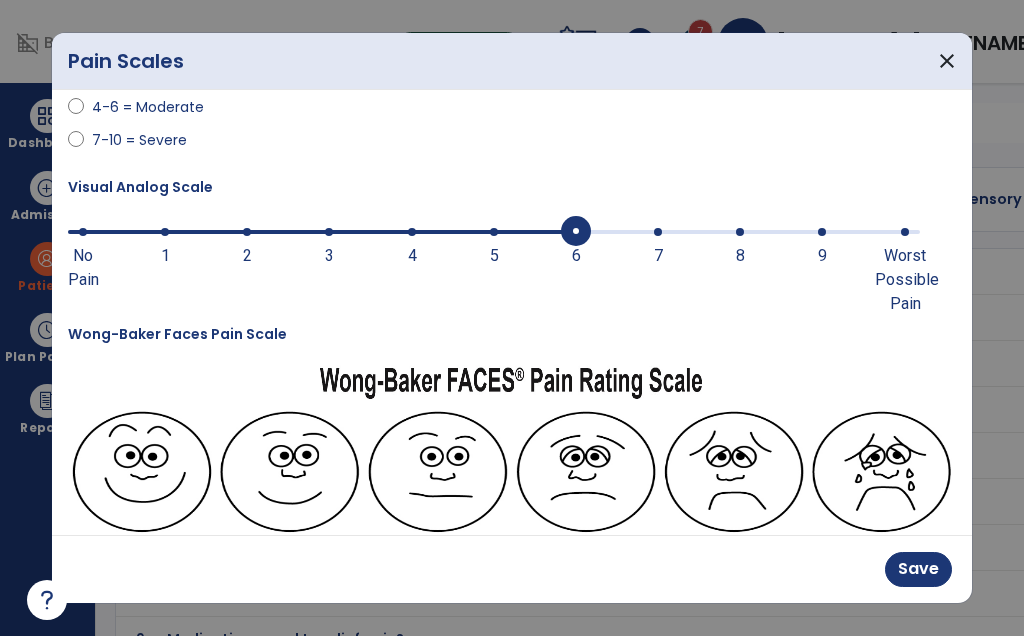 type on "**********" 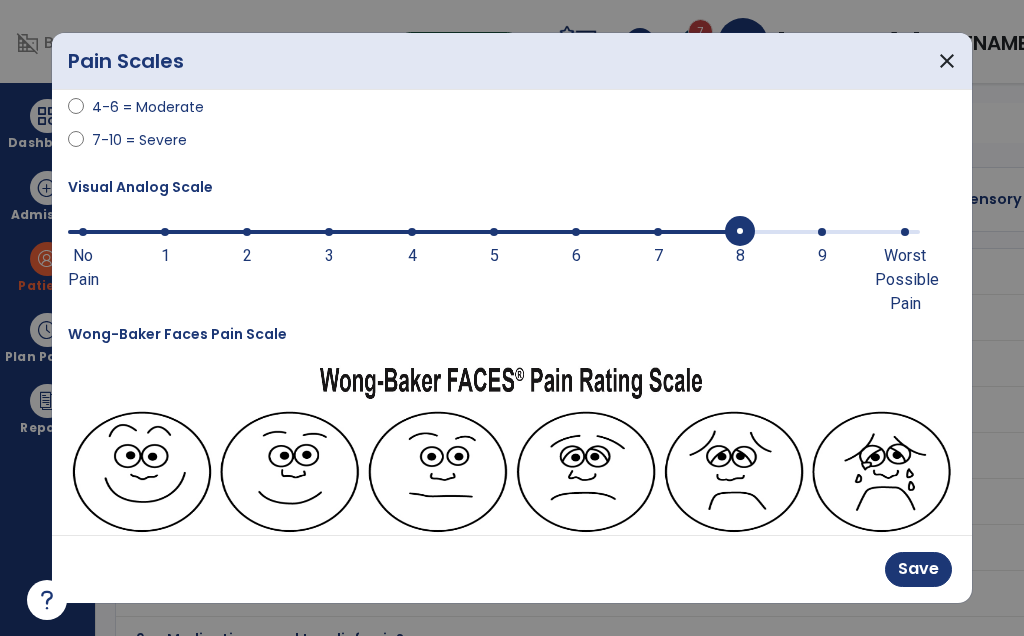click at bounding box center (494, 230) 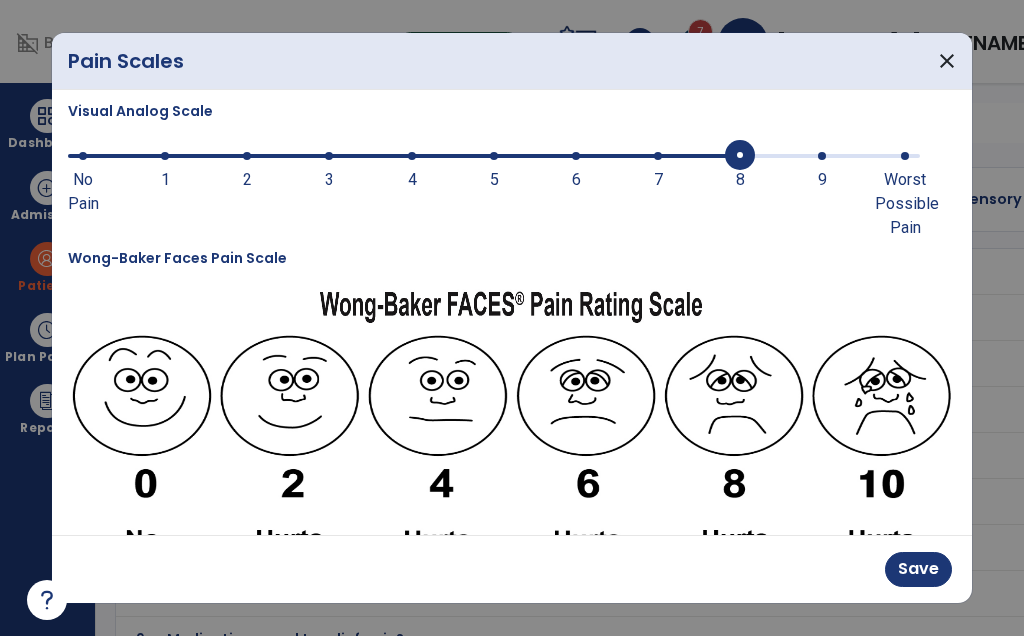 scroll, scrollTop: 98, scrollLeft: 0, axis: vertical 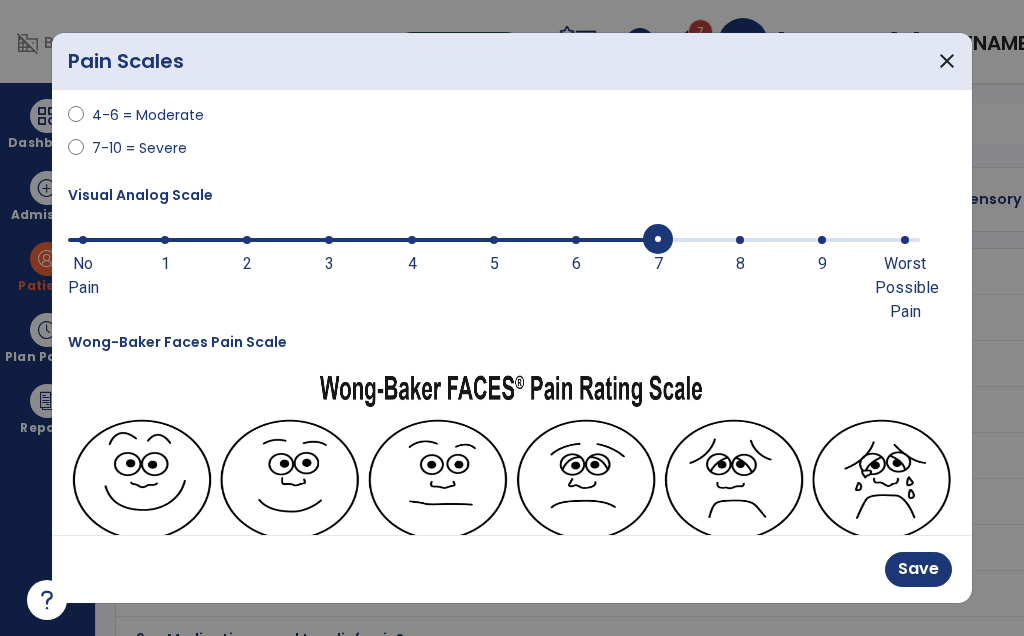click on "7    No Pain    1    2    3    4    5    6    7    8    9    Worst Possible Pain" at bounding box center [494, 240] 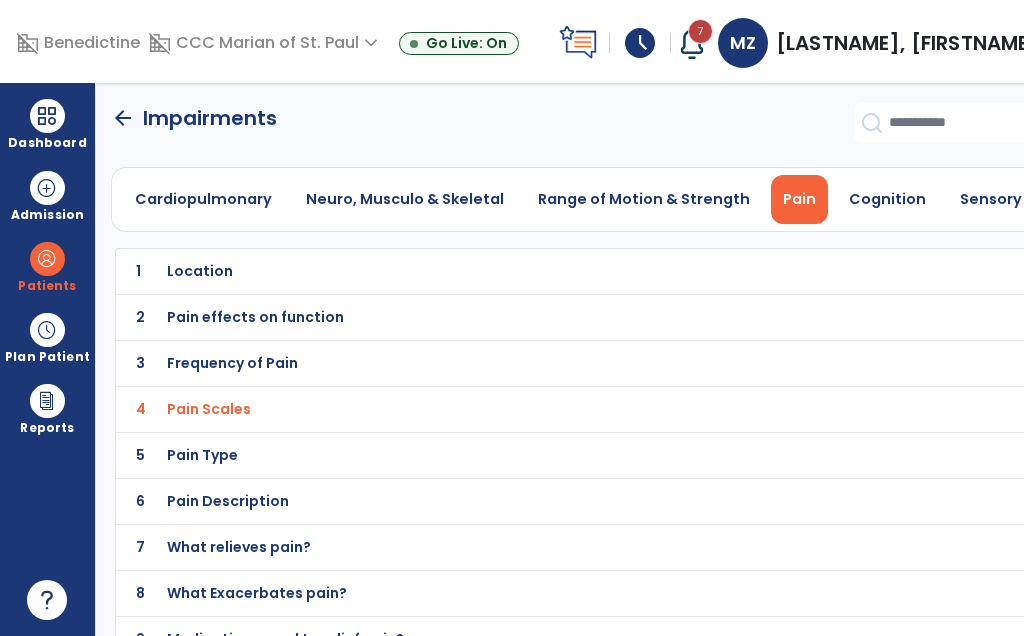 click on "Cognition" at bounding box center (887, 199) 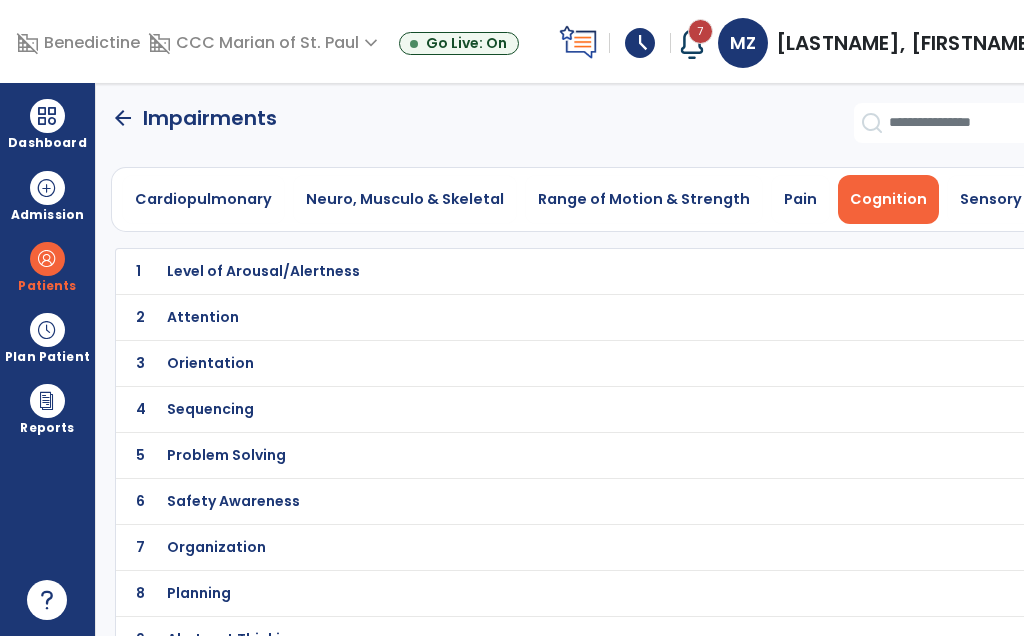 click on "Level of Arousal/Alertness" at bounding box center [550, 271] 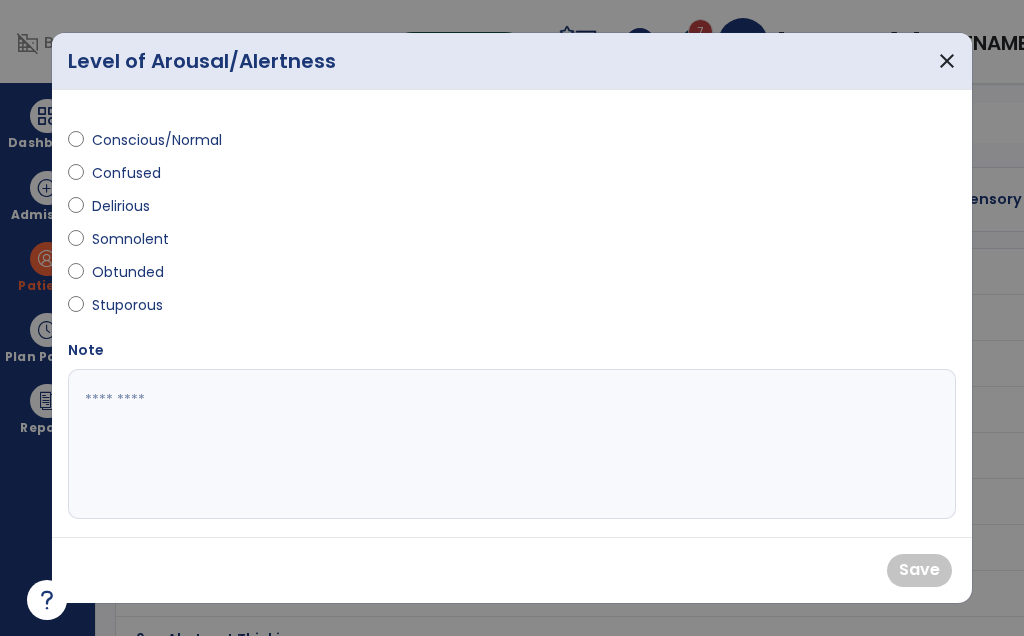 click on "Conscious/Normal" at bounding box center [157, 140] 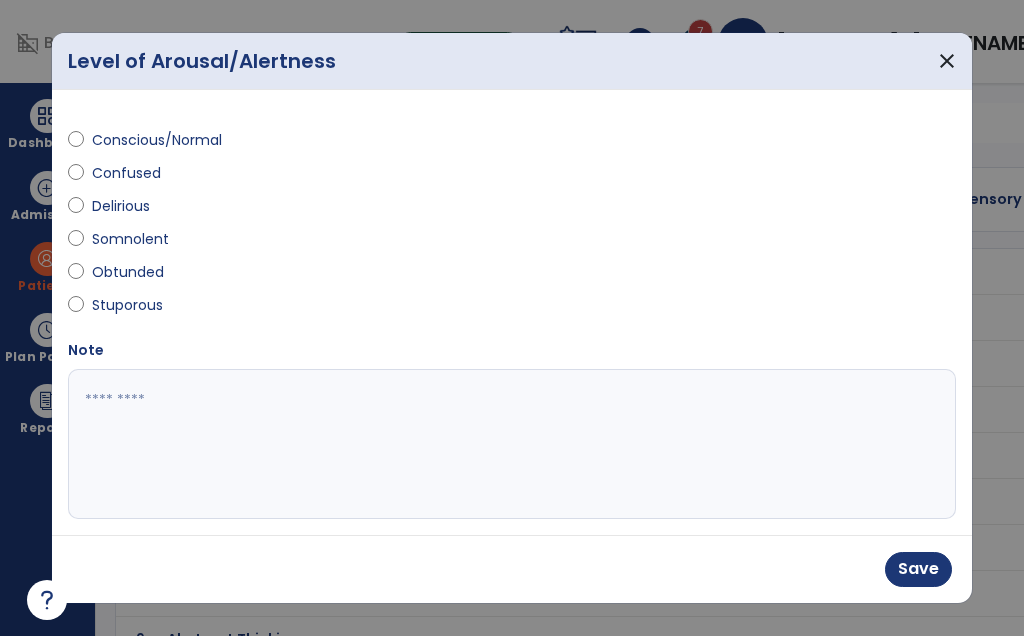 click on "Save" at bounding box center [918, 569] 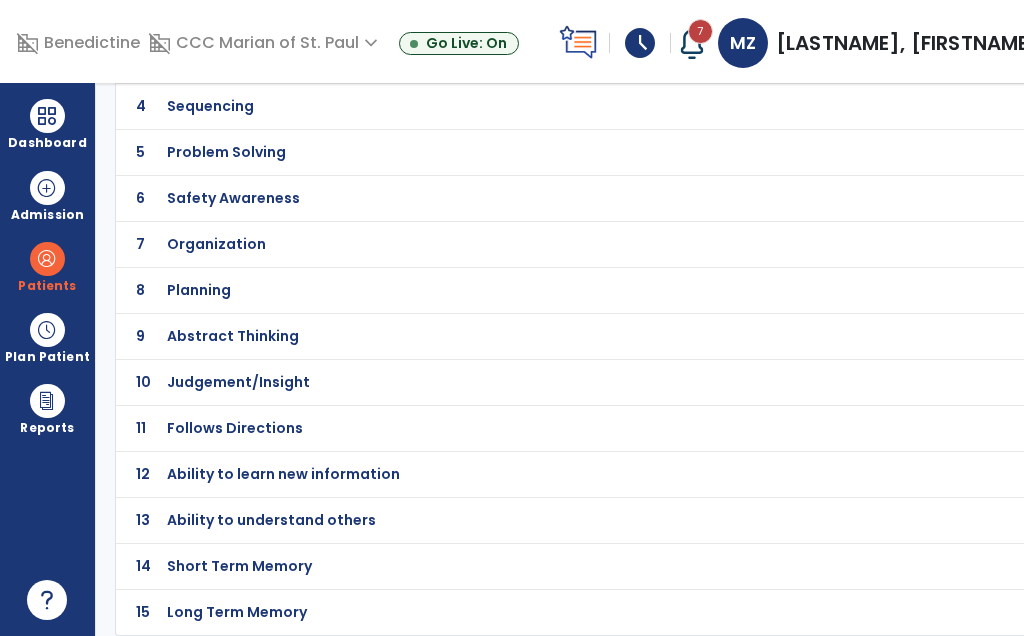 scroll, scrollTop: 303, scrollLeft: 0, axis: vertical 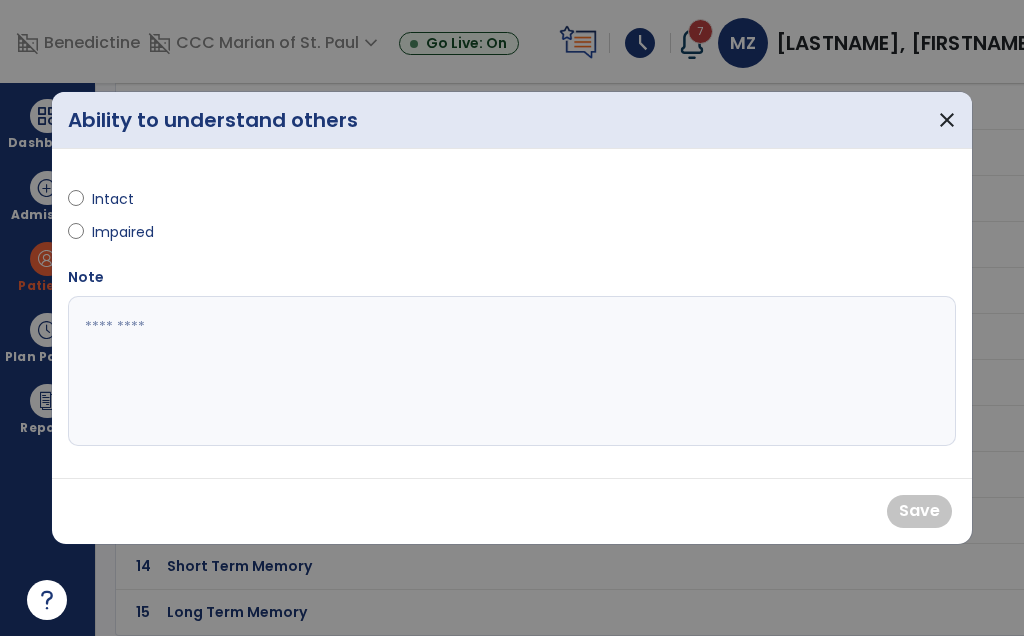 click on "Intact" at bounding box center [127, 199] 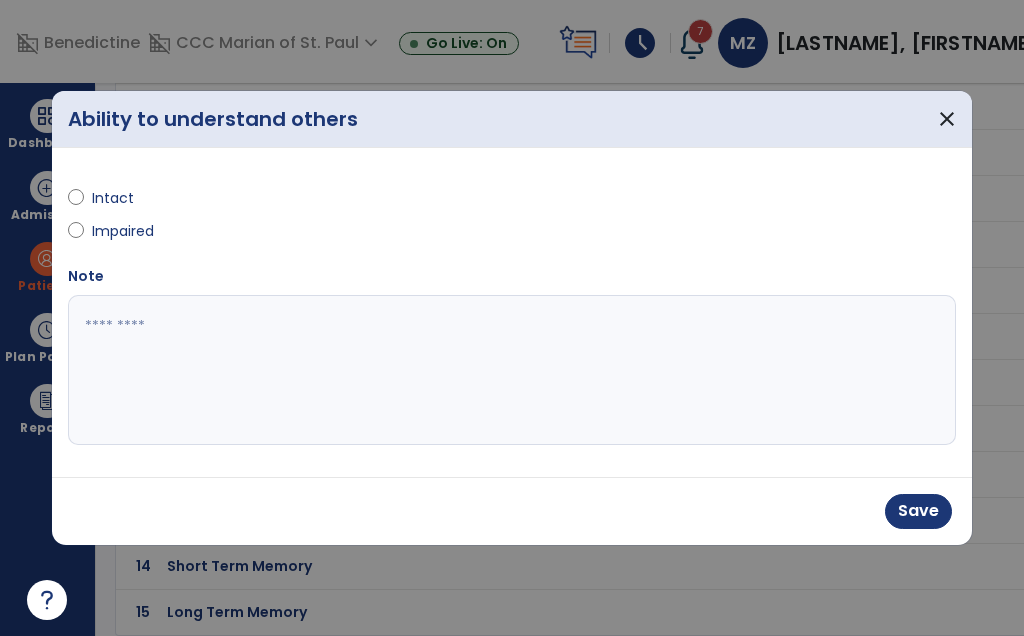 click on "Save" at bounding box center [918, 511] 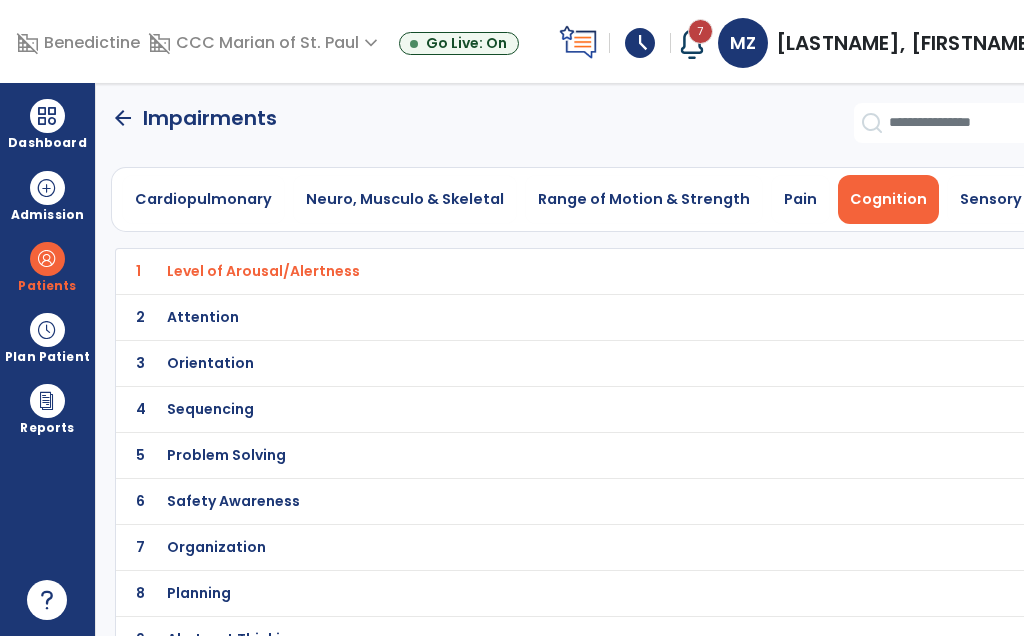 scroll, scrollTop: 0, scrollLeft: 0, axis: both 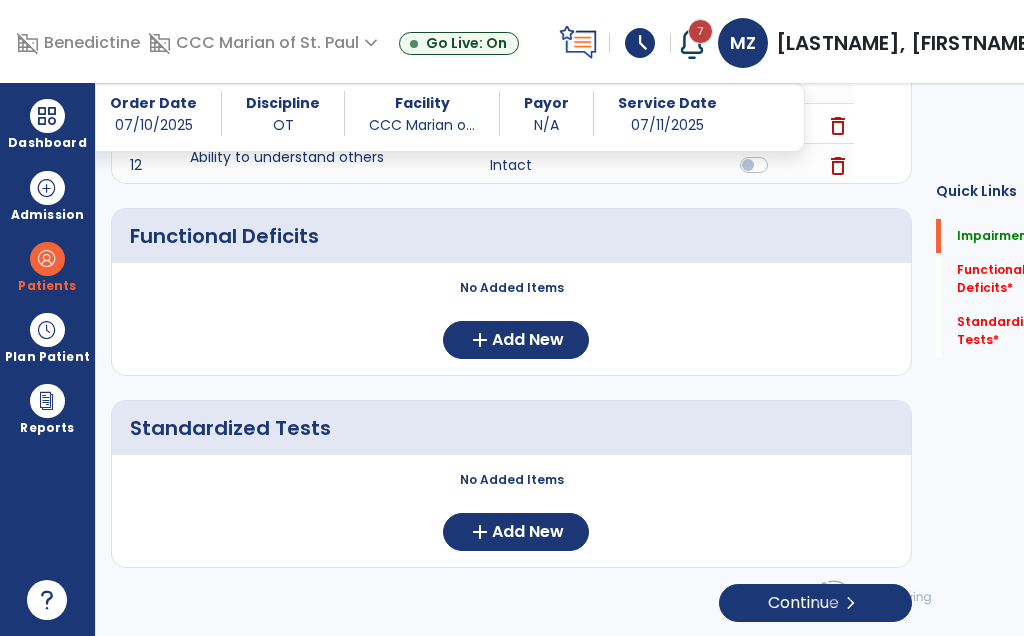 click on "Add New" 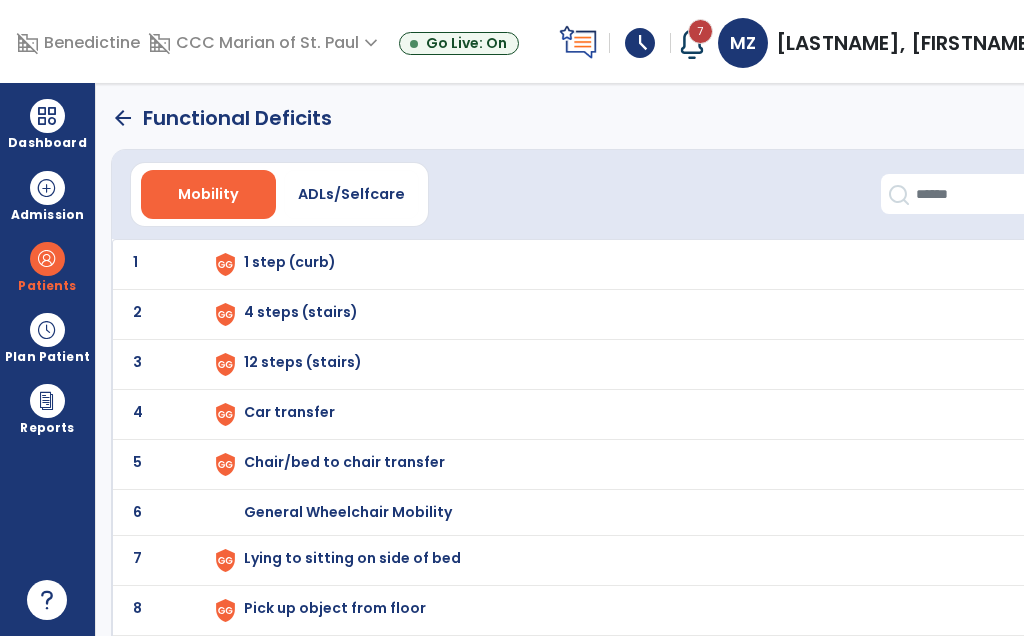 scroll, scrollTop: 0, scrollLeft: 0, axis: both 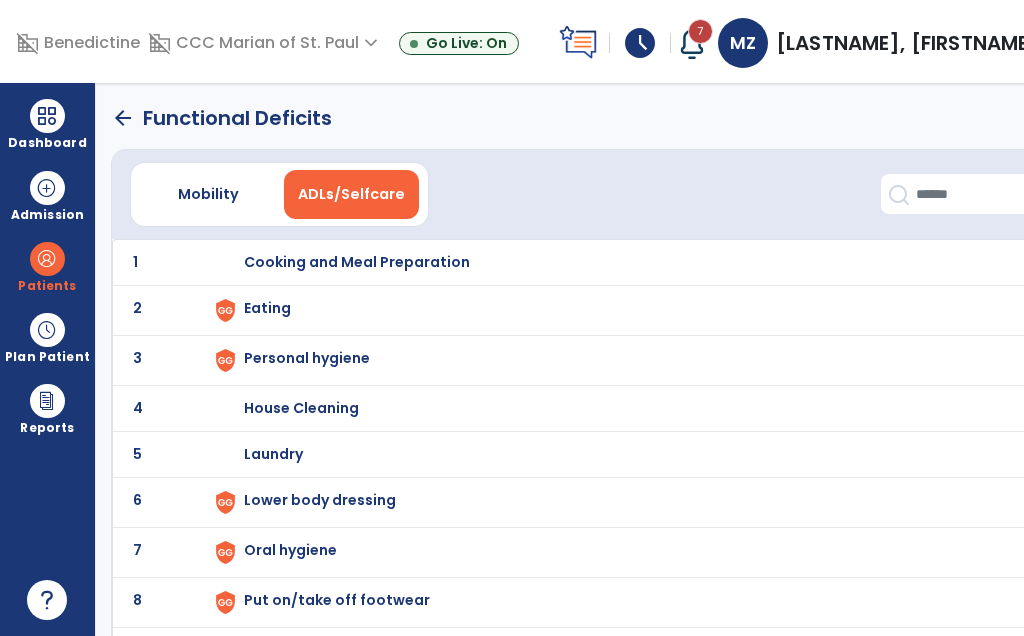 click on "Eating" at bounding box center [629, 262] 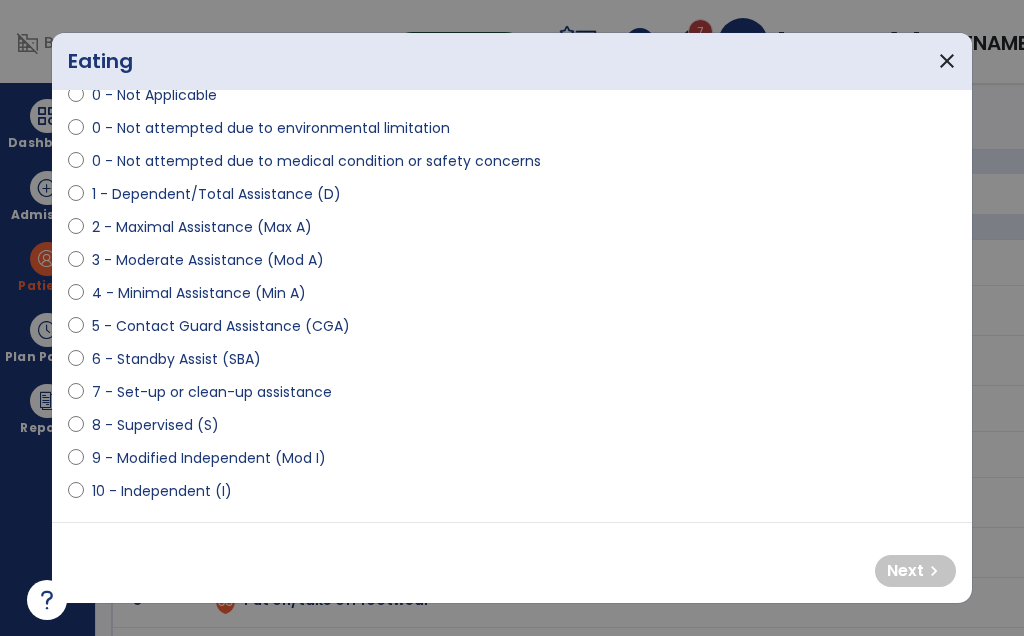 scroll, scrollTop: 187, scrollLeft: 0, axis: vertical 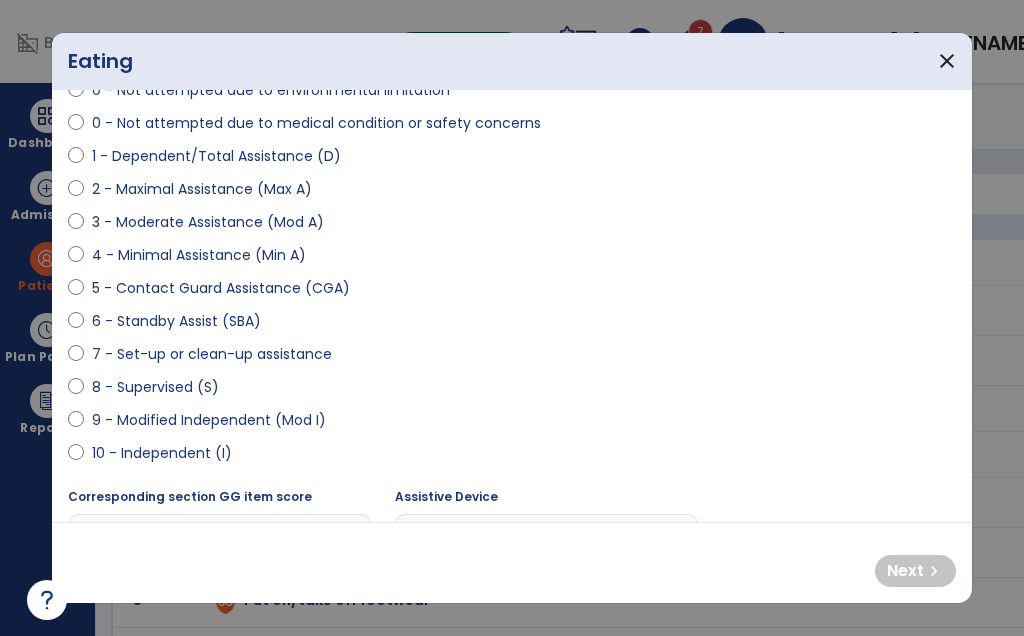 click on "10 - Independent (I)" at bounding box center (162, 453) 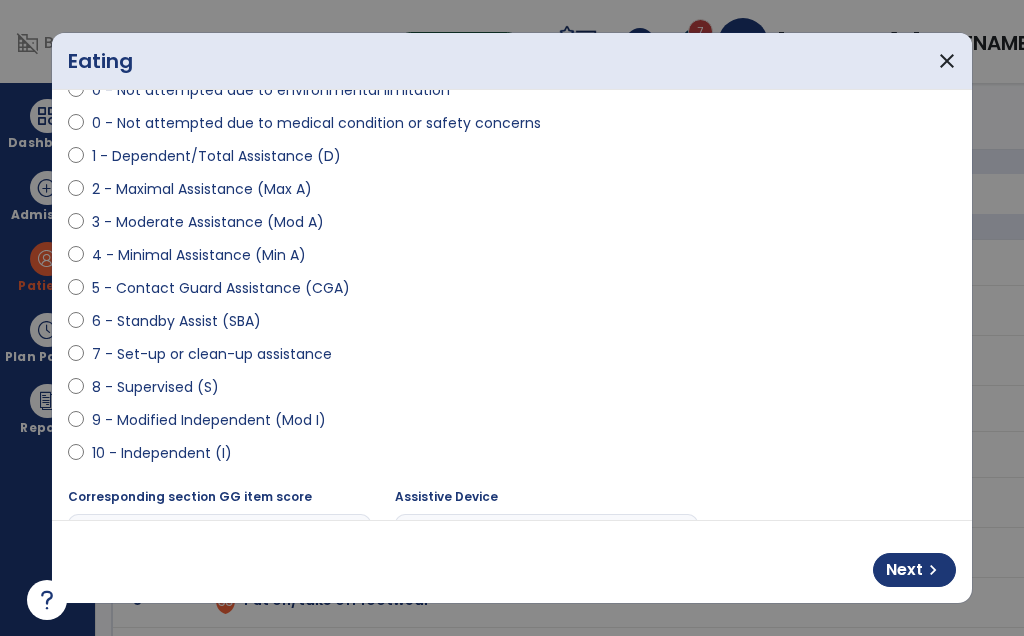 click on "chevron_right" at bounding box center (933, 570) 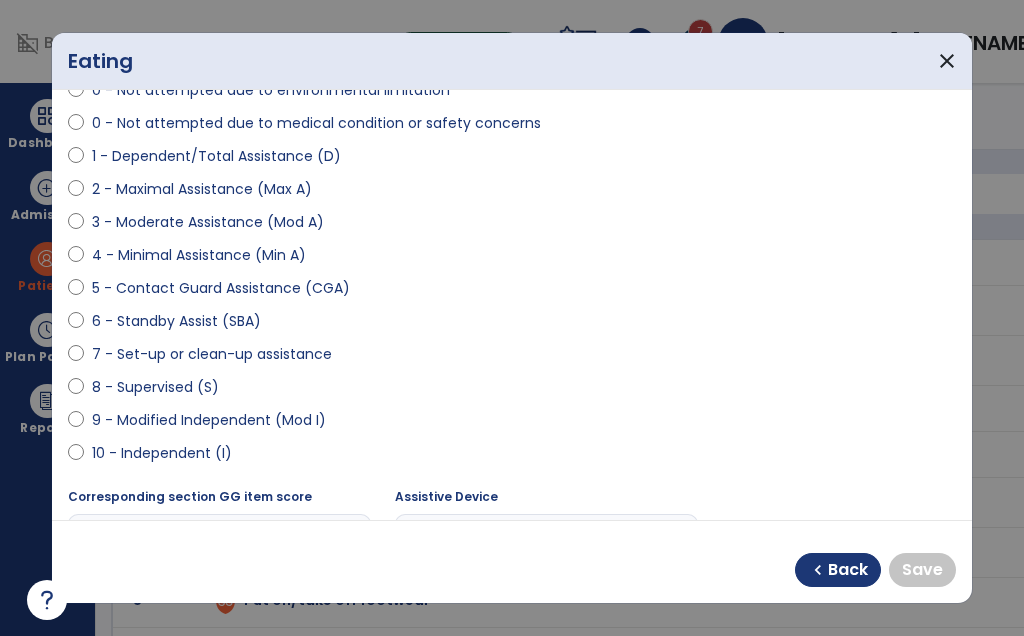 click on "10 - Independent (I)" at bounding box center [162, 453] 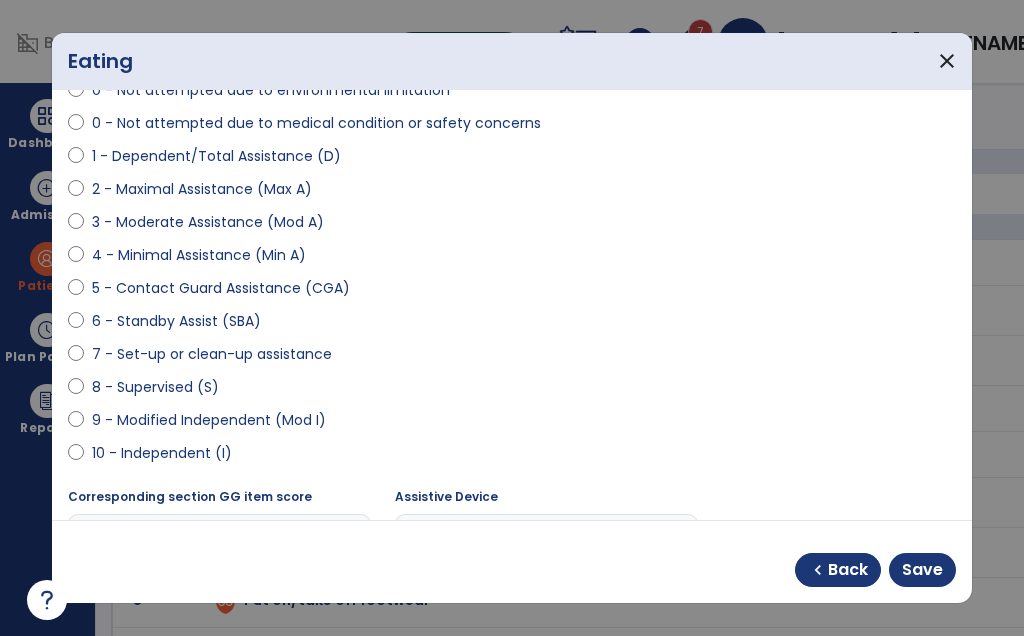 select on "**********" 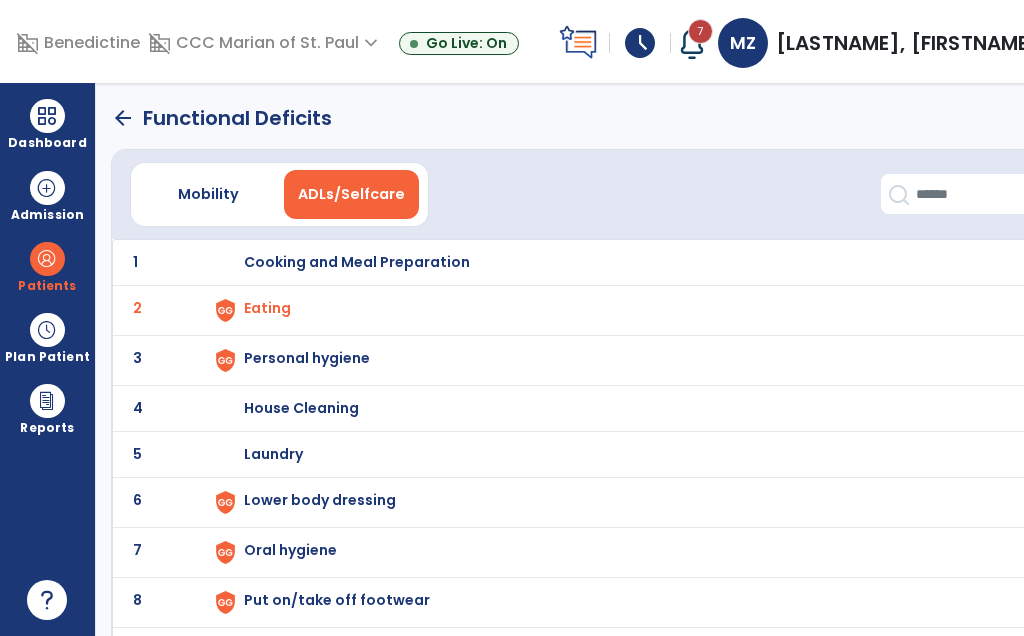 click on "Personal hygiene" at bounding box center (629, 262) 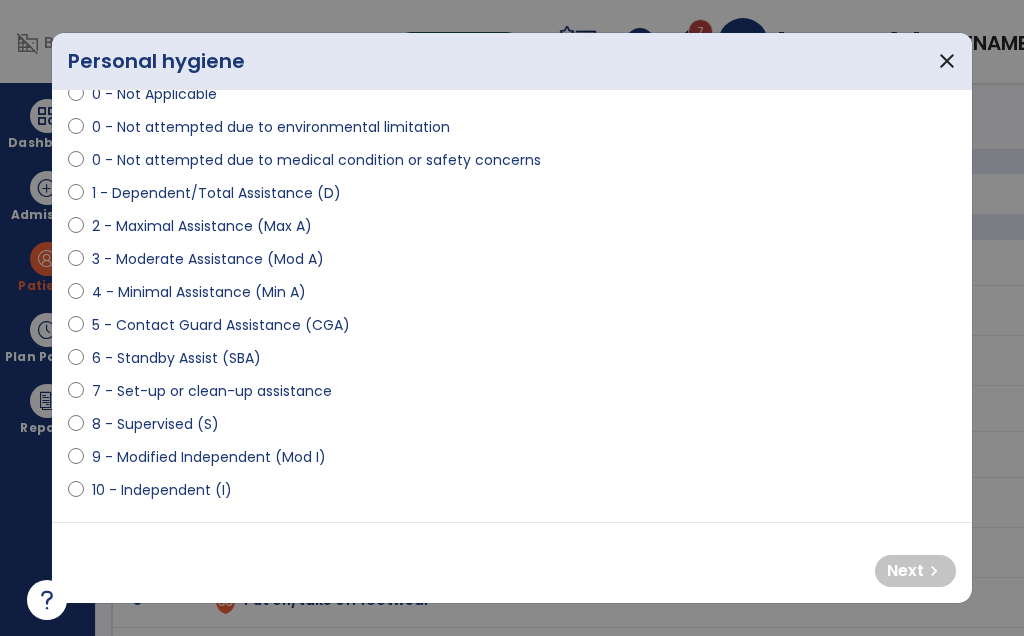 scroll, scrollTop: 153, scrollLeft: 0, axis: vertical 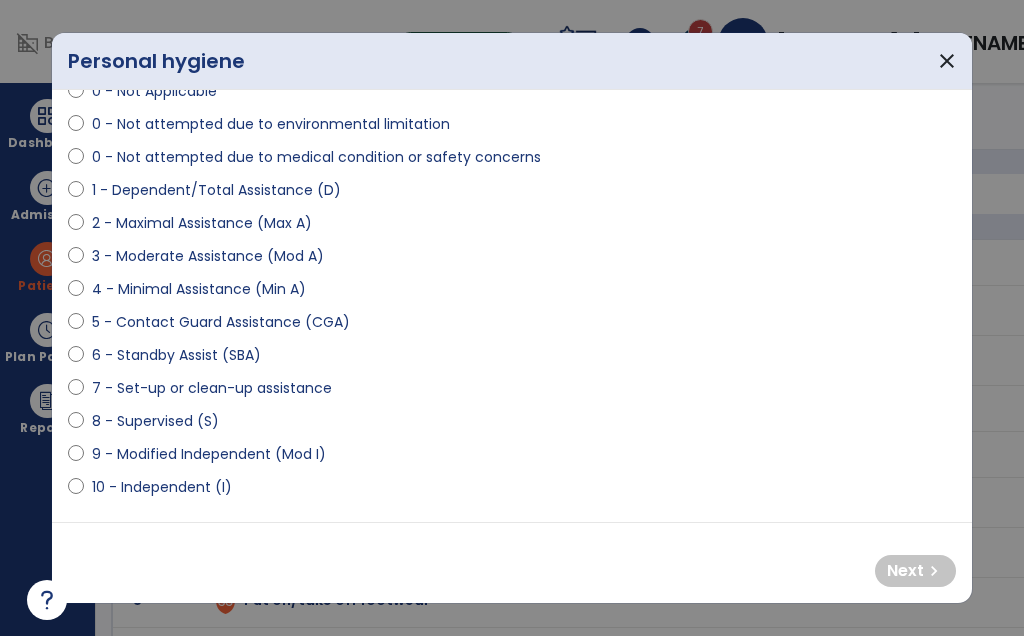 click on "**********" at bounding box center [512, 402] 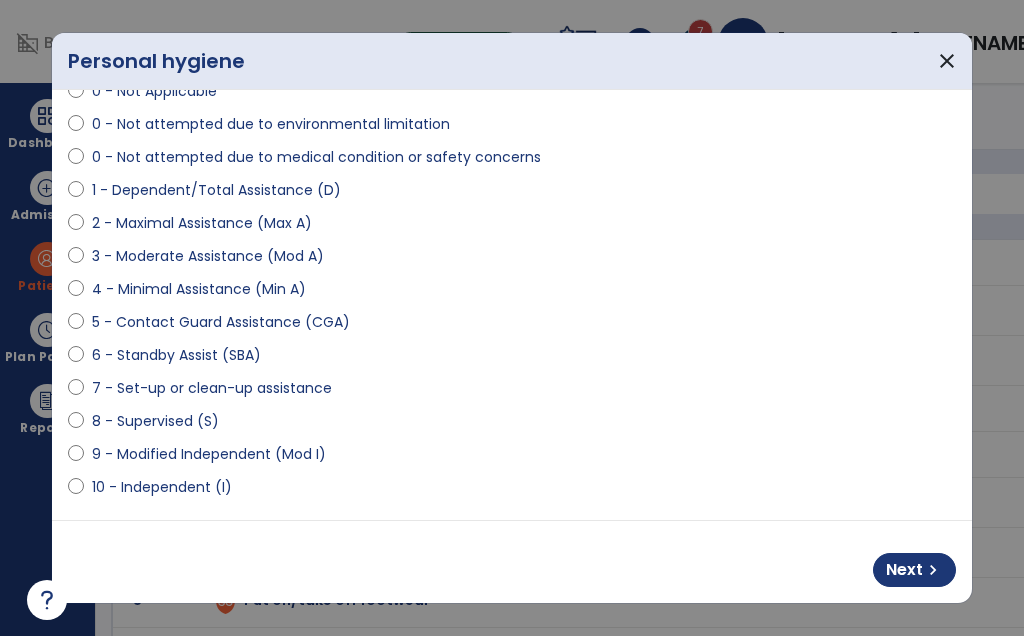 click on "chevron_right" at bounding box center [933, 570] 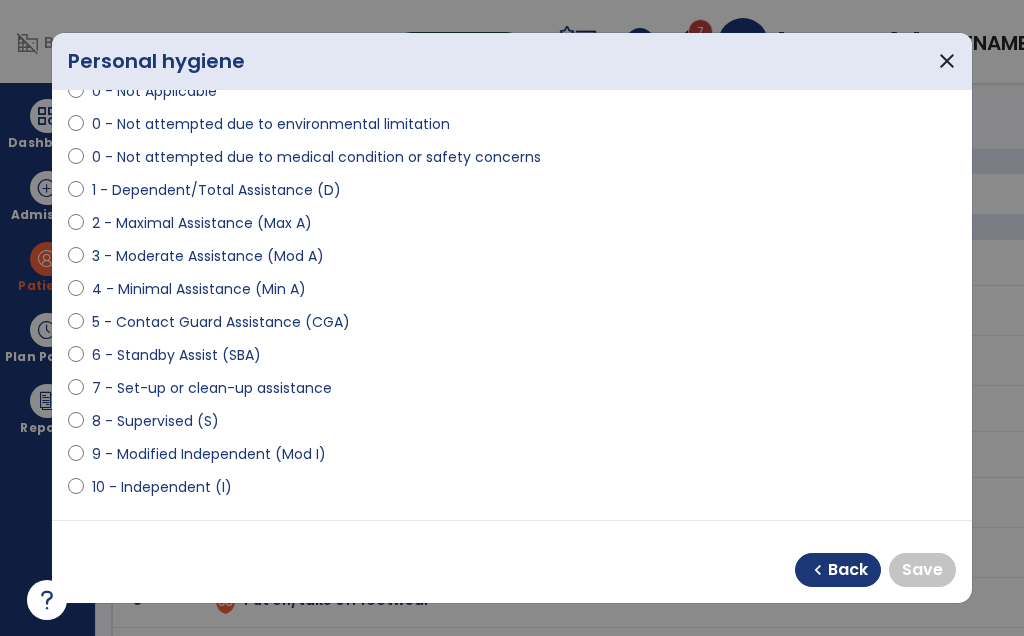 click on "10 - Independent (I)" at bounding box center (162, 487) 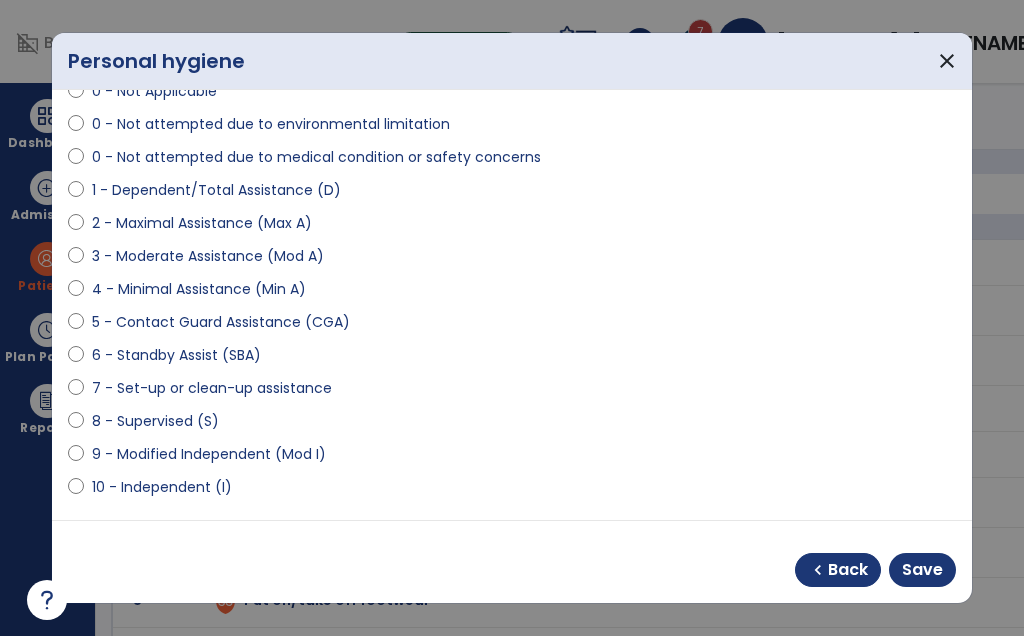 click on "Save" at bounding box center (922, 570) 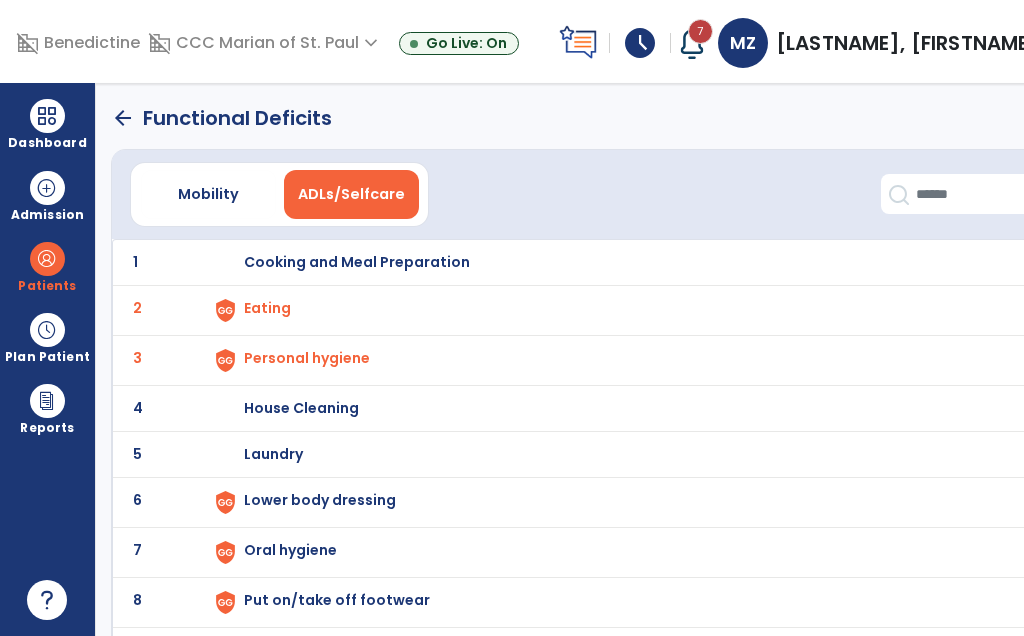 click on "Lower body dressing" at bounding box center (357, 262) 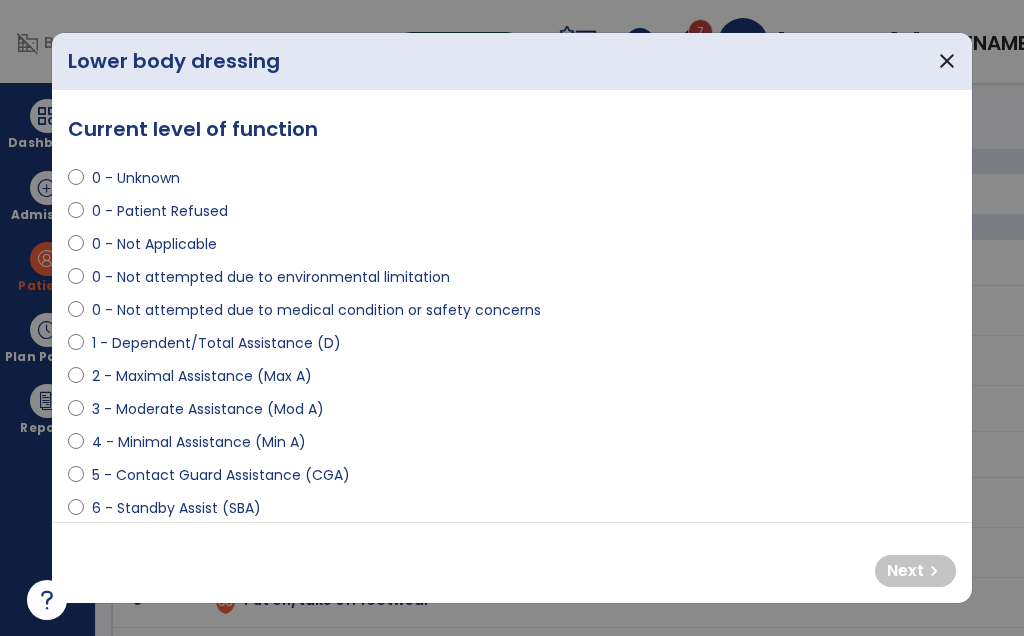 click on "1 - Dependent/Total Assistance (D)" at bounding box center [216, 343] 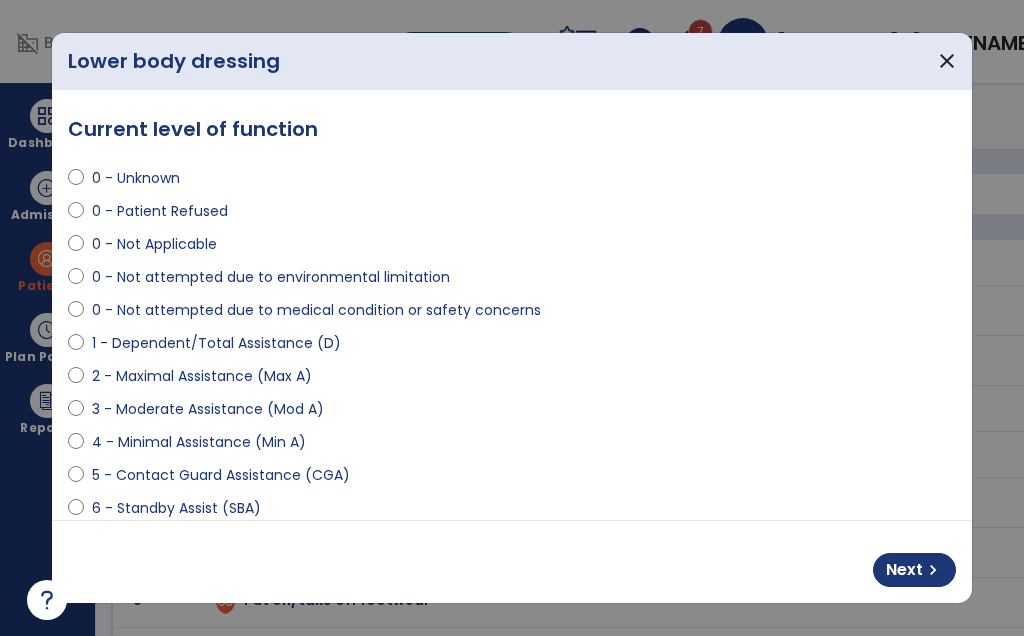 click on "3 - Moderate Assistance (Mod A)" at bounding box center (208, 409) 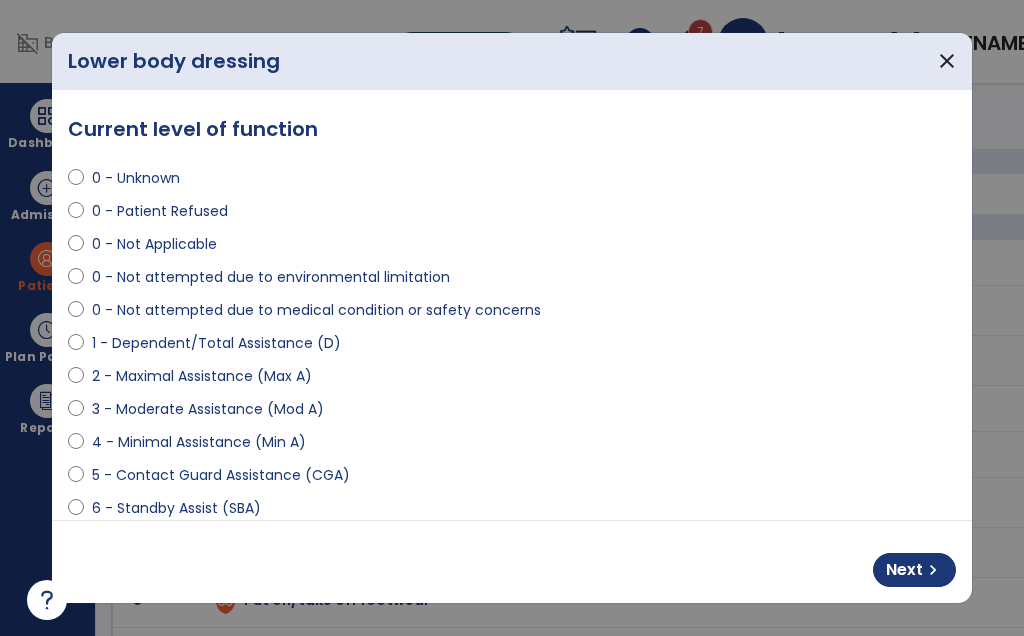 click on "4 - Minimal Assistance (Min A)" at bounding box center (199, 442) 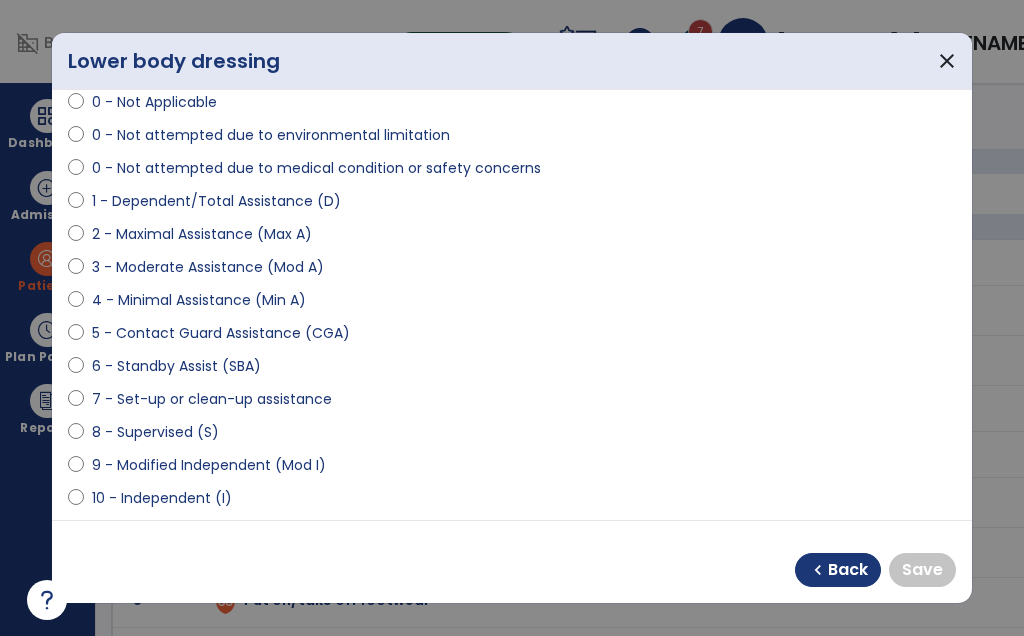 scroll, scrollTop: 143, scrollLeft: 0, axis: vertical 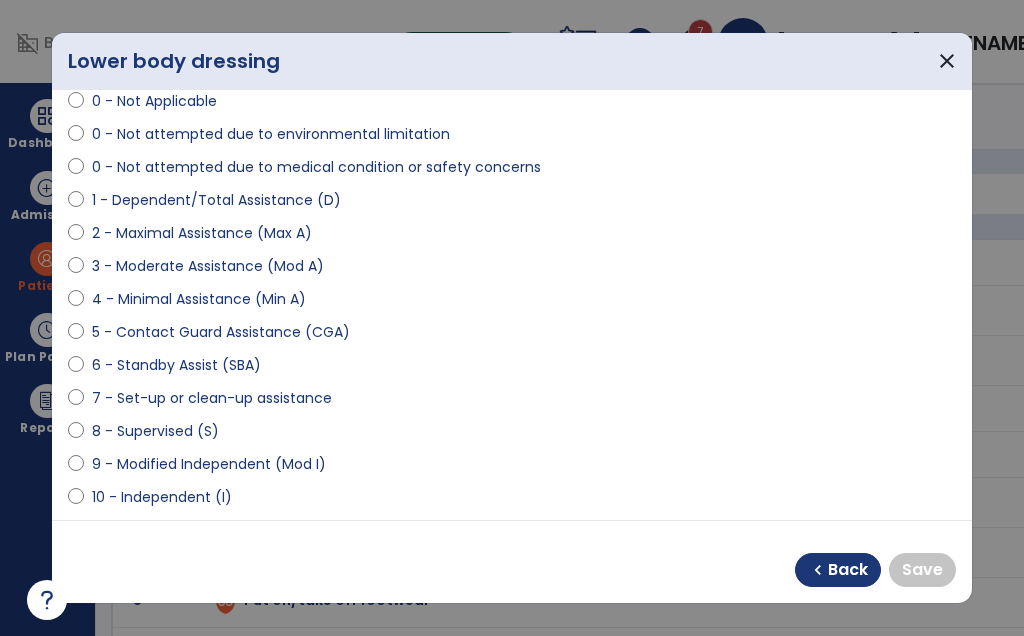 click on "10 - Independent (I)" at bounding box center (162, 497) 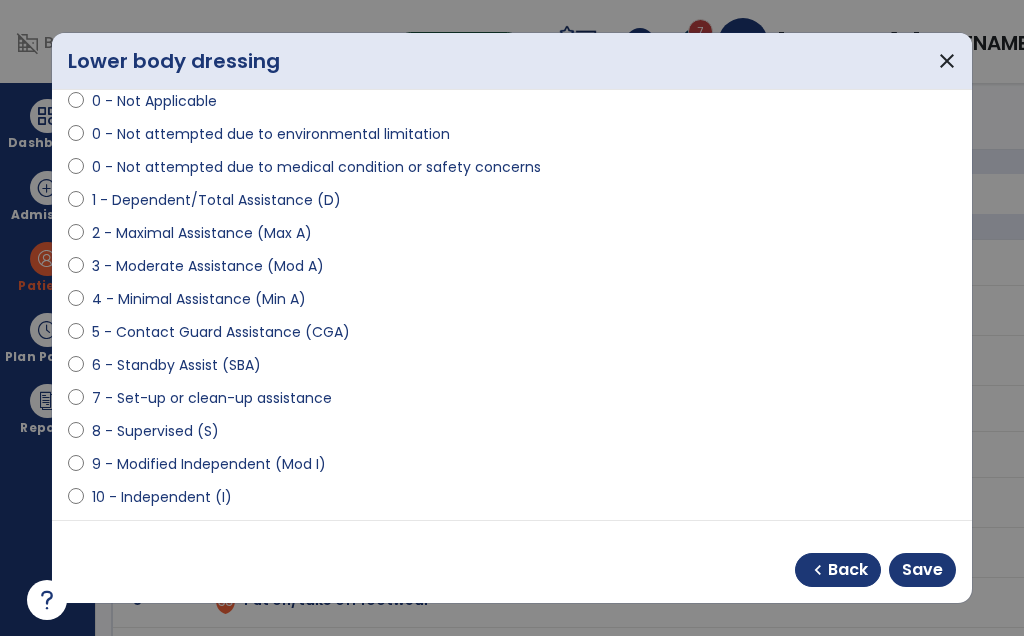 click on "Save" at bounding box center (922, 570) 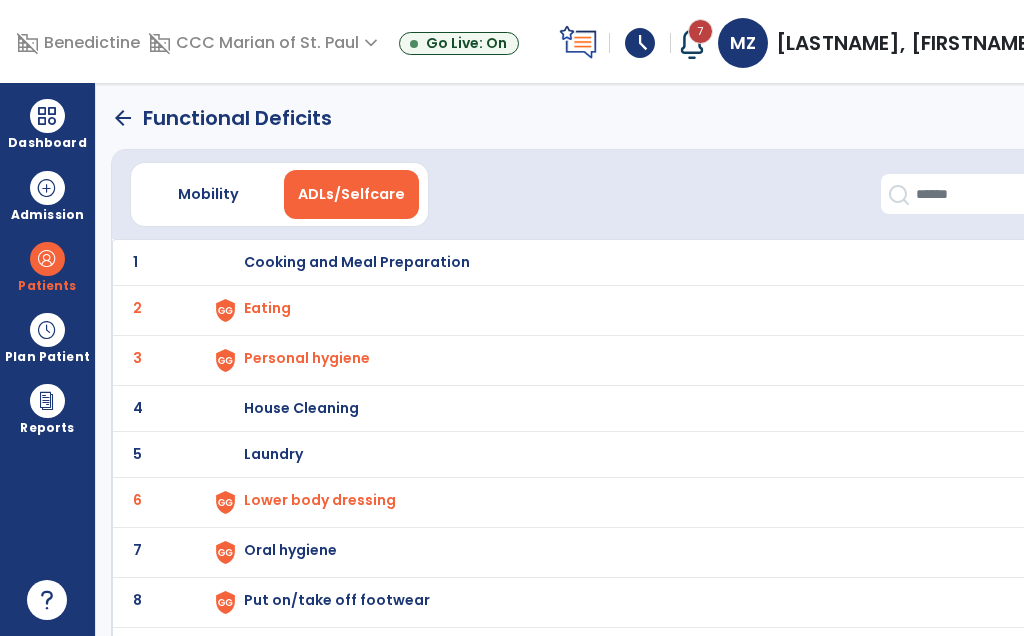 scroll, scrollTop: 0, scrollLeft: 0, axis: both 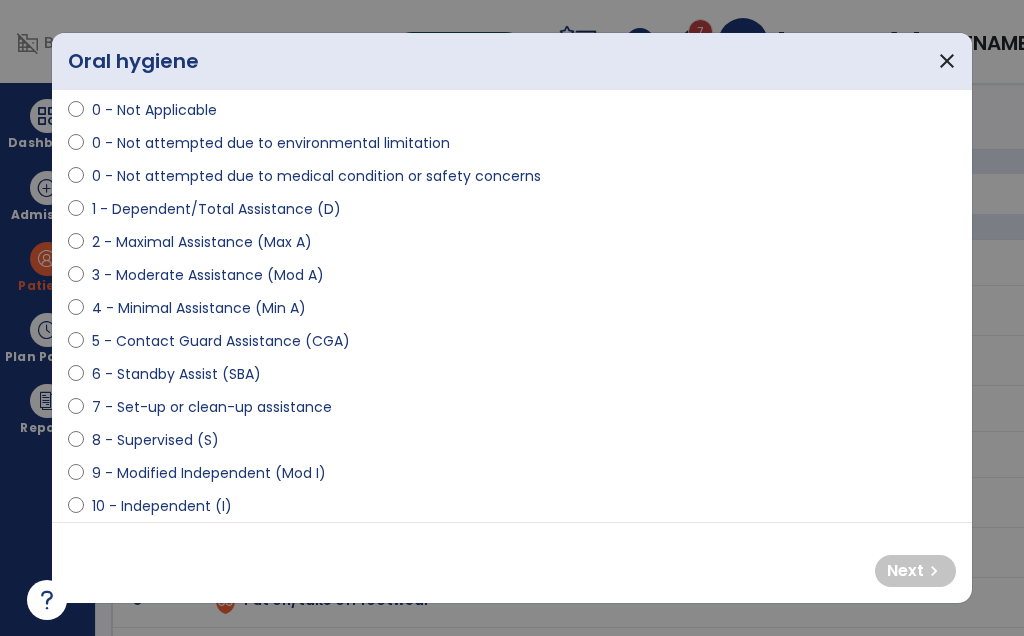 click on "10 - Independent (I)" at bounding box center [162, 506] 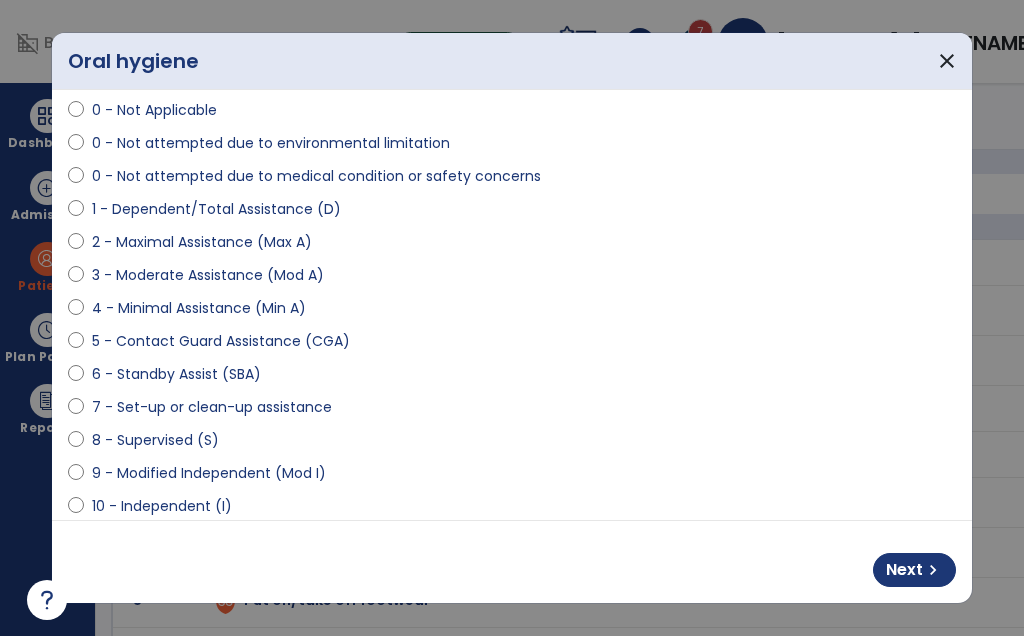 click on "8 - Supervised (S)" at bounding box center [155, 440] 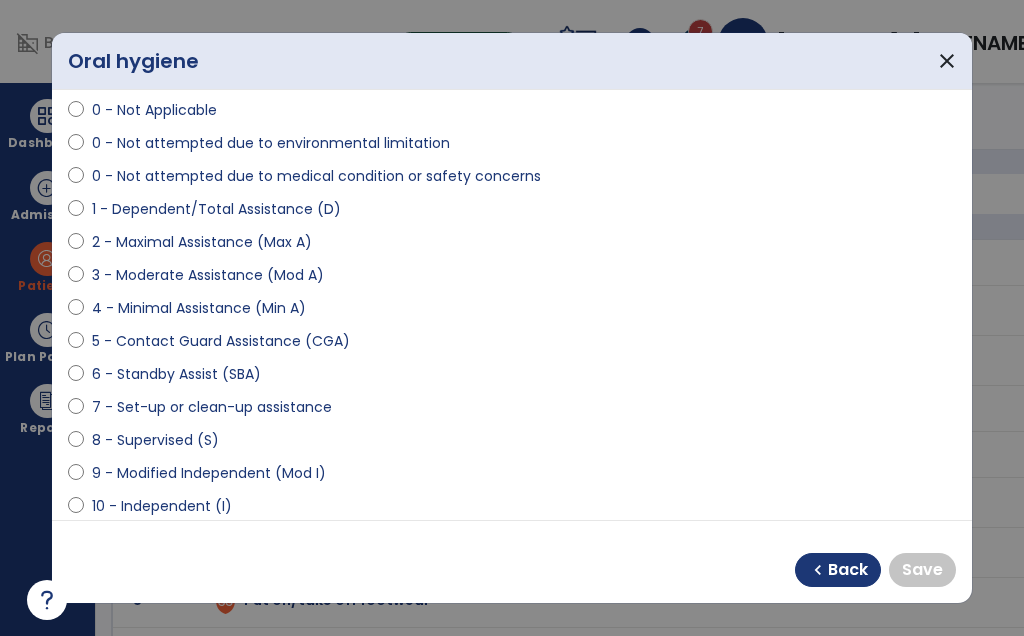 click on "10 - Independent (I)" at bounding box center (162, 506) 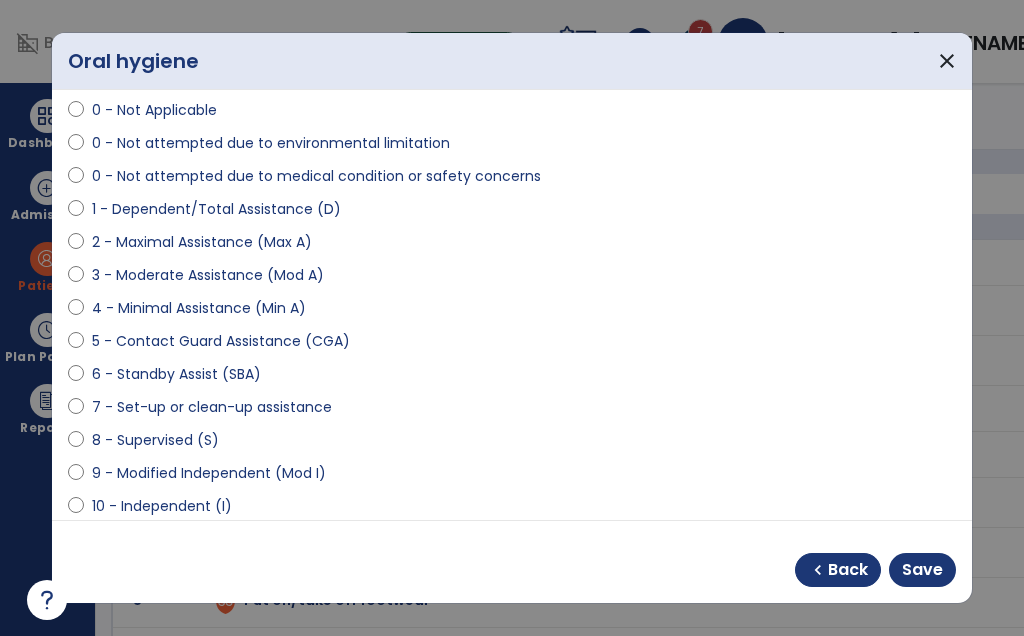 click on "Save" at bounding box center [922, 570] 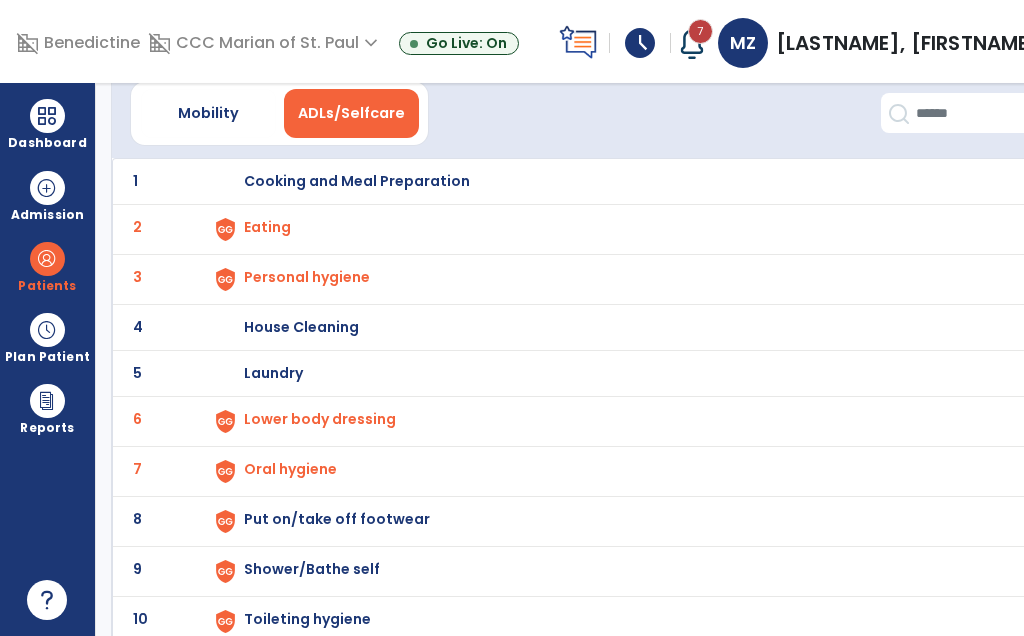 scroll, scrollTop: 81, scrollLeft: 0, axis: vertical 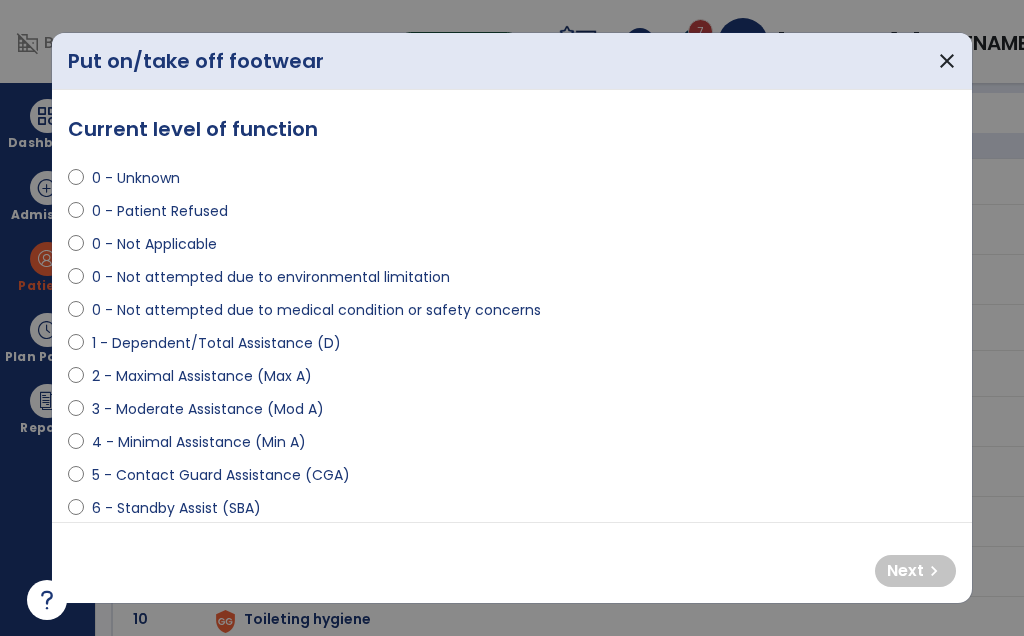 click on "1 - Dependent/Total Assistance (D)" at bounding box center (216, 343) 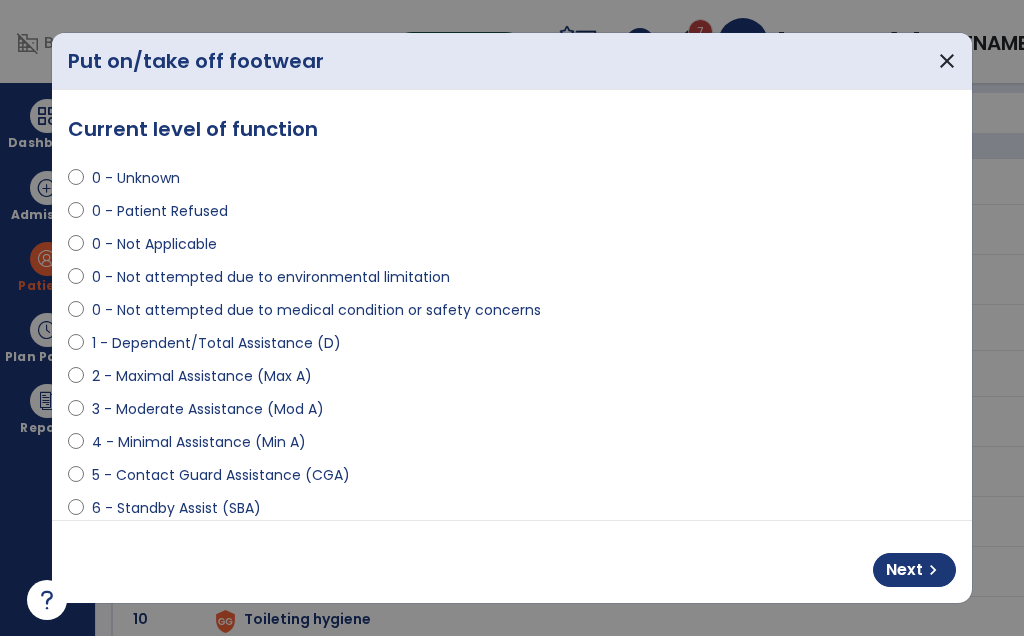 click on "Next" at bounding box center [904, 570] 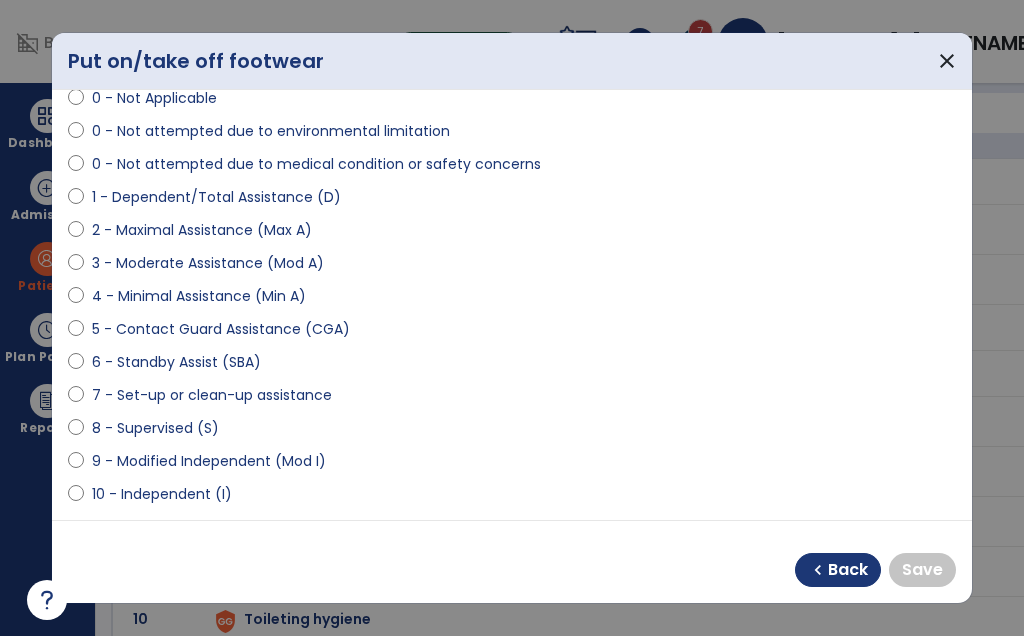 scroll, scrollTop: 148, scrollLeft: 0, axis: vertical 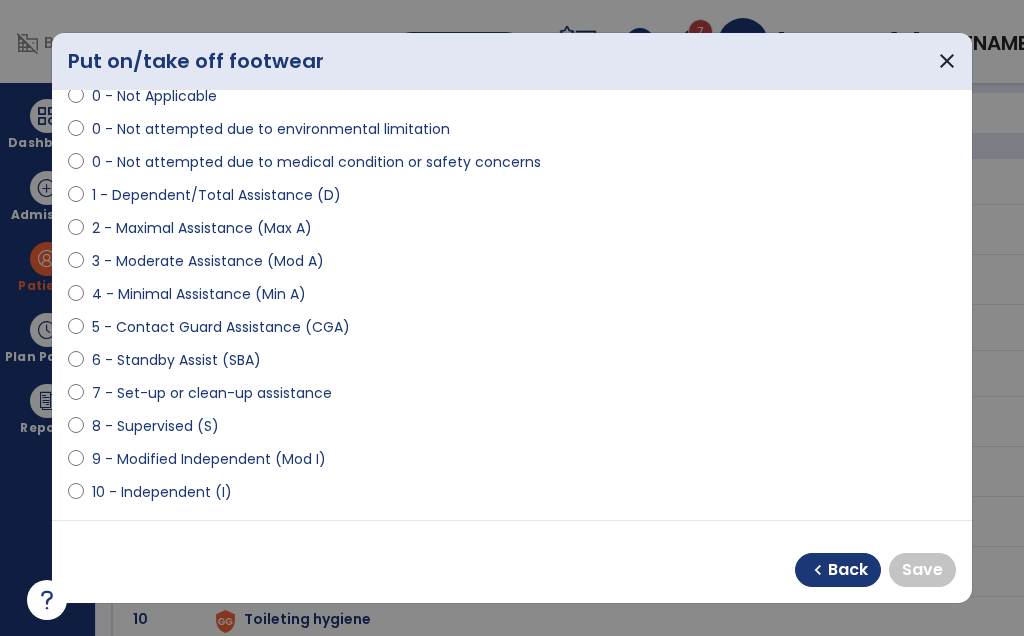 click on "10 - Independent (I)" at bounding box center (162, 492) 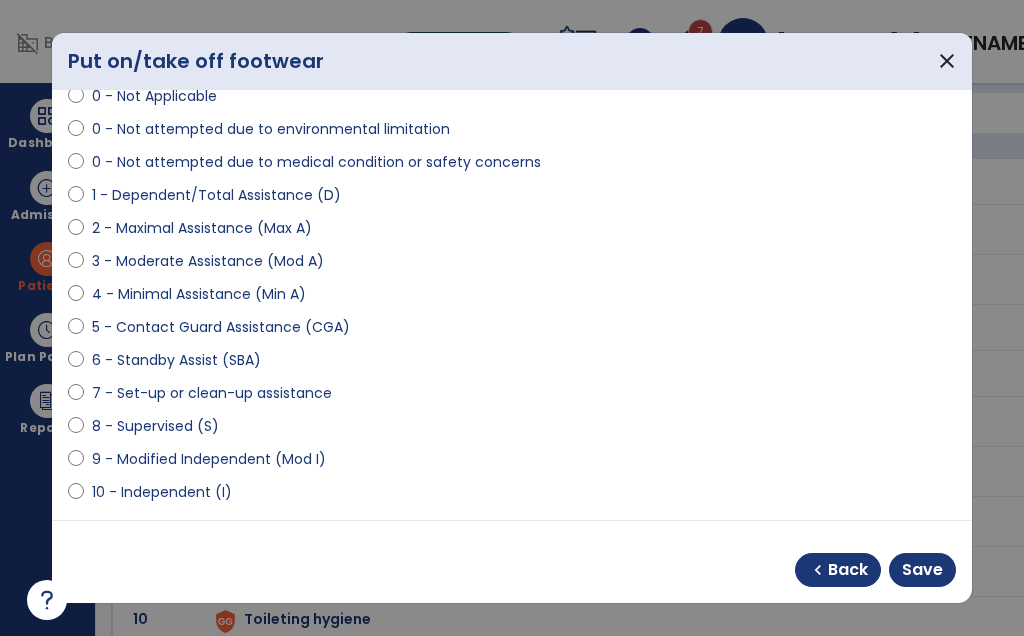 click on "Save" at bounding box center [922, 570] 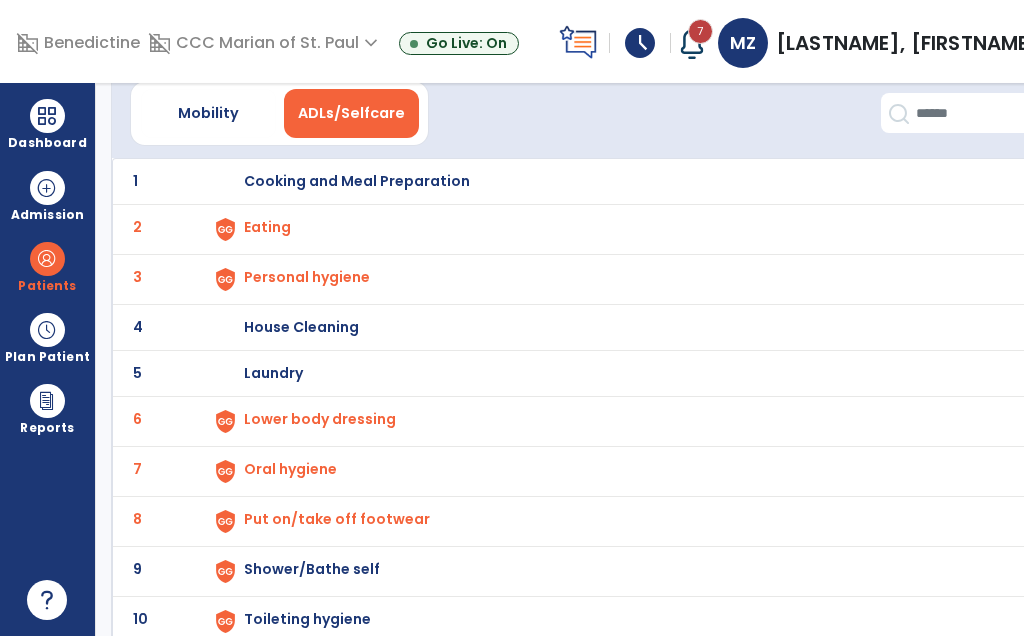 click on "Put on/take off footwear" at bounding box center [629, 181] 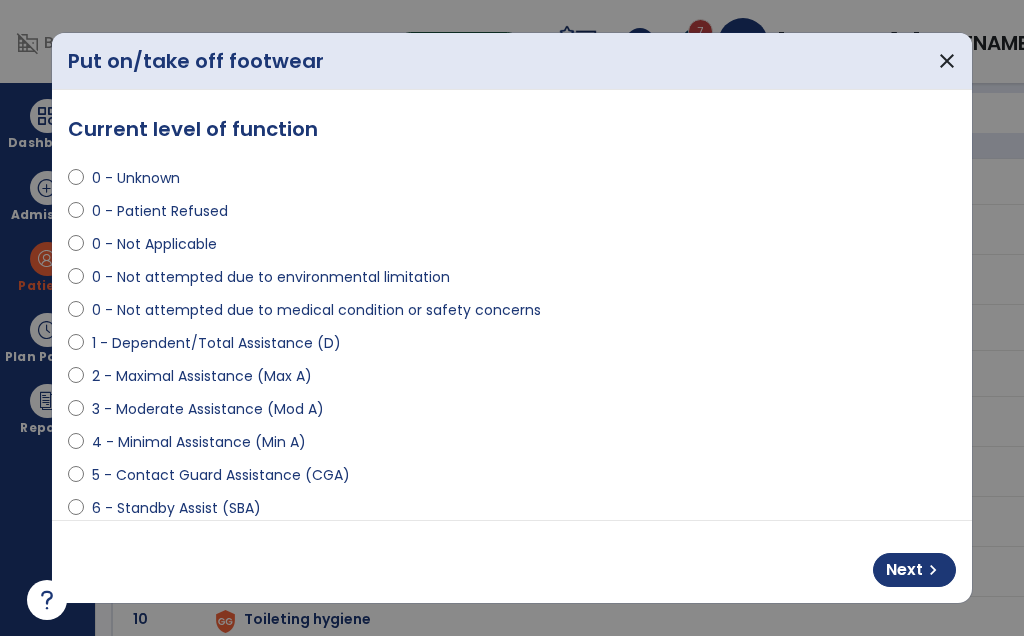 click on "3 - Moderate Assistance (Mod A)" at bounding box center (208, 409) 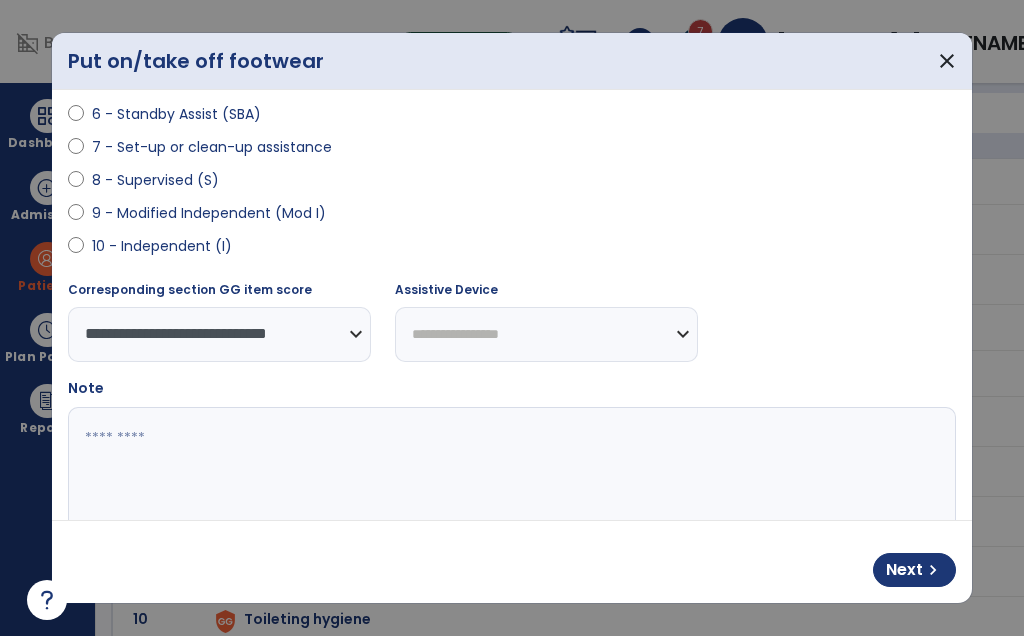 scroll, scrollTop: 437, scrollLeft: 0, axis: vertical 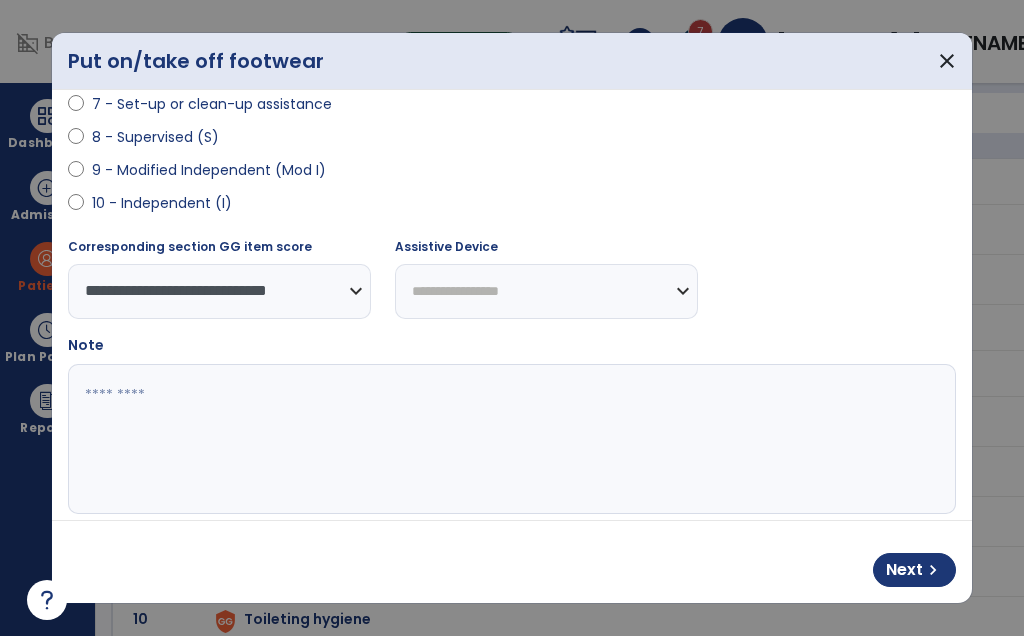 click at bounding box center (512, 439) 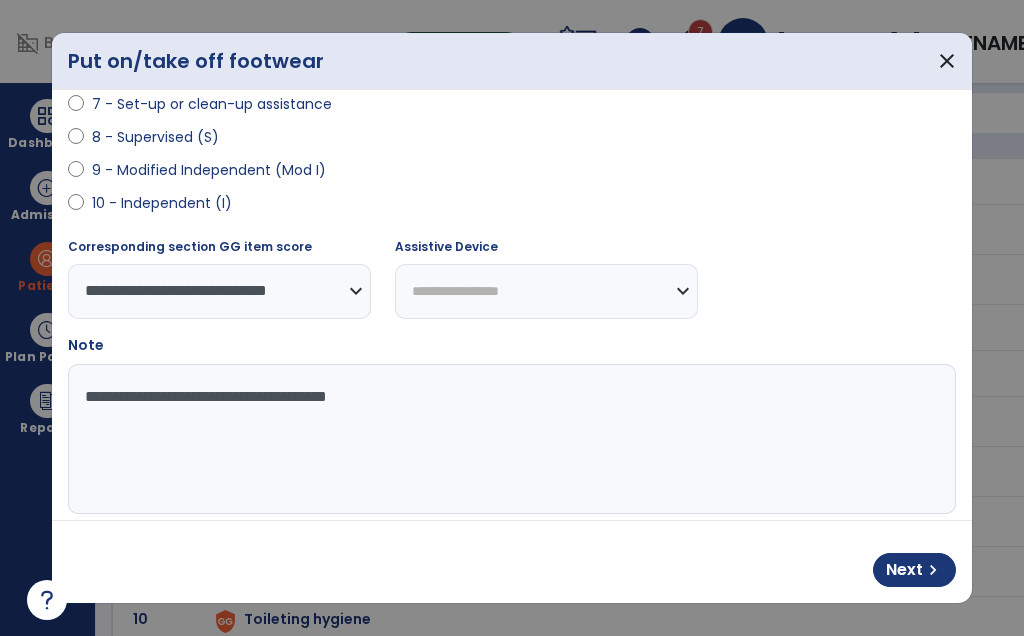 type on "**********" 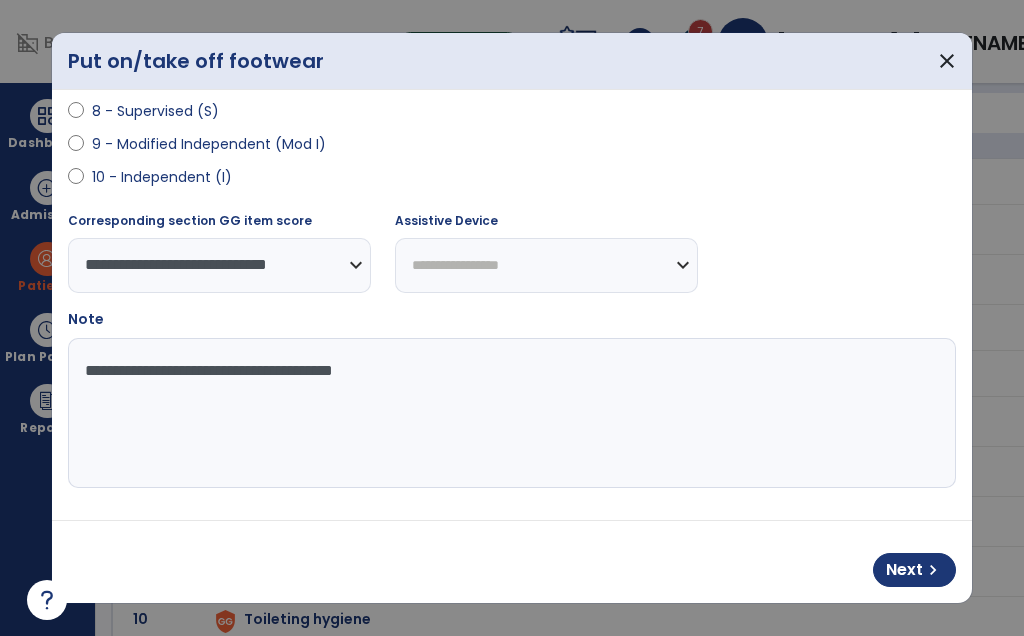 scroll, scrollTop: 464, scrollLeft: 0, axis: vertical 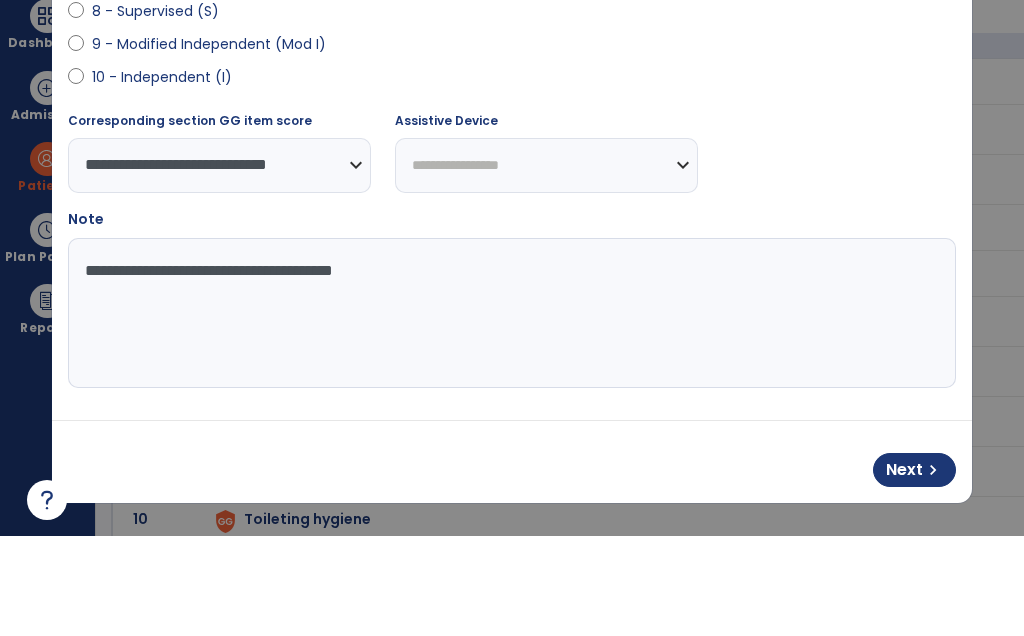 click on "chevron_right" at bounding box center (933, 570) 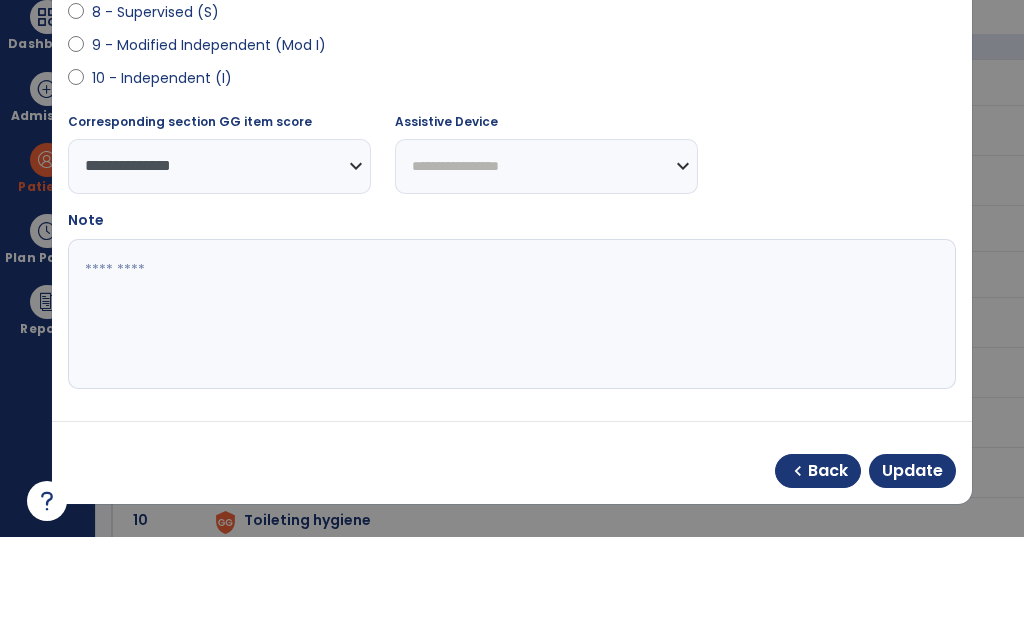 scroll, scrollTop: 0, scrollLeft: 0, axis: both 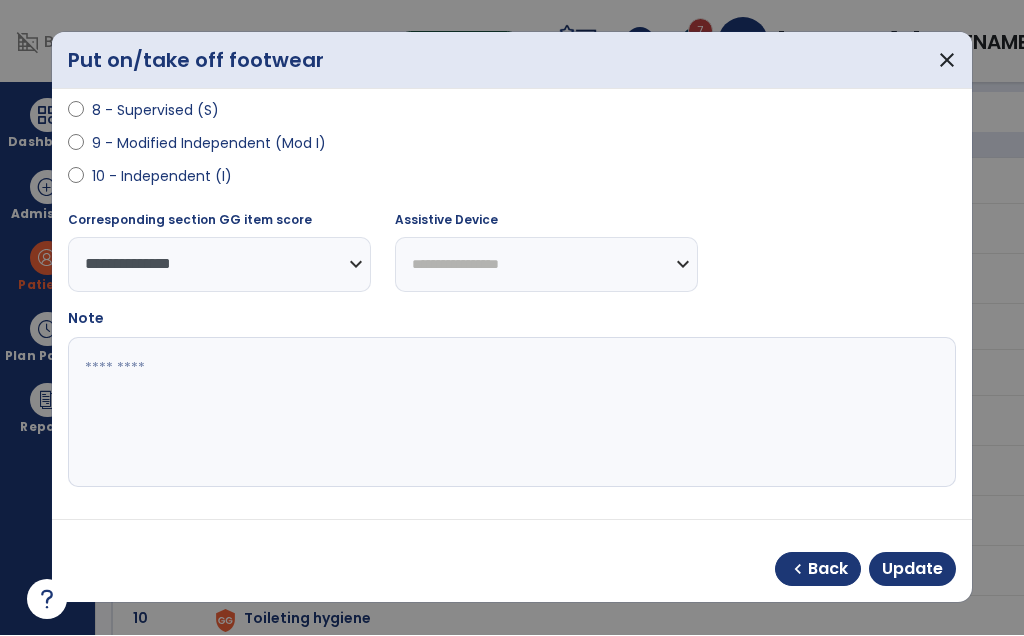 click on "Update" at bounding box center (912, 570) 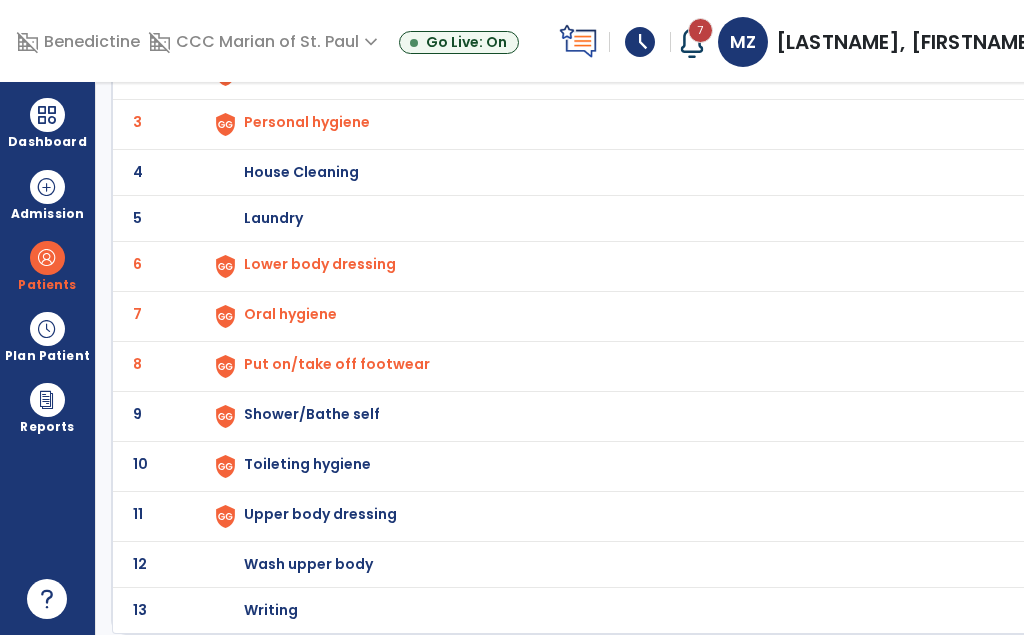 scroll, scrollTop: 235, scrollLeft: 0, axis: vertical 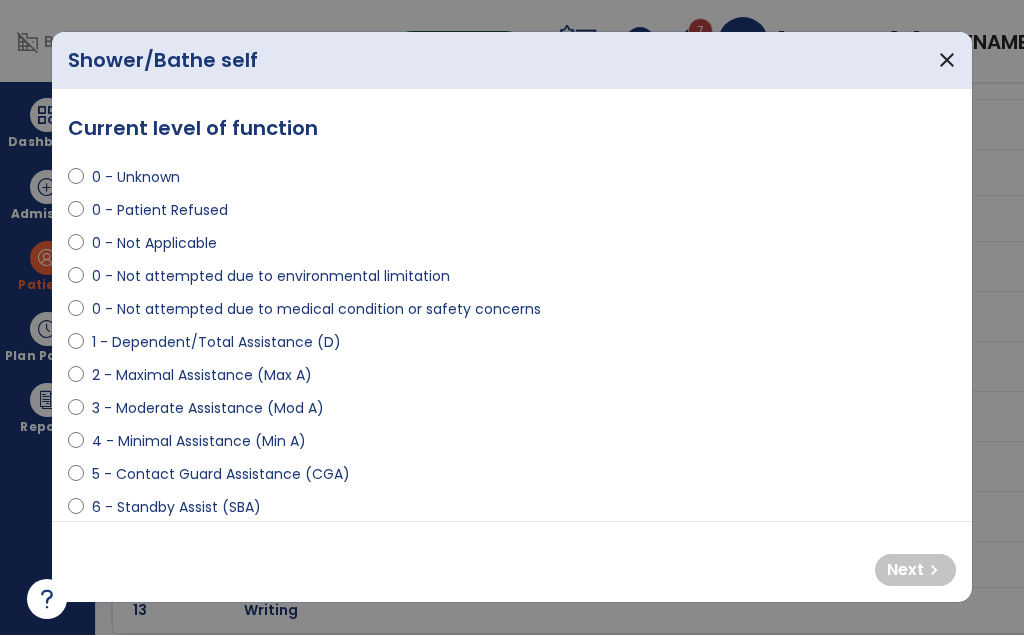click on "0 - Not attempted due to medical condition or safety concerns" at bounding box center (316, 310) 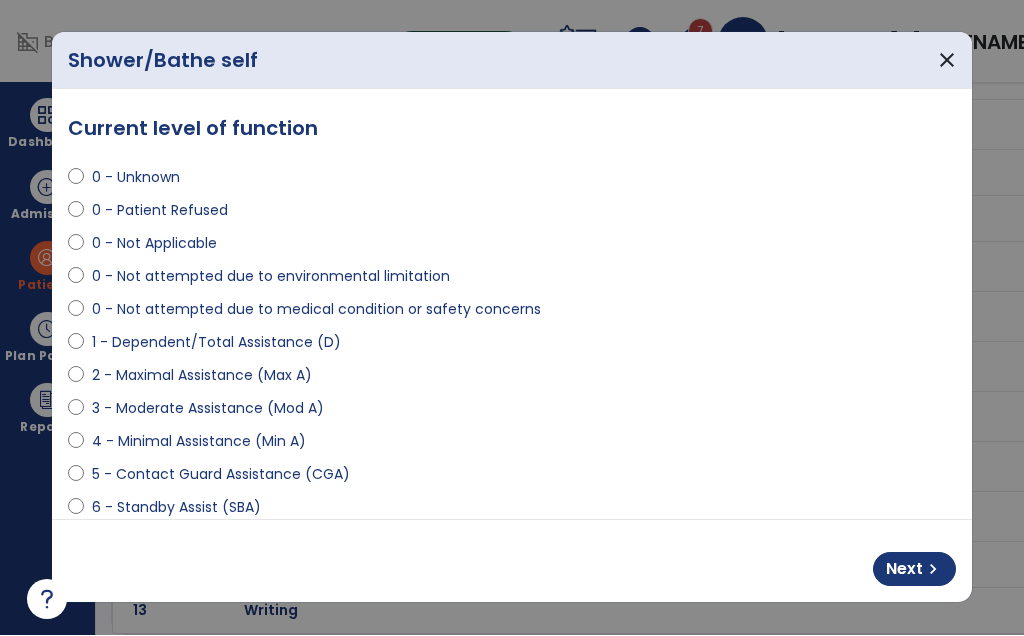 click on "Next" at bounding box center (904, 570) 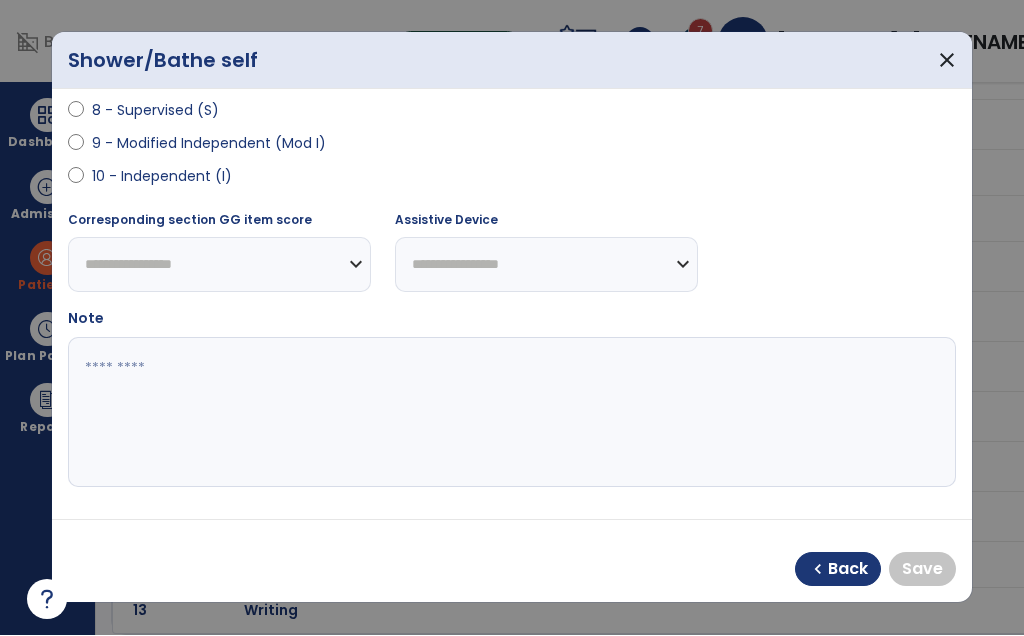 click on "chevron_left  Back" at bounding box center [838, 570] 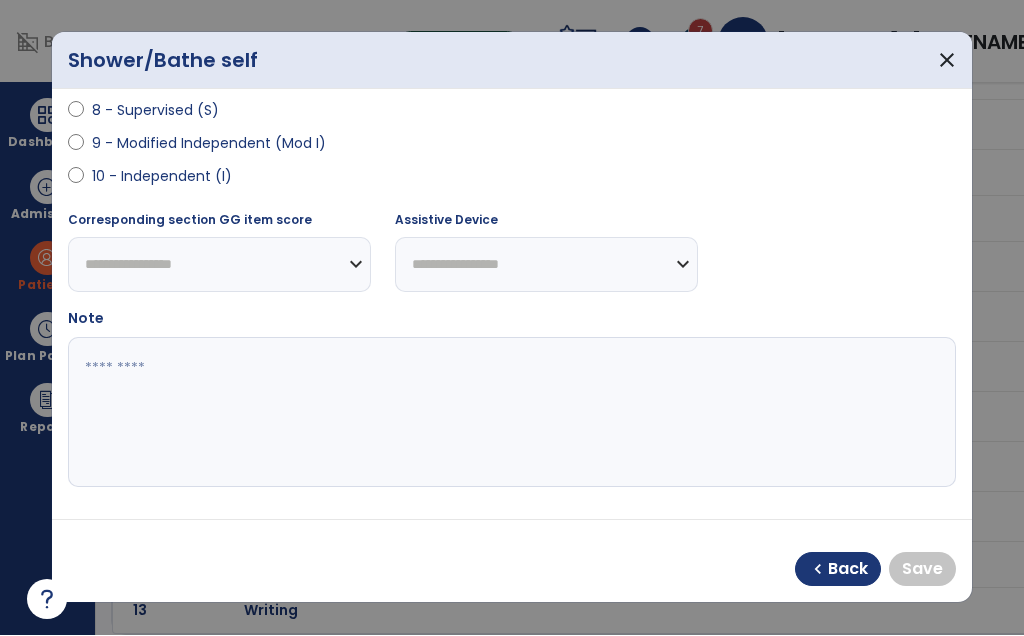select on "**********" 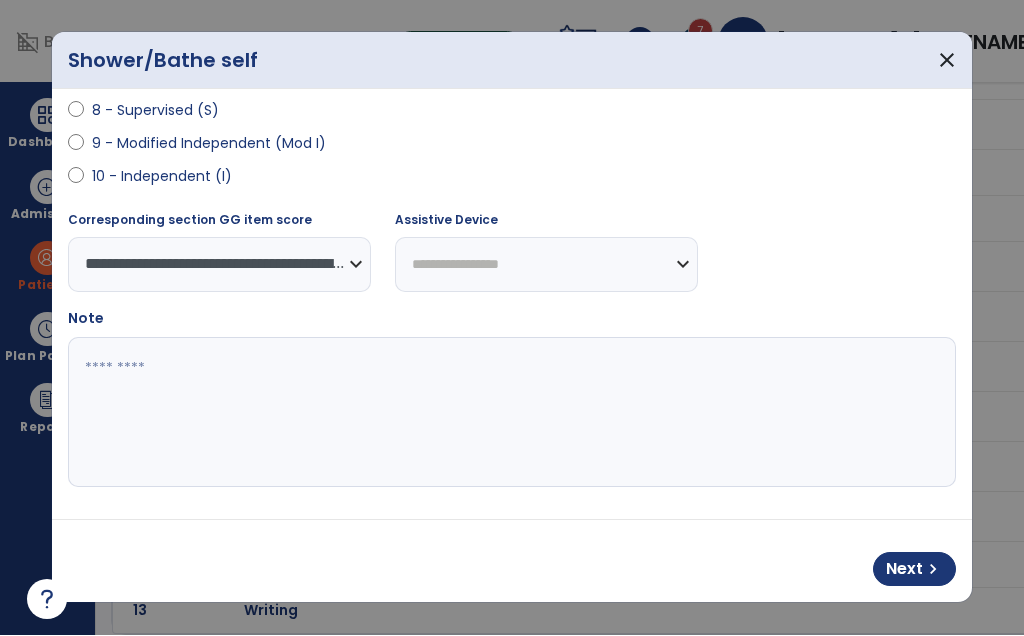 scroll, scrollTop: 464, scrollLeft: 0, axis: vertical 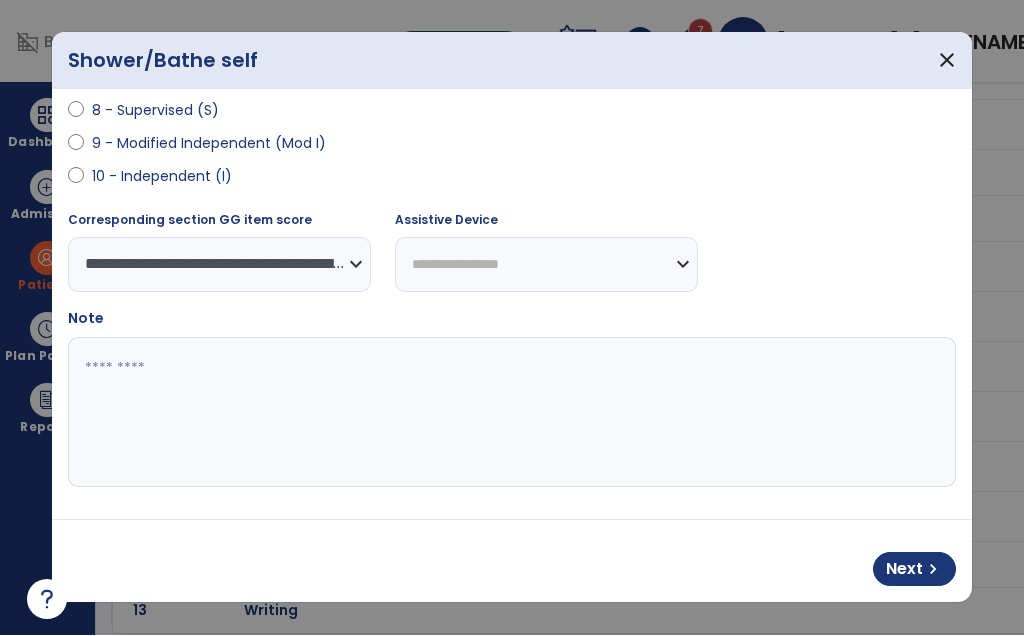 click at bounding box center (512, 413) 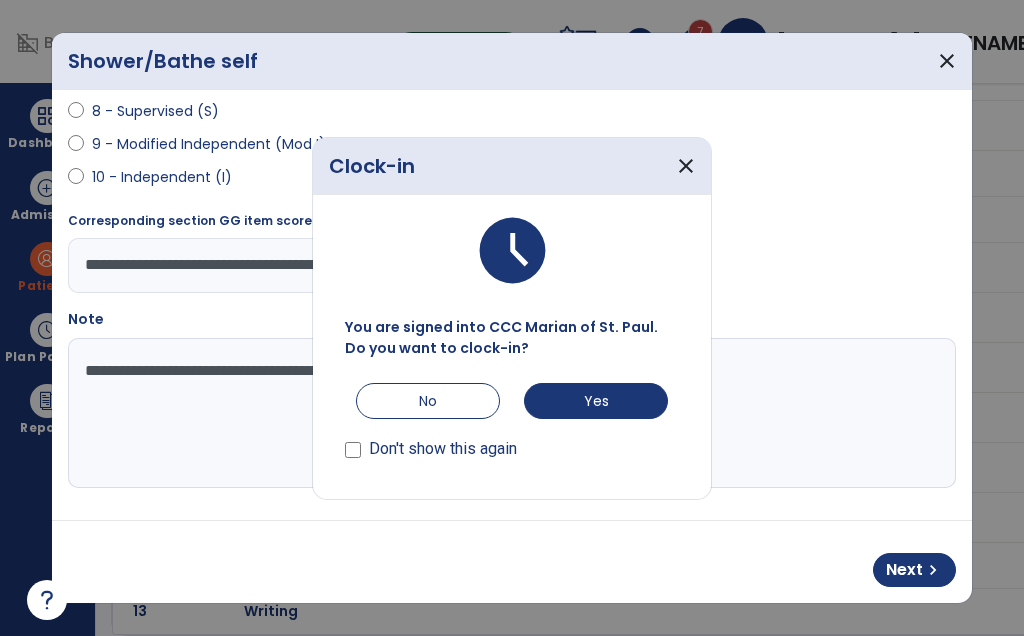 click on "close" at bounding box center [686, 166] 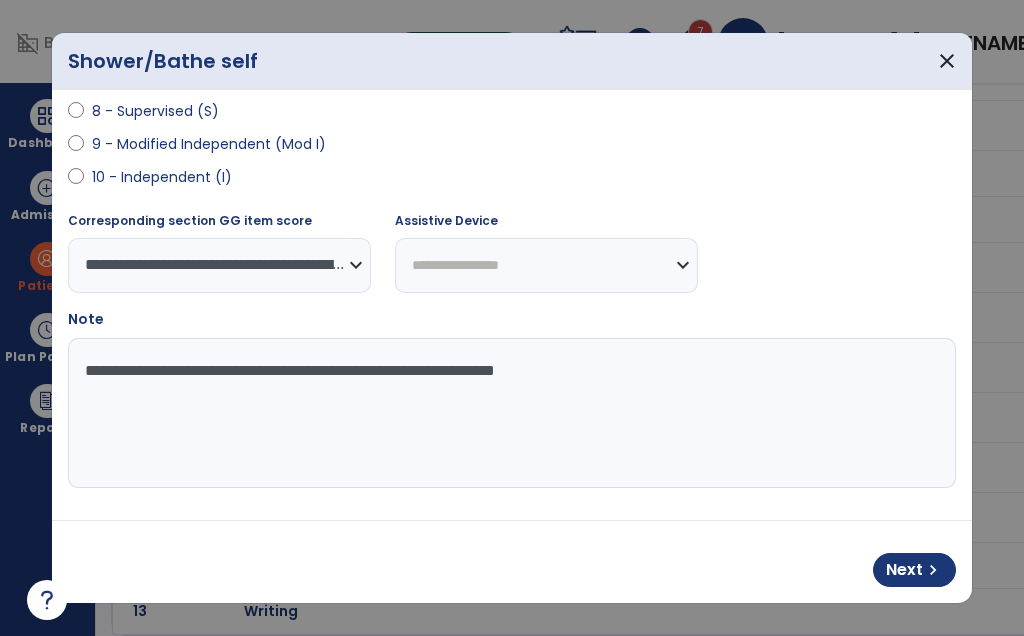 click on "**********" at bounding box center [512, 413] 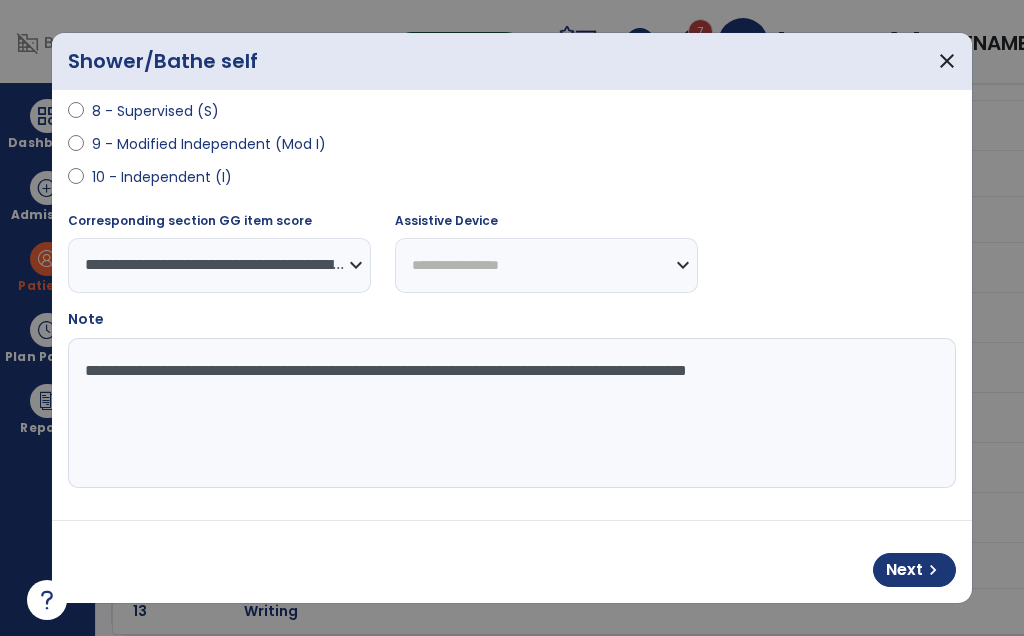click on "**********" at bounding box center (512, 413) 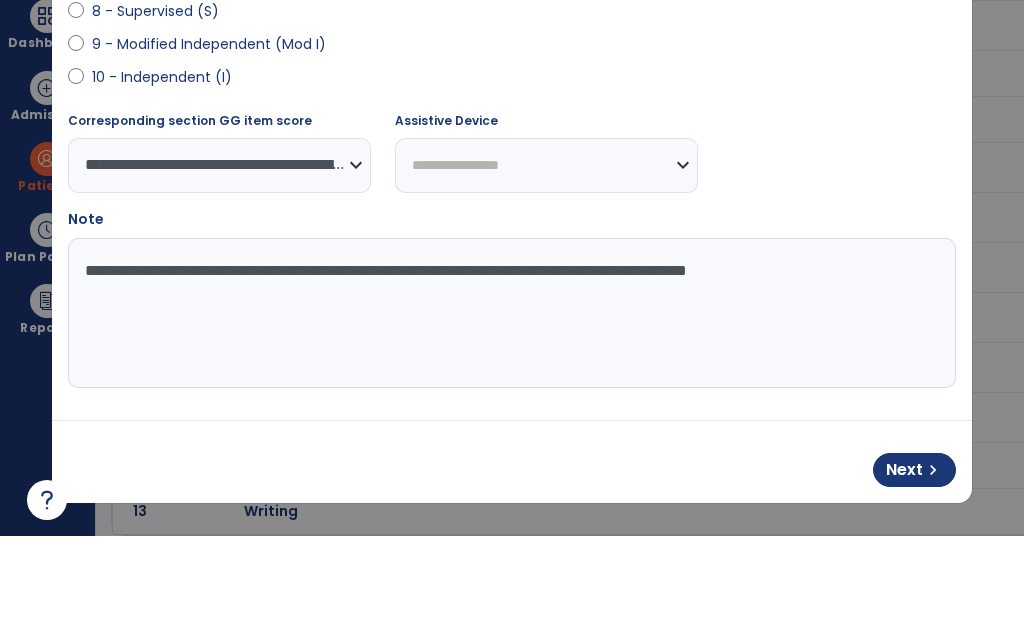 click on "chevron_right" at bounding box center (933, 570) 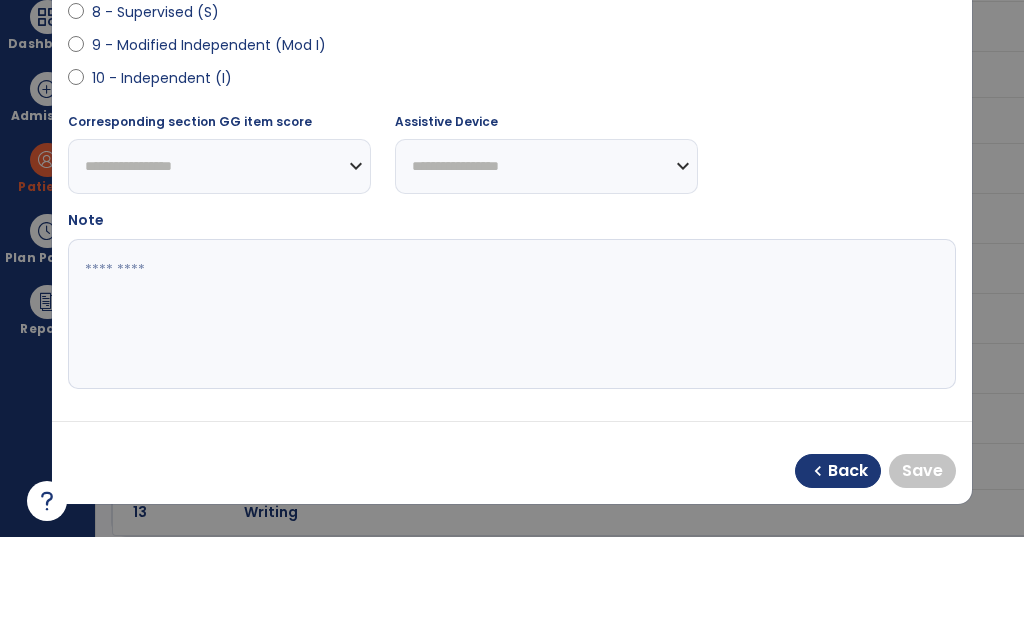 scroll, scrollTop: 0, scrollLeft: 0, axis: both 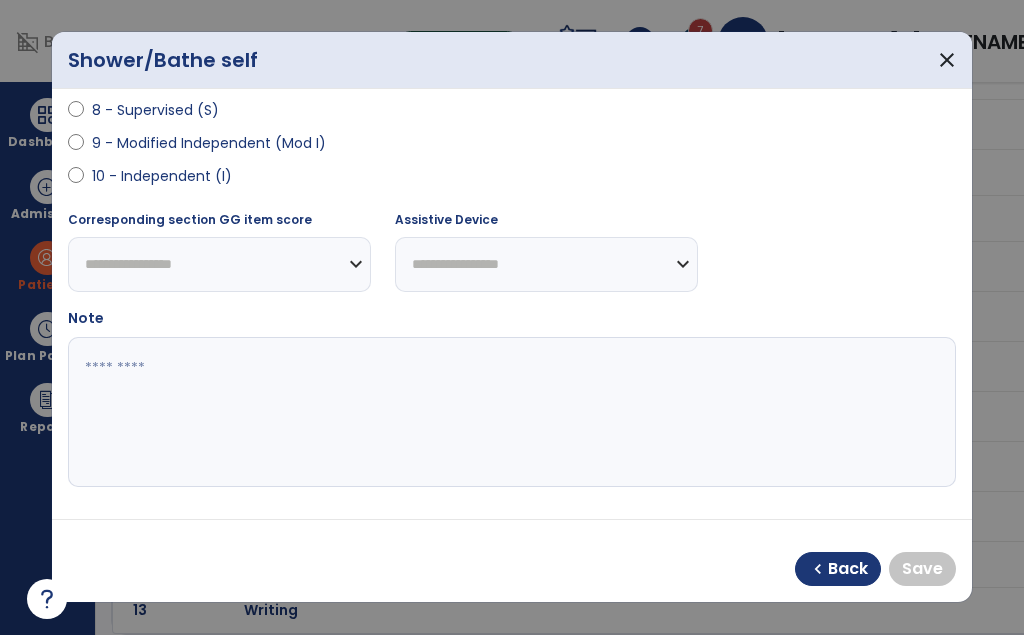 click on "10 - Independent (I)" at bounding box center (162, 177) 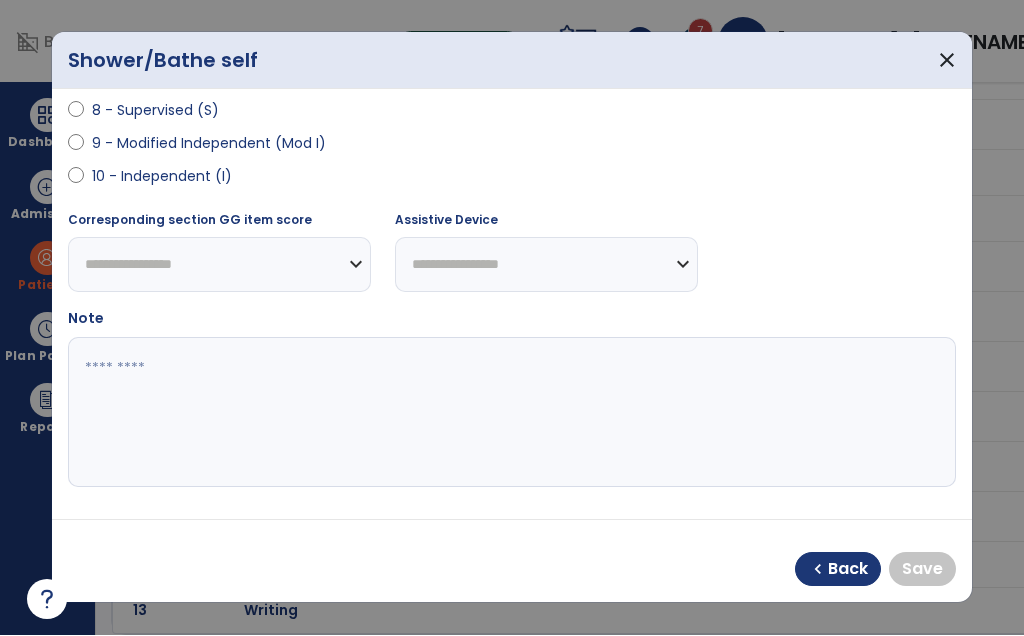 select on "**********" 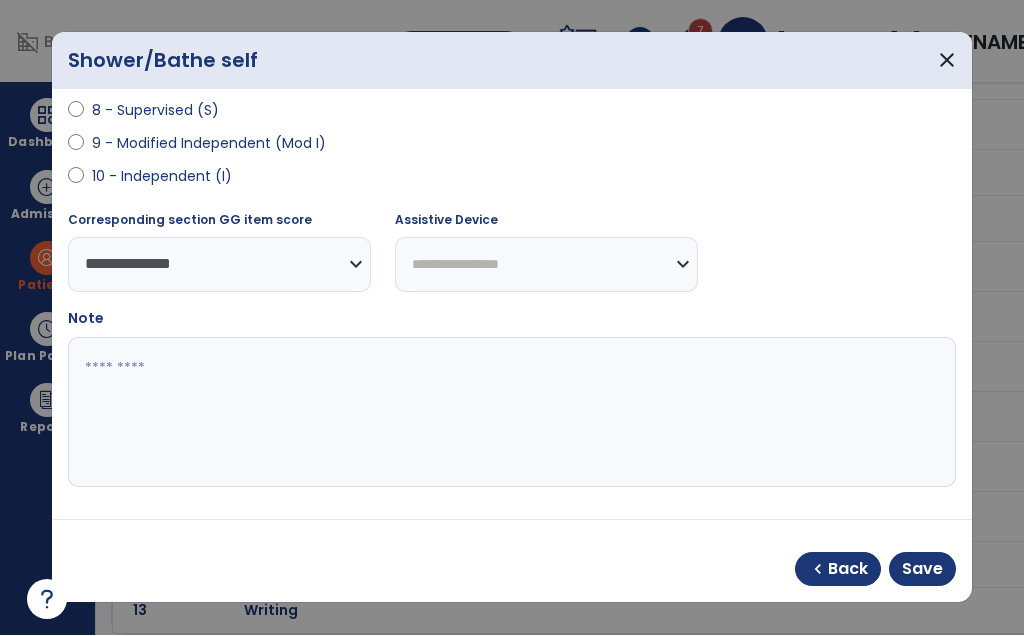 click on "Save" at bounding box center (922, 570) 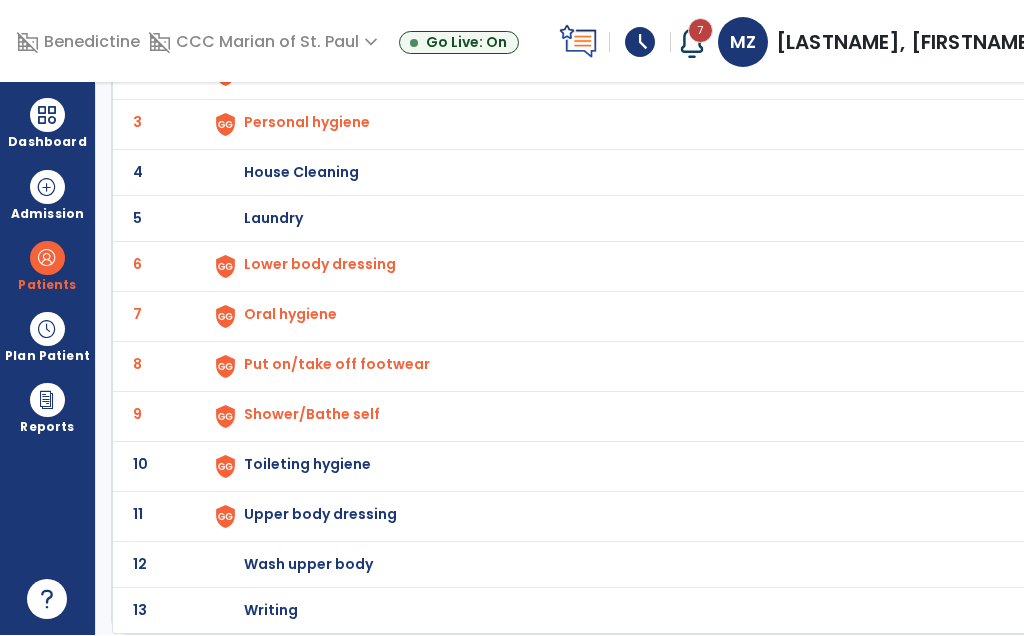 click on "Shower/Bathe self" at bounding box center [629, 27] 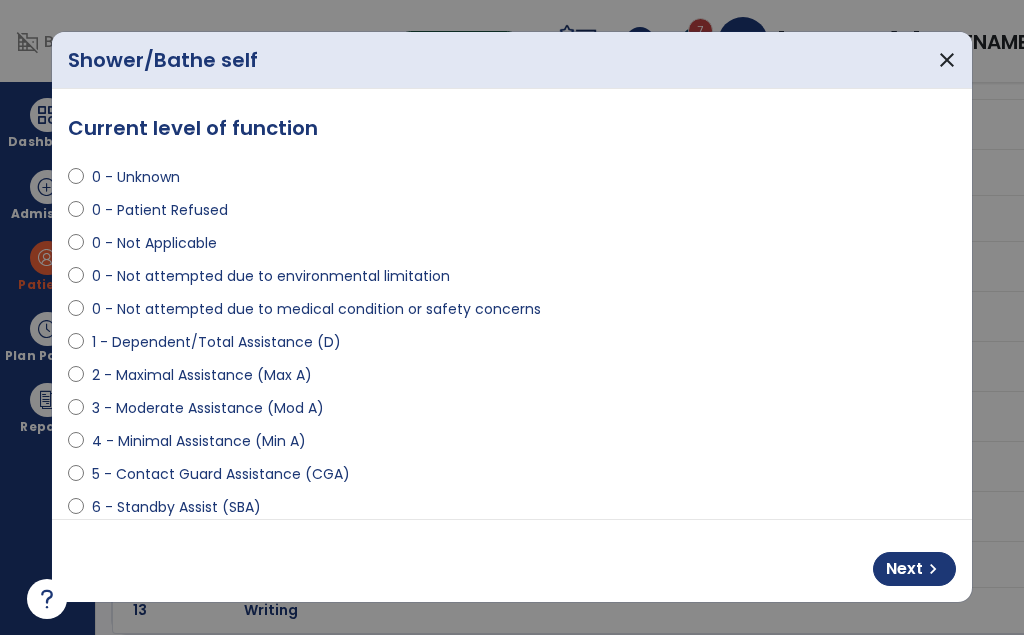 click on "chevron_right" at bounding box center [933, 570] 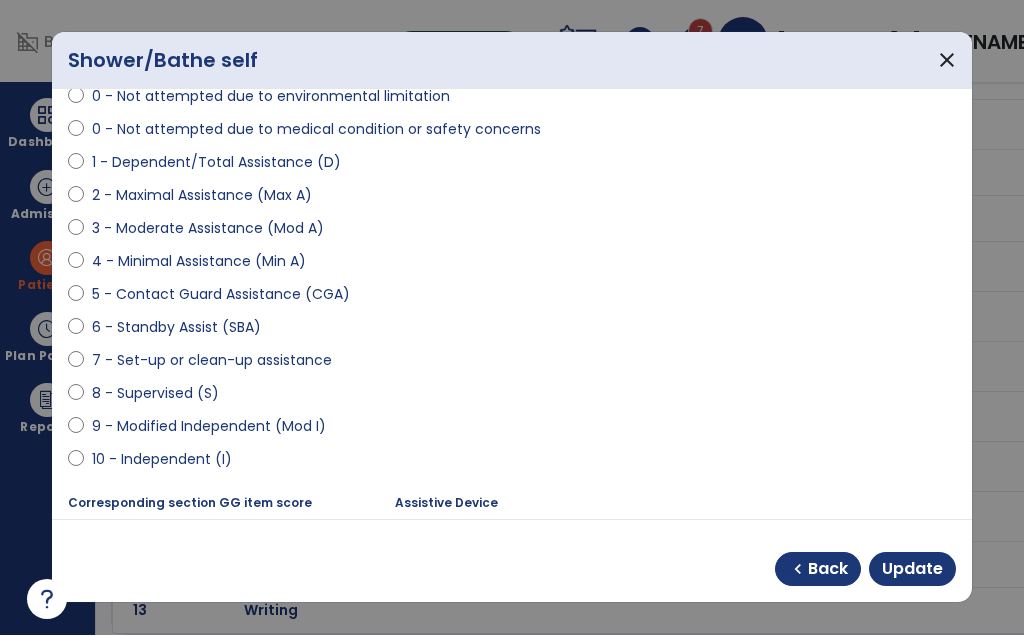 scroll, scrollTop: 197, scrollLeft: 0, axis: vertical 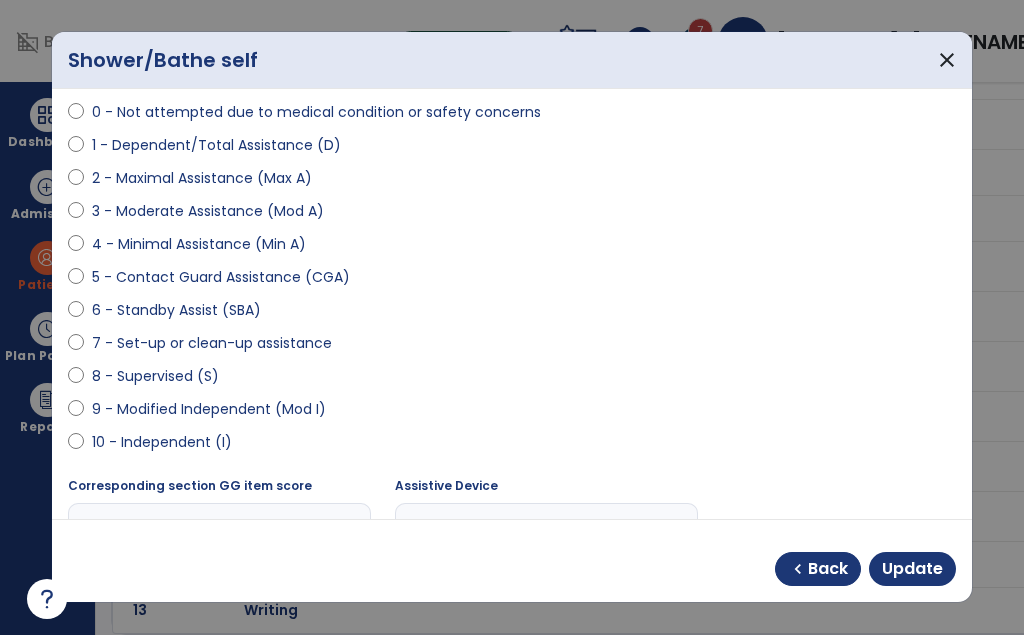 click on "8 - Supervised (S)" at bounding box center (155, 377) 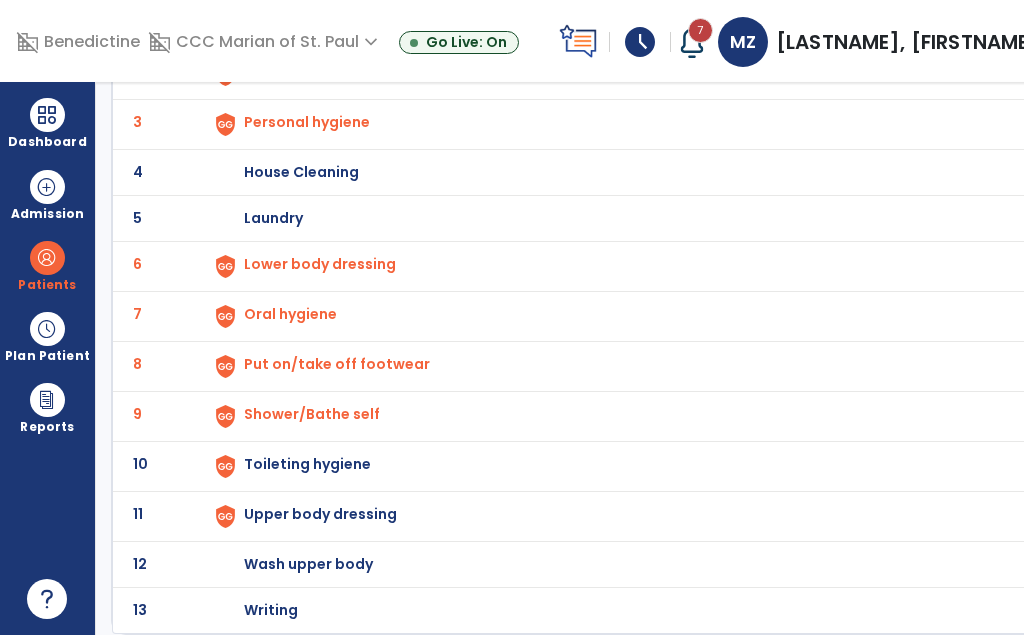 click on "Toileting hygiene" at bounding box center (629, 27) 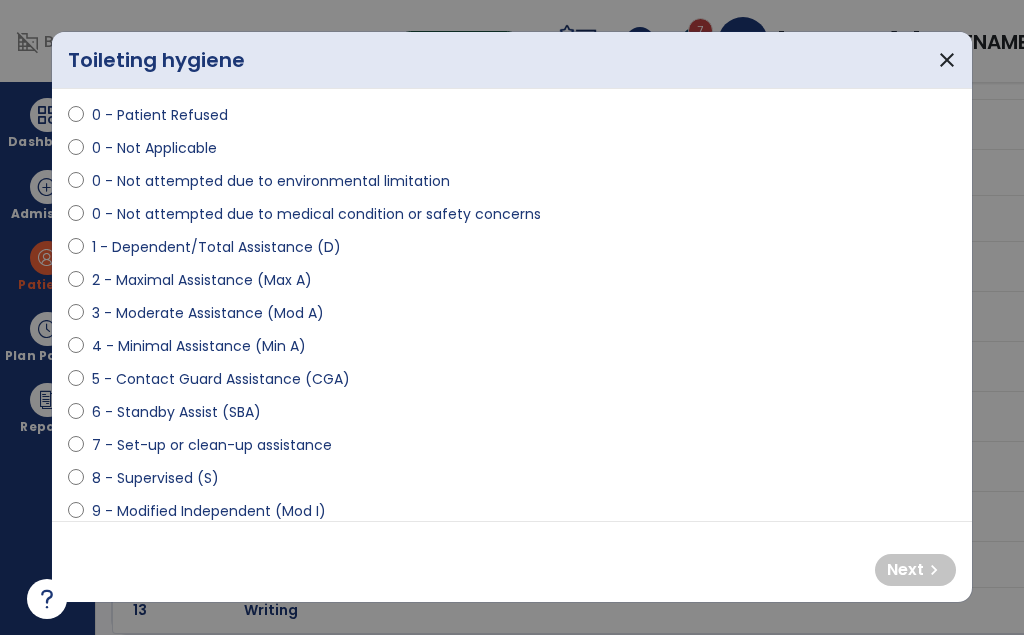 scroll, scrollTop: 96, scrollLeft: 0, axis: vertical 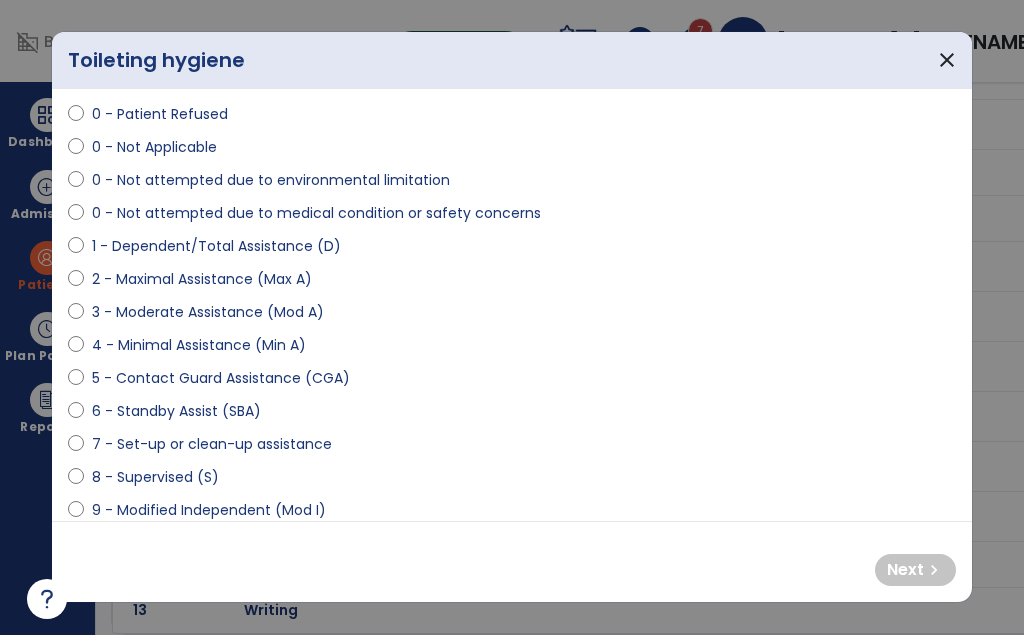 click on "3 - Moderate Assistance (Mod A)" at bounding box center [208, 313] 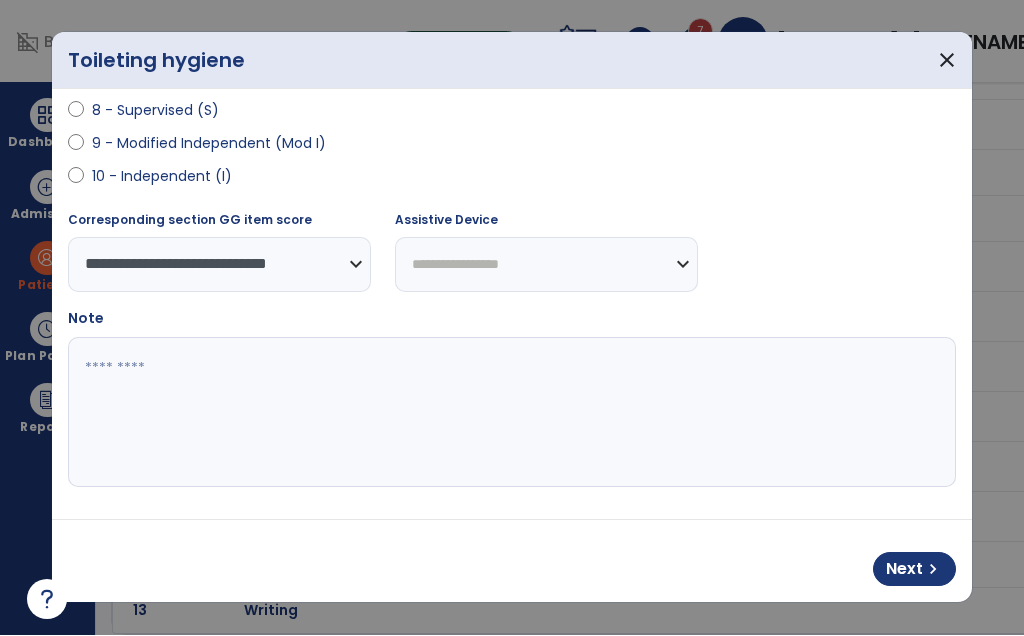 scroll, scrollTop: 464, scrollLeft: 0, axis: vertical 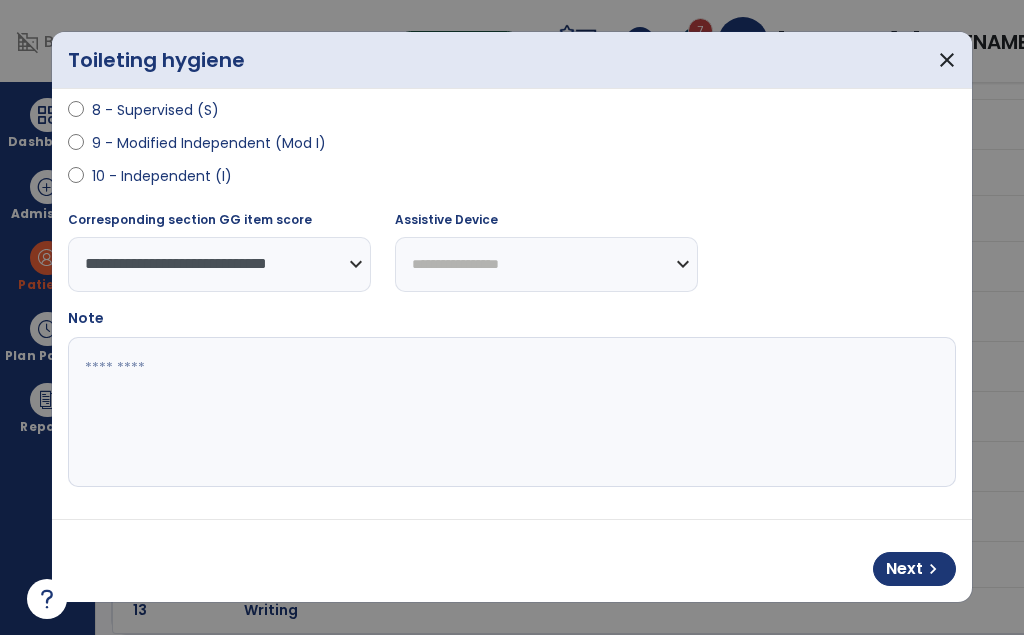 click at bounding box center (512, 413) 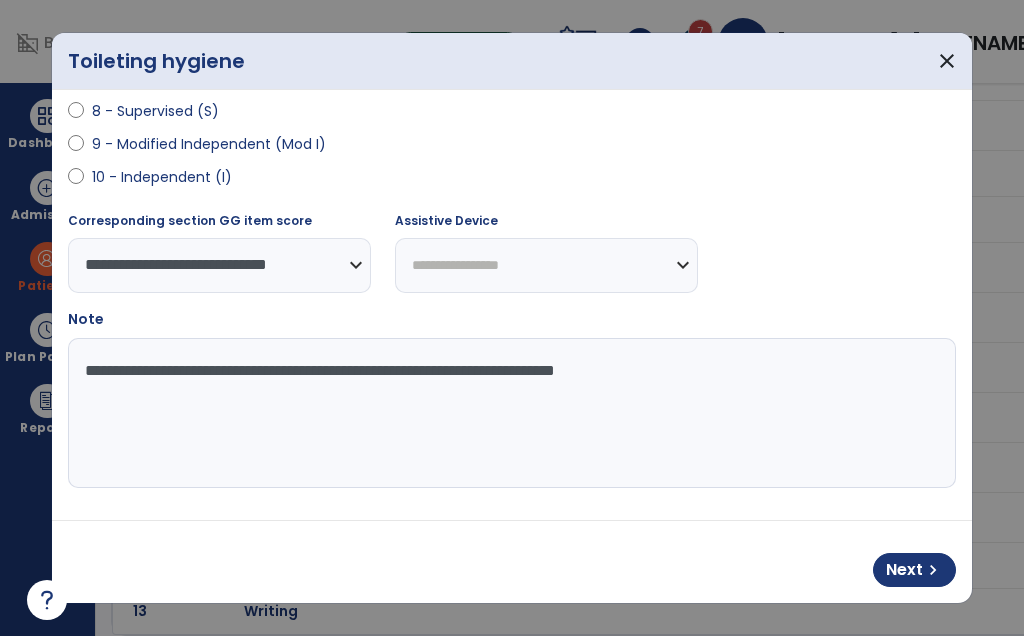 click on "**********" at bounding box center (512, 413) 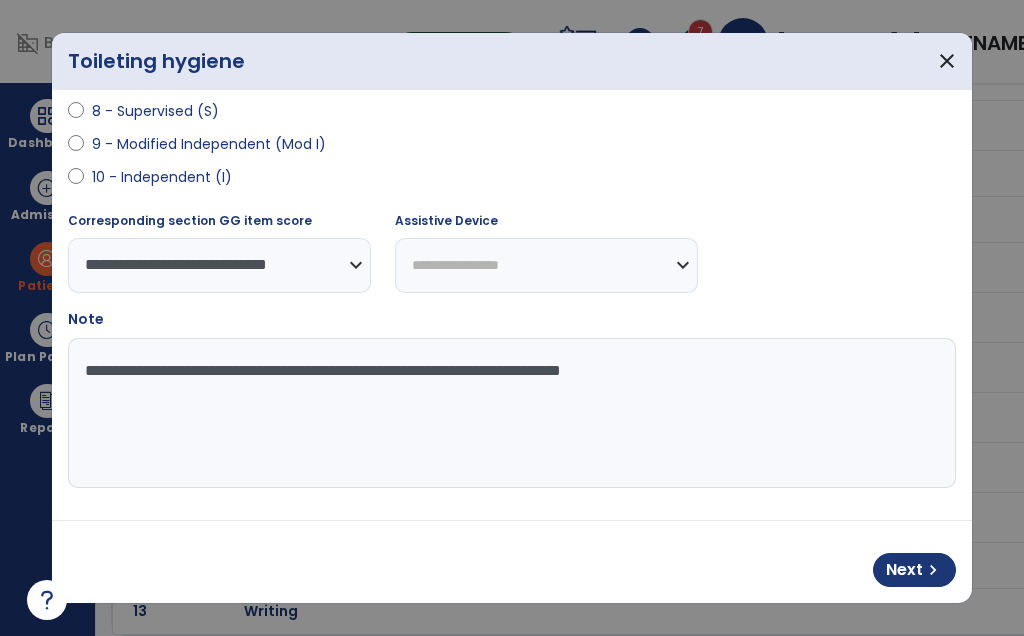 click on "**********" at bounding box center [512, 413] 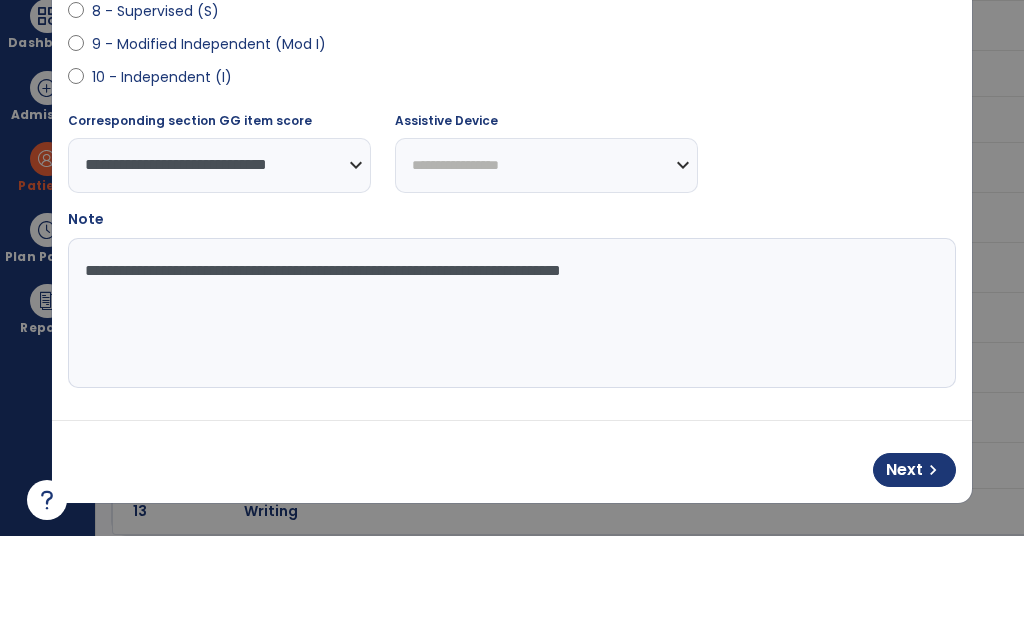 click on "chevron_right" at bounding box center (933, 570) 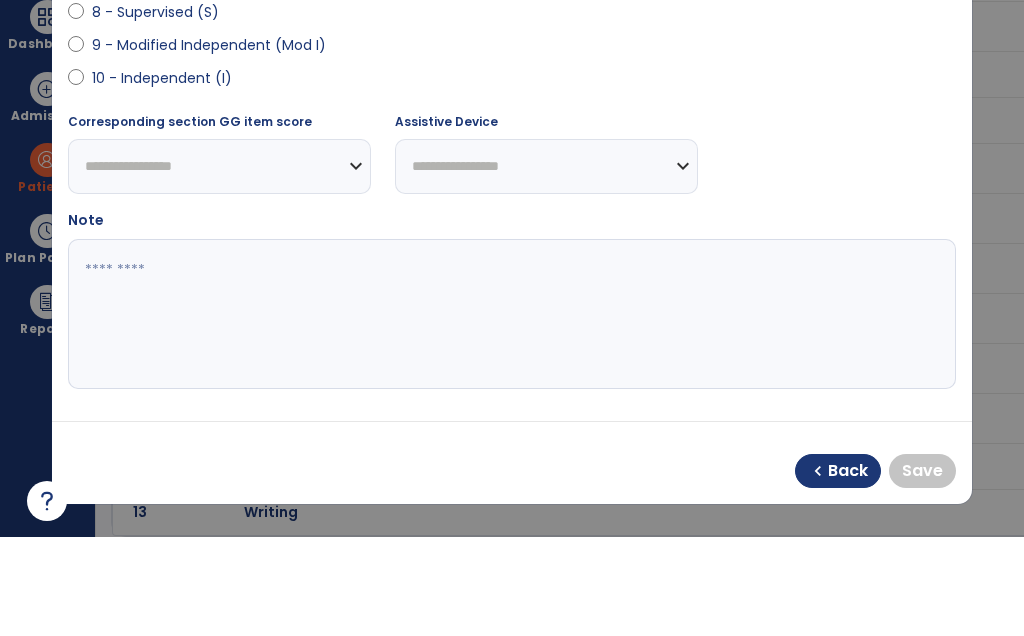 scroll, scrollTop: 0, scrollLeft: 0, axis: both 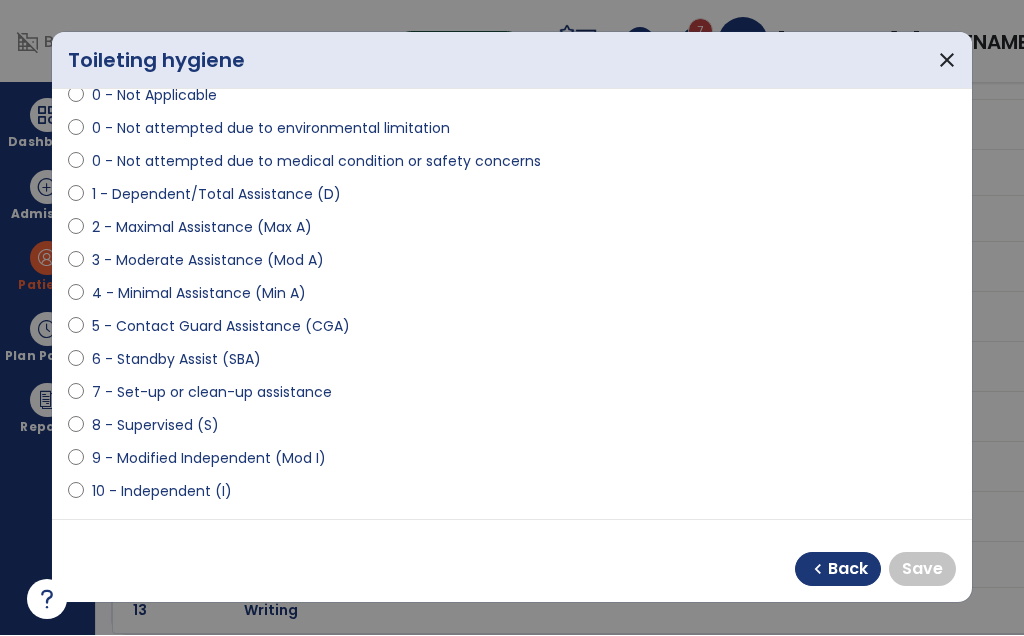 click on "3 - Moderate Assistance (Mod A)" at bounding box center (208, 261) 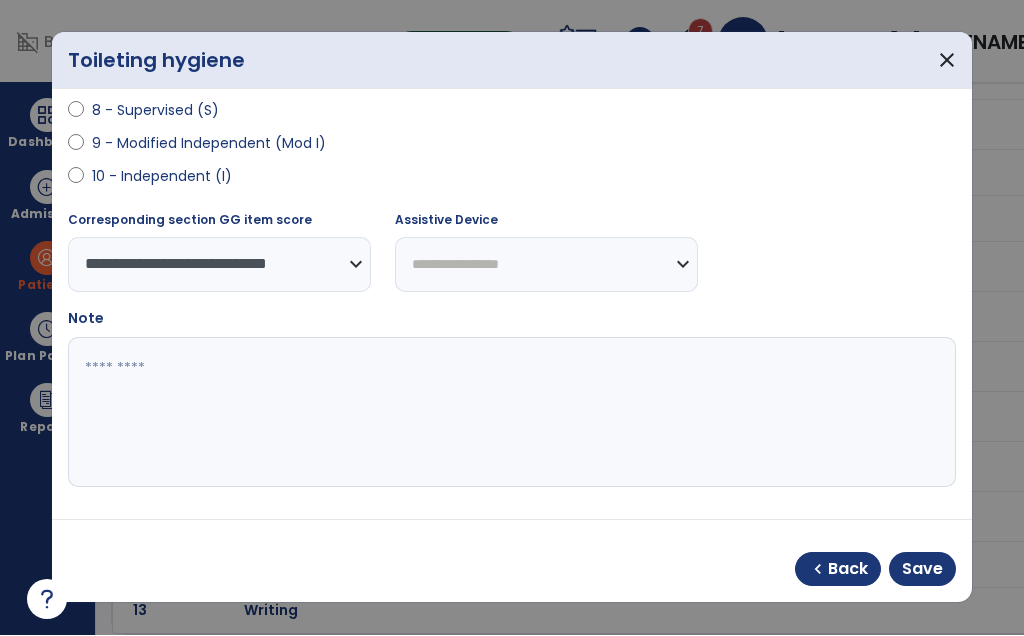 click at bounding box center (512, 413) 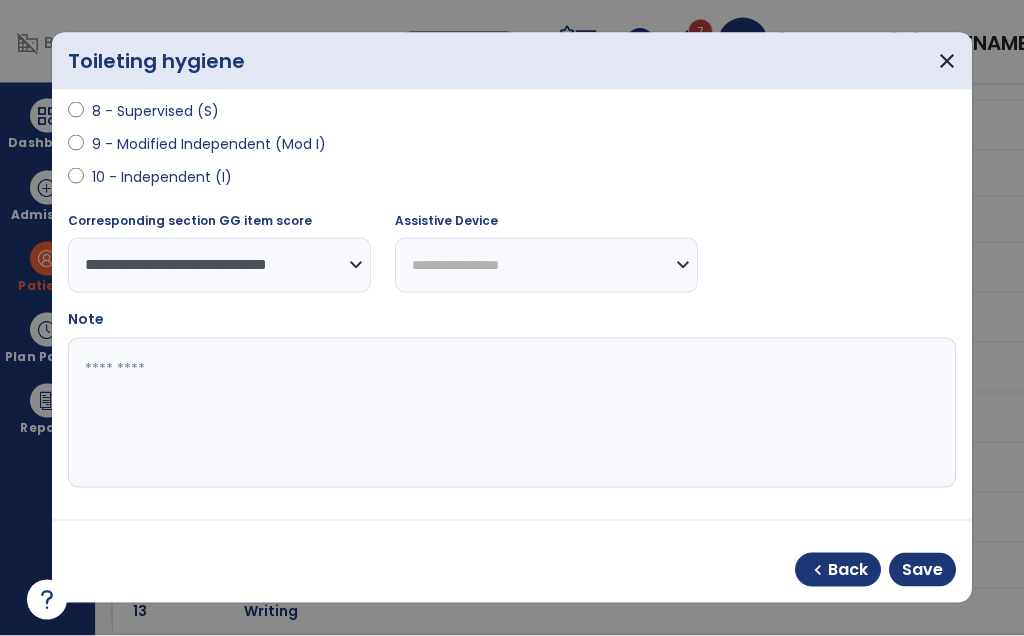 paste on "**********" 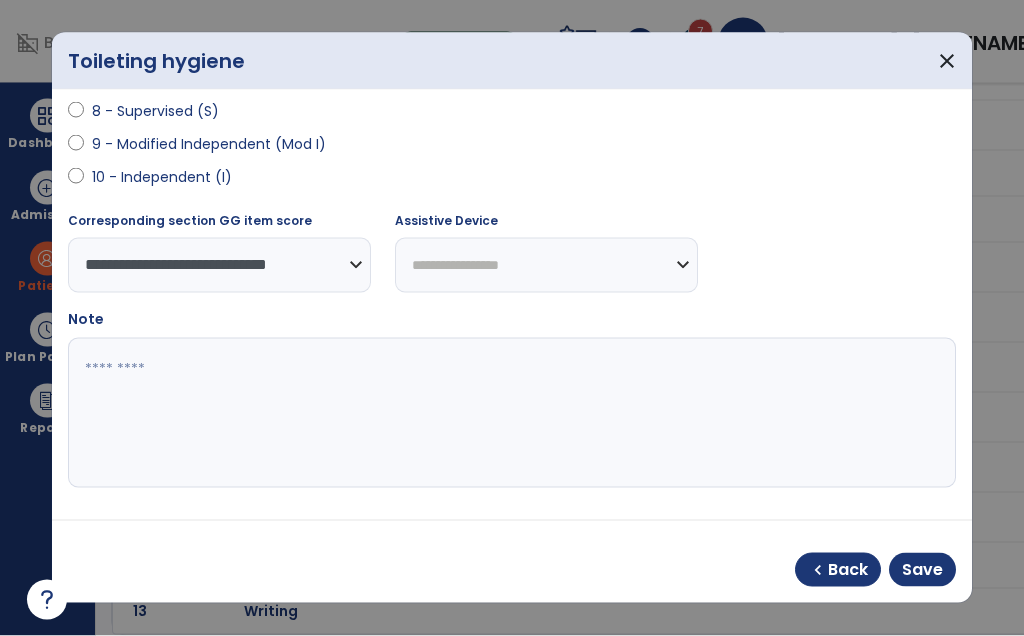 type on "**********" 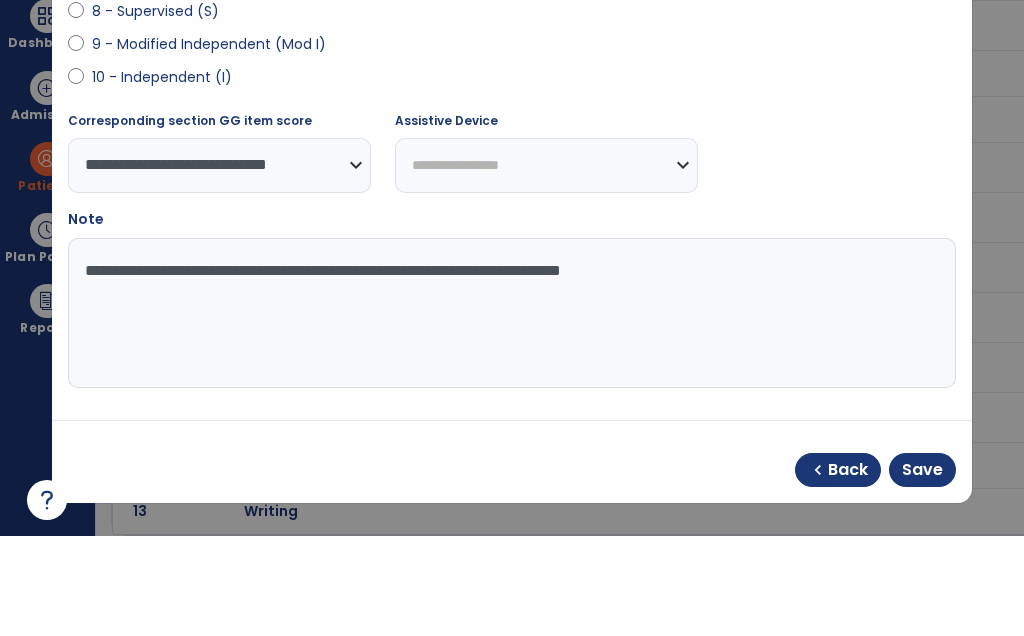 click on "Save" at bounding box center [922, 570] 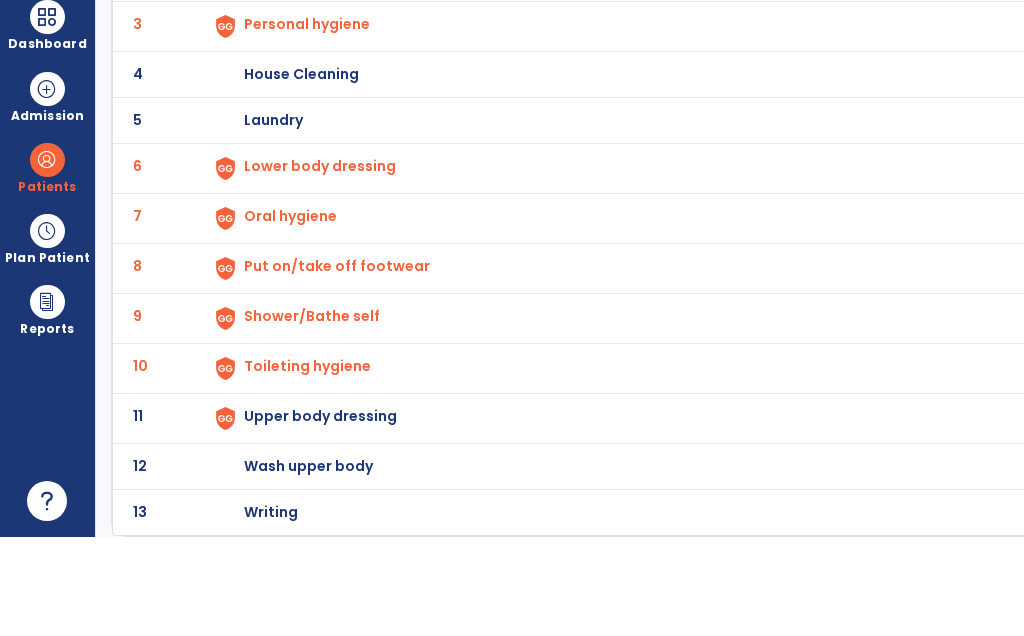 scroll, scrollTop: 0, scrollLeft: 0, axis: both 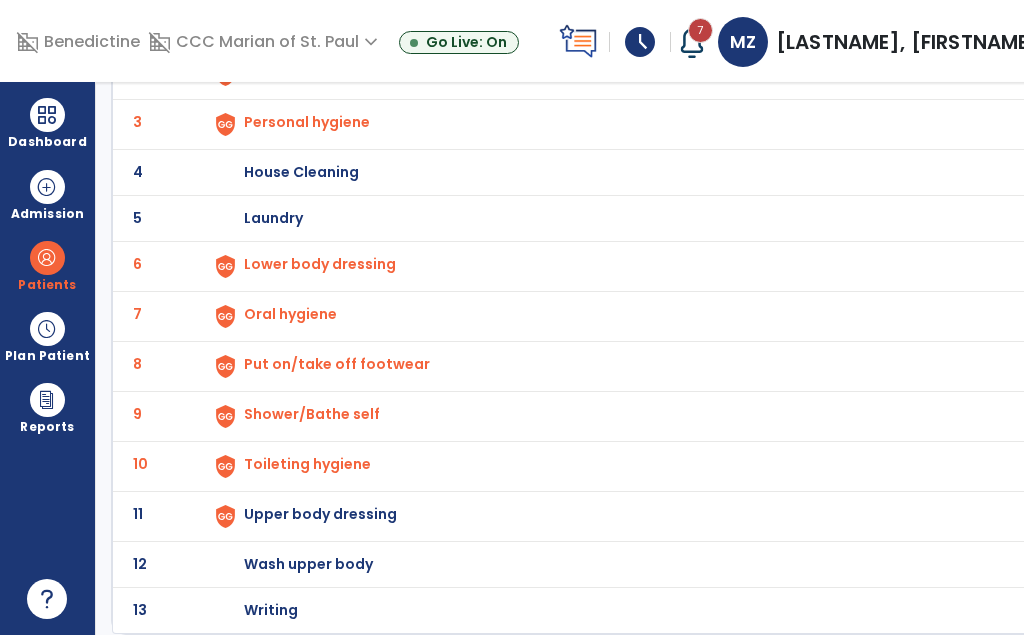 click on "Upper body dressing" at bounding box center [629, 27] 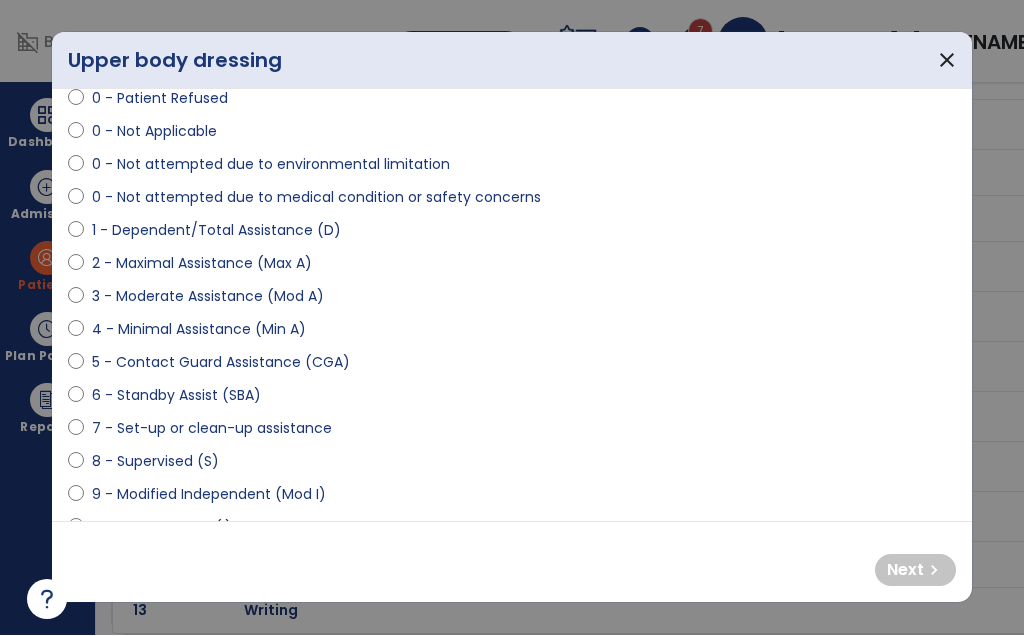 scroll, scrollTop: 120, scrollLeft: 0, axis: vertical 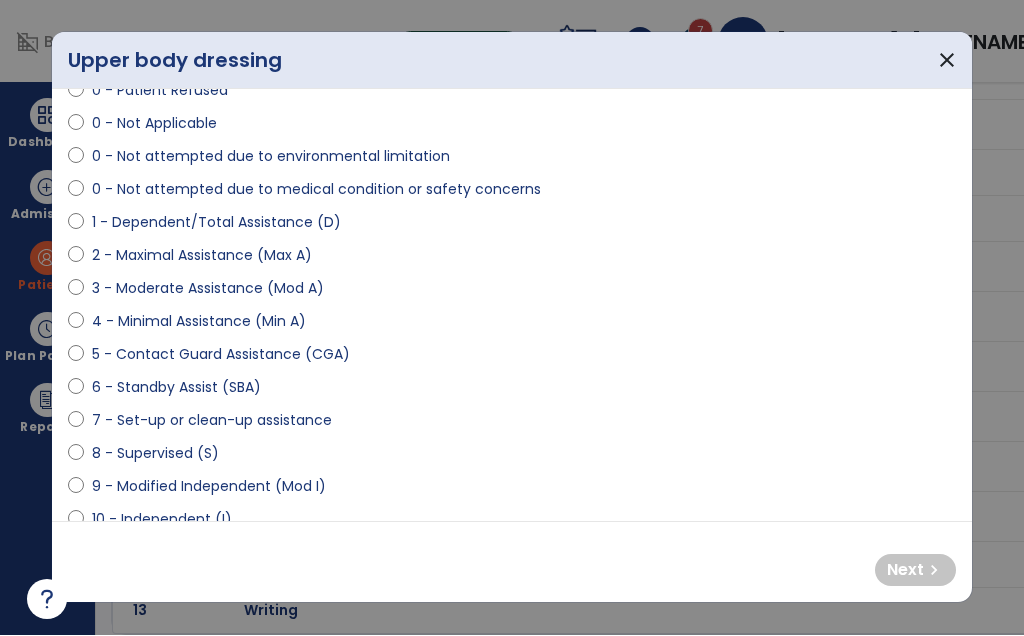 click on "7 - Set-up or clean-up assistance" at bounding box center (212, 421) 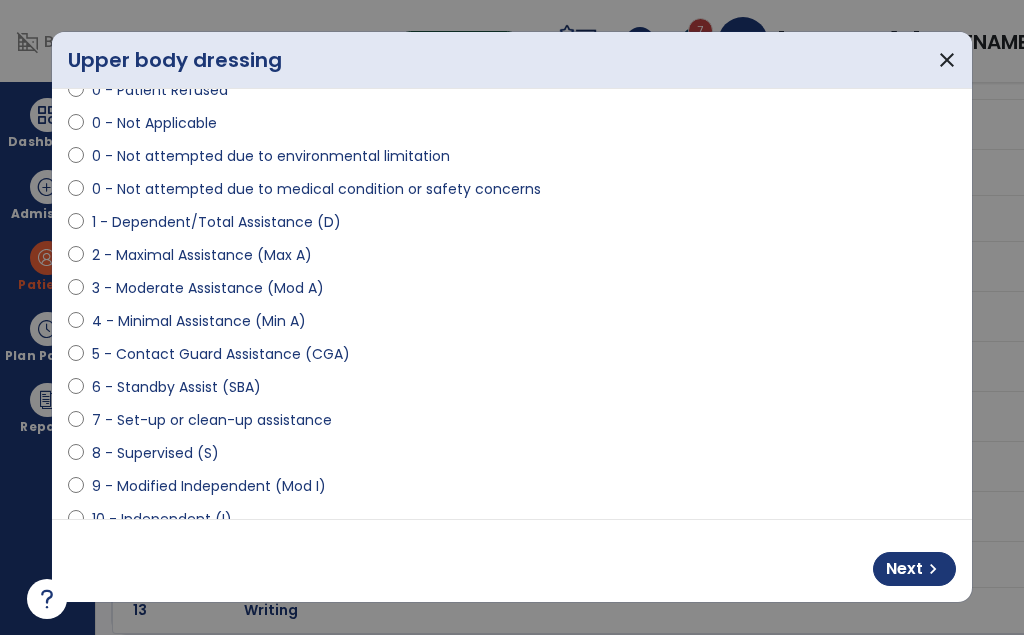 click on "chevron_right" at bounding box center (933, 570) 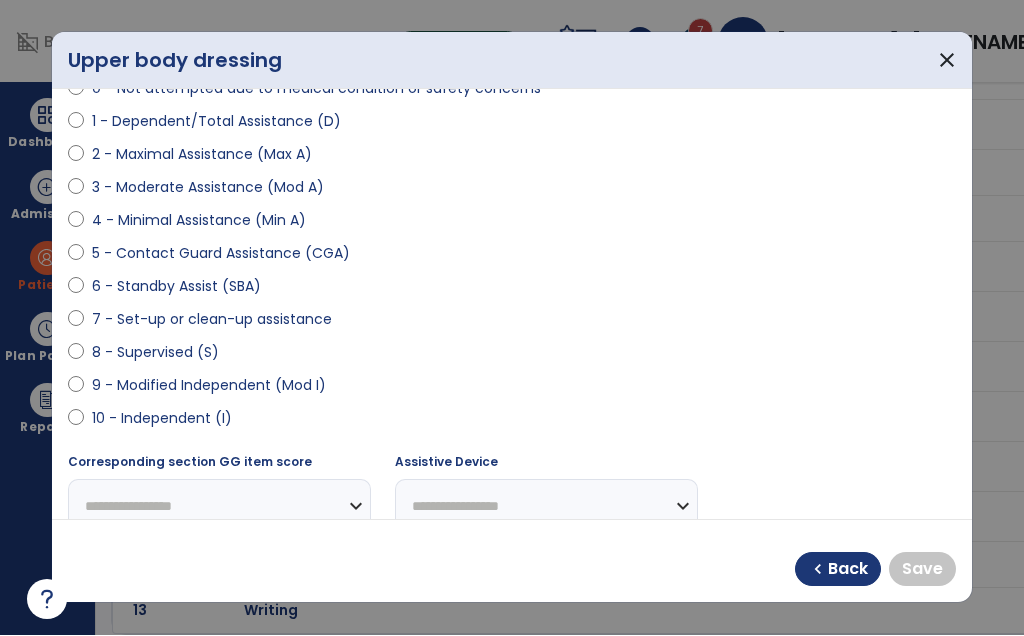 scroll, scrollTop: 225, scrollLeft: 0, axis: vertical 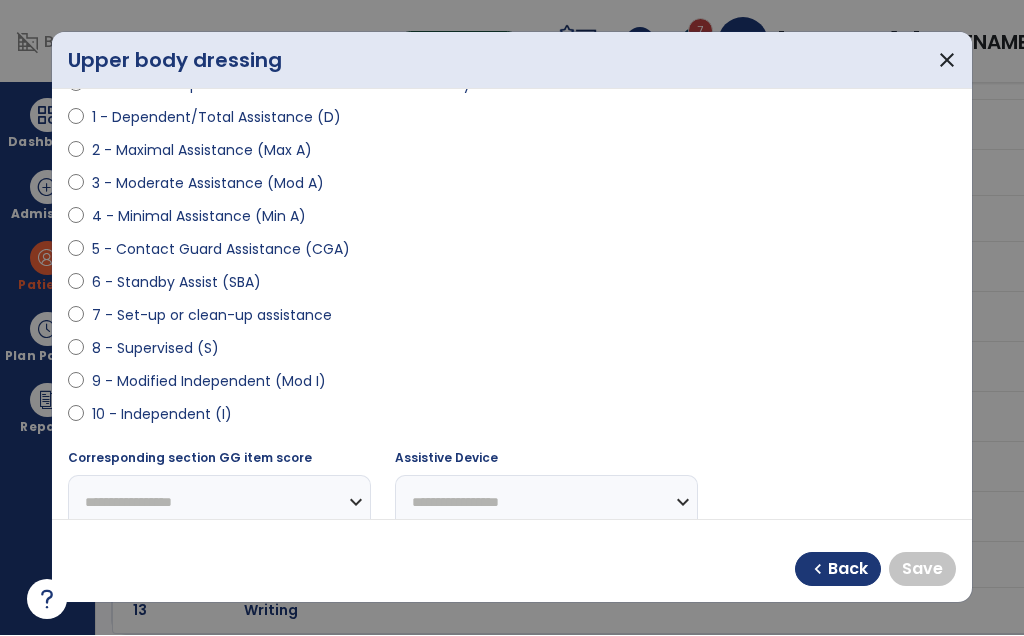 click on "chevron_left" at bounding box center (818, 570) 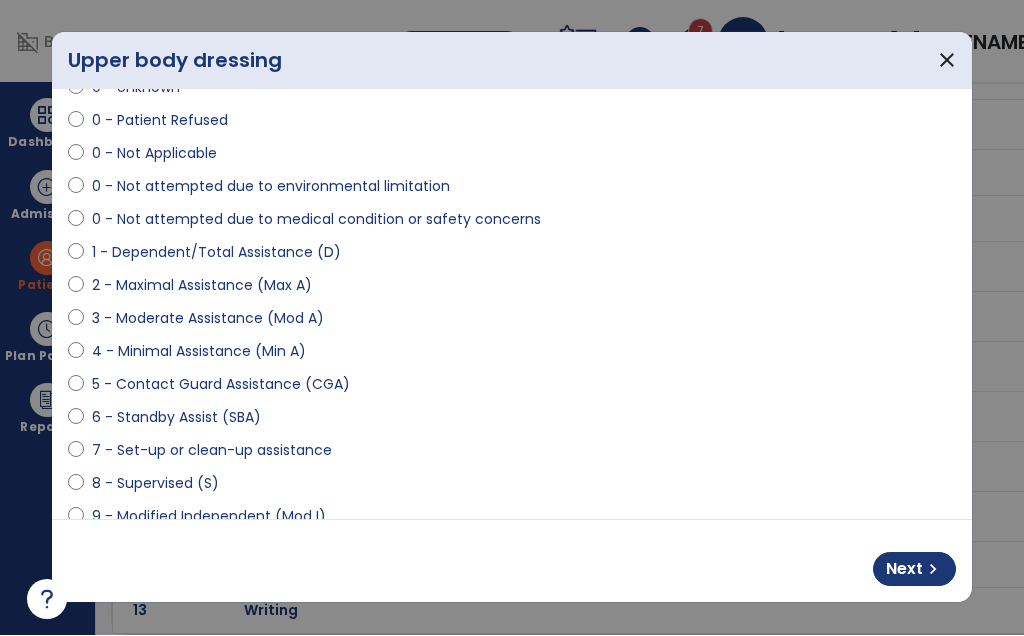 scroll, scrollTop: 1, scrollLeft: 0, axis: vertical 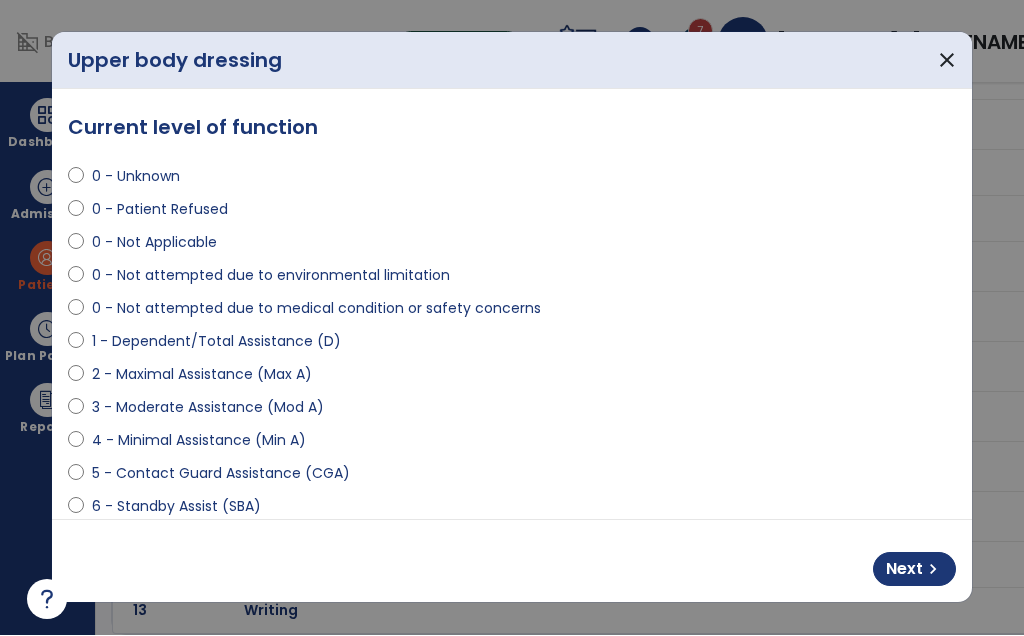 click on "0 - Not attempted due to medical condition or safety concerns" at bounding box center [316, 309] 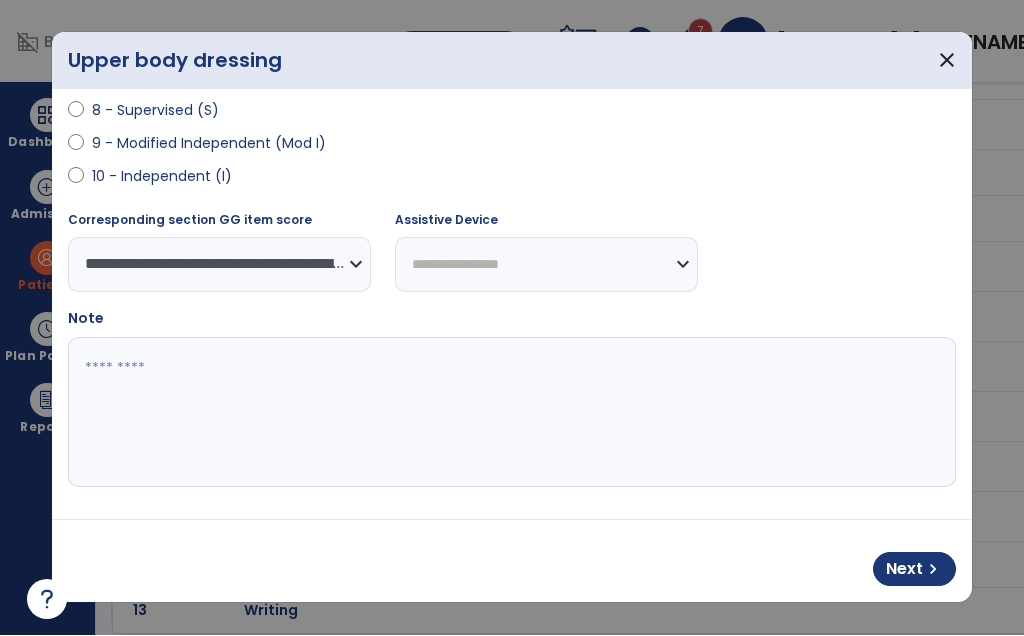 scroll, scrollTop: 464, scrollLeft: 0, axis: vertical 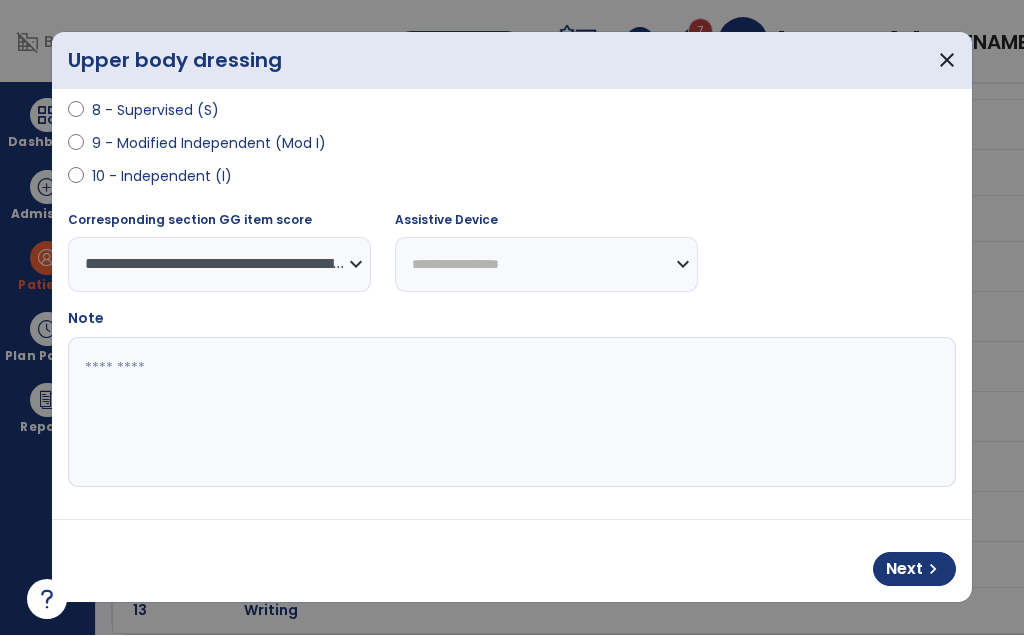 click at bounding box center [512, 413] 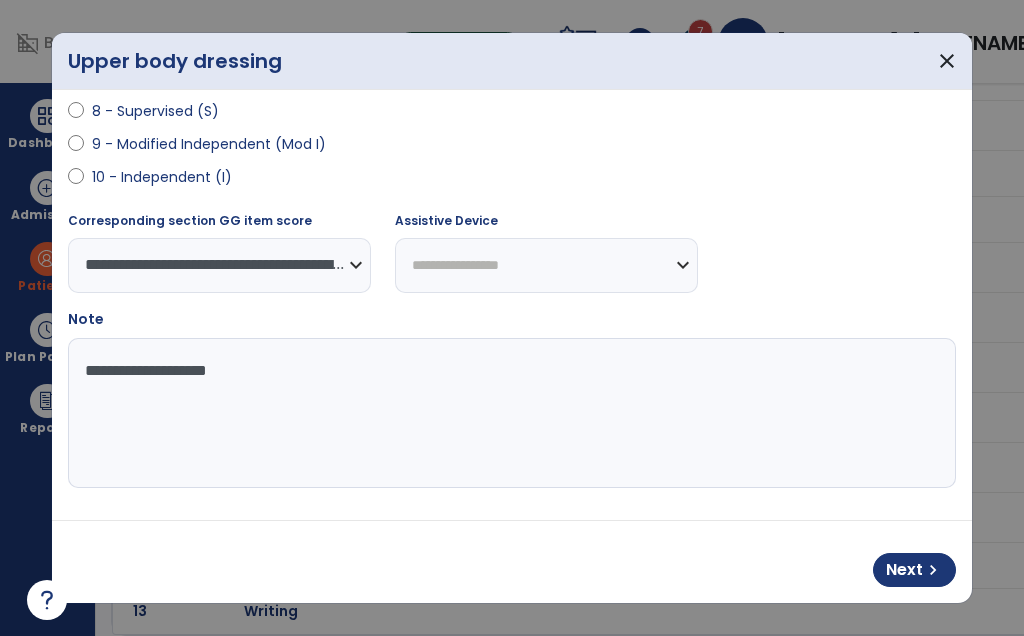 type on "**********" 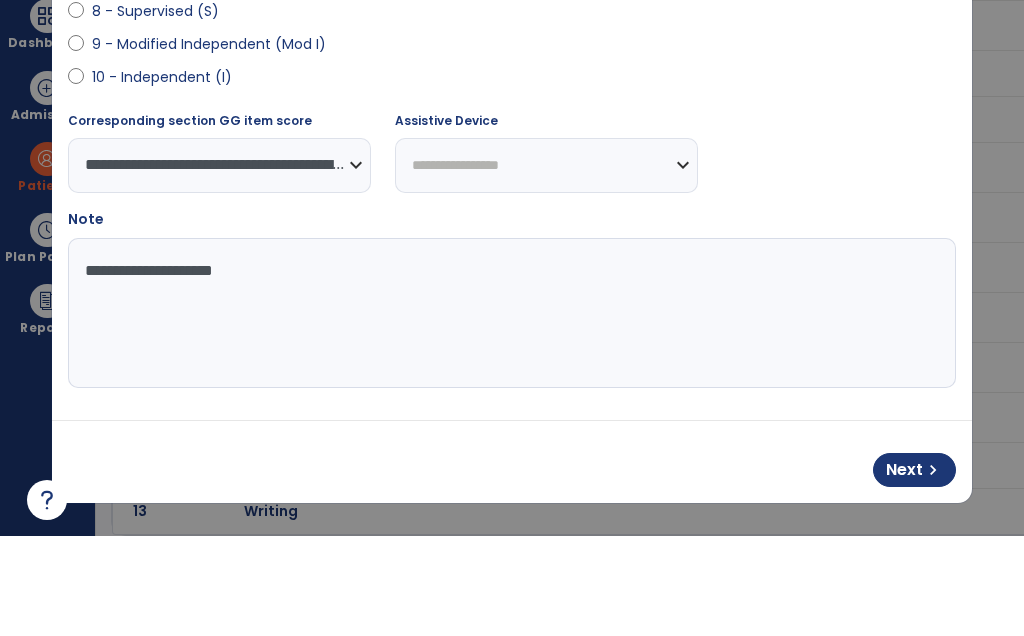 click on "Next" at bounding box center [904, 570] 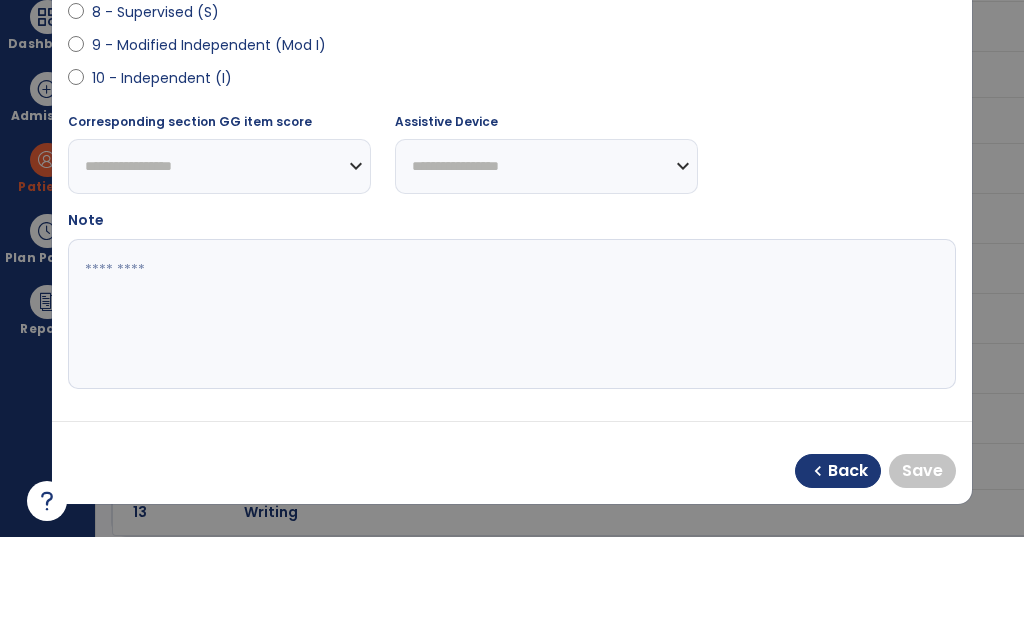 scroll, scrollTop: 0, scrollLeft: 0, axis: both 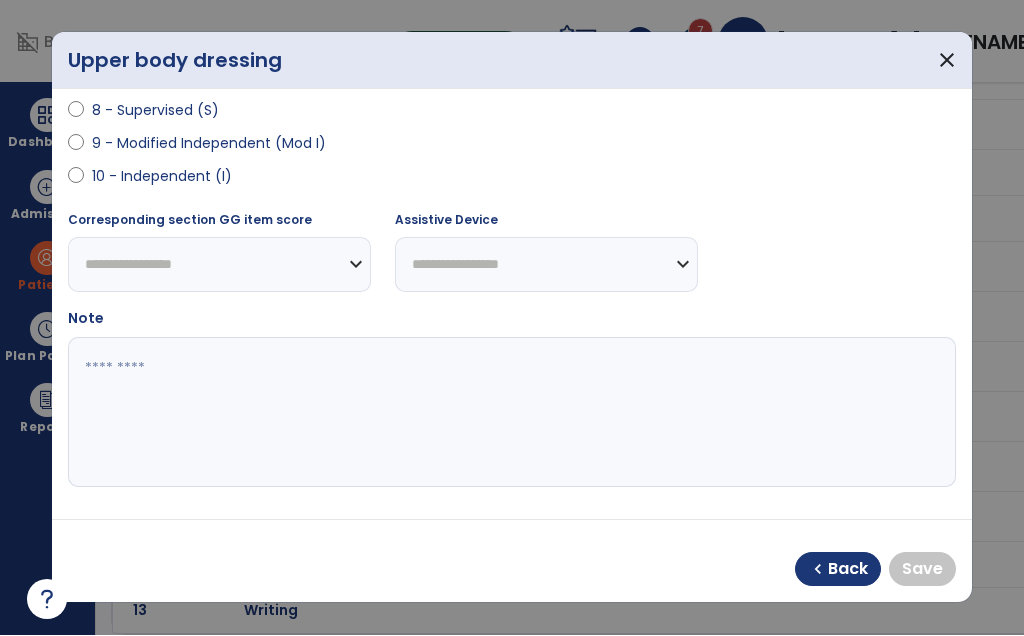 click on "Back" at bounding box center (848, 570) 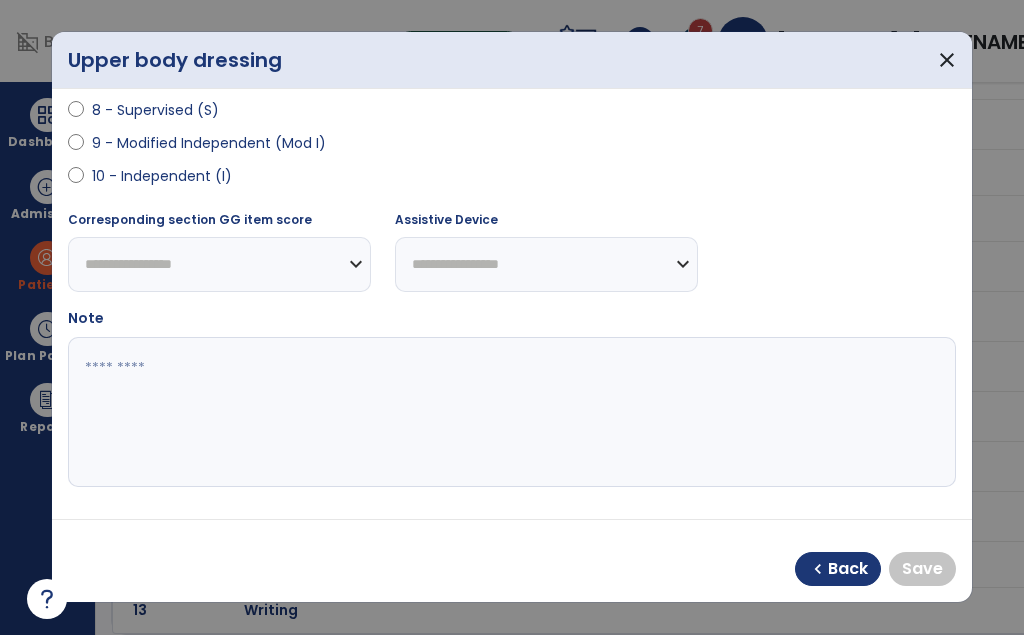 scroll, scrollTop: 464, scrollLeft: 0, axis: vertical 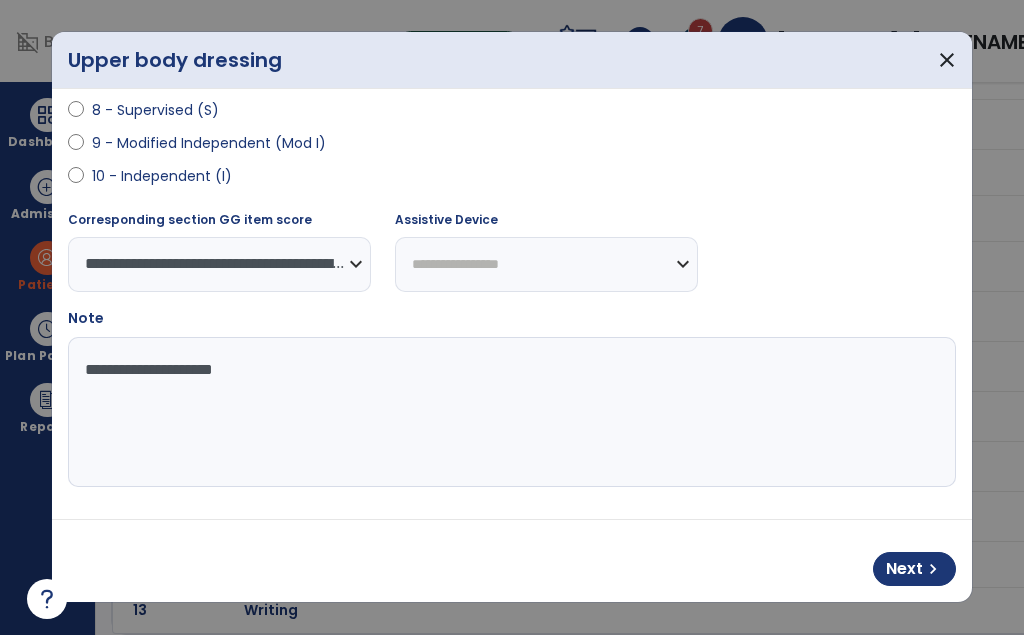 click on "**********" at bounding box center [512, 413] 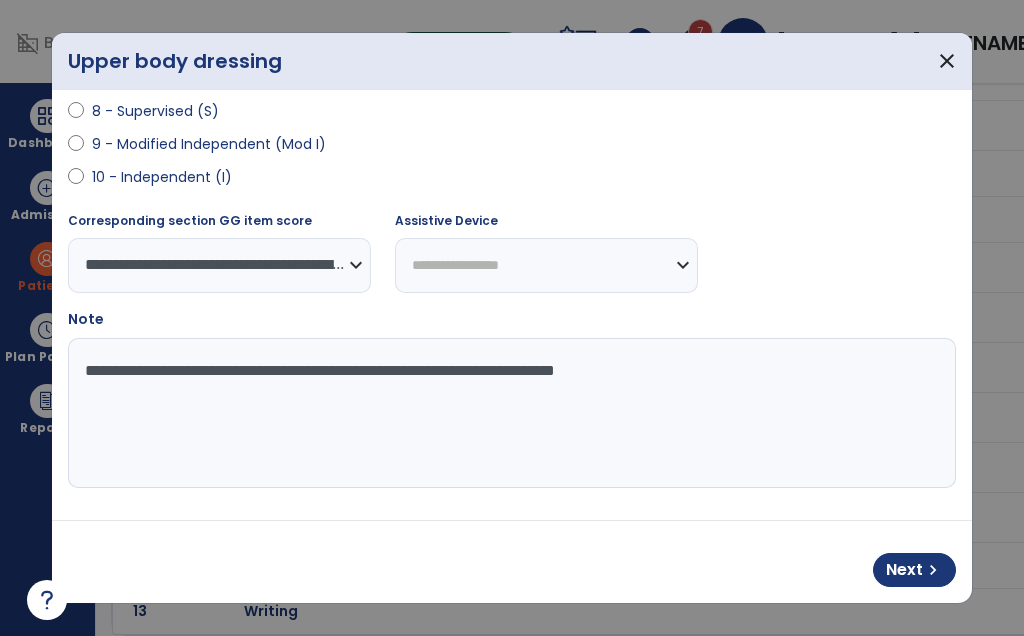 type on "**********" 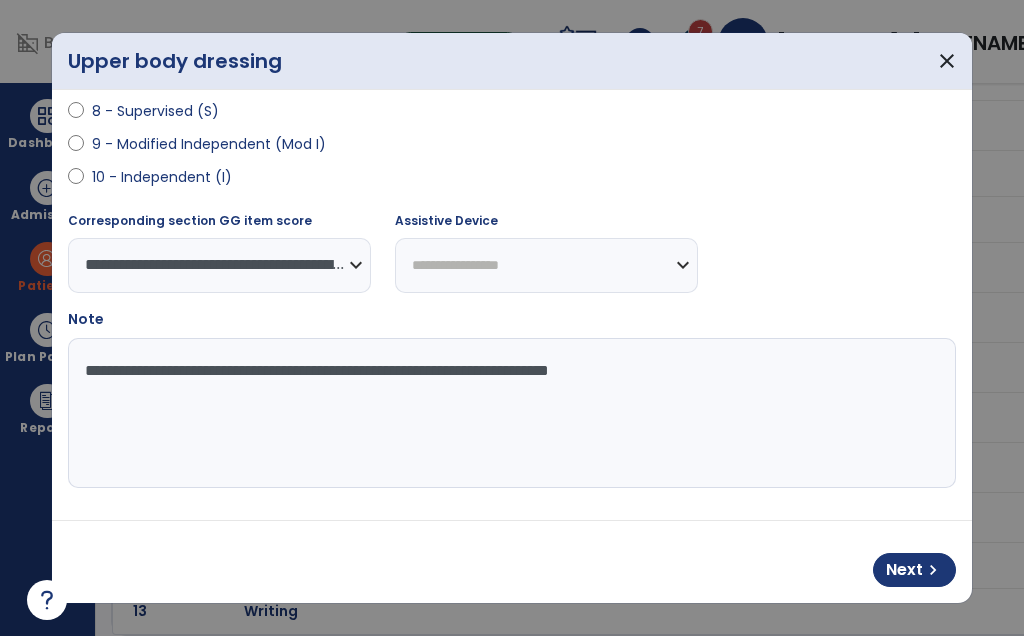 click on "**********" at bounding box center (512, 413) 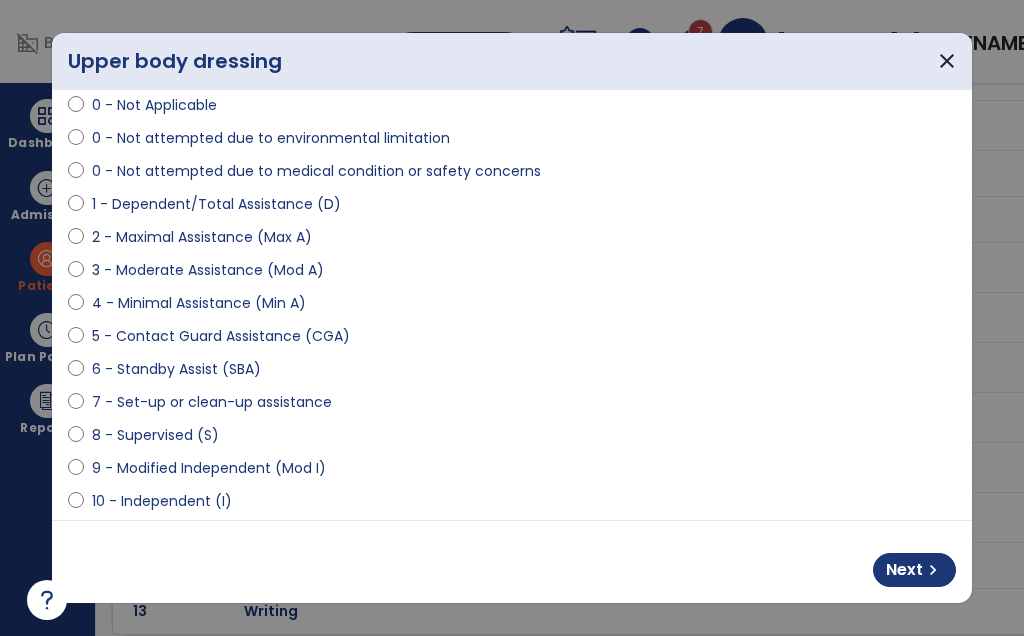 scroll, scrollTop: 129, scrollLeft: 0, axis: vertical 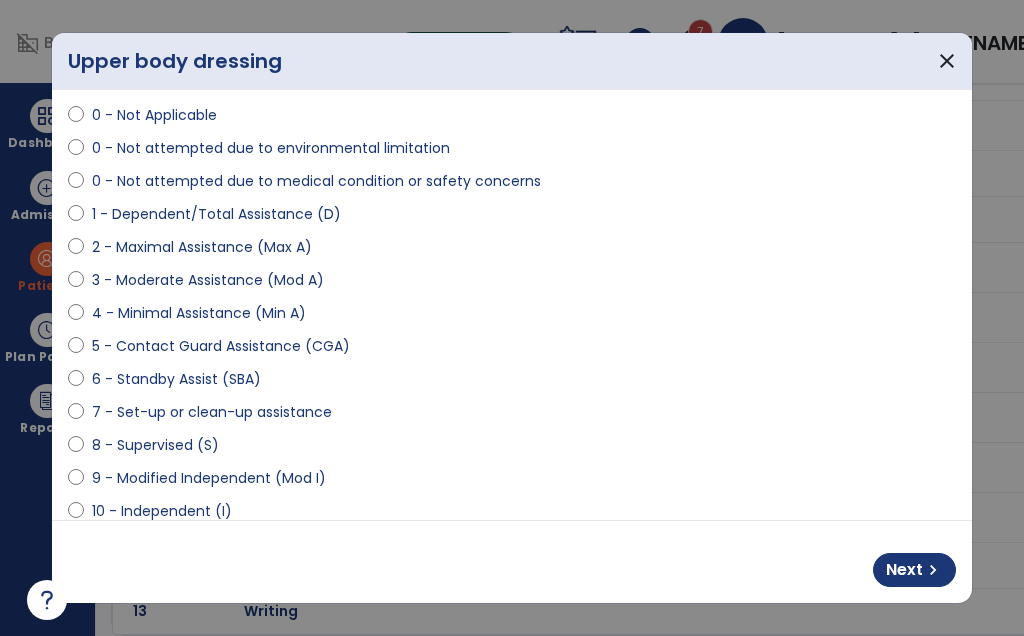 type 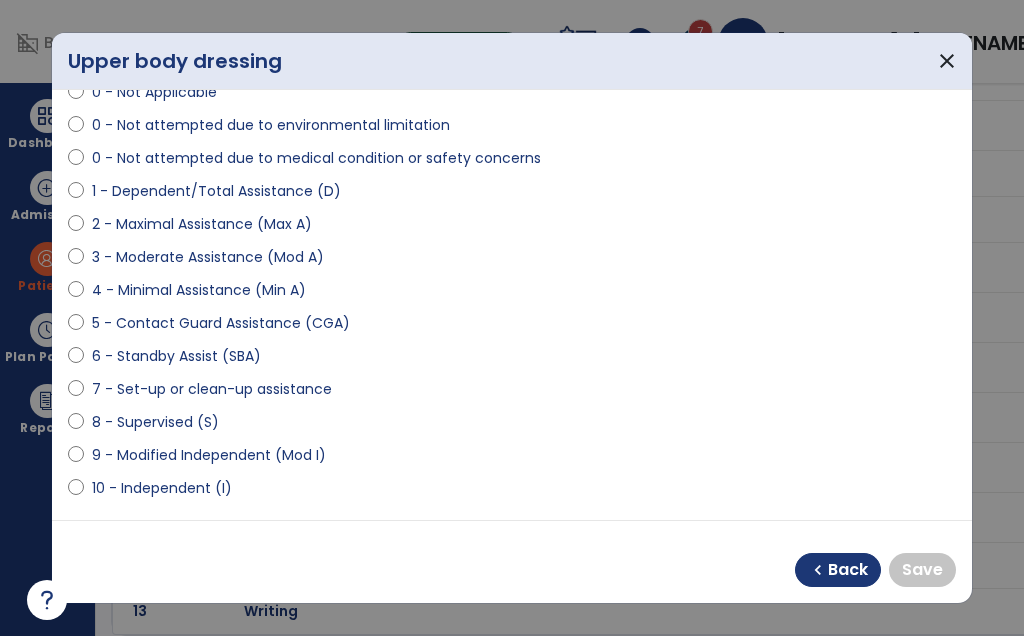 scroll, scrollTop: 155, scrollLeft: 0, axis: vertical 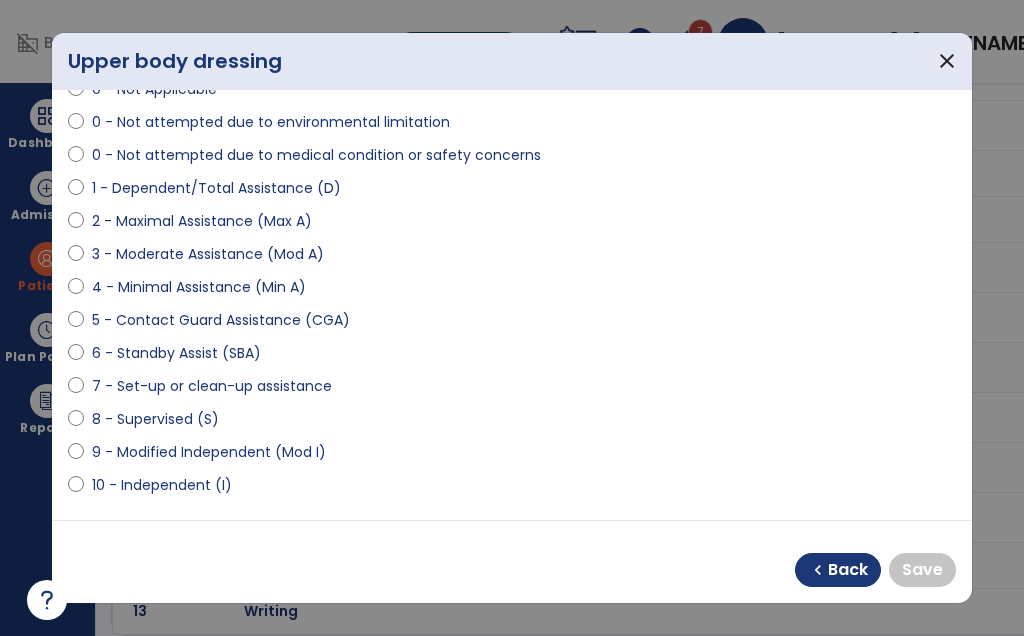 click on "10 - Independent (I)" at bounding box center [162, 485] 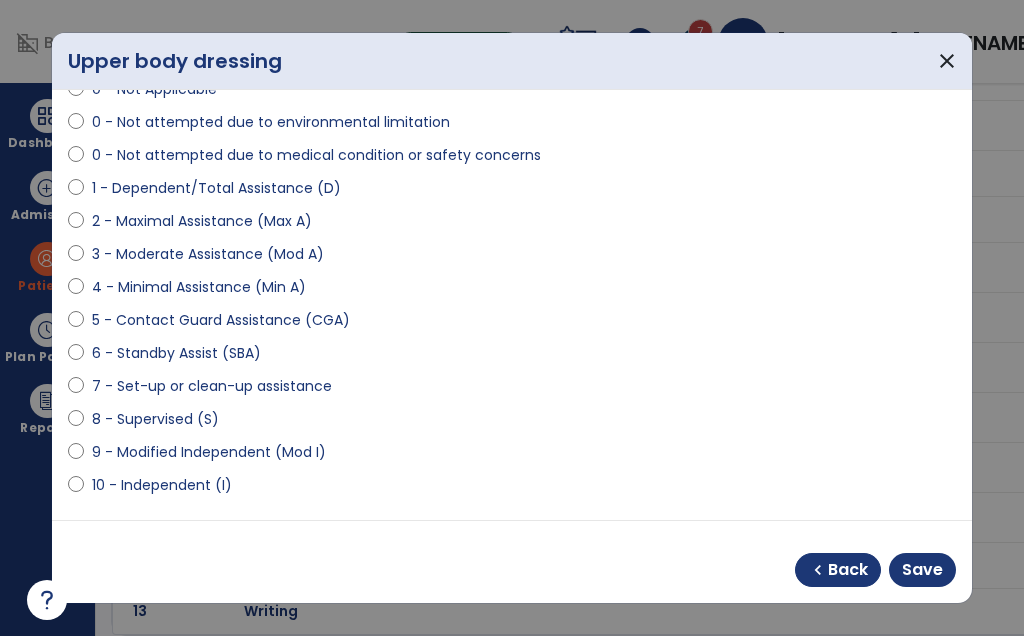 select on "**********" 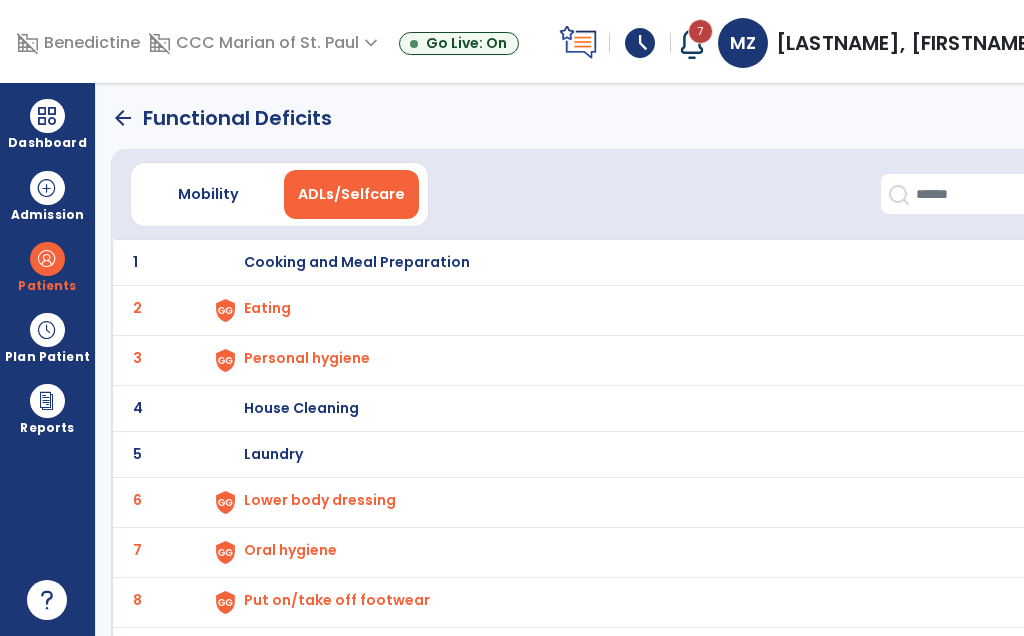 scroll, scrollTop: -1, scrollLeft: 0, axis: vertical 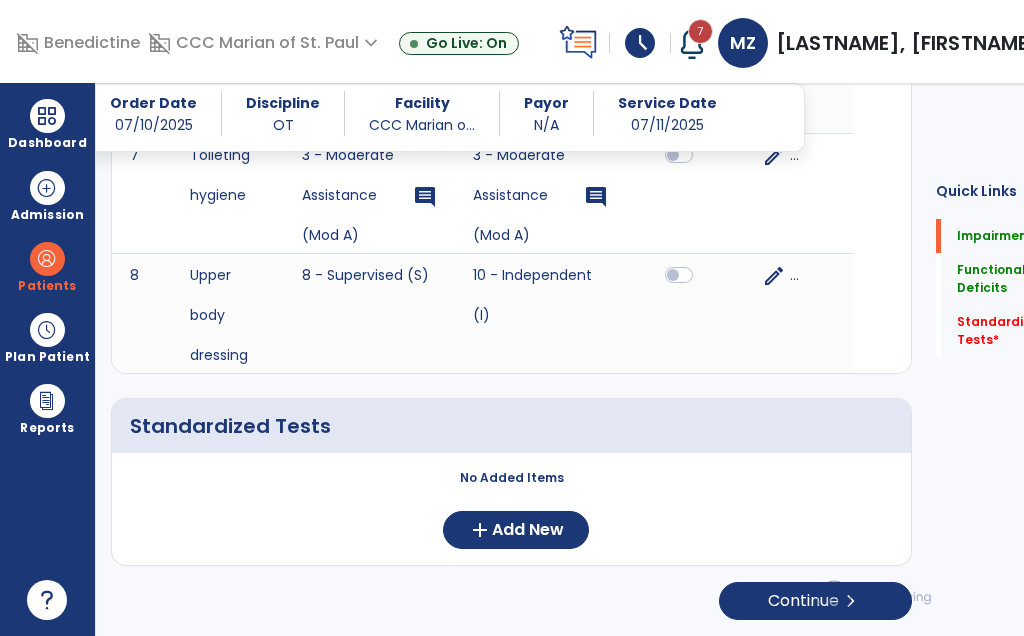 click on "Add New" 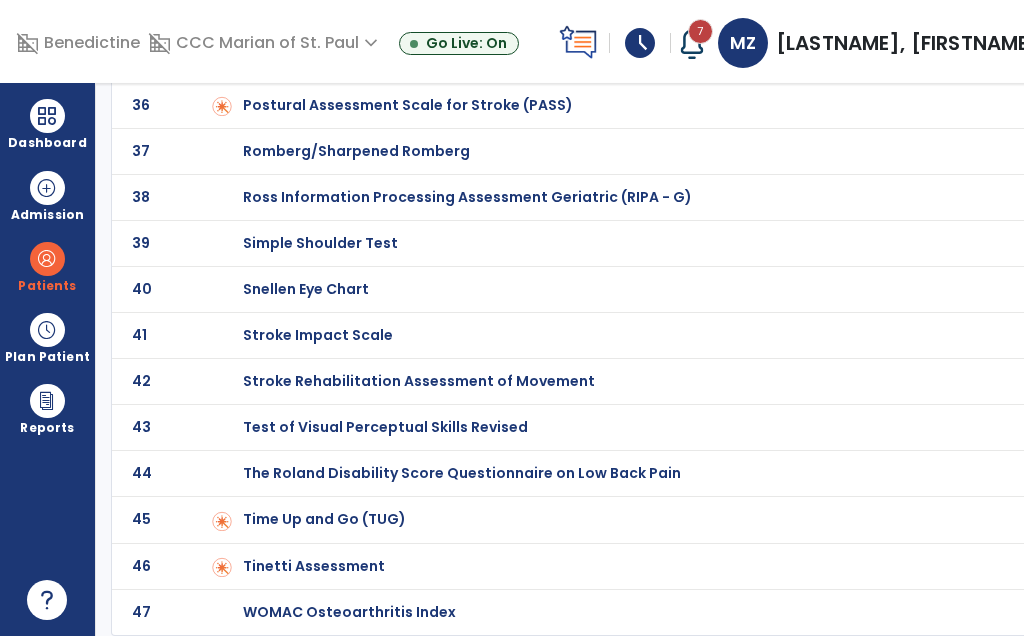 scroll, scrollTop: 2618, scrollLeft: 0, axis: vertical 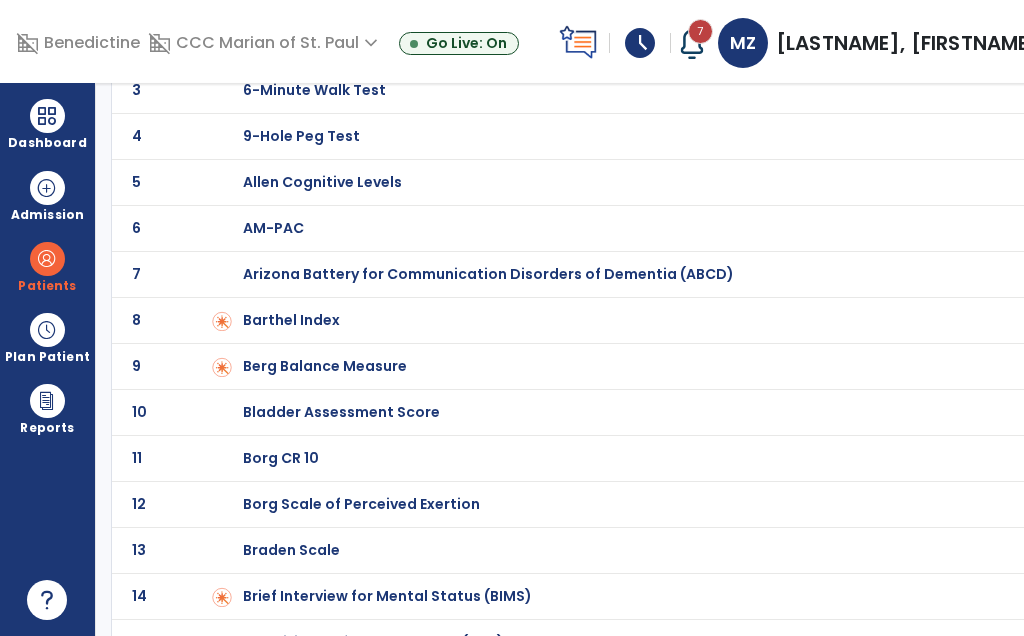 click on "Barthel Index" at bounding box center [629, -2] 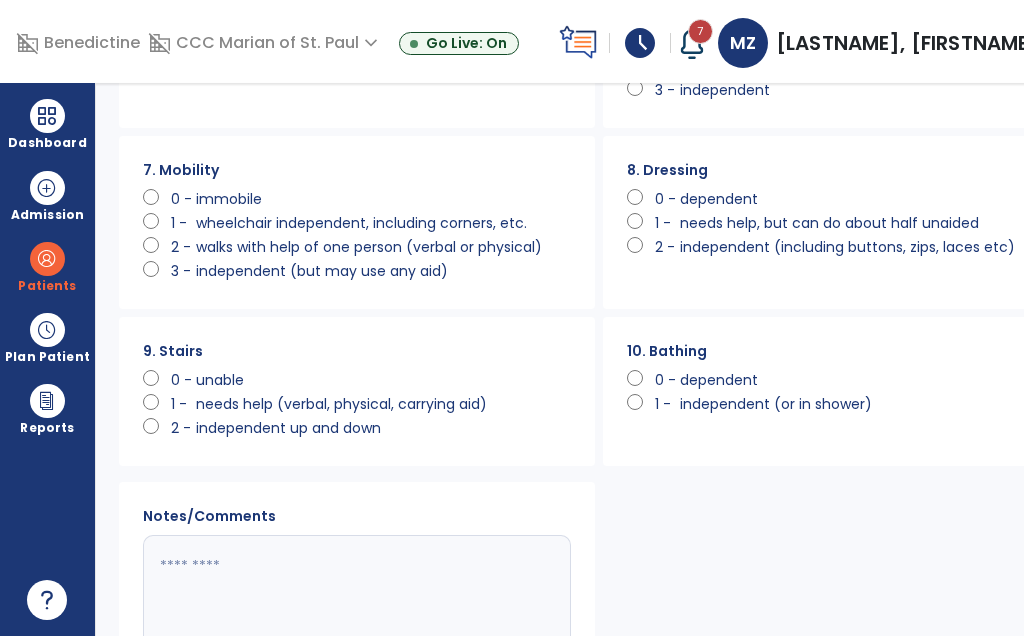 scroll, scrollTop: 516, scrollLeft: 0, axis: vertical 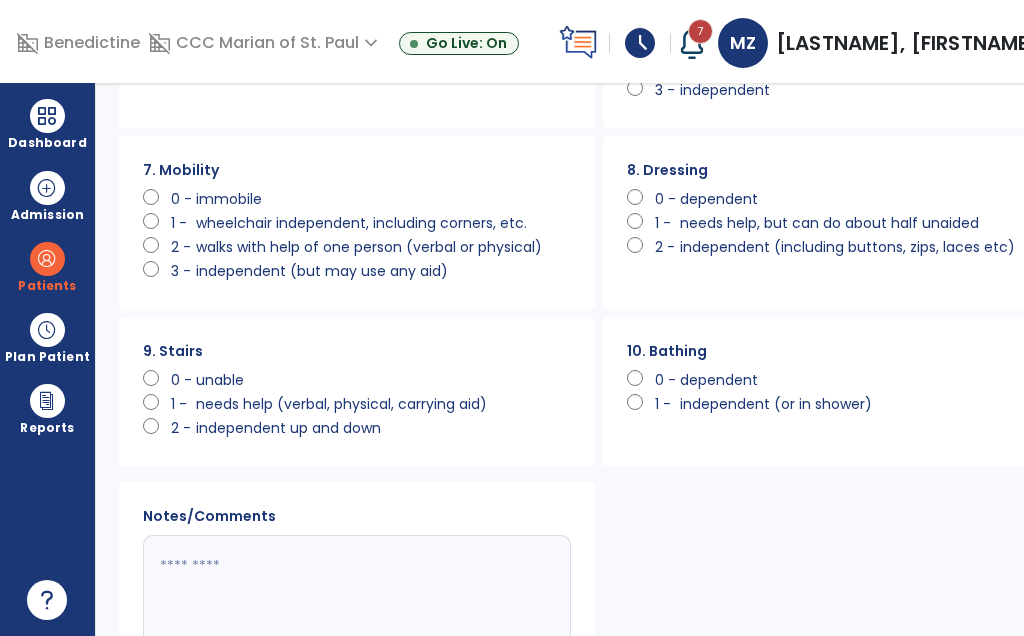 click on "unable" 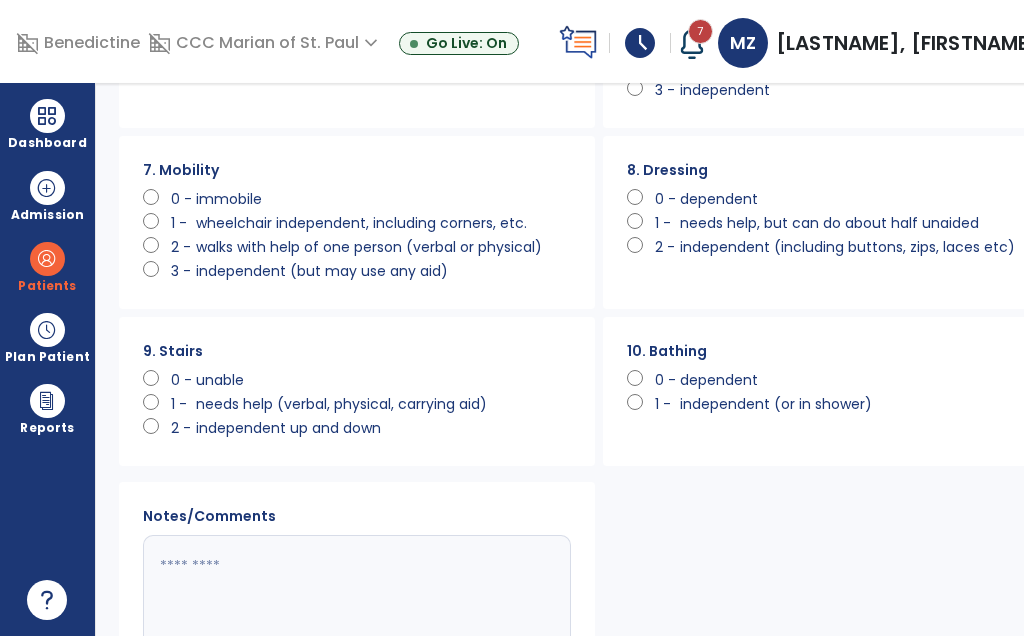 click on "needs help, but can do about half unaided" 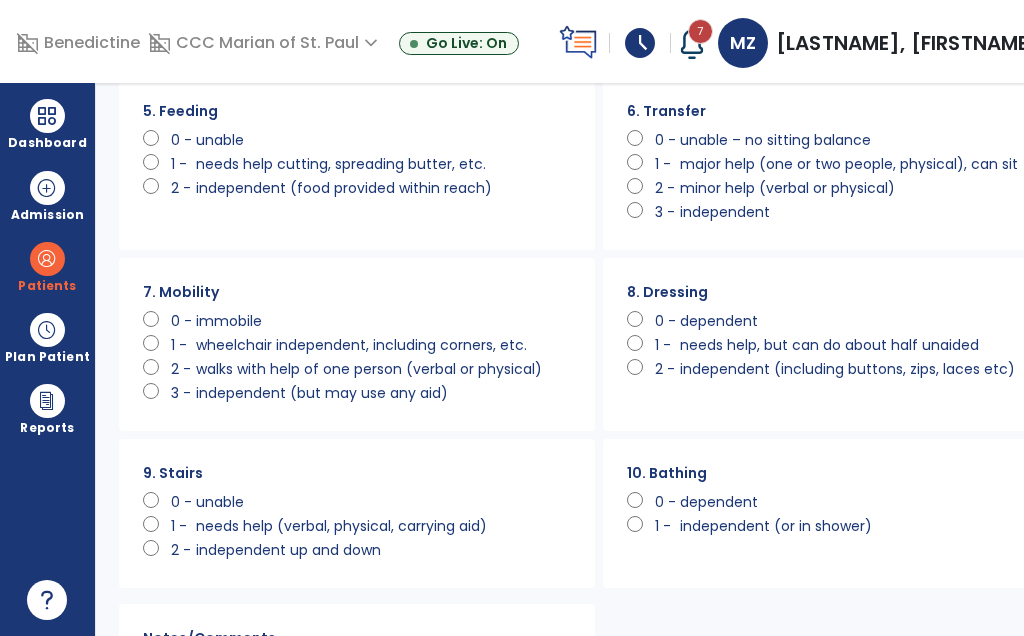 scroll, scrollTop: 394, scrollLeft: 0, axis: vertical 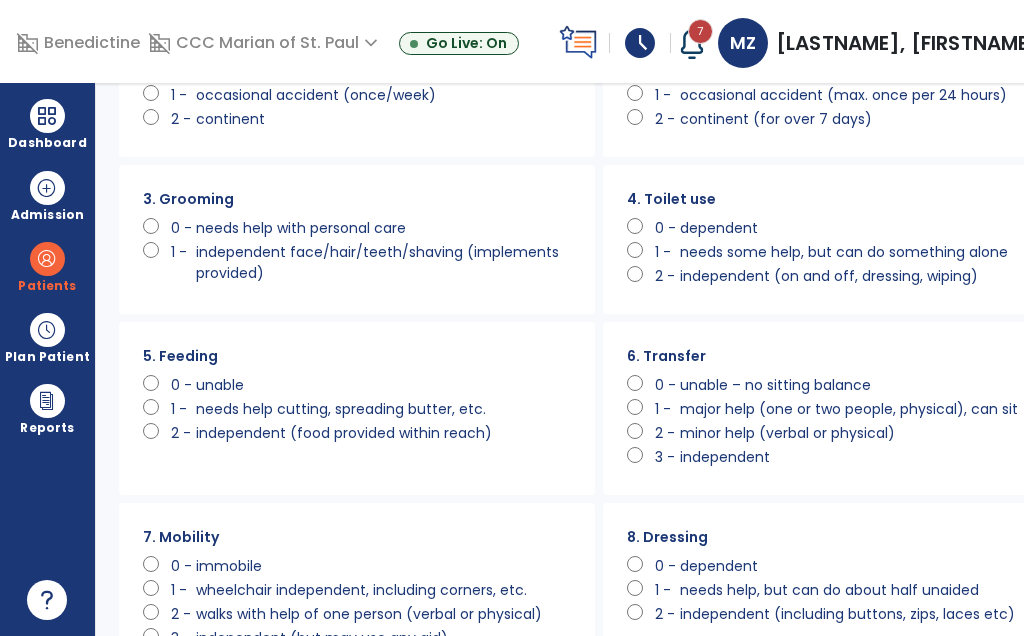 click on "needs some help, but can do something alone" 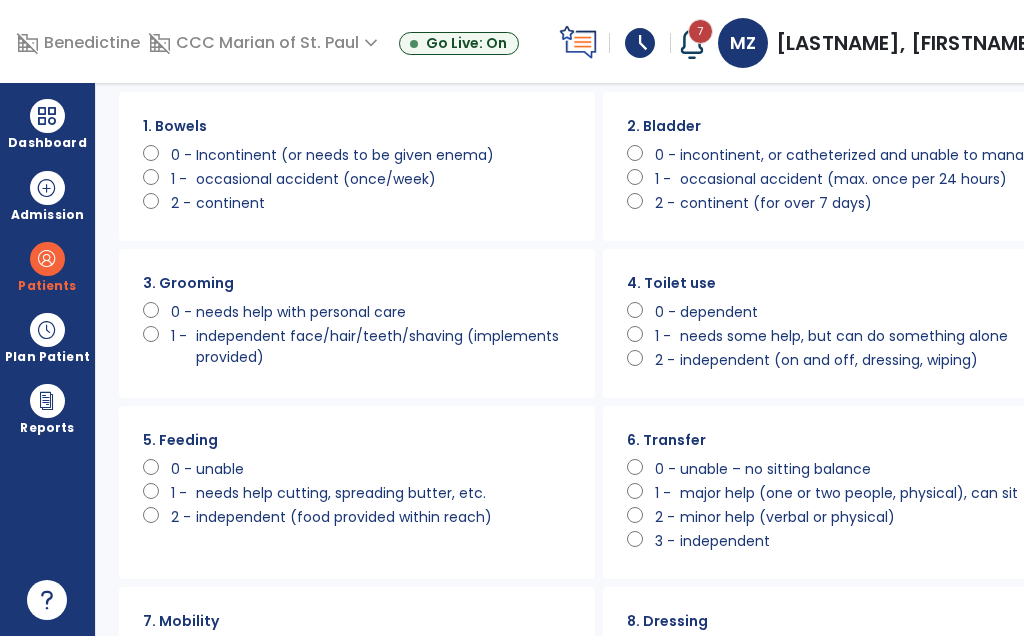 scroll, scrollTop: 65, scrollLeft: 0, axis: vertical 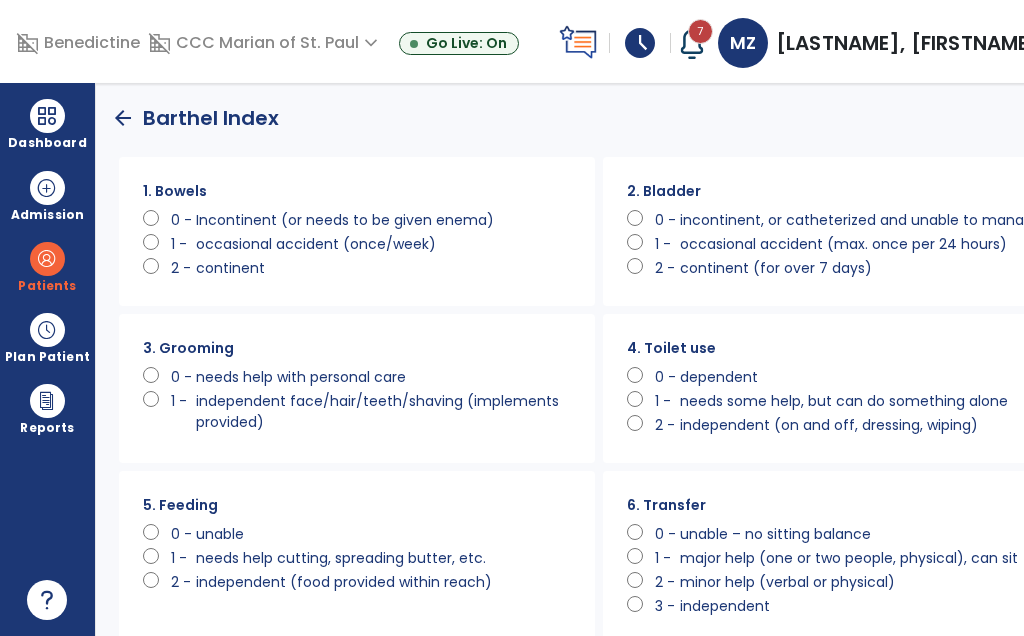 click on "arrow_back" 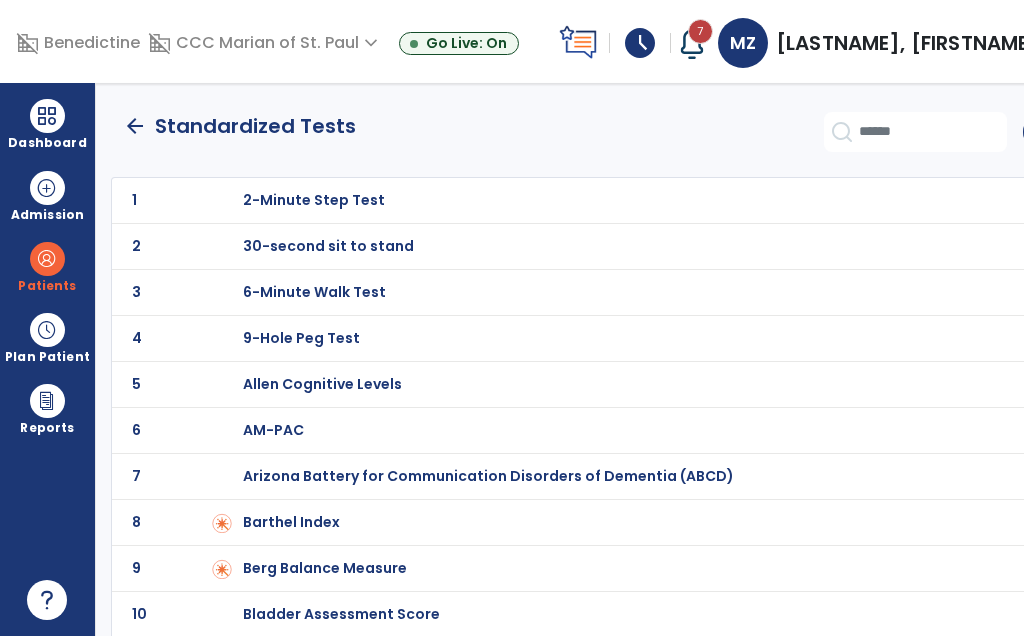 click on "arrow_back" 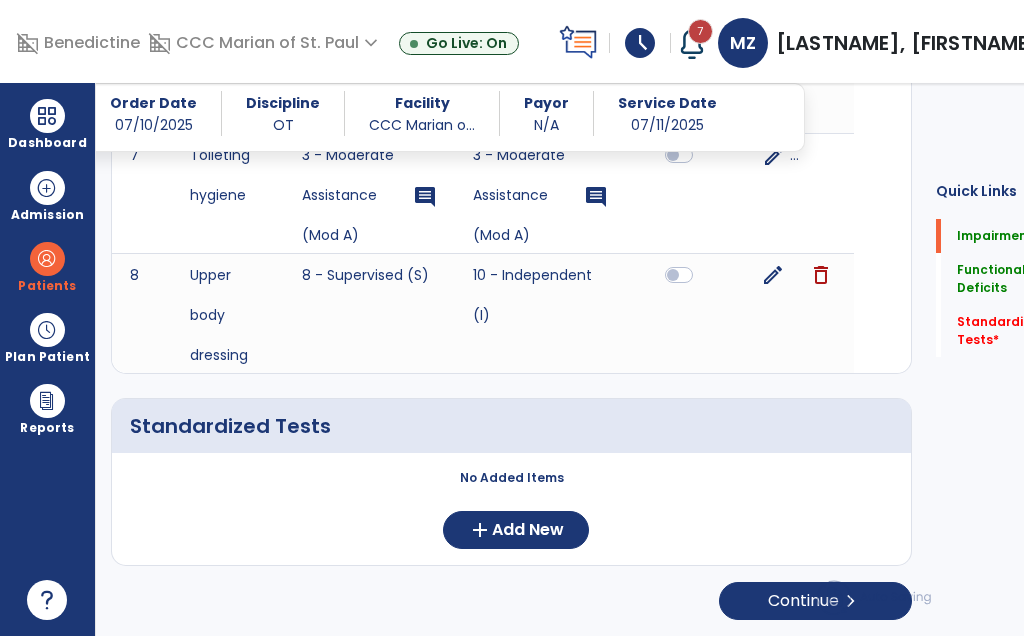 scroll, scrollTop: 2618, scrollLeft: 0, axis: vertical 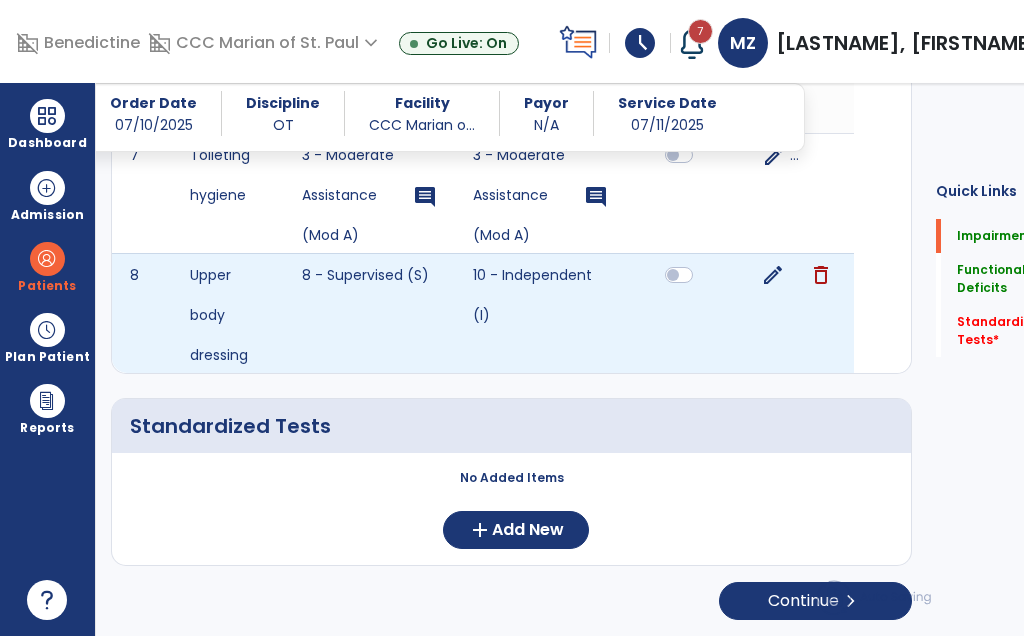 click on "edit" 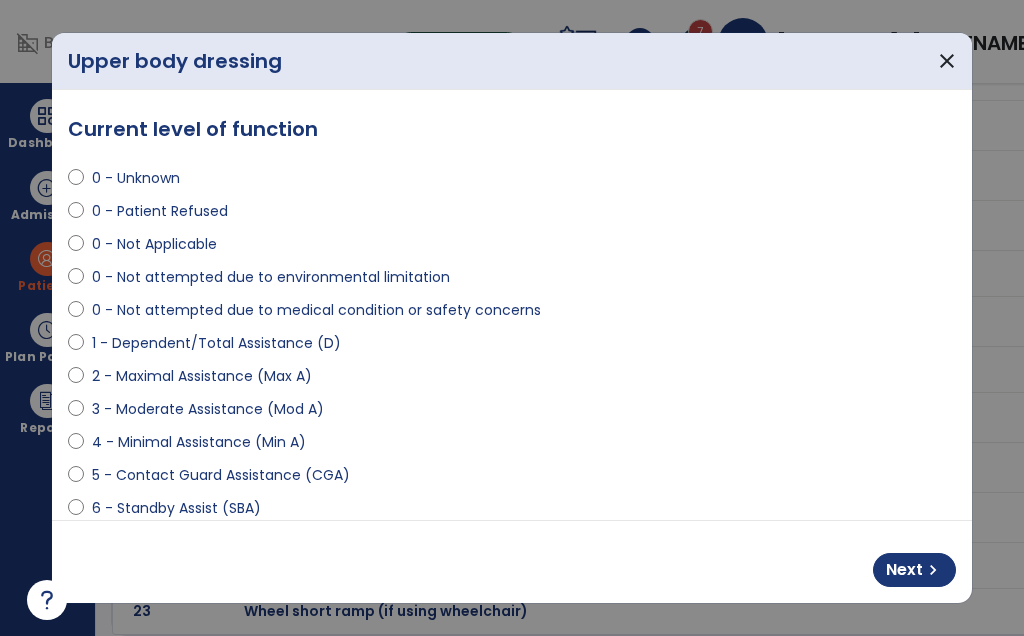 scroll, scrollTop: 0, scrollLeft: 0, axis: both 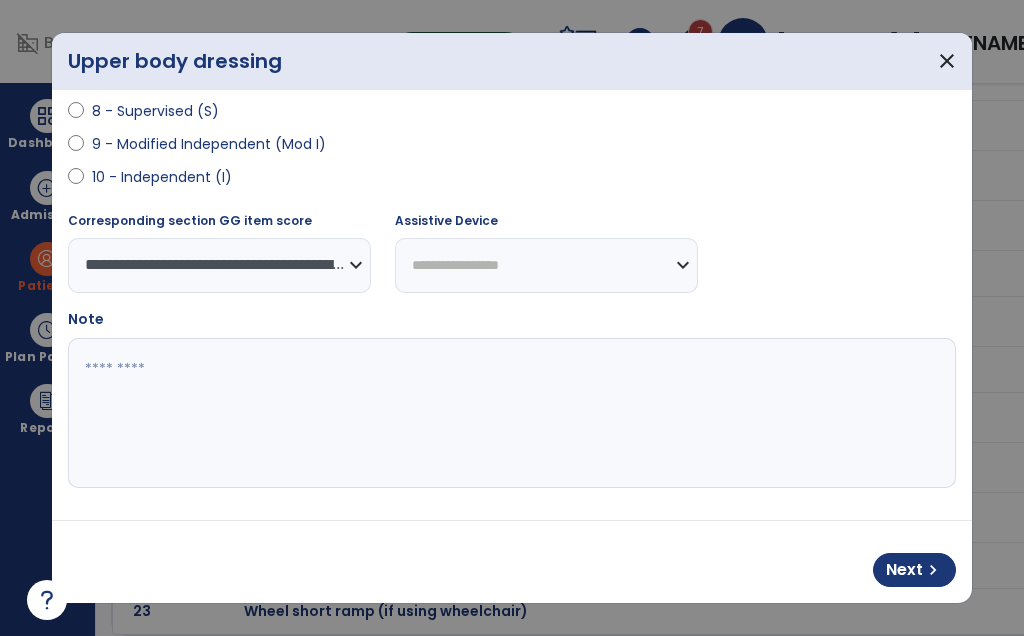 click at bounding box center (512, 413) 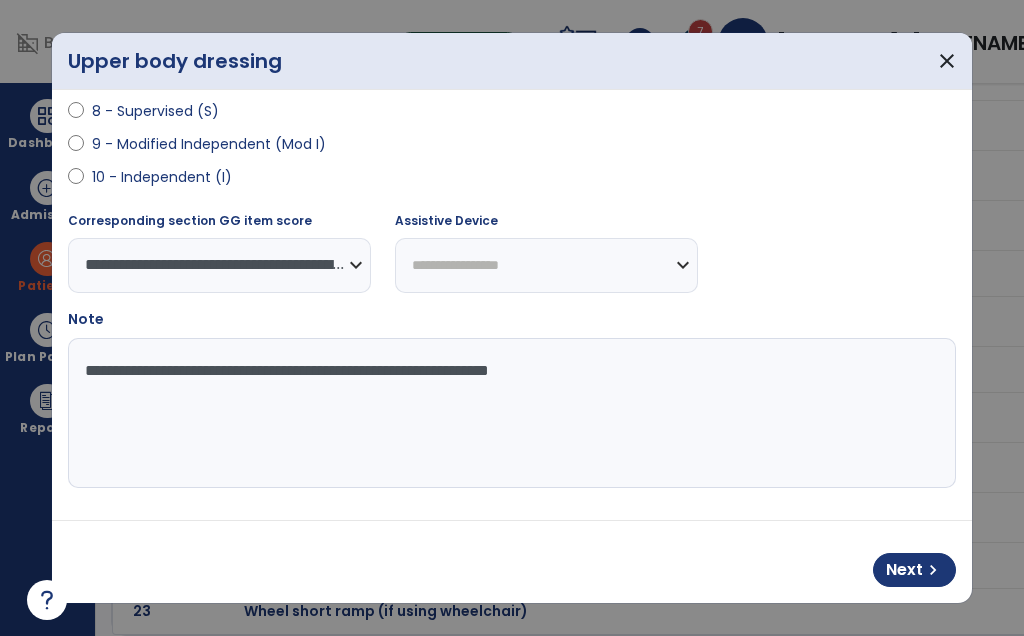 type on "**********" 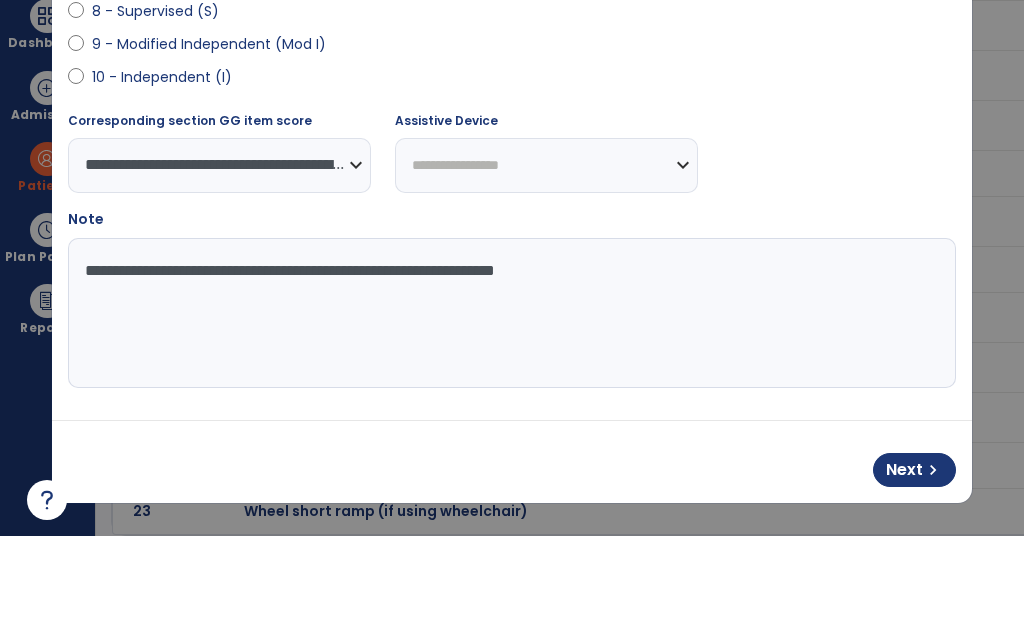 click on "Next" at bounding box center [904, 570] 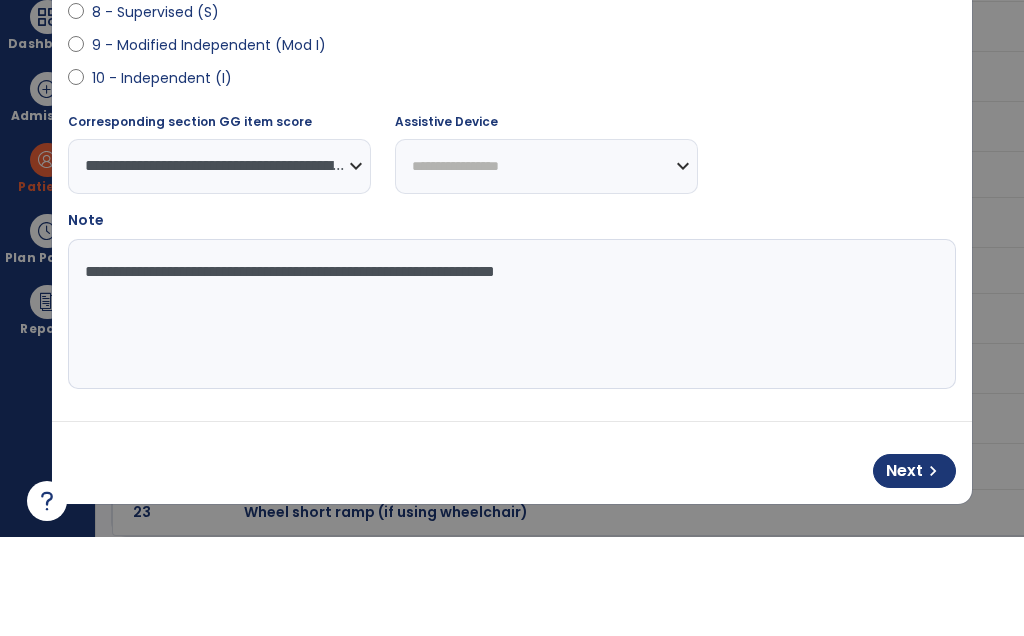select on "**********" 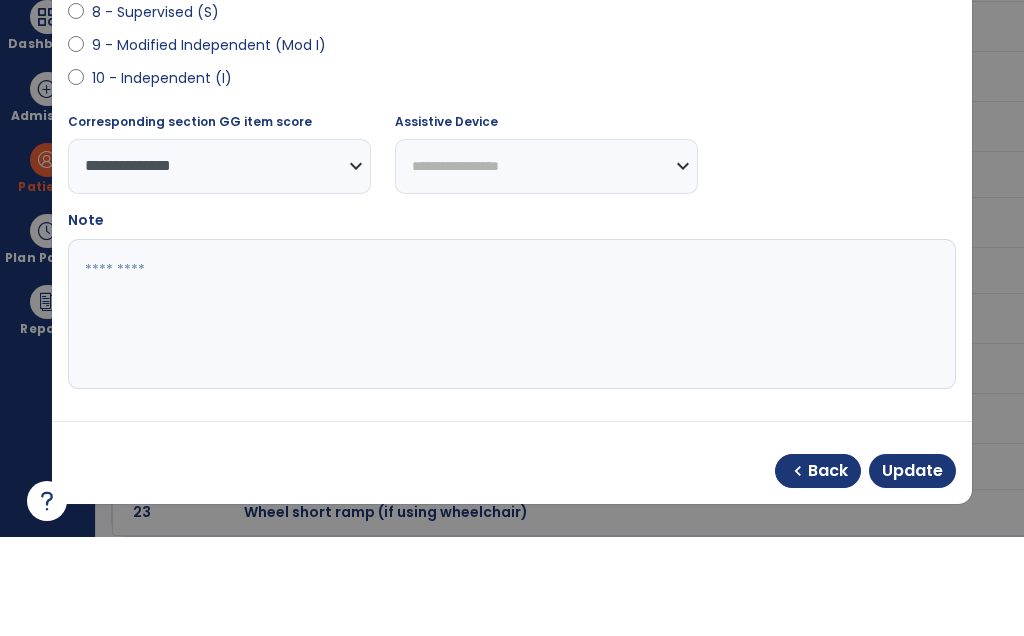 scroll, scrollTop: 0, scrollLeft: 0, axis: both 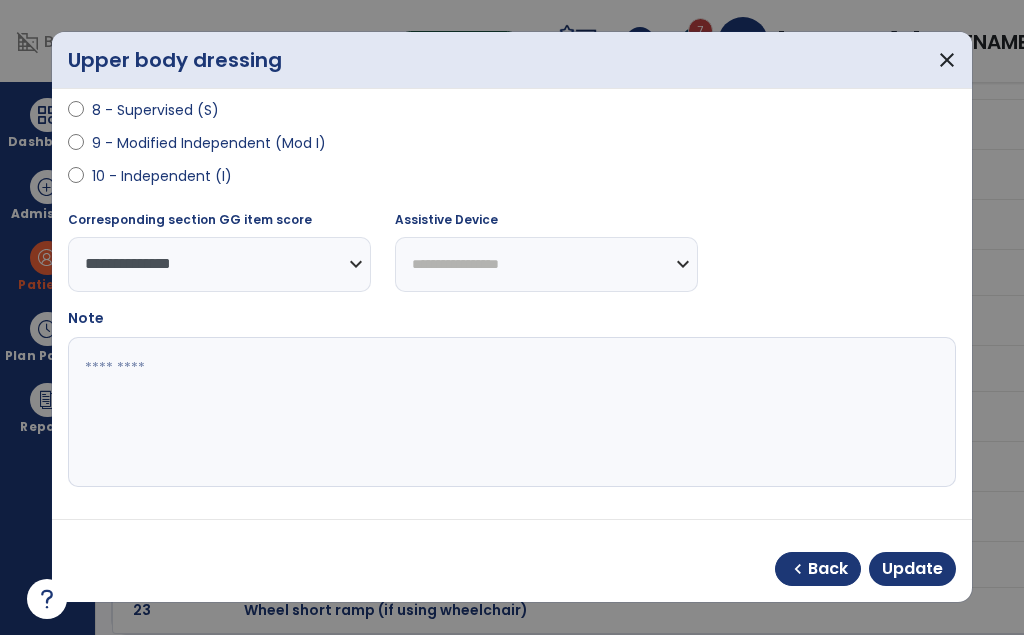 click on "Update" at bounding box center (912, 570) 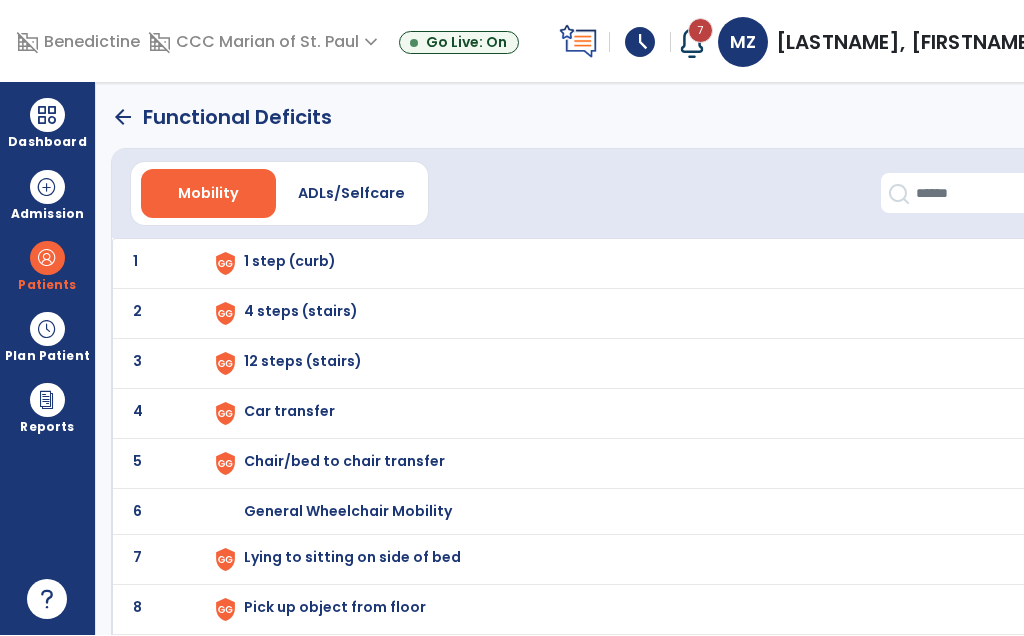 scroll, scrollTop: -2, scrollLeft: 0, axis: vertical 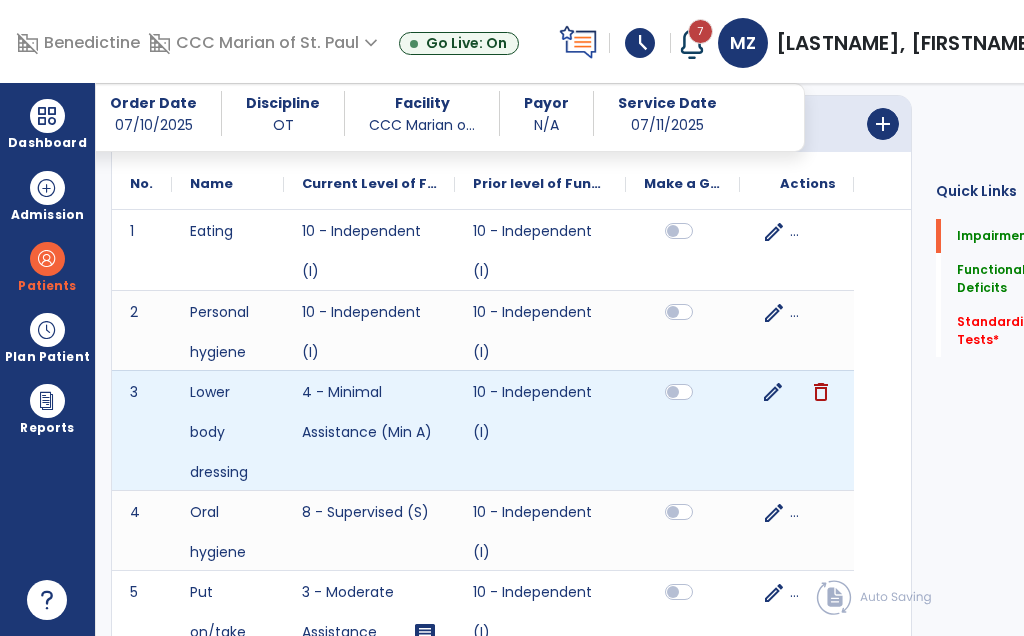 click on "edit" 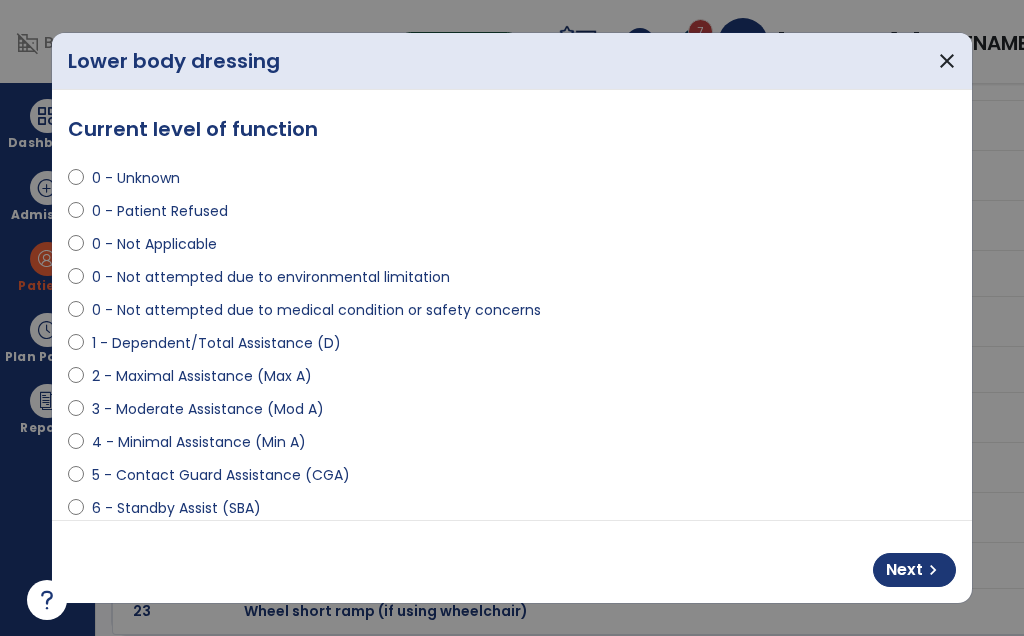 scroll, scrollTop: 1781, scrollLeft: 0, axis: vertical 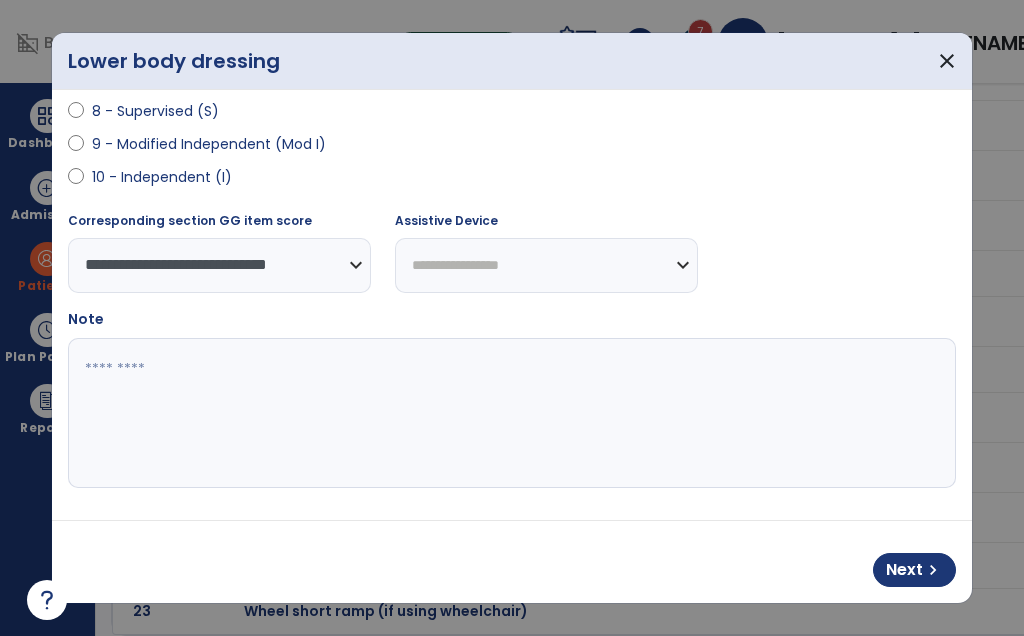 click at bounding box center [512, 413] 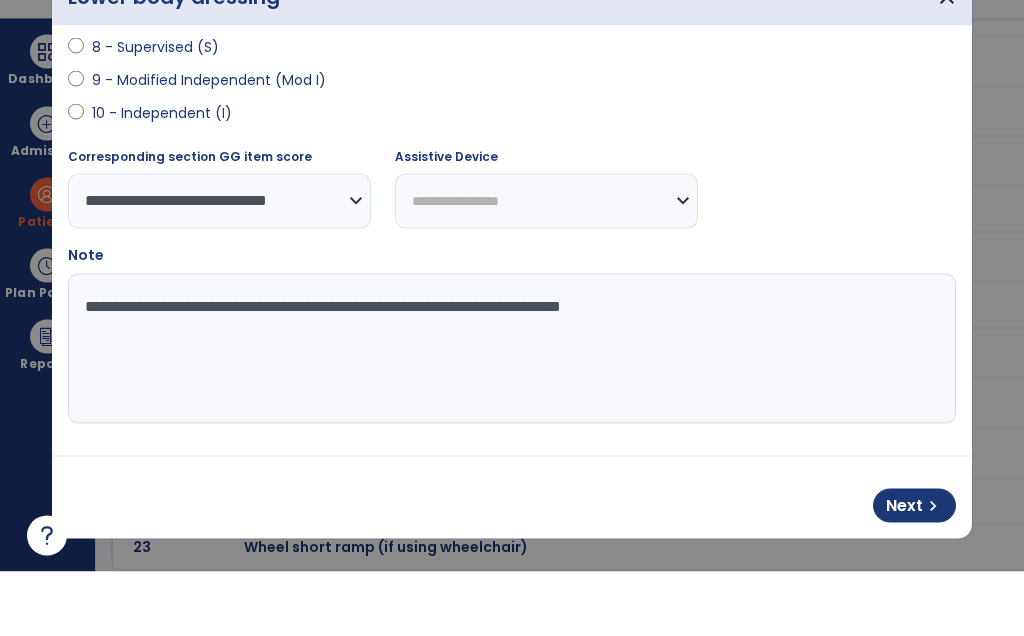 scroll, scrollTop: 464, scrollLeft: 0, axis: vertical 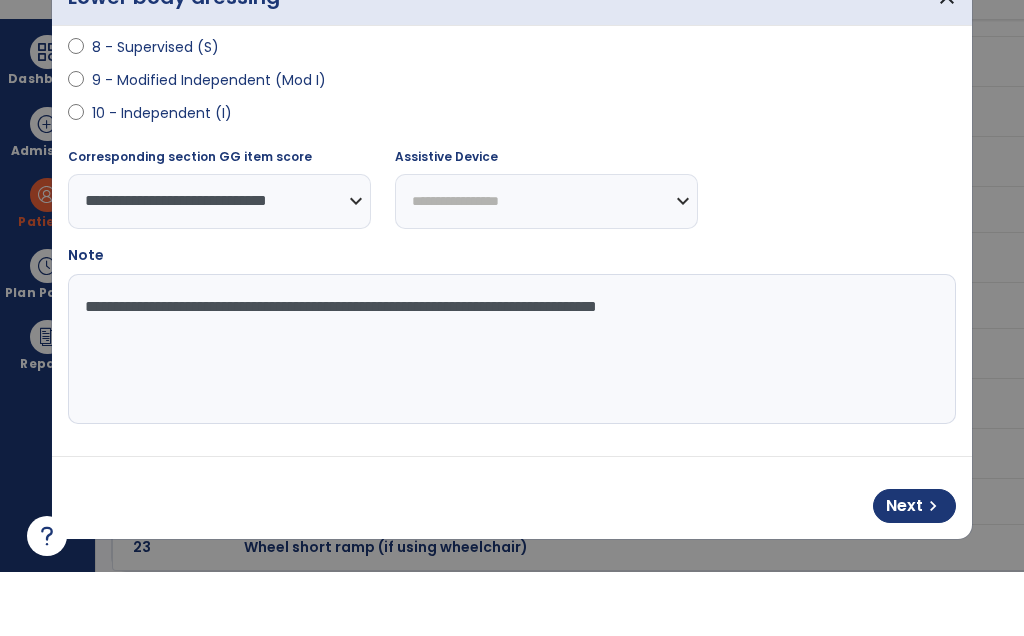type on "**********" 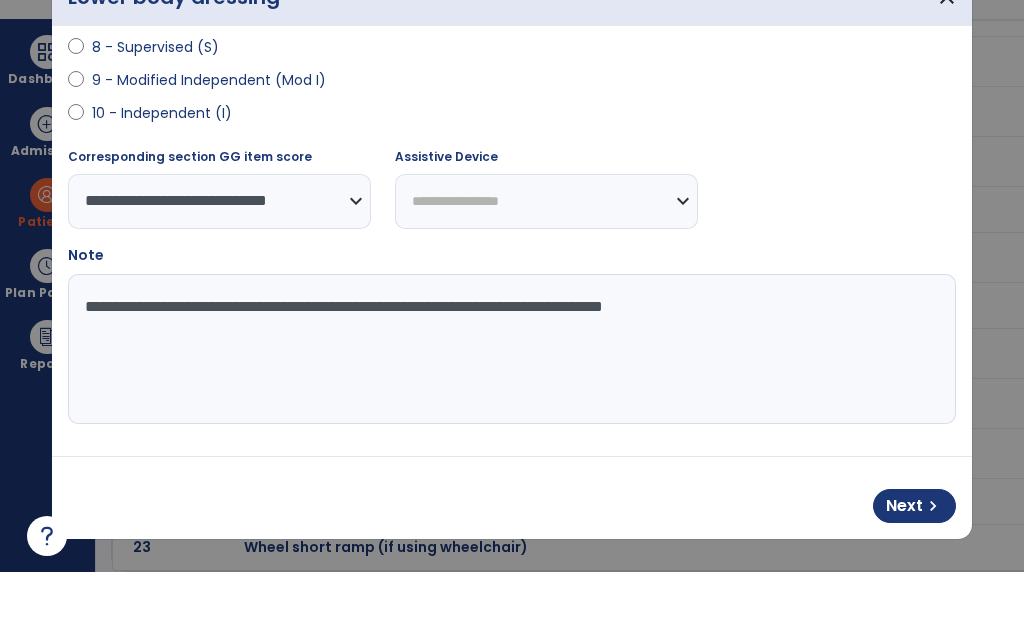 click on "chevron_right" at bounding box center [933, 570] 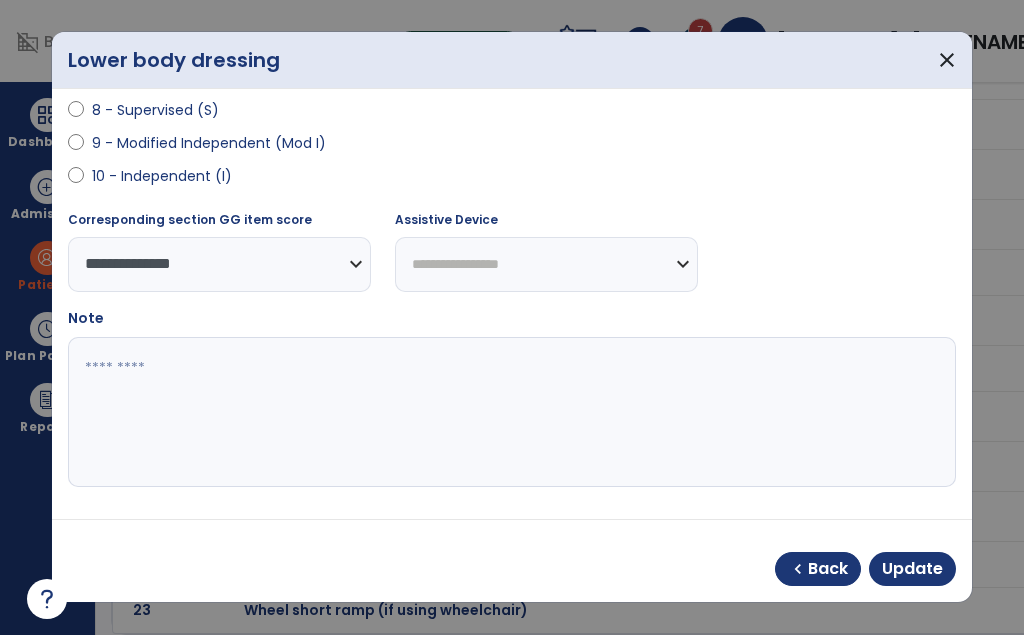click on "Update" at bounding box center (912, 570) 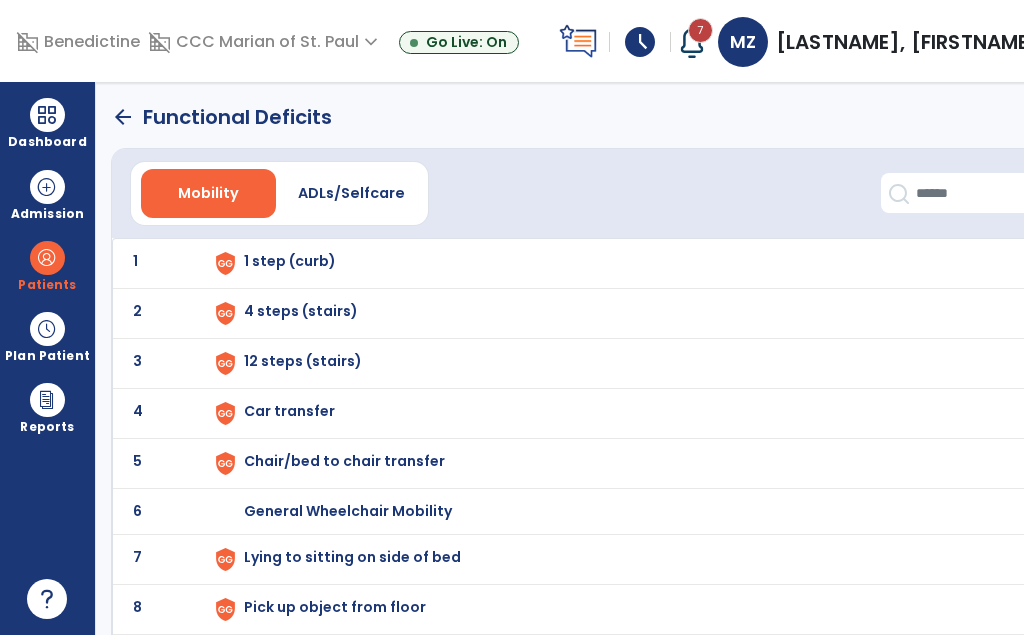 scroll, scrollTop: 0, scrollLeft: 0, axis: both 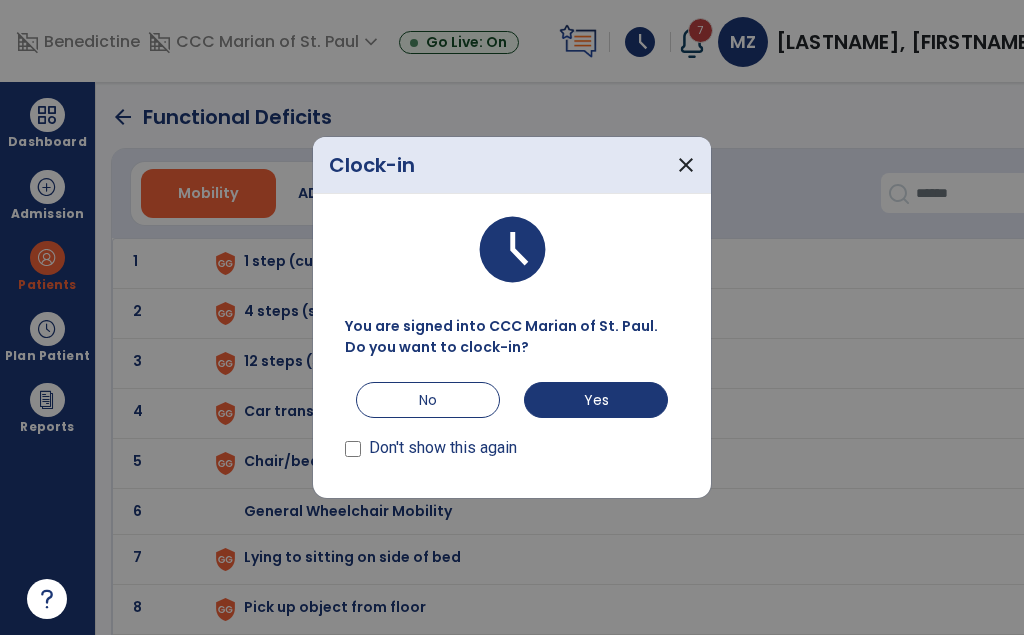 click on "close" at bounding box center (686, 166) 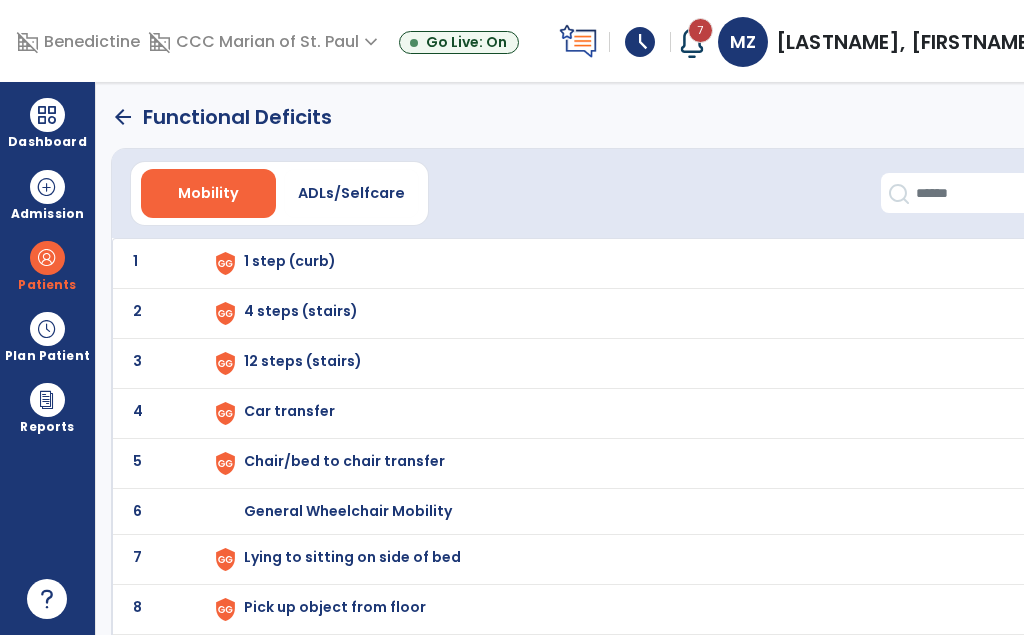 click on "arrow_back" 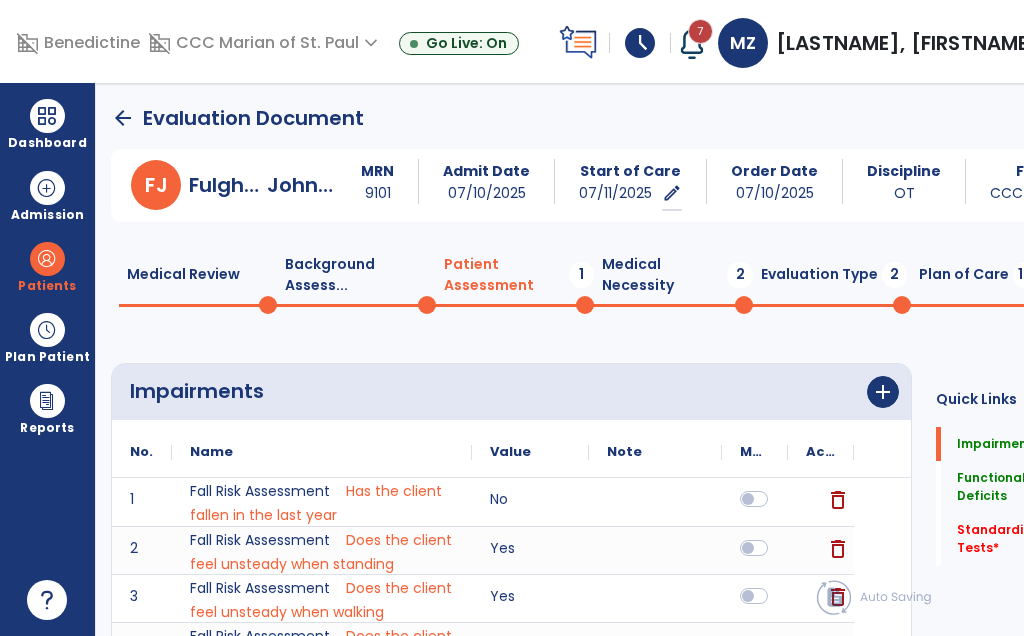 scroll, scrollTop: 0, scrollLeft: 0, axis: both 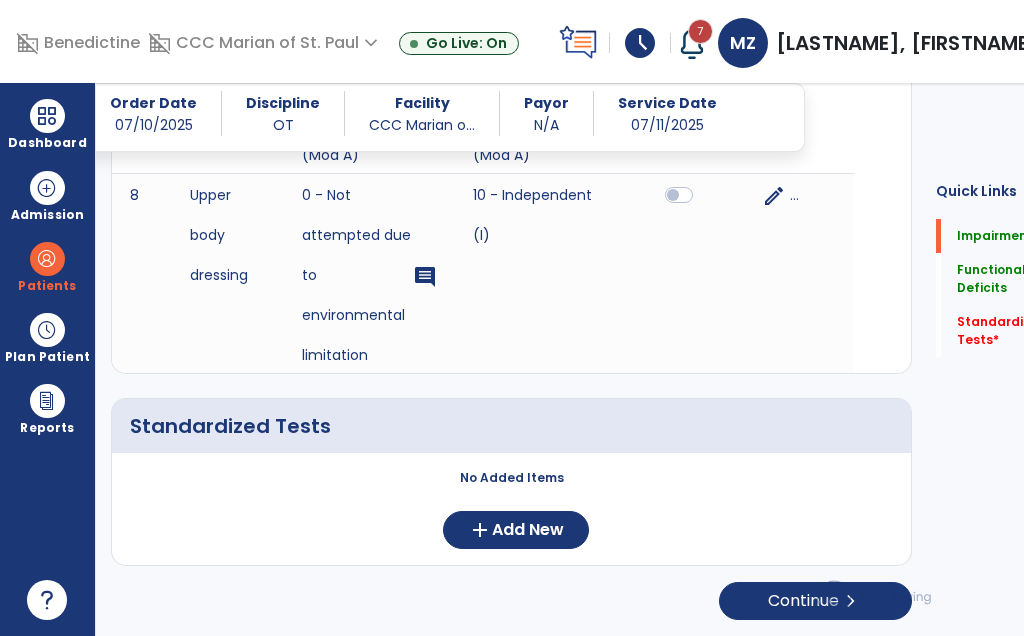 click on "Add New" 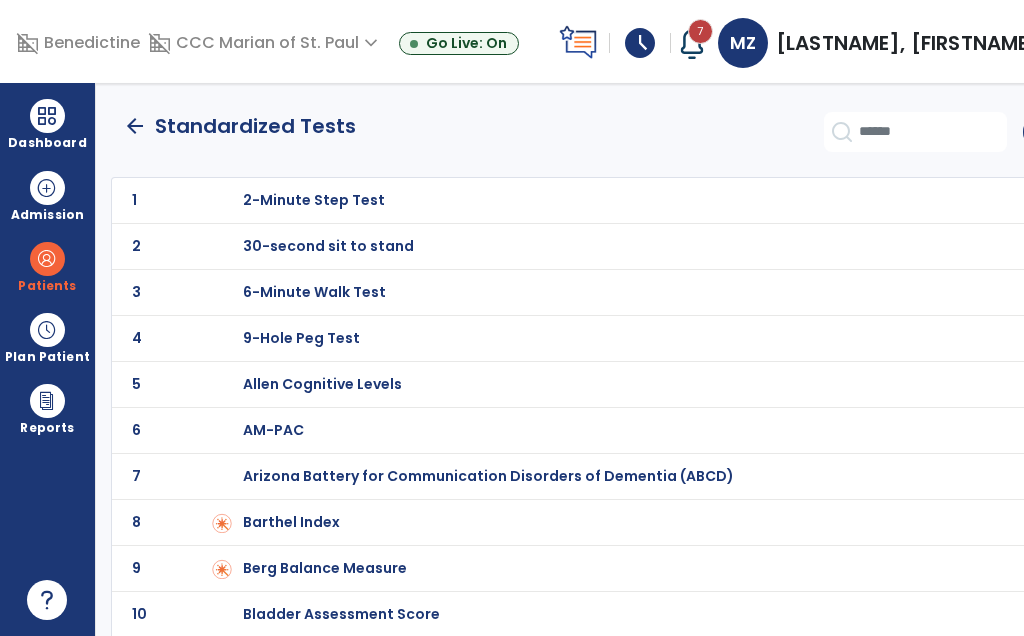 scroll, scrollTop: 0, scrollLeft: 0, axis: both 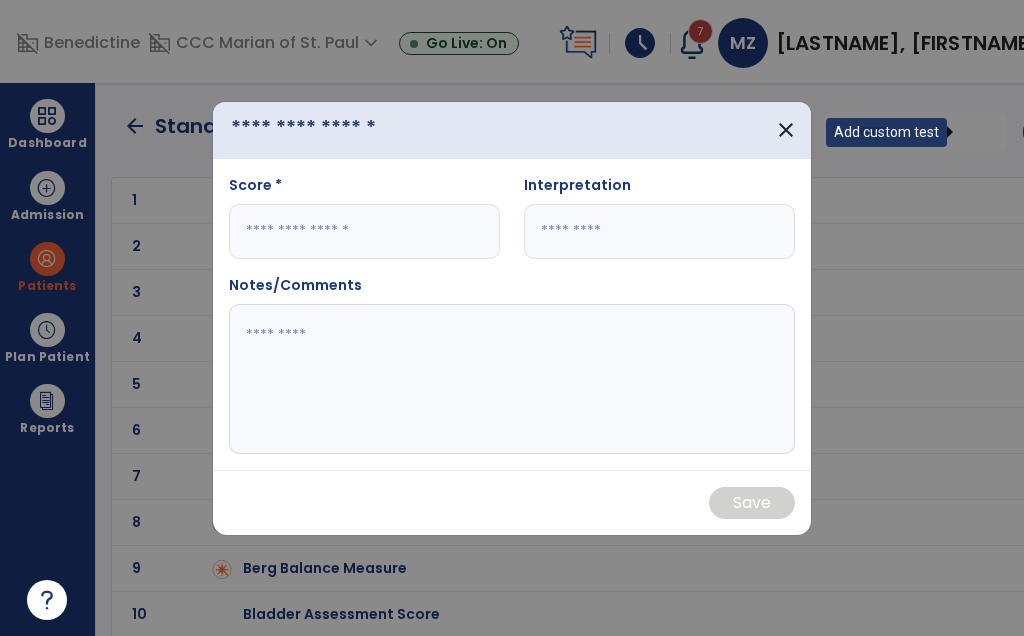 click at bounding box center [306, 130] 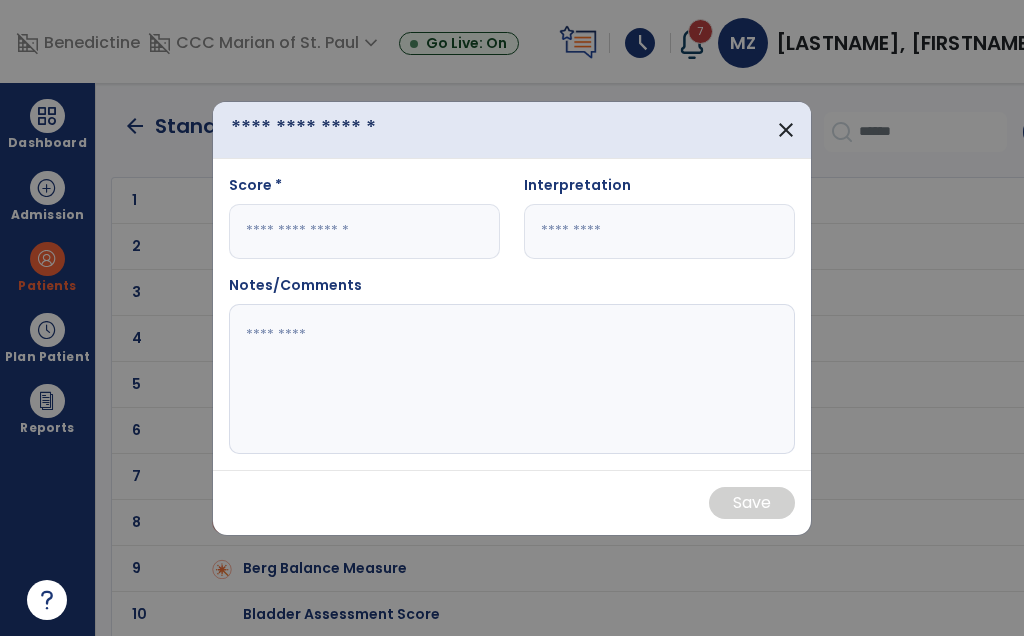 click at bounding box center [306, 130] 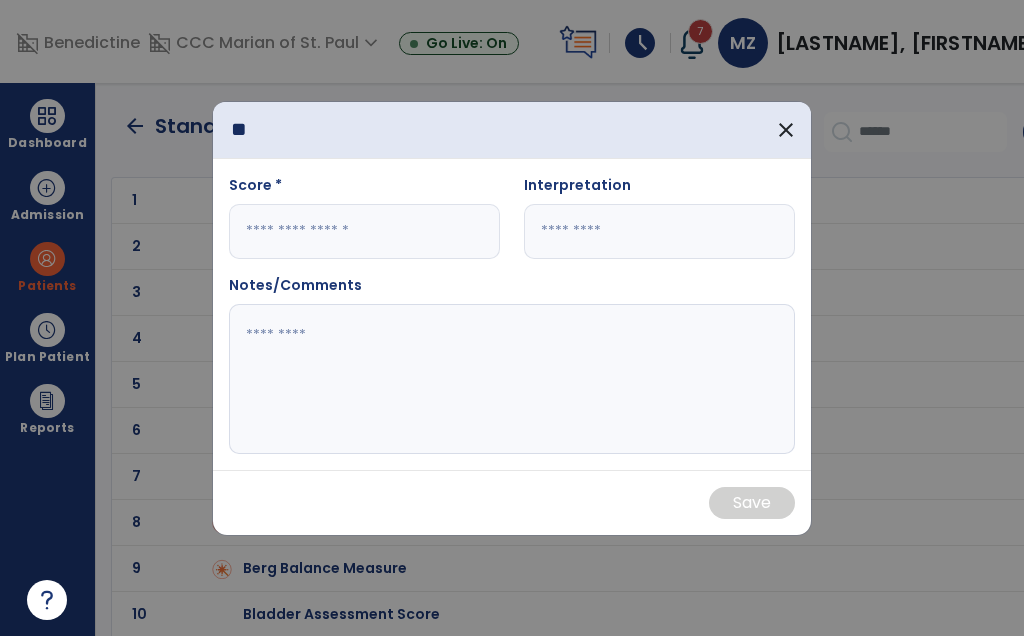 type on "**" 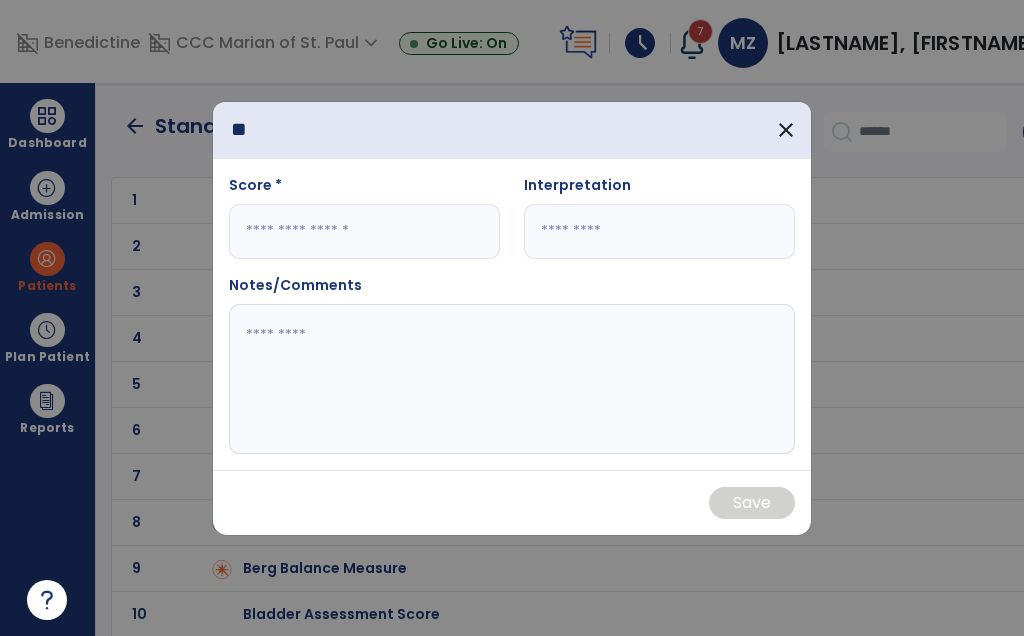 type on "*" 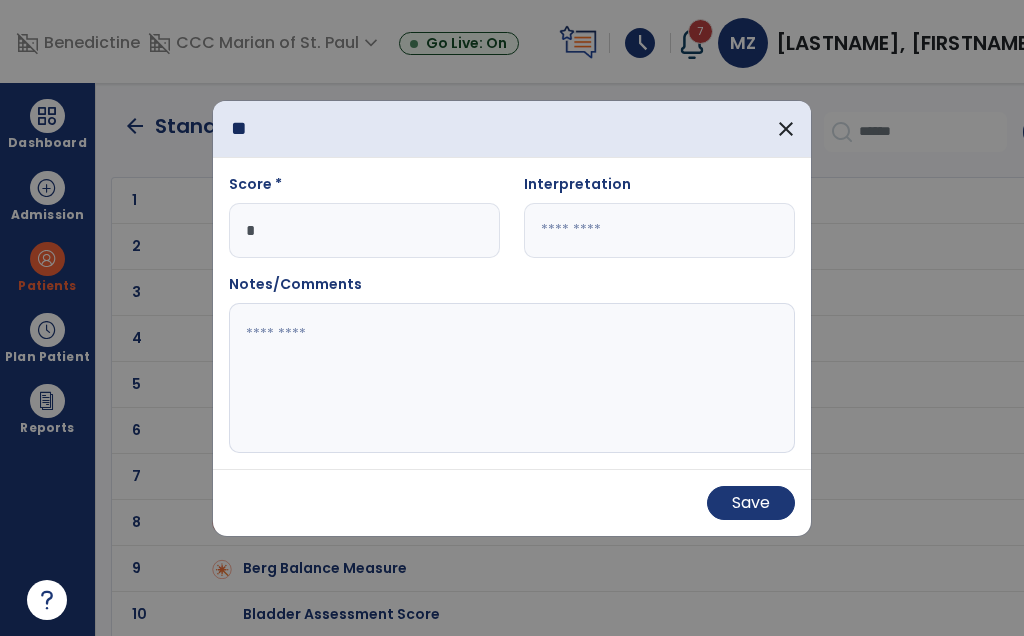 type on "**" 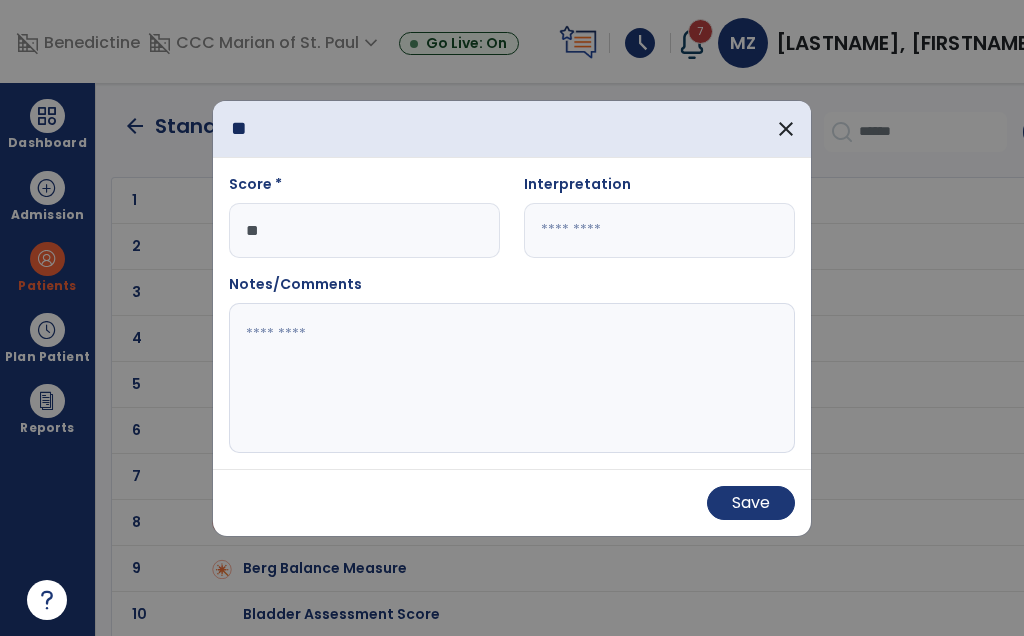 click on "Save" at bounding box center (751, 503) 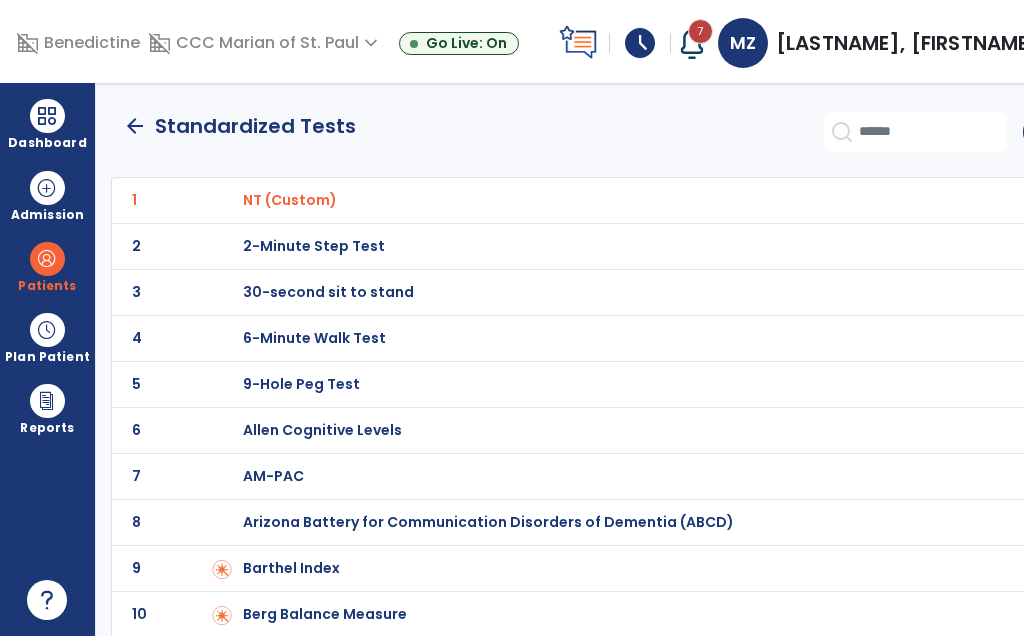click on "arrow_back" 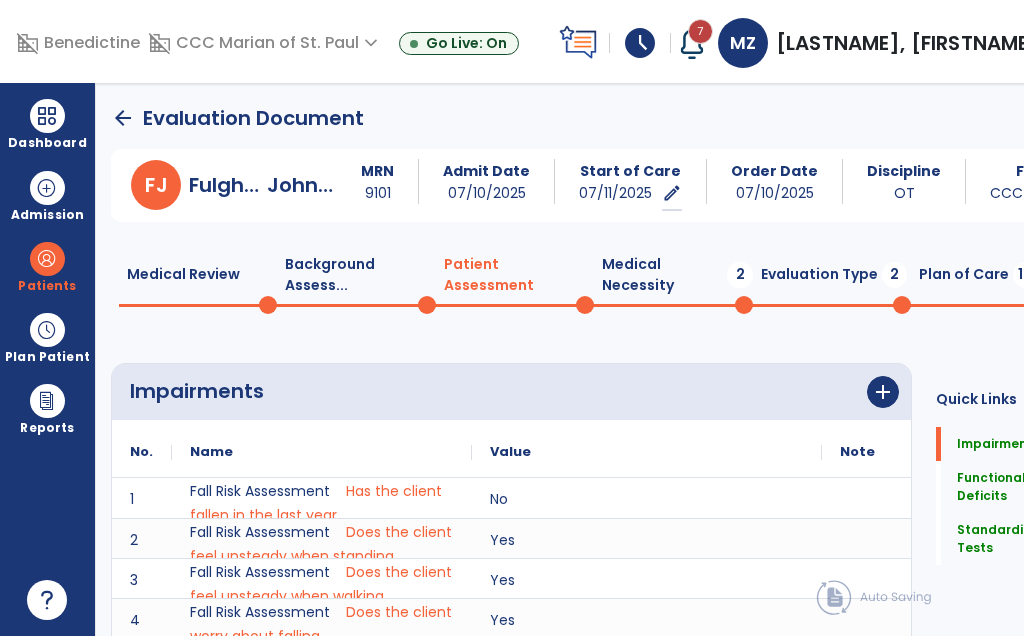 scroll, scrollTop: 0, scrollLeft: 0, axis: both 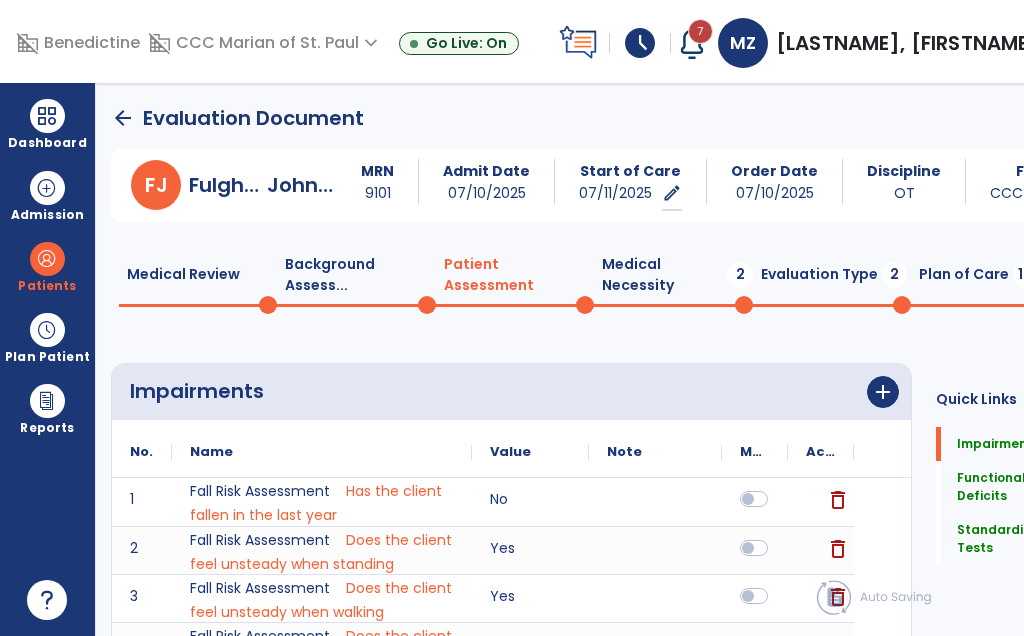 click on "Medical Necessity  2" 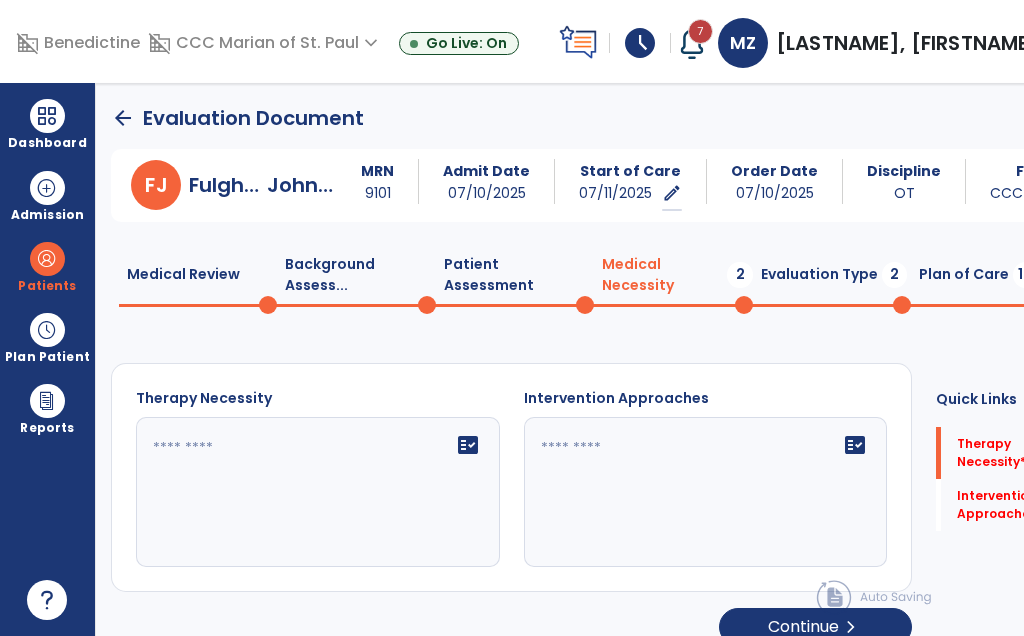 click on "fact_check" 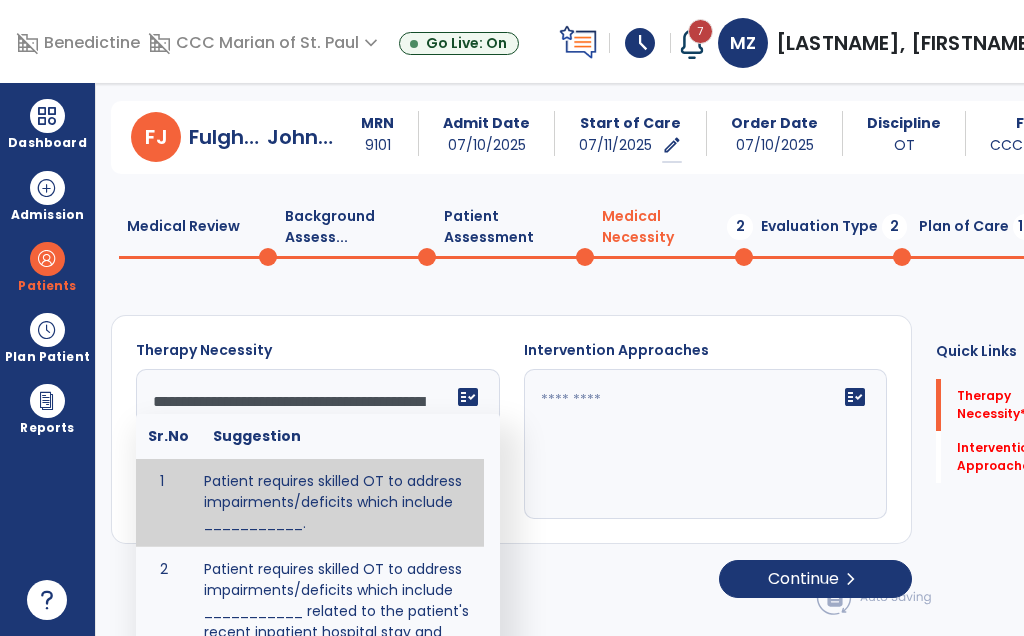 scroll, scrollTop: 26, scrollLeft: 0, axis: vertical 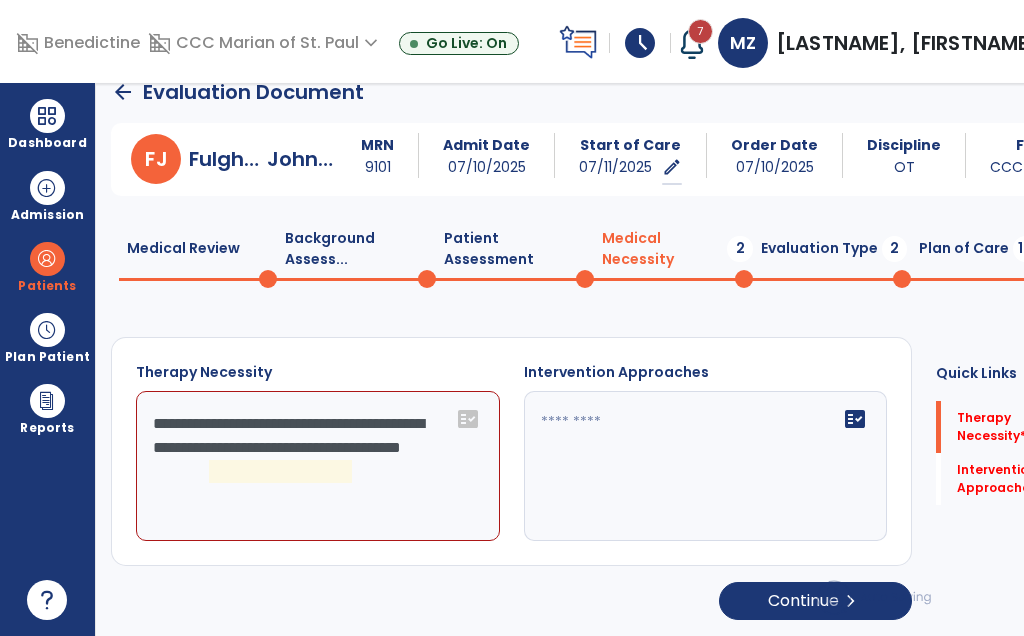 click on "**********" 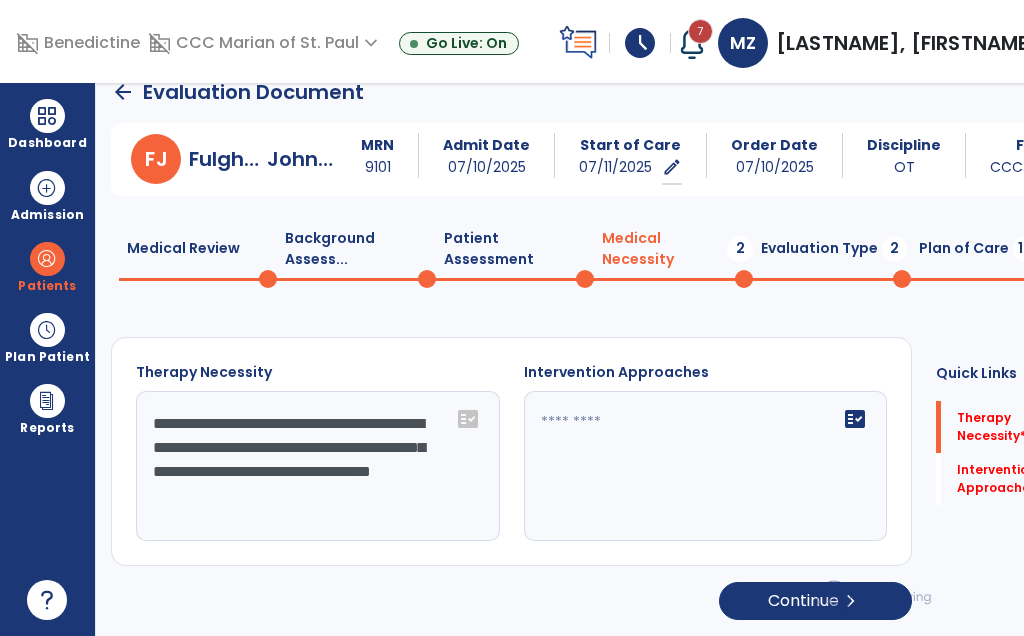 scroll, scrollTop: 24, scrollLeft: 0, axis: vertical 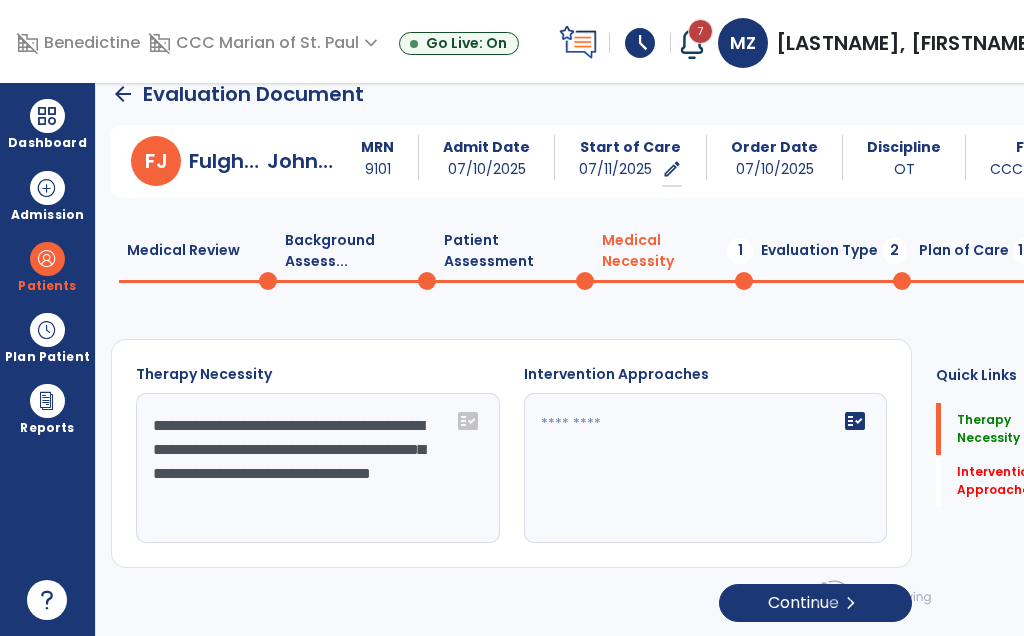 type on "**********" 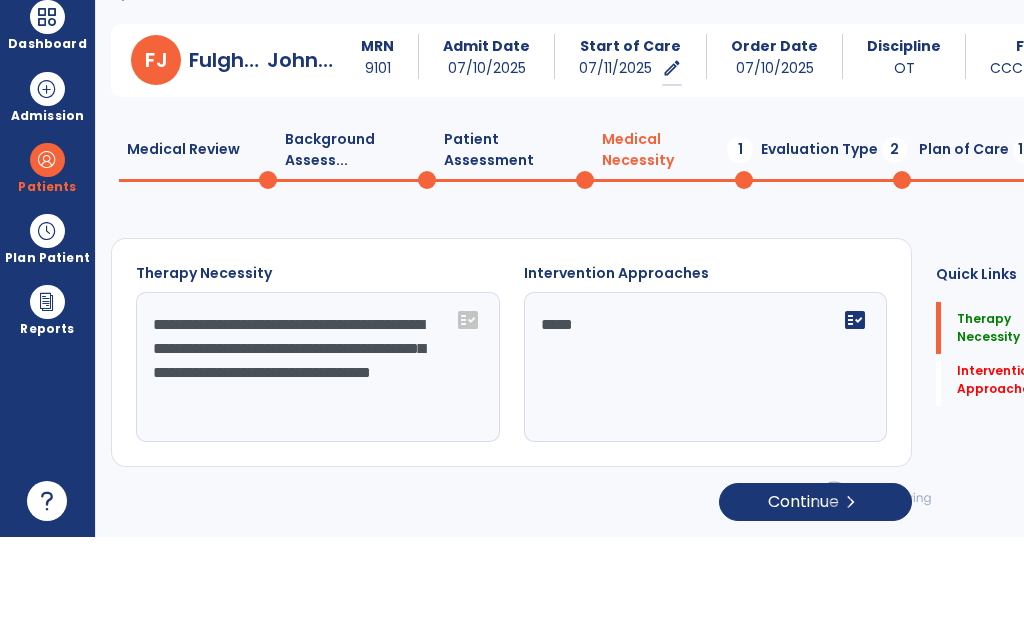scroll, scrollTop: 24, scrollLeft: 0, axis: vertical 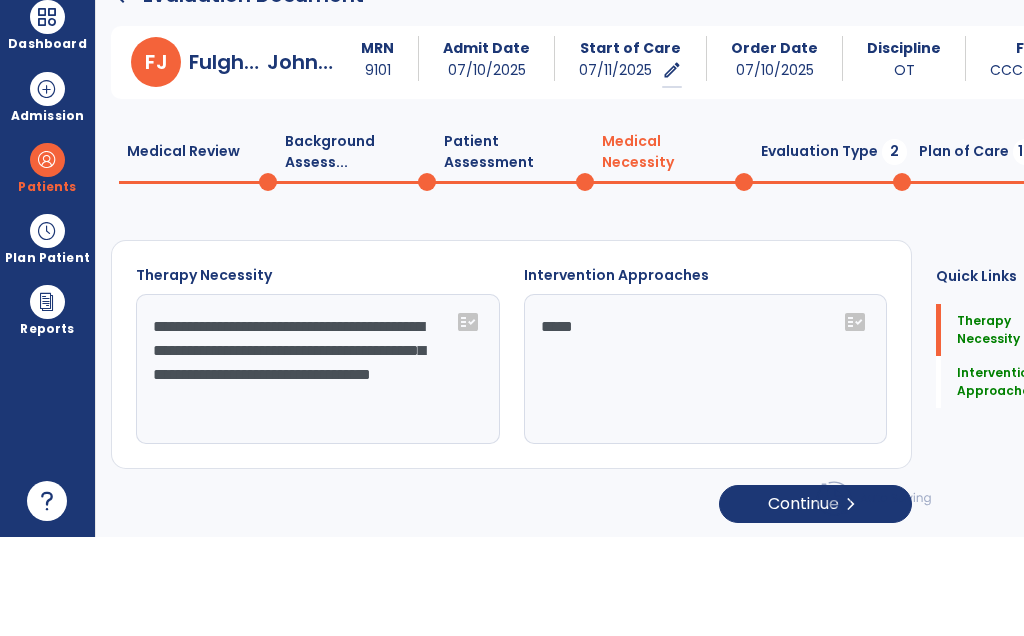 type on "******" 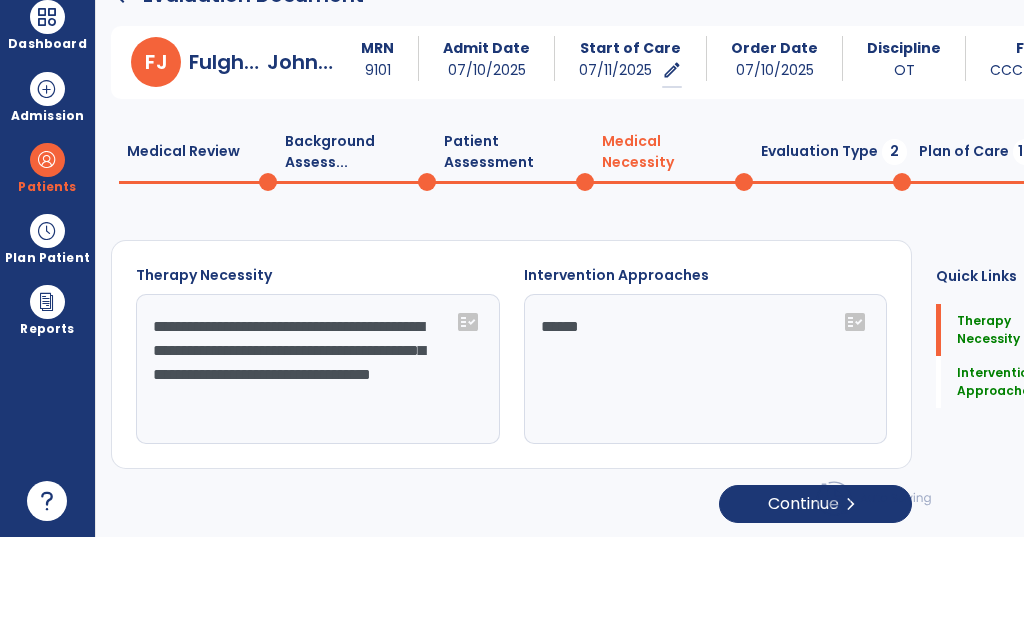 click on "Evaluation Type  2" 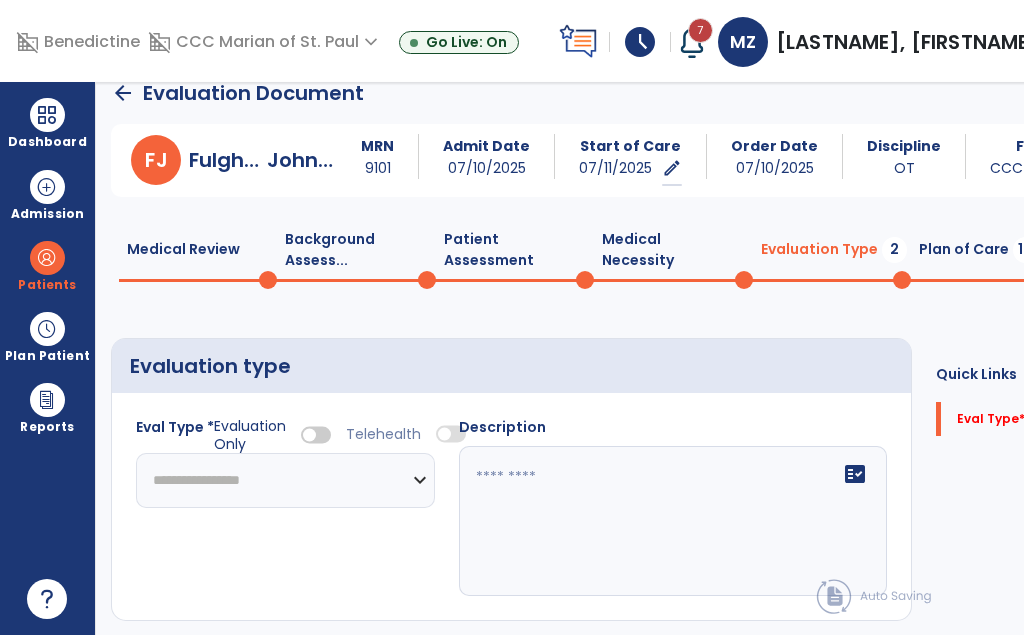 click on "**********" 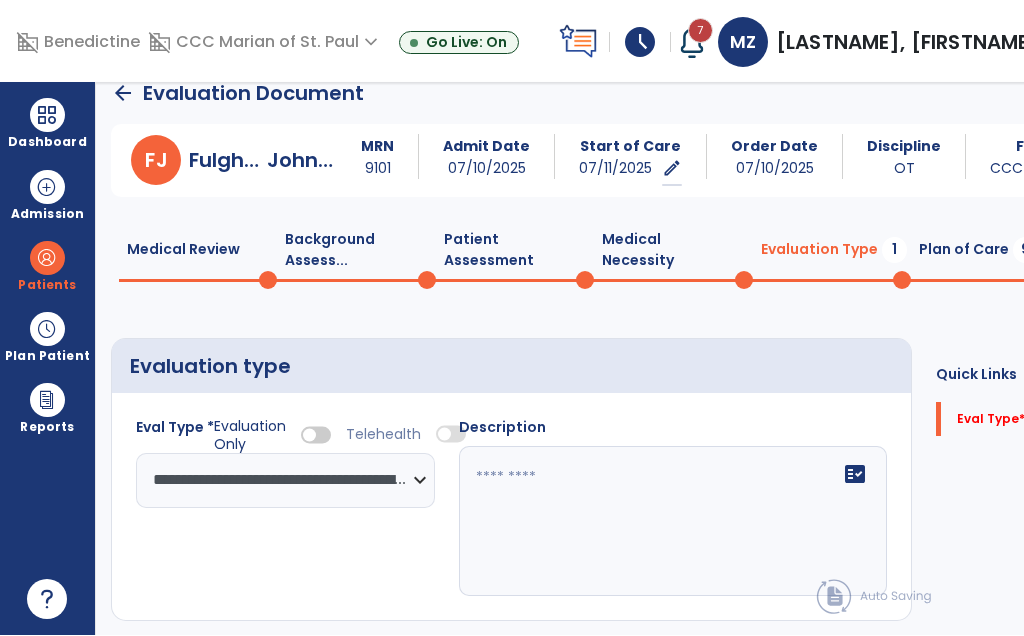 click 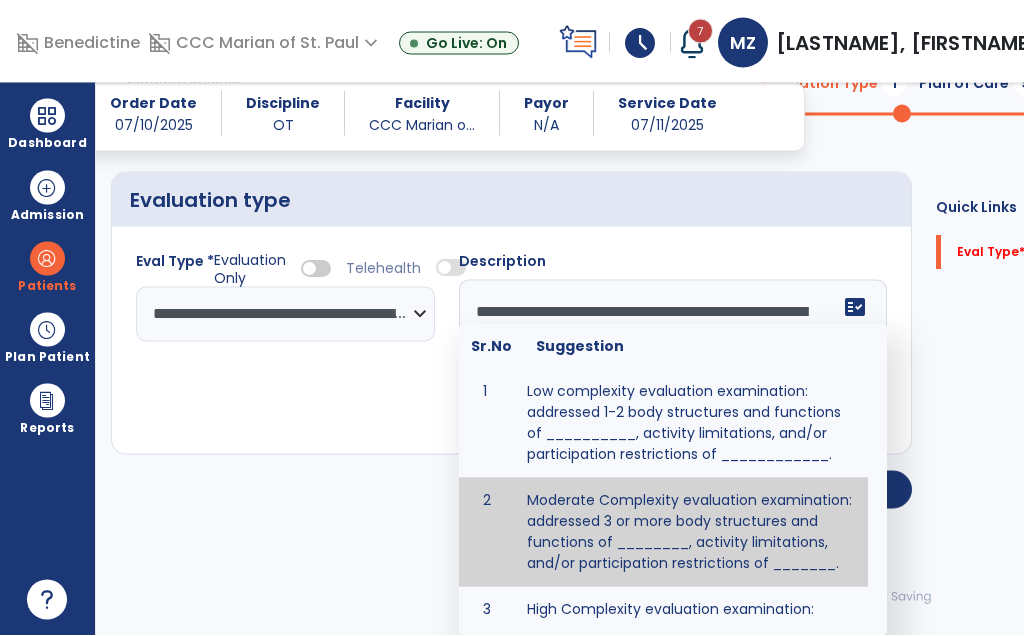 scroll, scrollTop: 61, scrollLeft: 0, axis: vertical 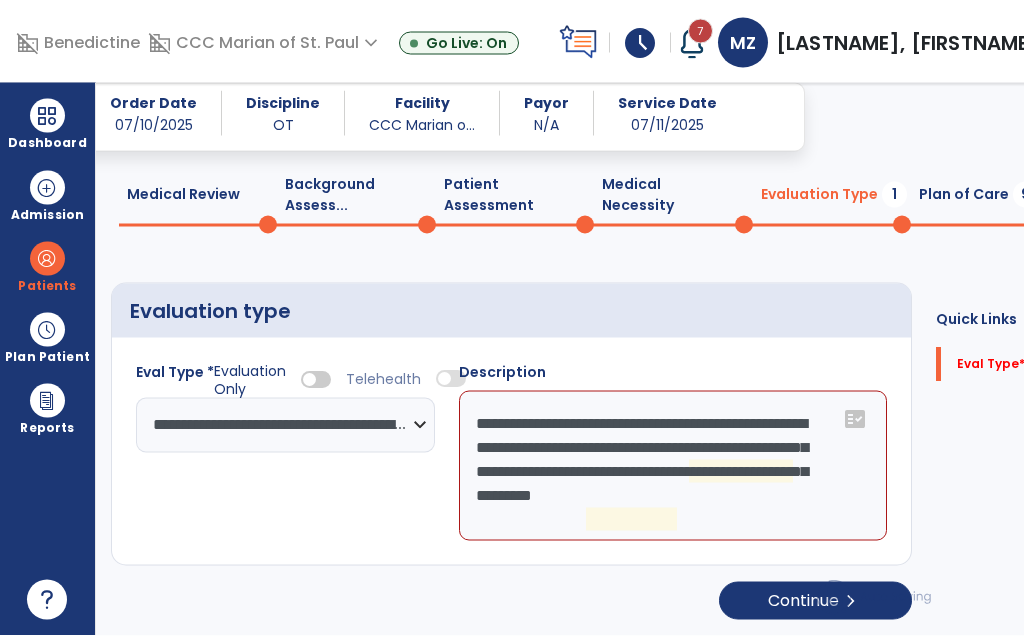 click on "**********" 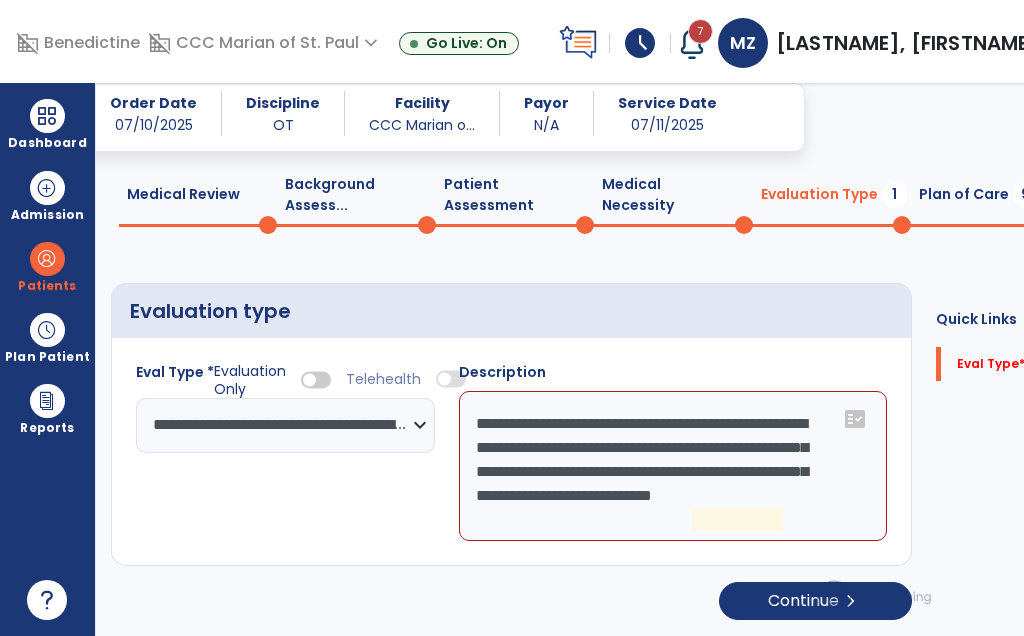 scroll, scrollTop: 46, scrollLeft: 0, axis: vertical 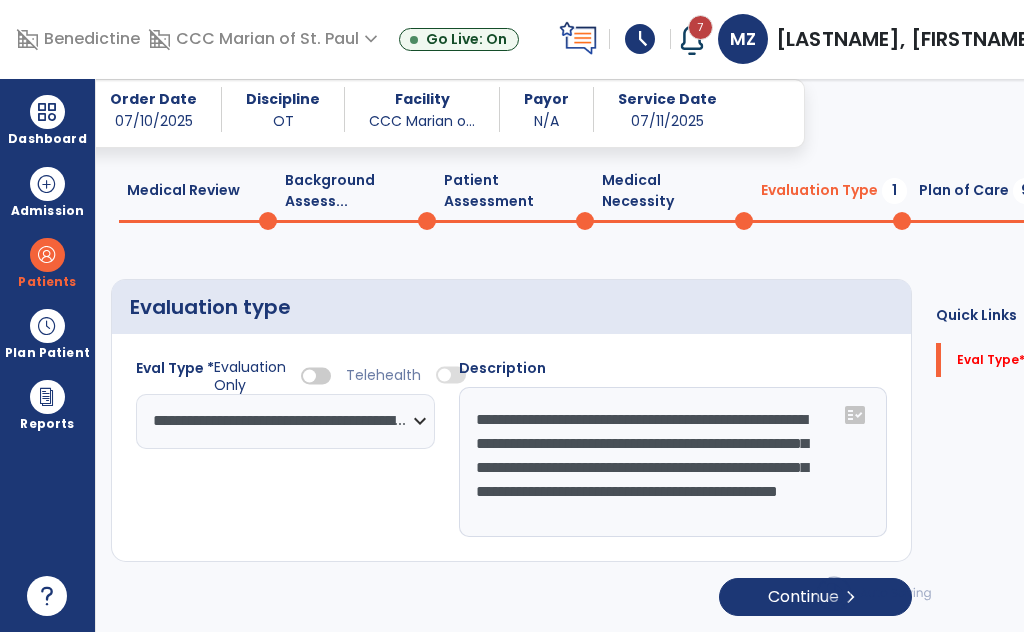 click on "**********" 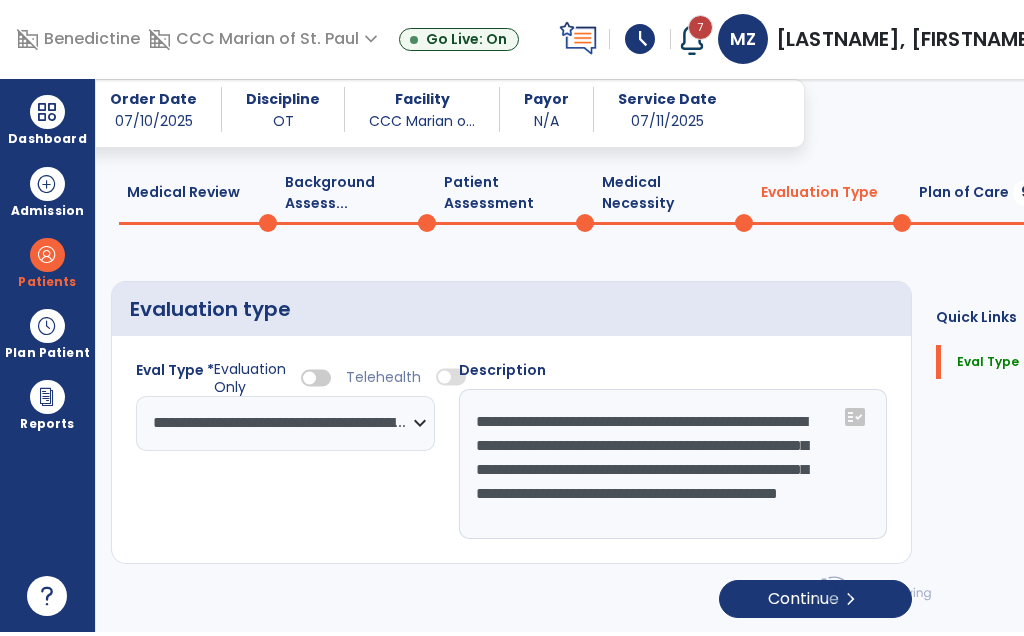 click on "**********" 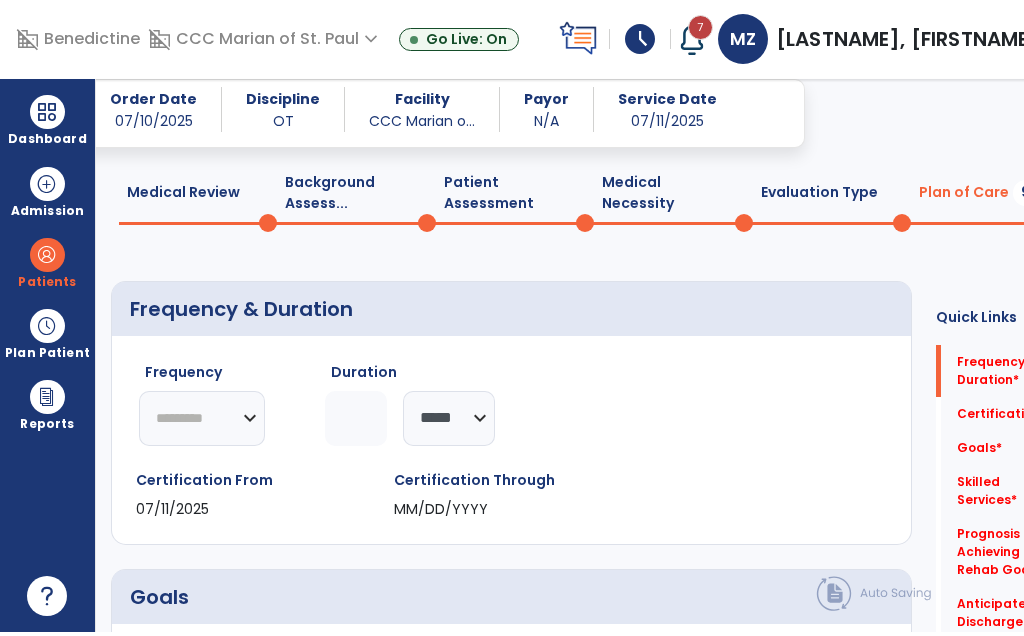 scroll, scrollTop: 4, scrollLeft: 0, axis: vertical 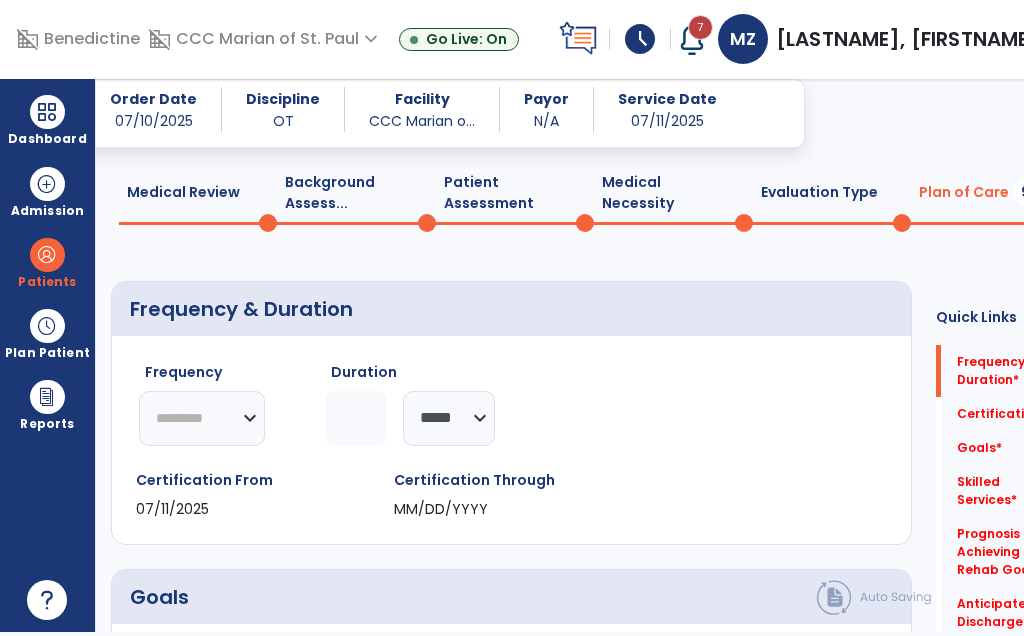 click on "********* ** ** ** ** ** ** **" 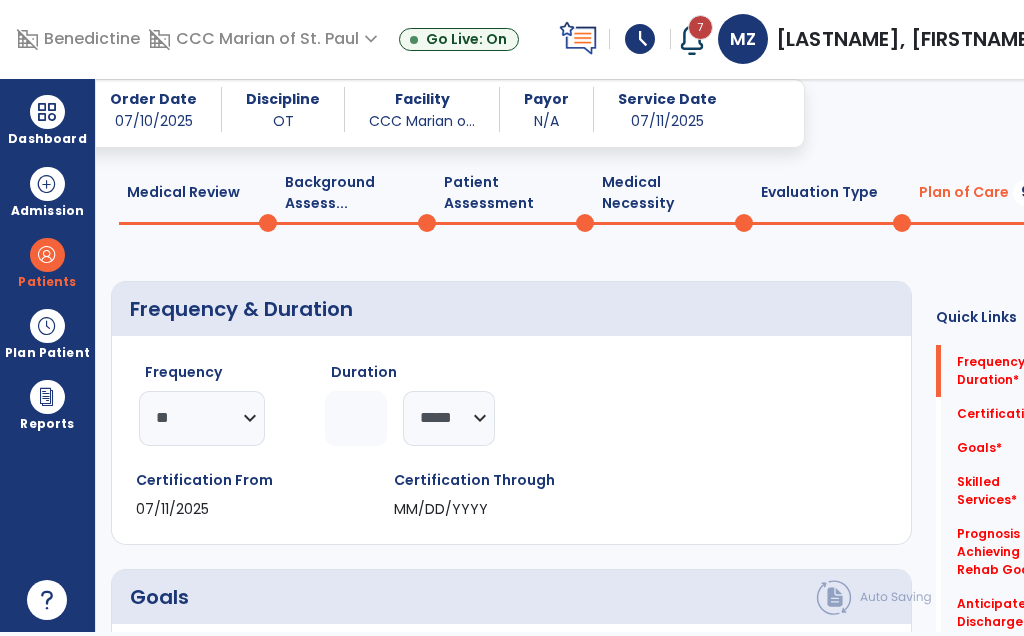 click 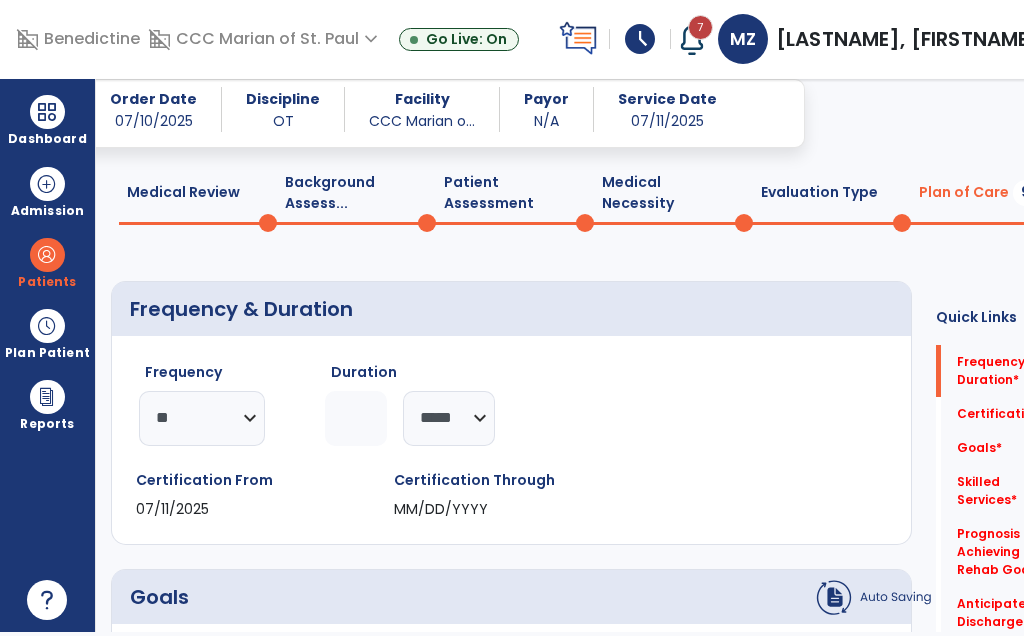 scroll, scrollTop: 3, scrollLeft: 0, axis: vertical 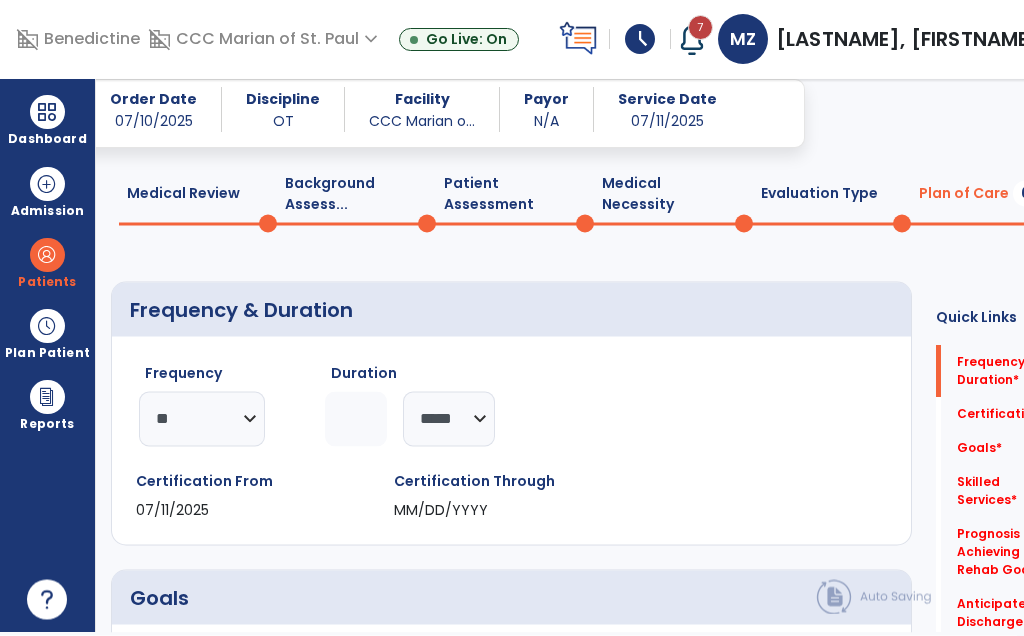 type on "**" 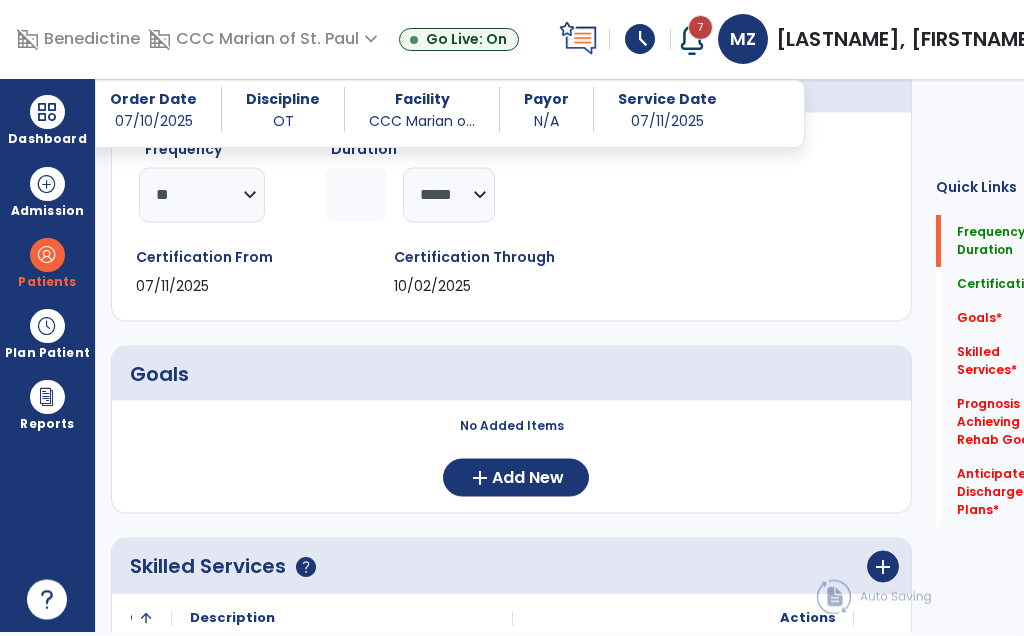scroll, scrollTop: 579, scrollLeft: 0, axis: vertical 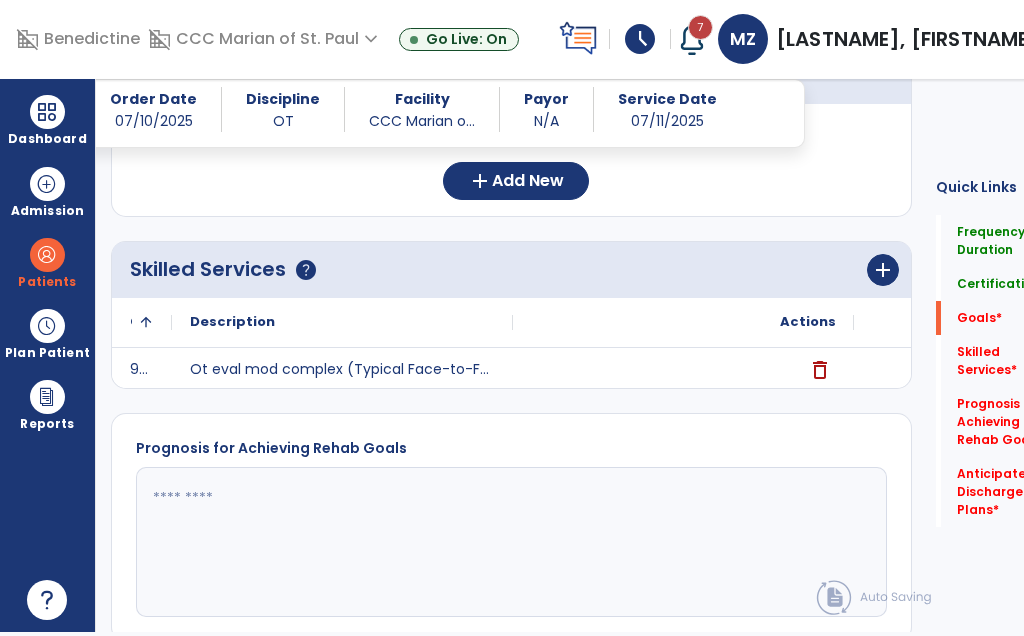click on "Add New" at bounding box center [528, 181] 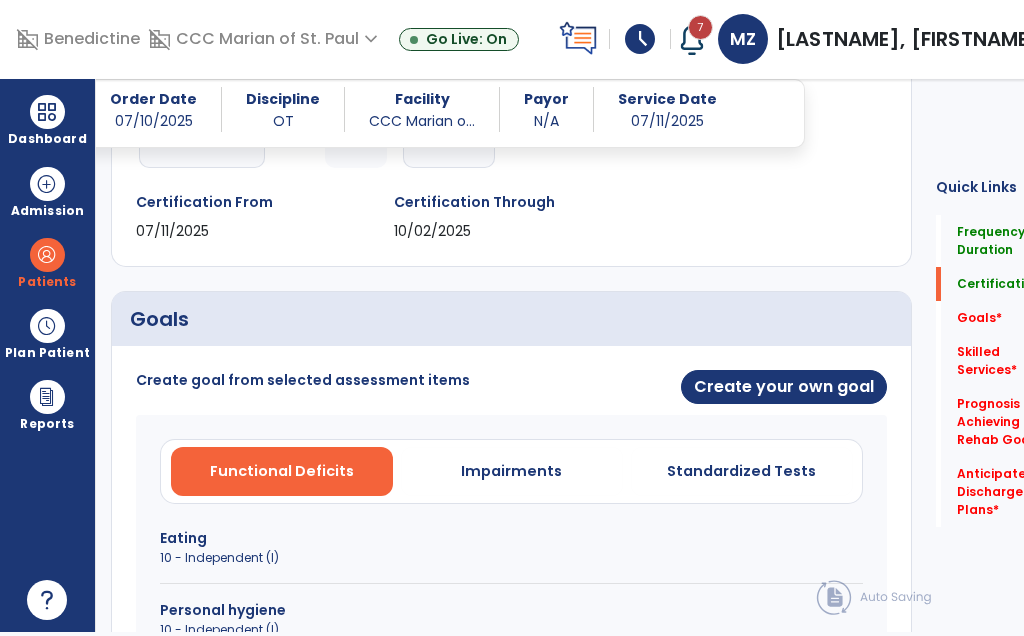 scroll, scrollTop: 337, scrollLeft: 0, axis: vertical 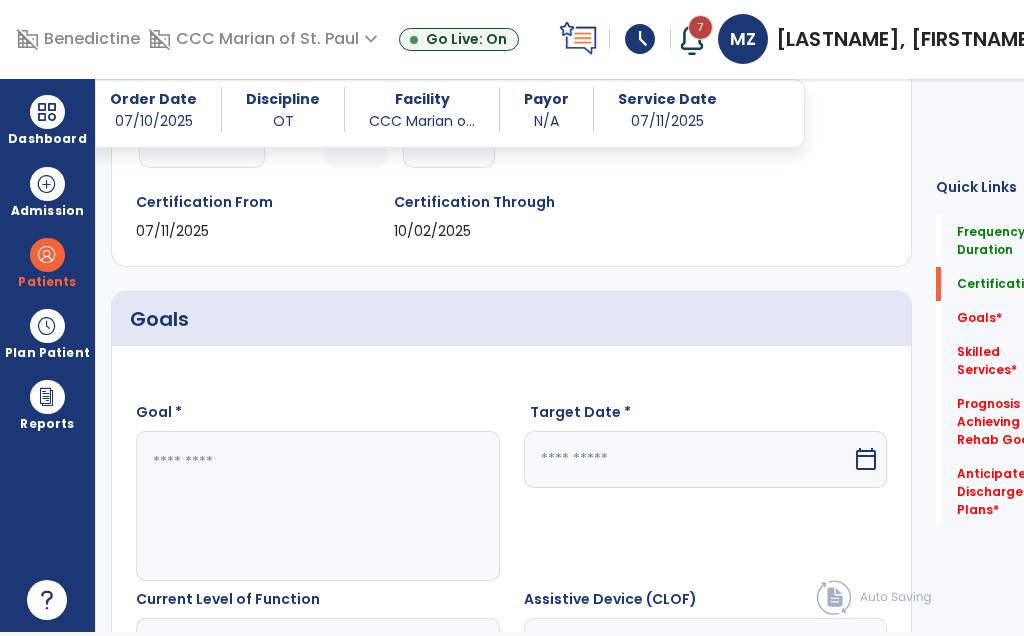 click at bounding box center (303, 506) 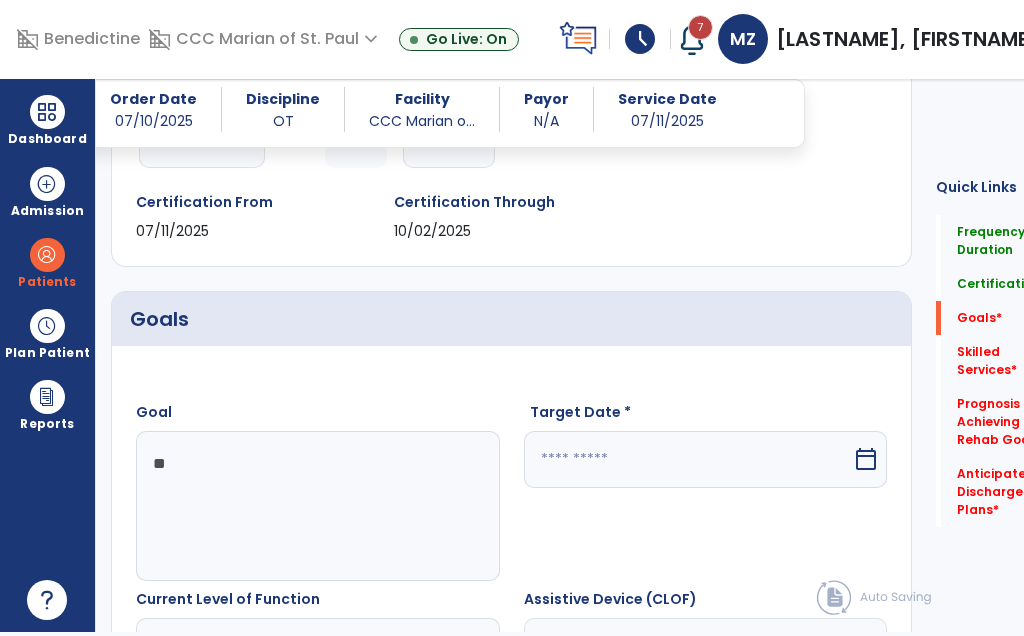 scroll, scrollTop: 202, scrollLeft: 0, axis: vertical 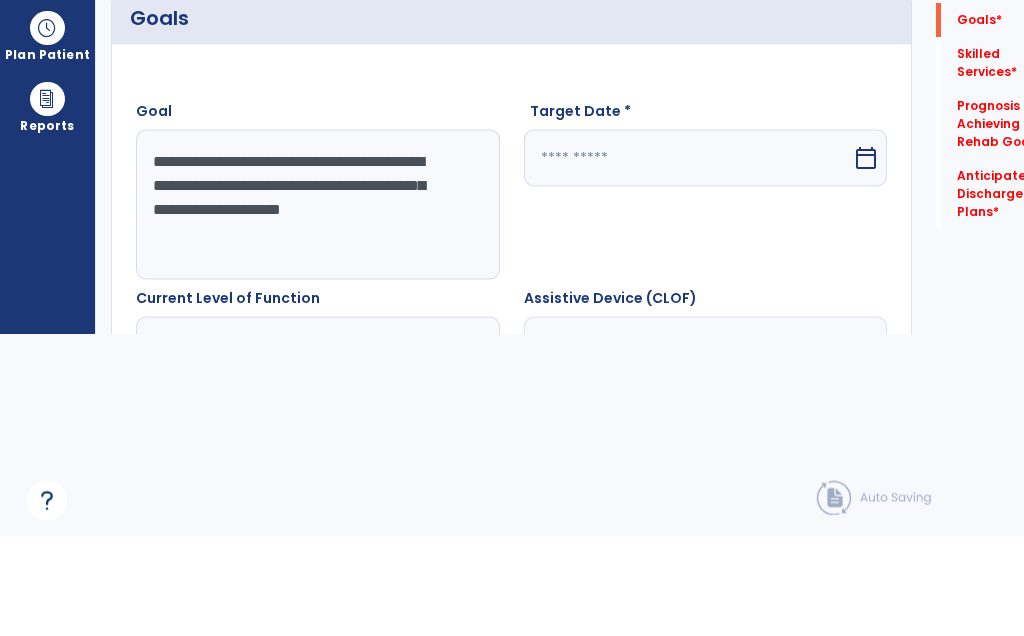 type on "**********" 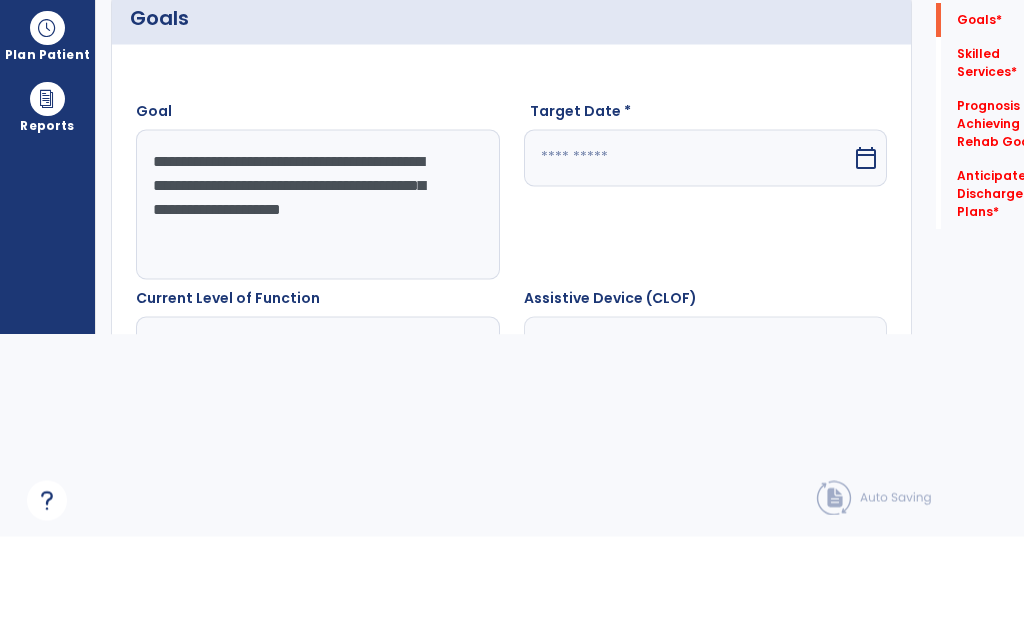 click at bounding box center [688, 257] 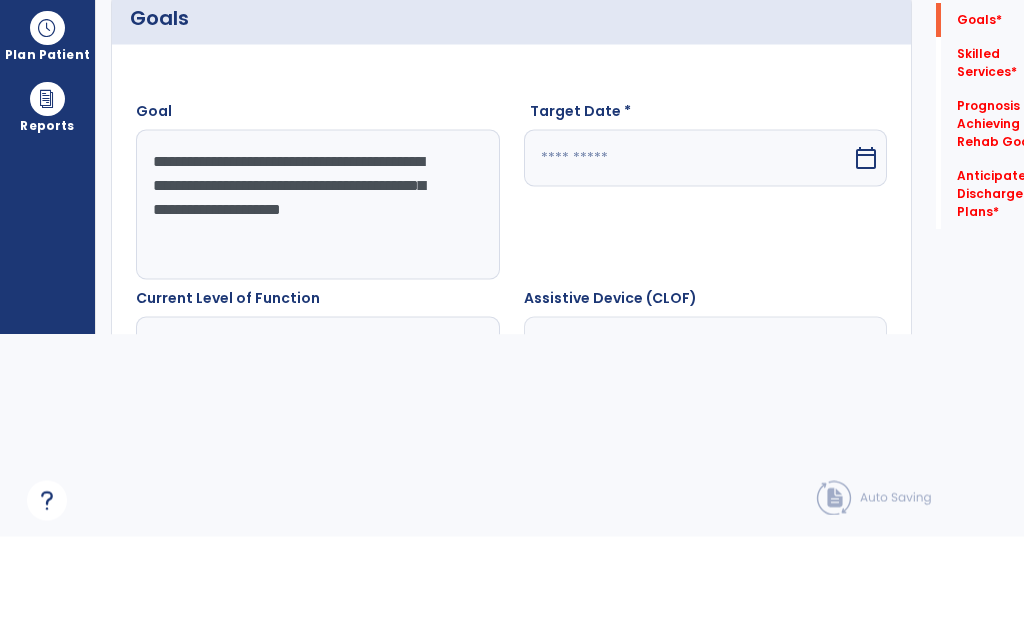 select on "*" 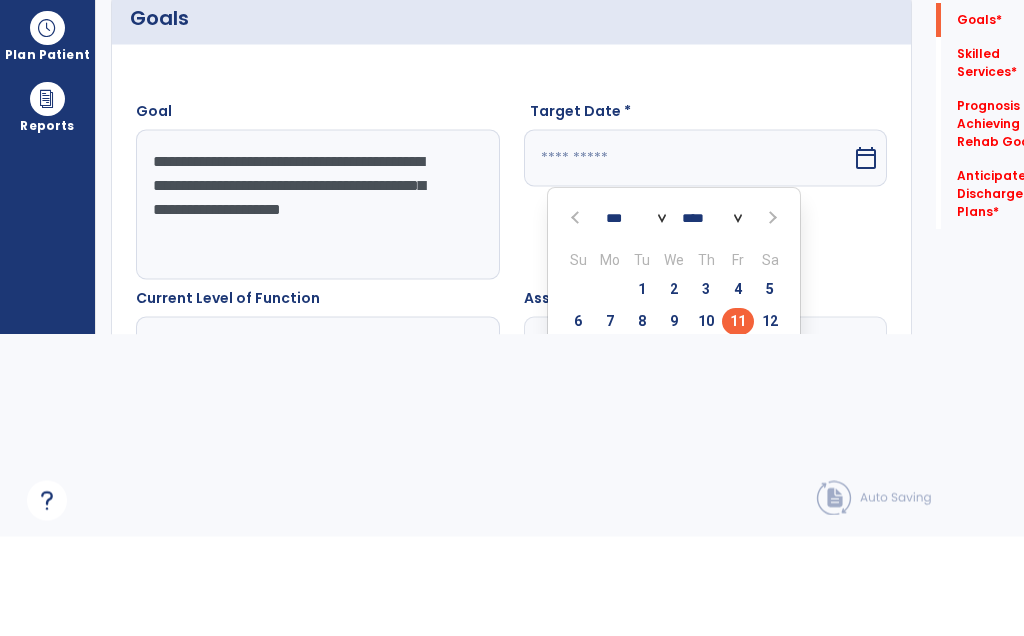 scroll, scrollTop: 302, scrollLeft: 0, axis: vertical 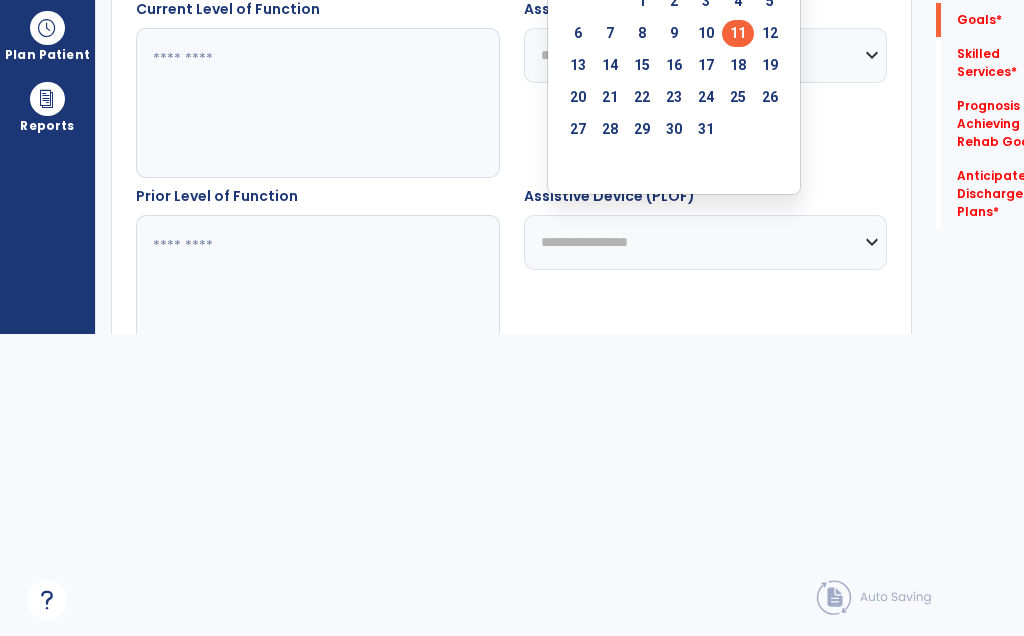 click at bounding box center [770, -71] 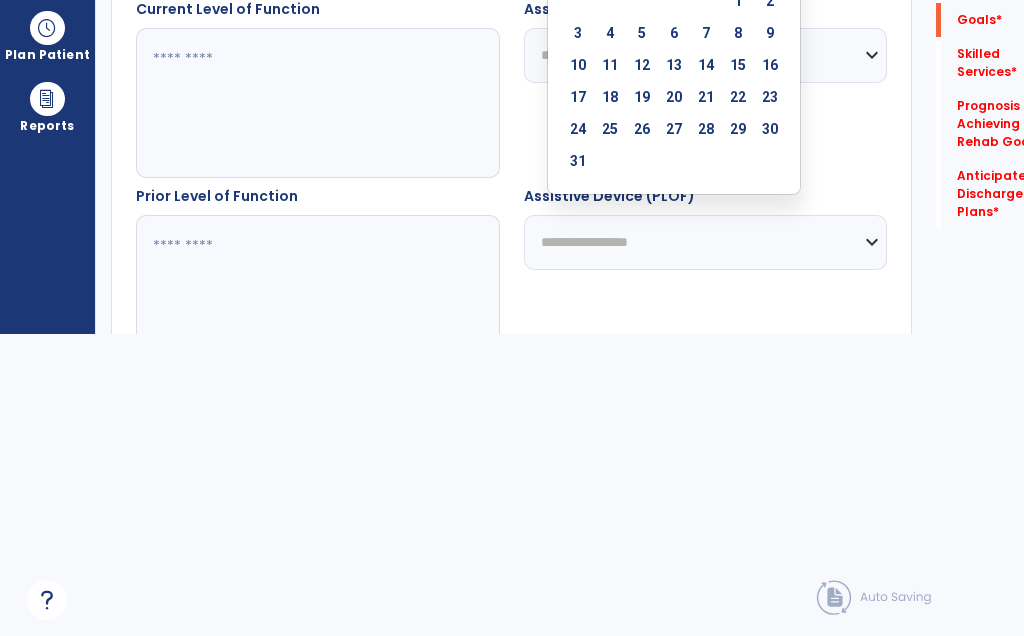 click at bounding box center (577, -71) 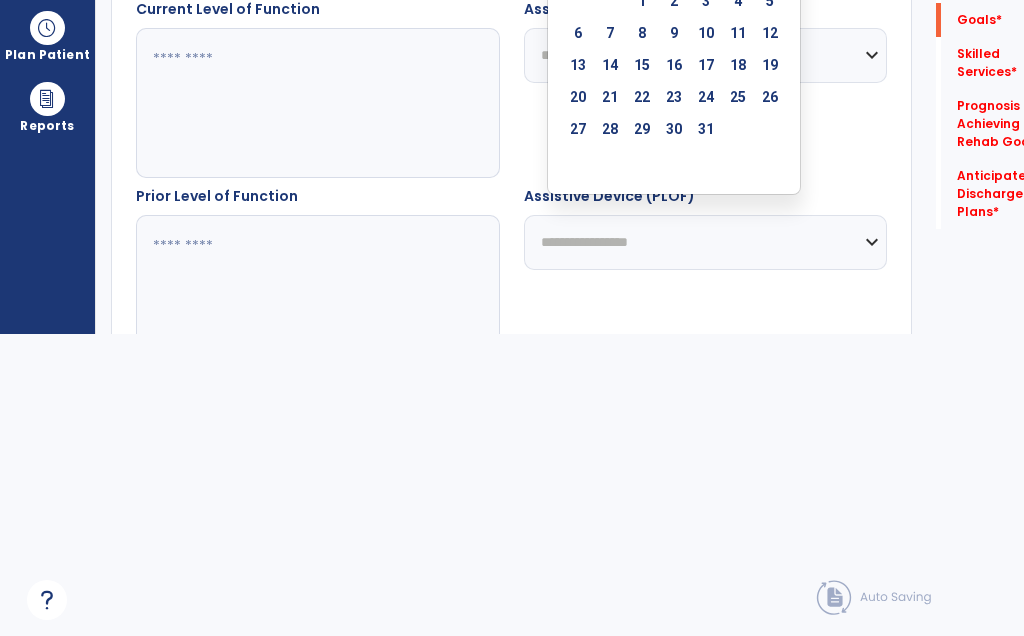 click at bounding box center (771, -70) 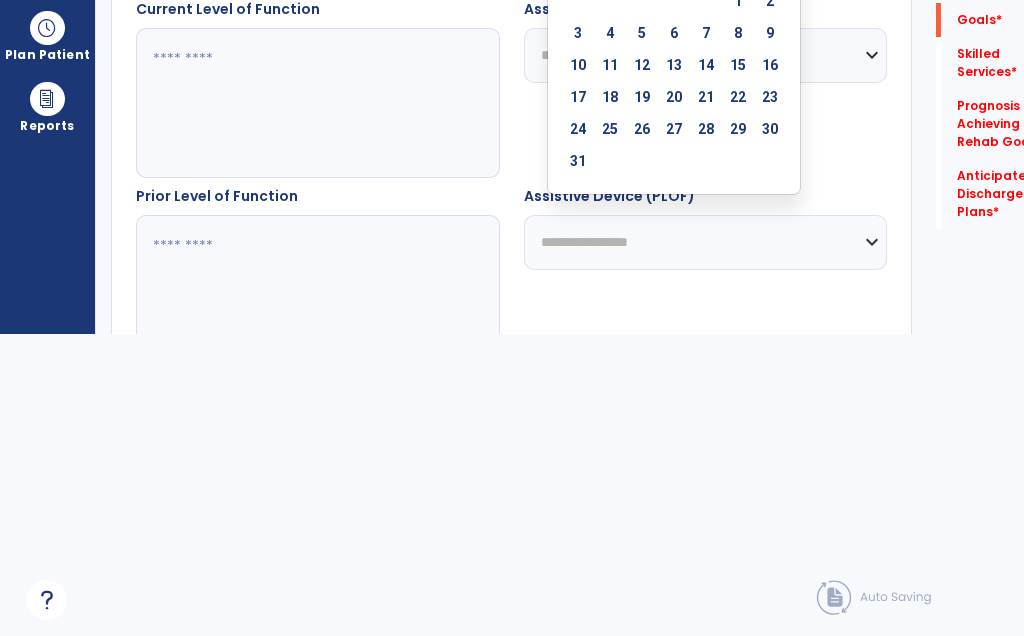 click at bounding box center [577, -71] 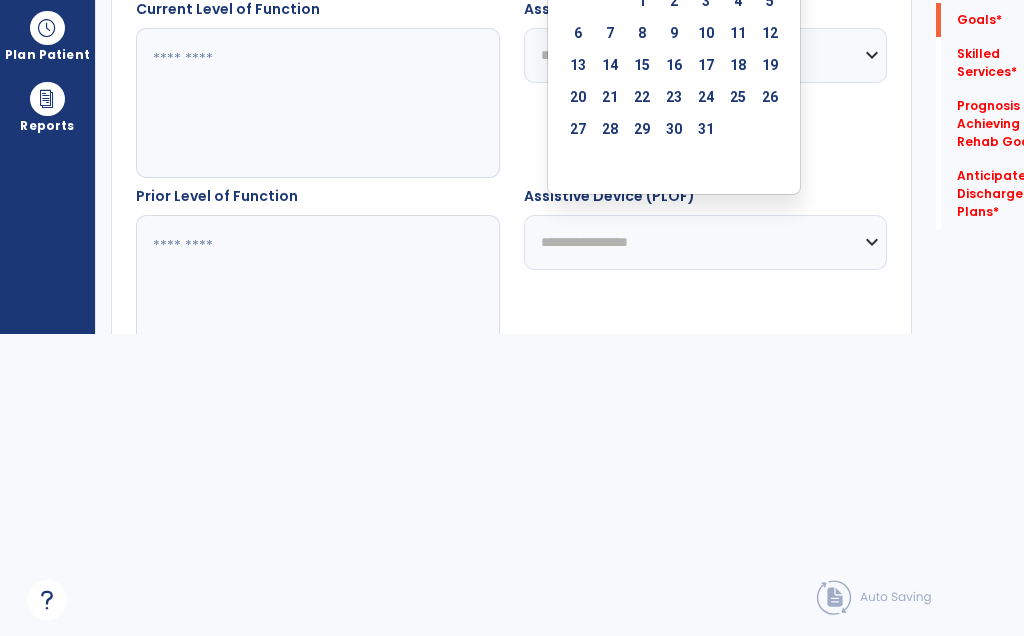 click at bounding box center [771, -70] 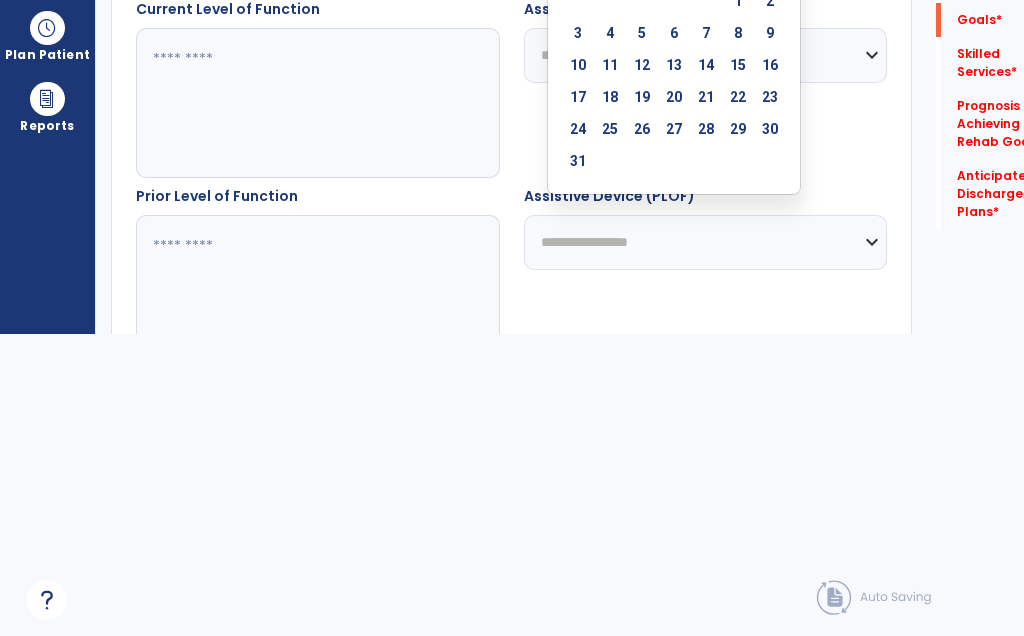 click on "11" at bounding box center (610, 65) 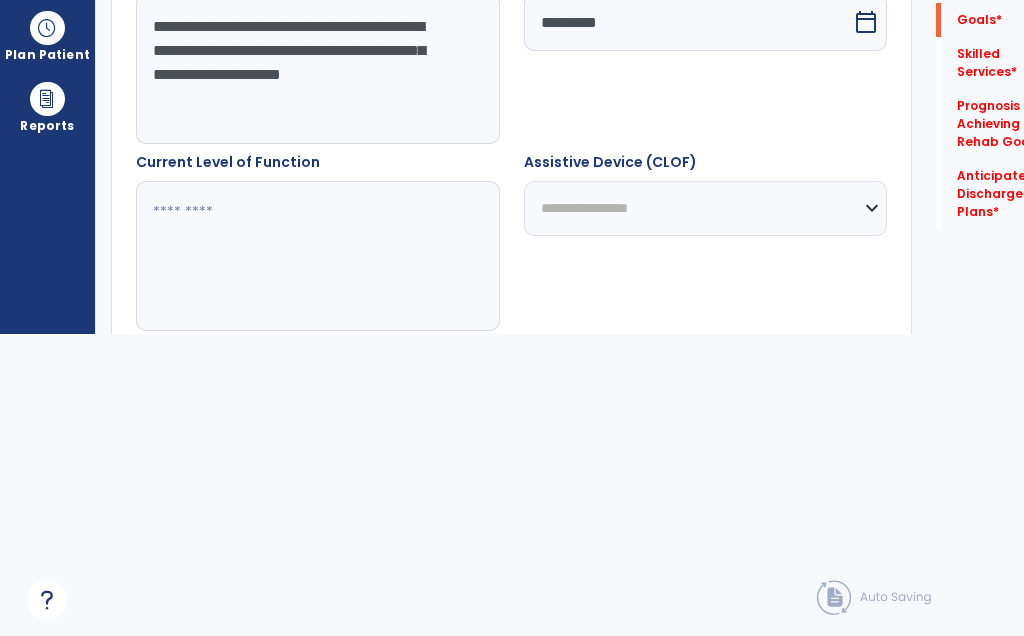 scroll, scrollTop: 476, scrollLeft: 0, axis: vertical 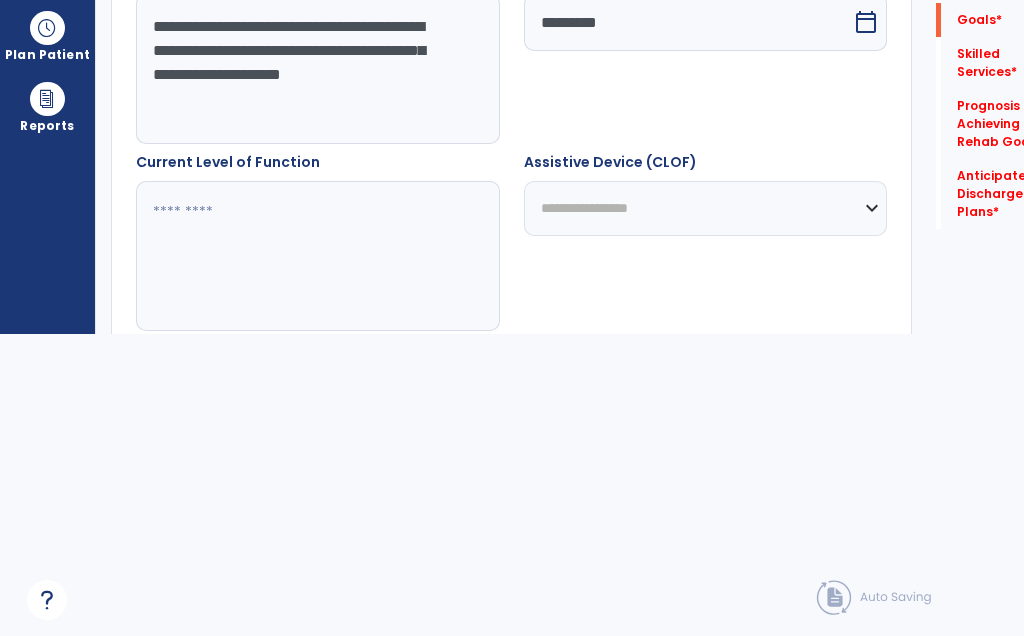 click on "**********" at bounding box center (303, 69) 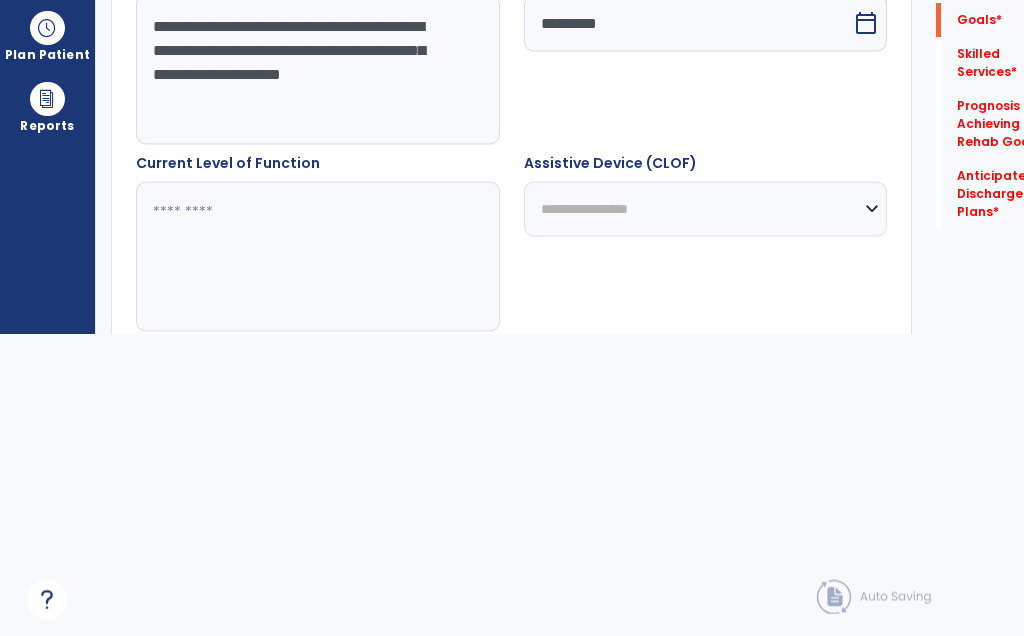 click on "**********" at bounding box center (303, 70) 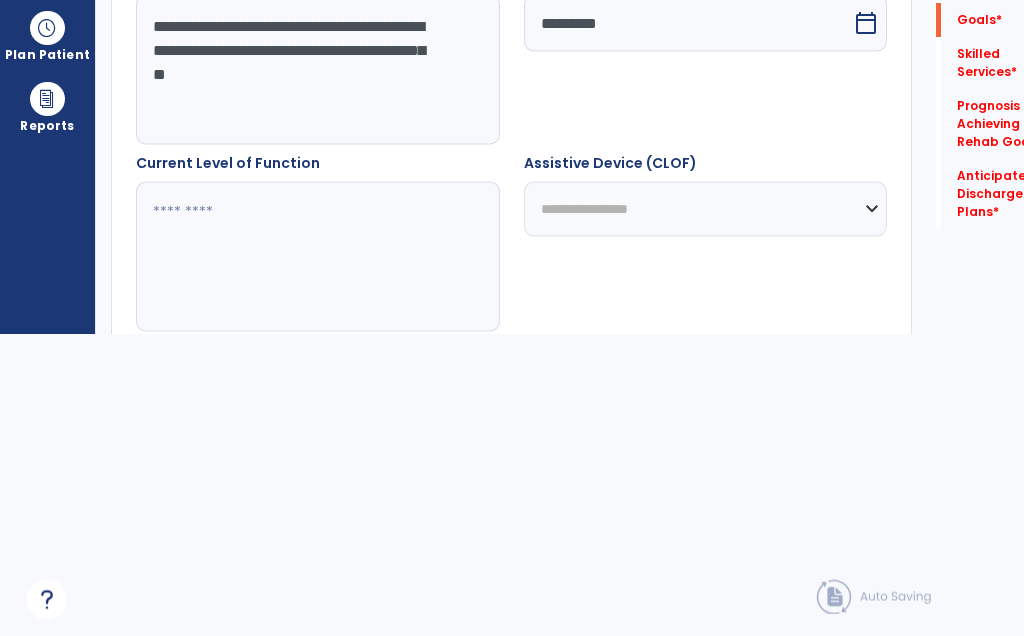 click on "**********" at bounding box center [303, 70] 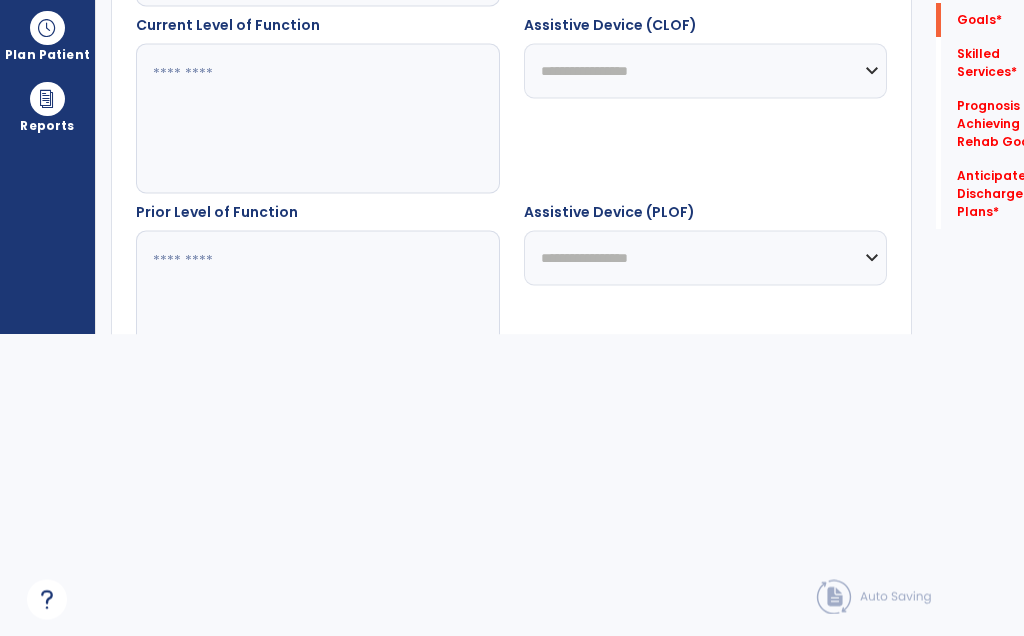 click at bounding box center (303, 119) 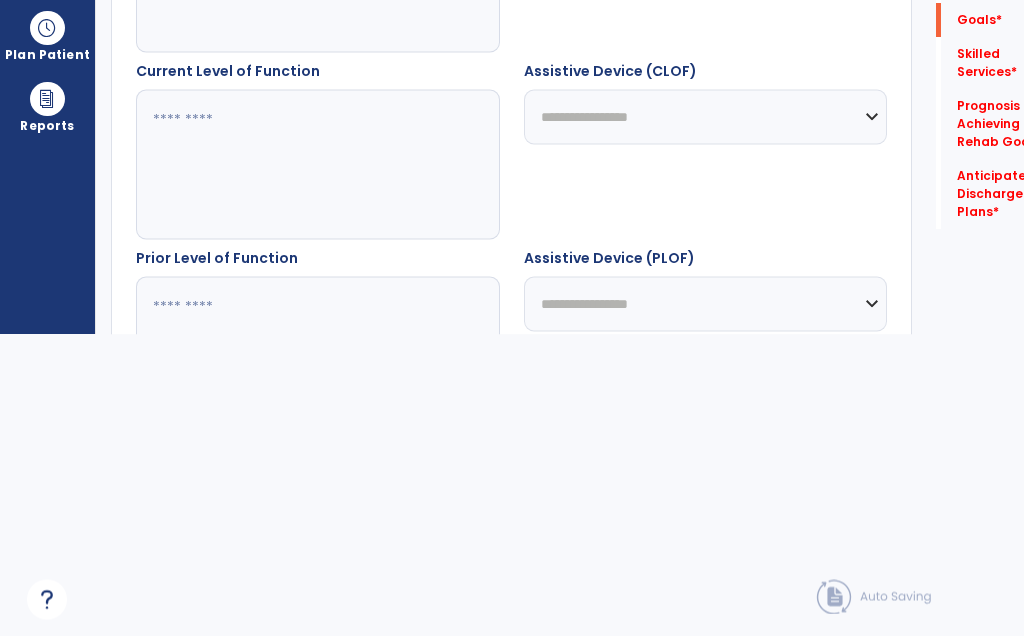 scroll, scrollTop: 568, scrollLeft: 0, axis: vertical 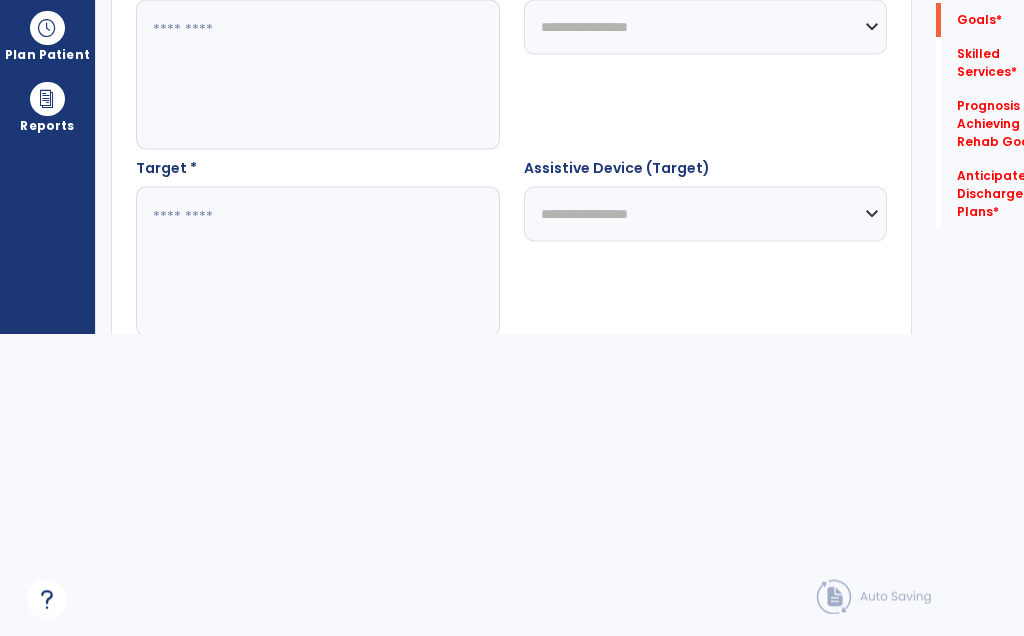 type on "**********" 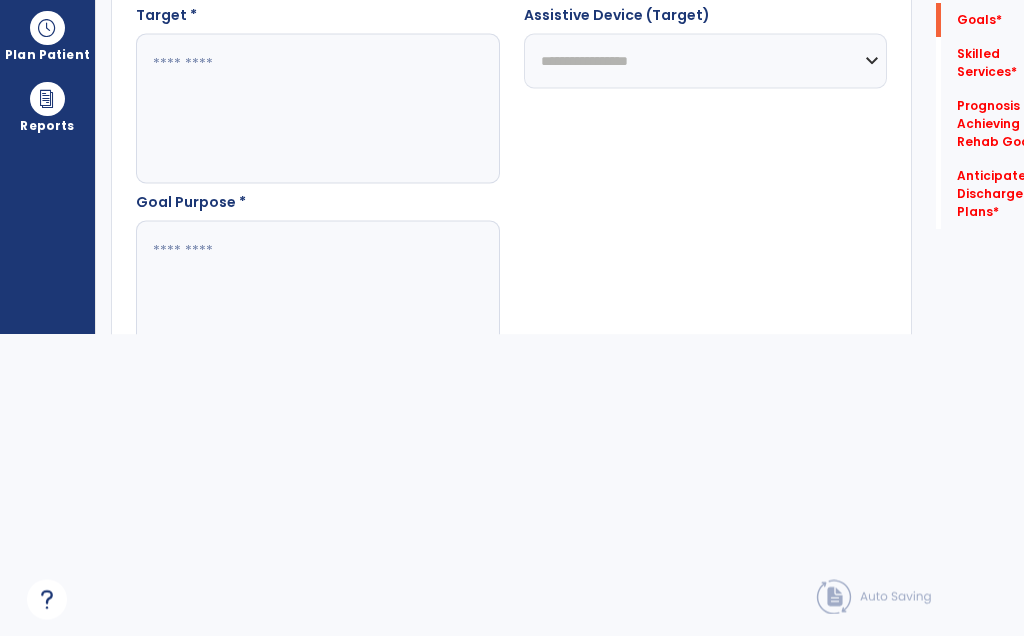 scroll, scrollTop: 998, scrollLeft: 0, axis: vertical 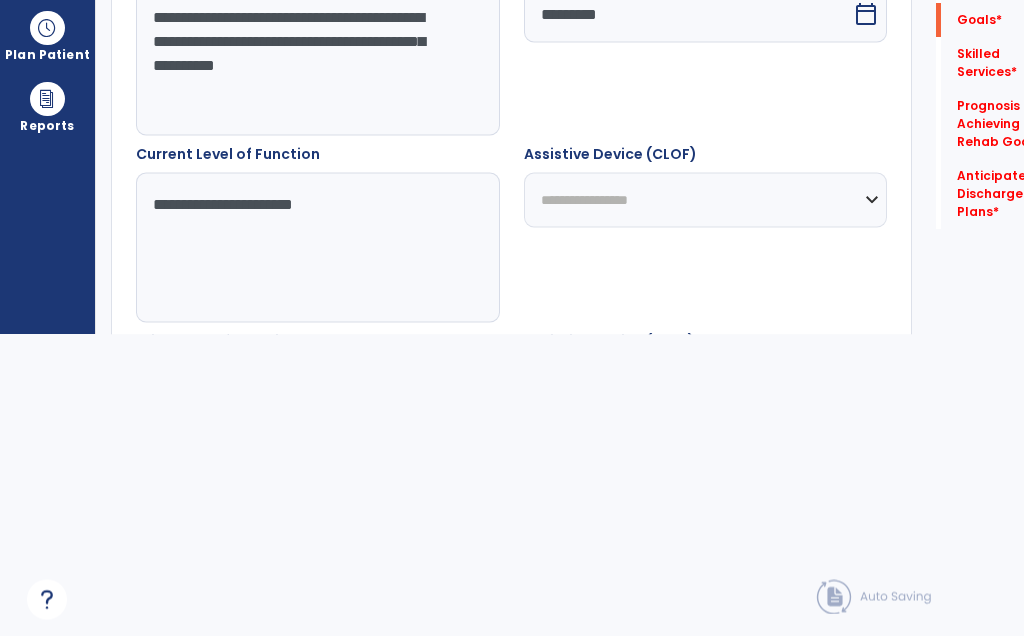 click on "**********" at bounding box center (303, 61) 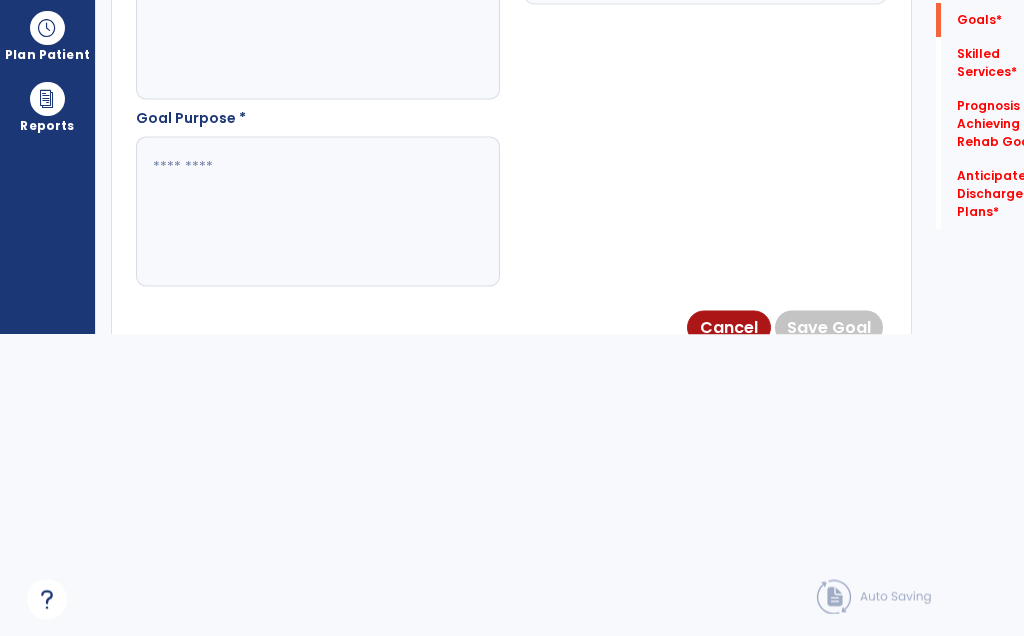 scroll, scrollTop: 1082, scrollLeft: 0, axis: vertical 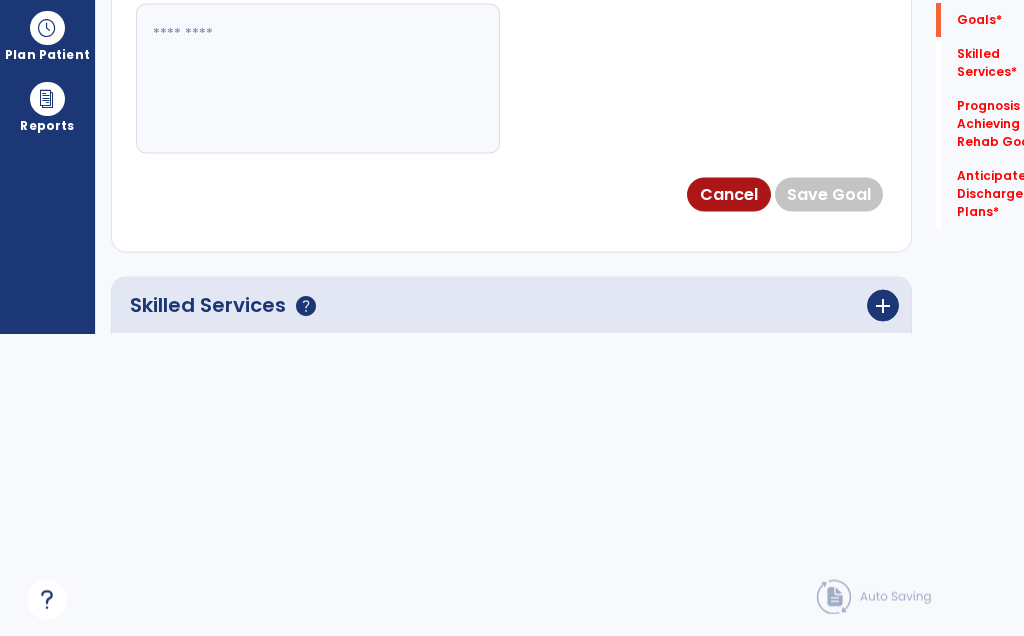 click at bounding box center (303, 79) 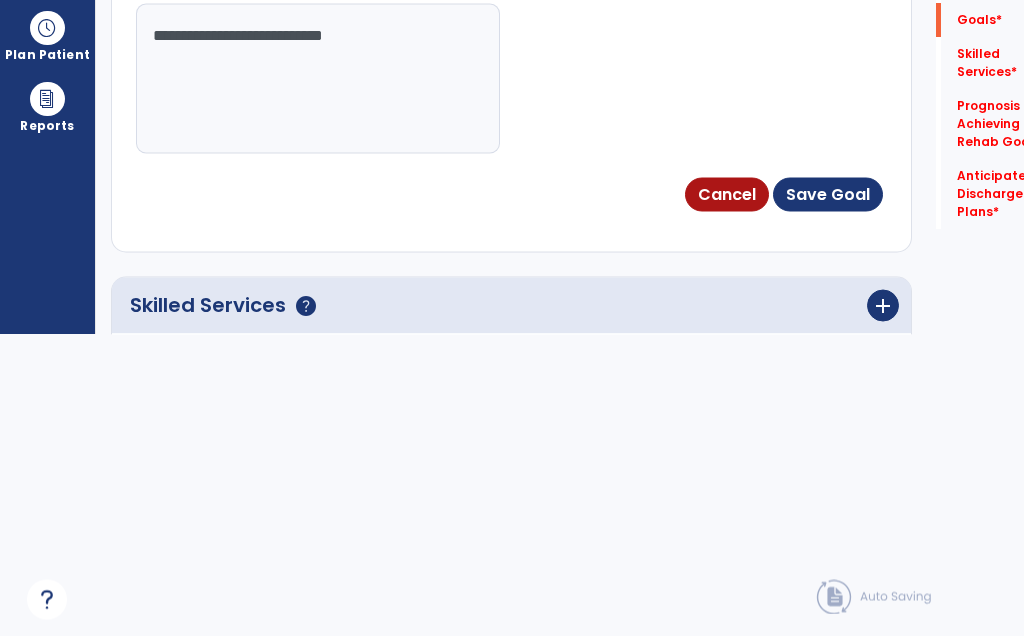 click on "**********" at bounding box center (303, 79) 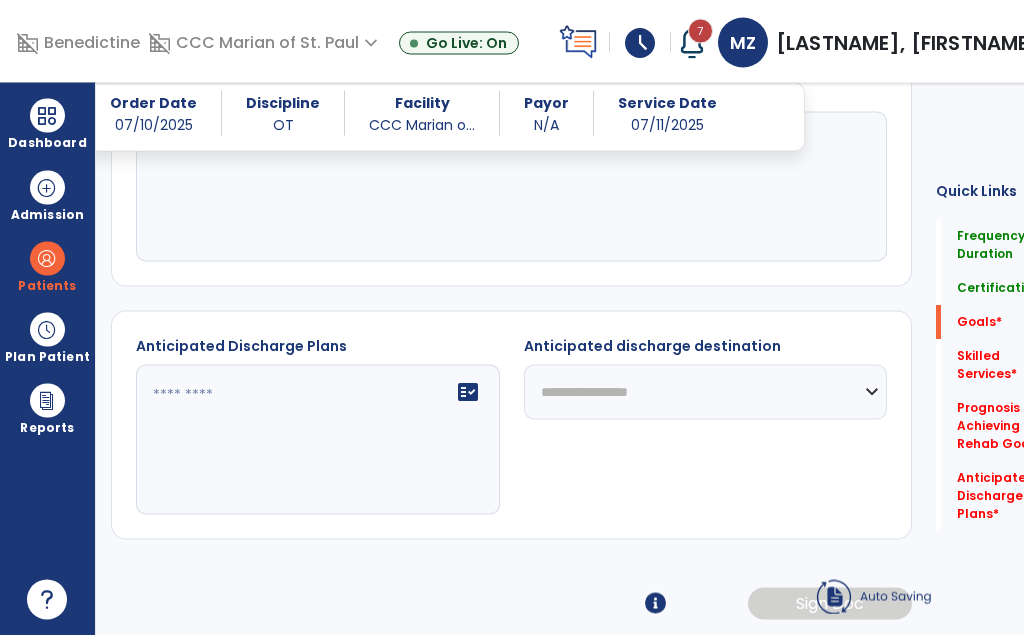 scroll, scrollTop: 0, scrollLeft: 0, axis: both 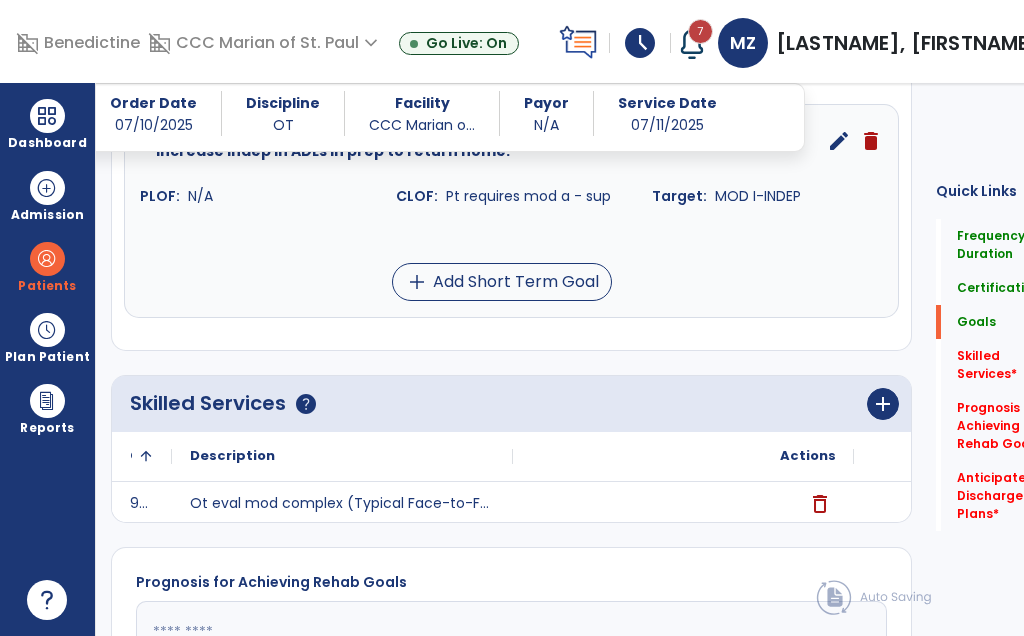 click on "add  Add Short Term Goal" at bounding box center (502, 282) 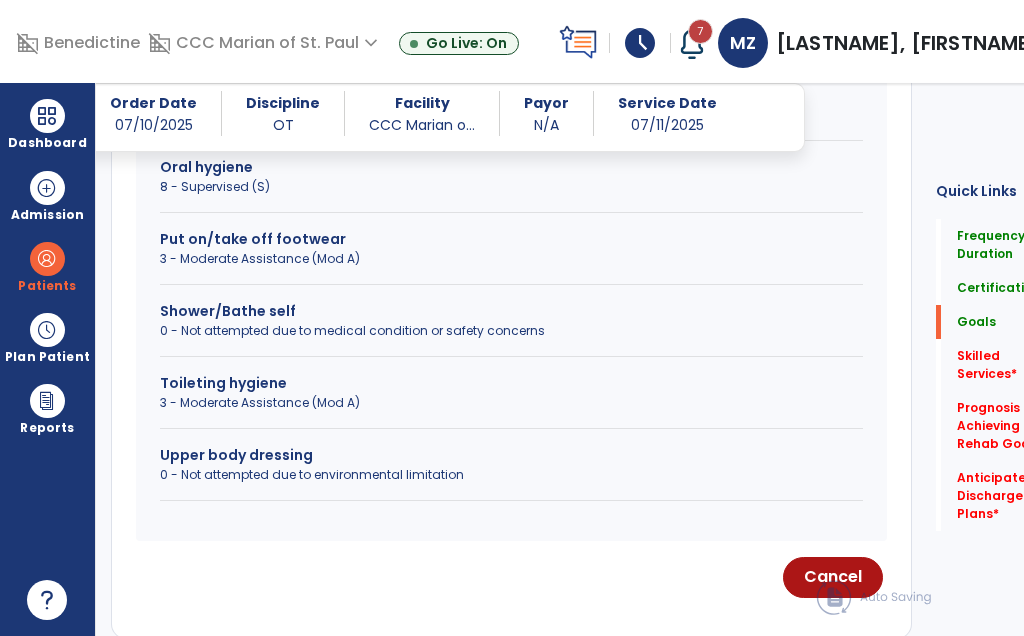 scroll, scrollTop: 881, scrollLeft: 0, axis: vertical 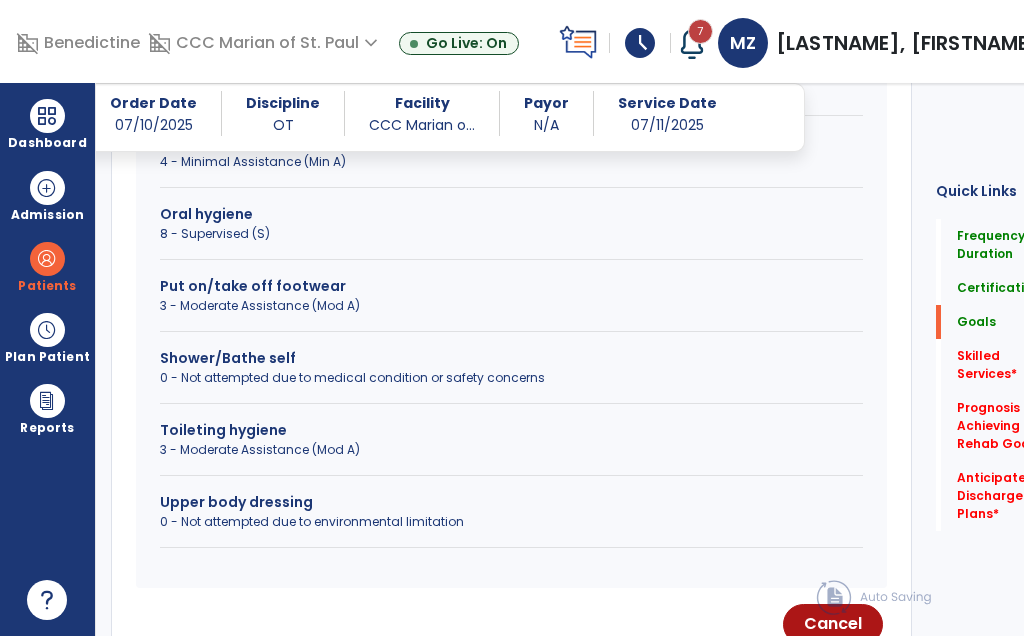 click on "4 - Minimal Assistance (Min A)" at bounding box center (511, 162) 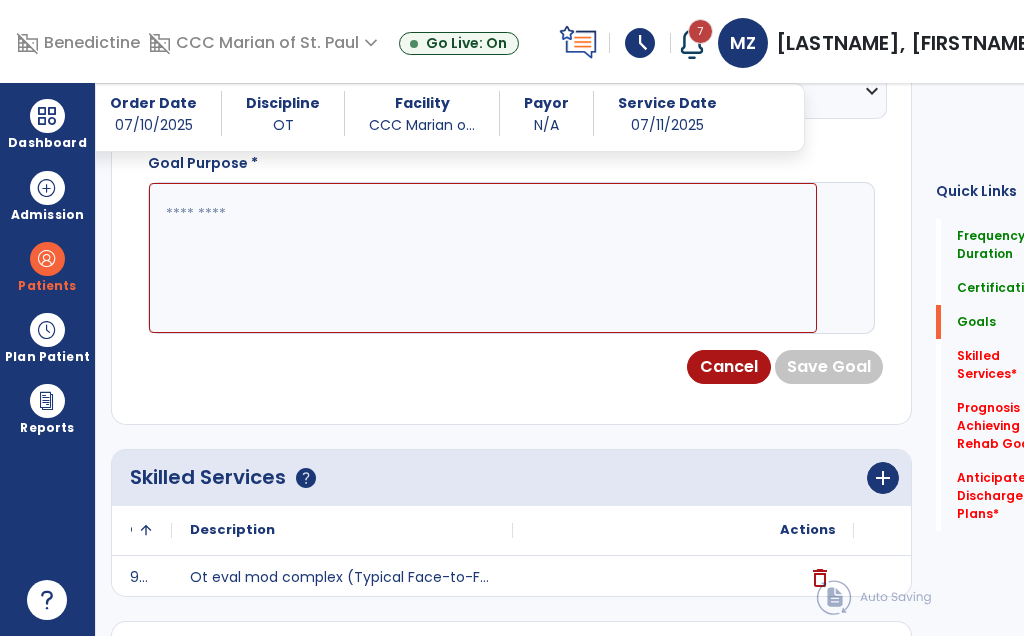 click on "Choose one Option" at bounding box center [248, 92] 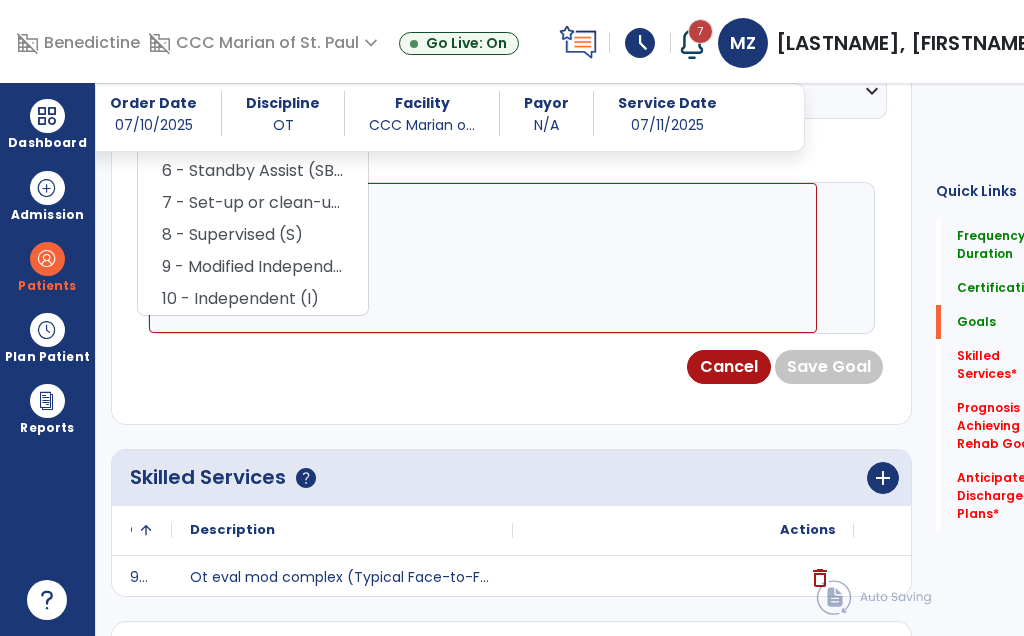 click on "8 - Supervised (S)" at bounding box center (253, 235) 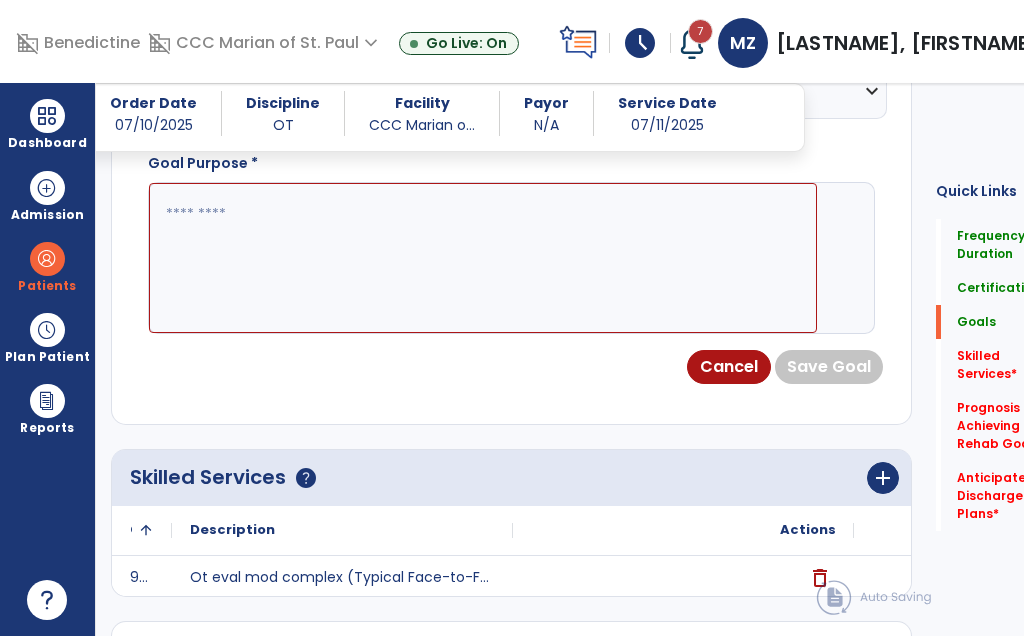 click on "8 - Supervised (S)" at bounding box center [248, 92] 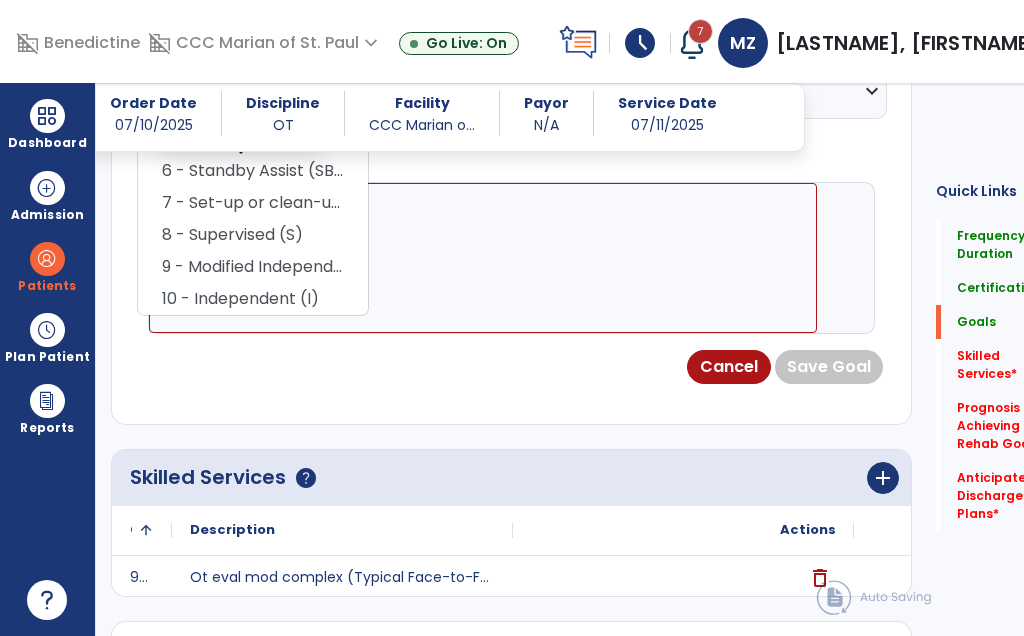 click on "6 - Standby Assist (SBA)" at bounding box center [253, 171] 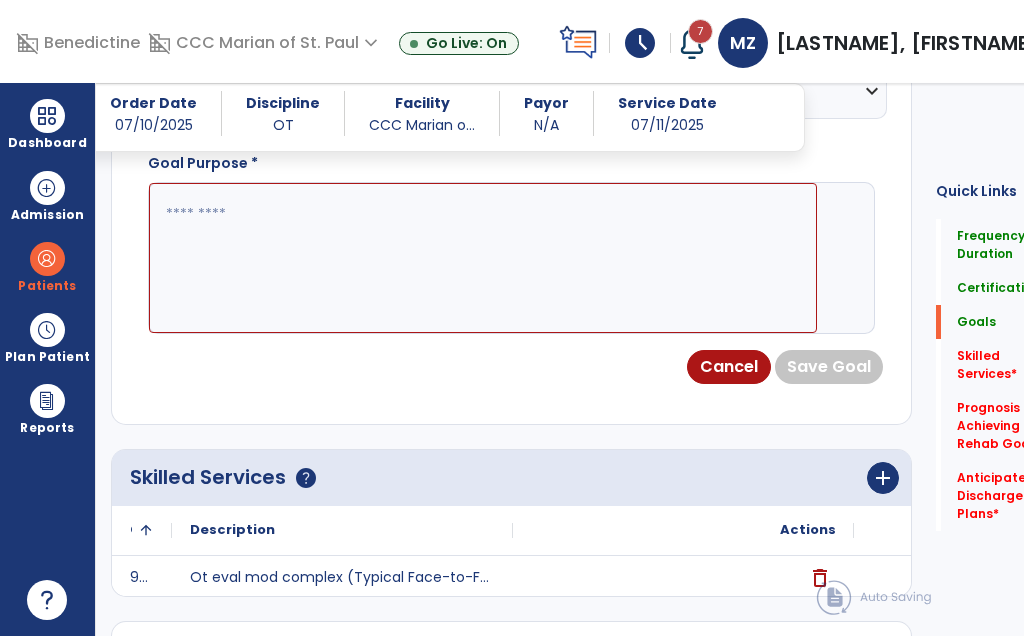 click at bounding box center [493, 92] 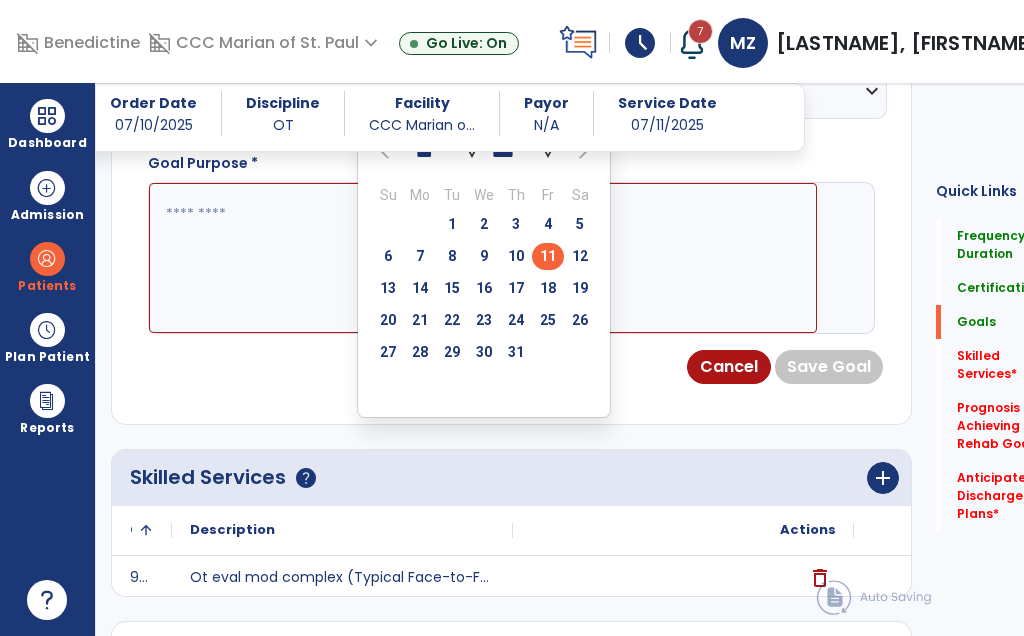 click on "25" at bounding box center (548, 320) 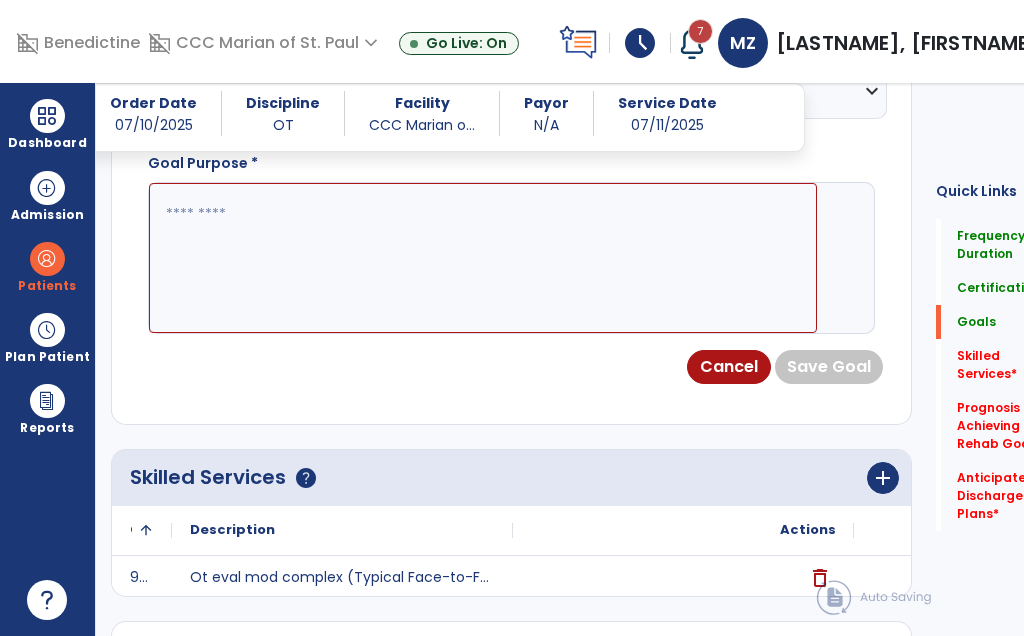 click at bounding box center [483, 258] 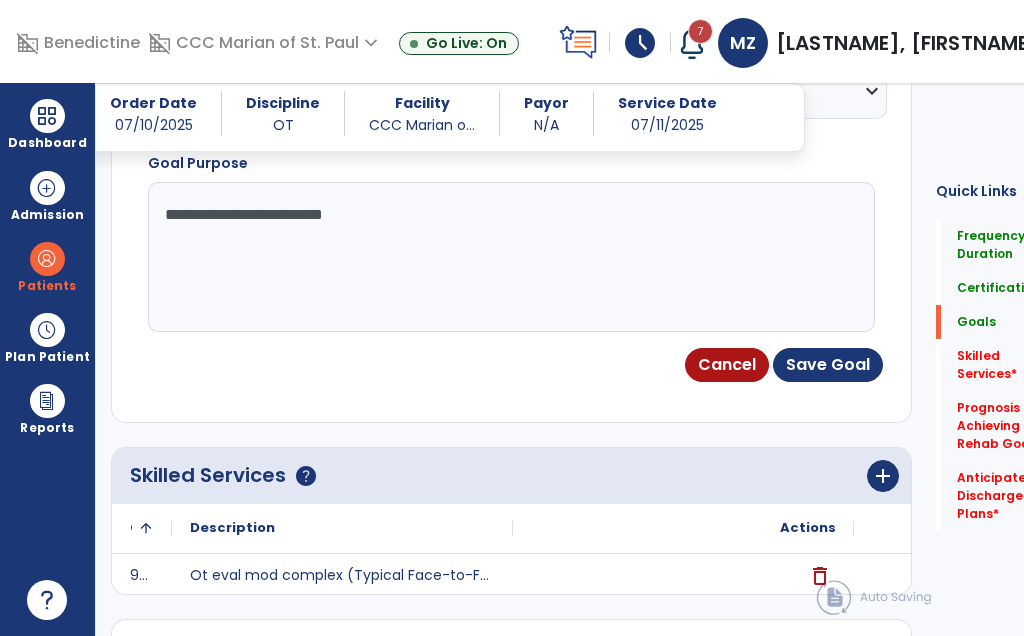 type on "**********" 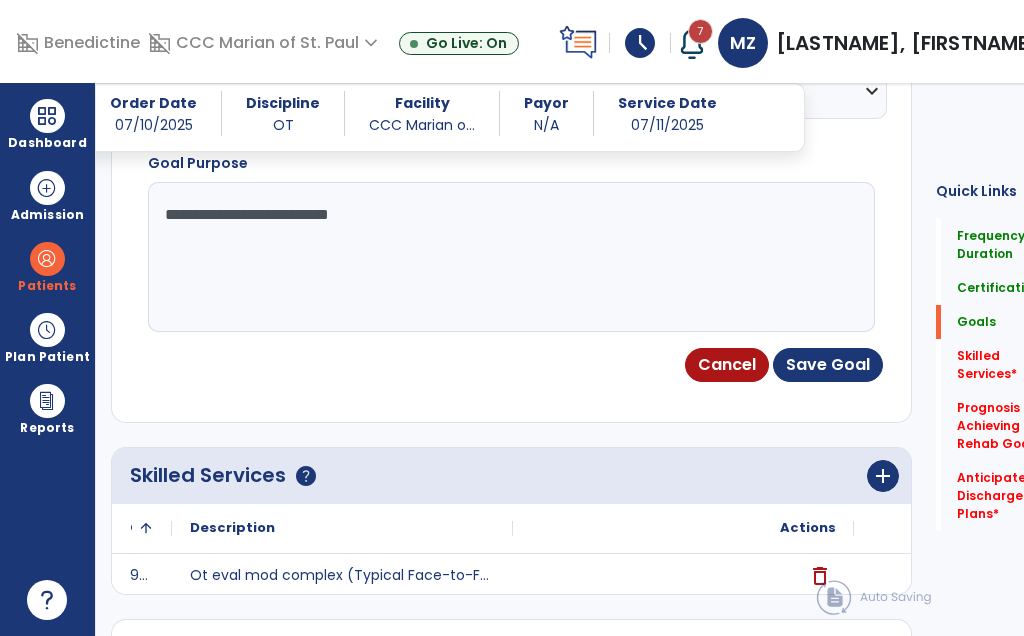 click on "Save Goal" at bounding box center (828, 365) 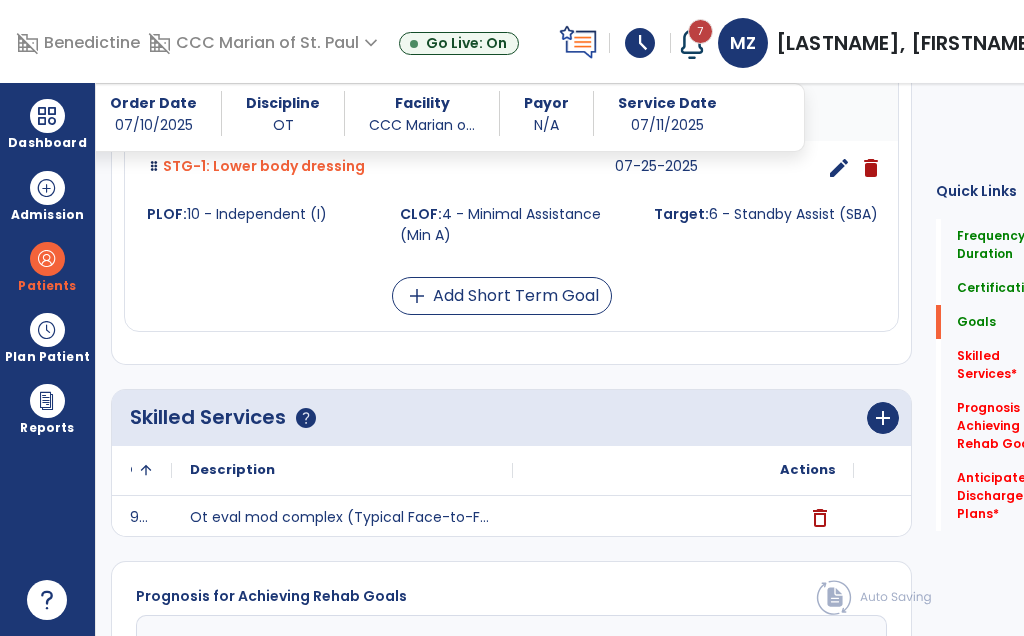 scroll, scrollTop: 690, scrollLeft: 0, axis: vertical 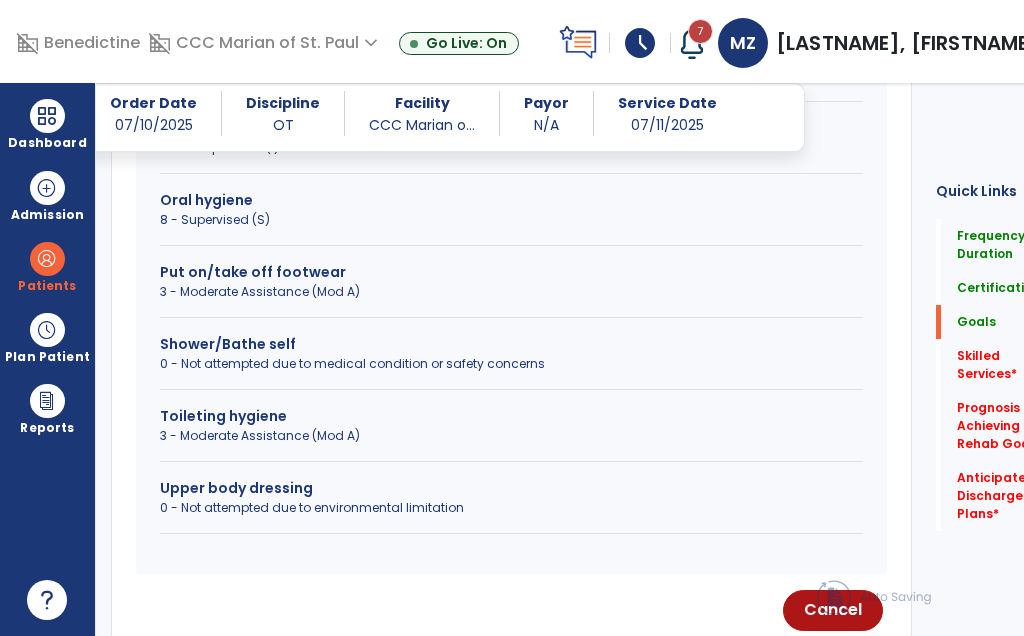 click on "3 - Moderate Assistance (Mod A)" at bounding box center (511, 292) 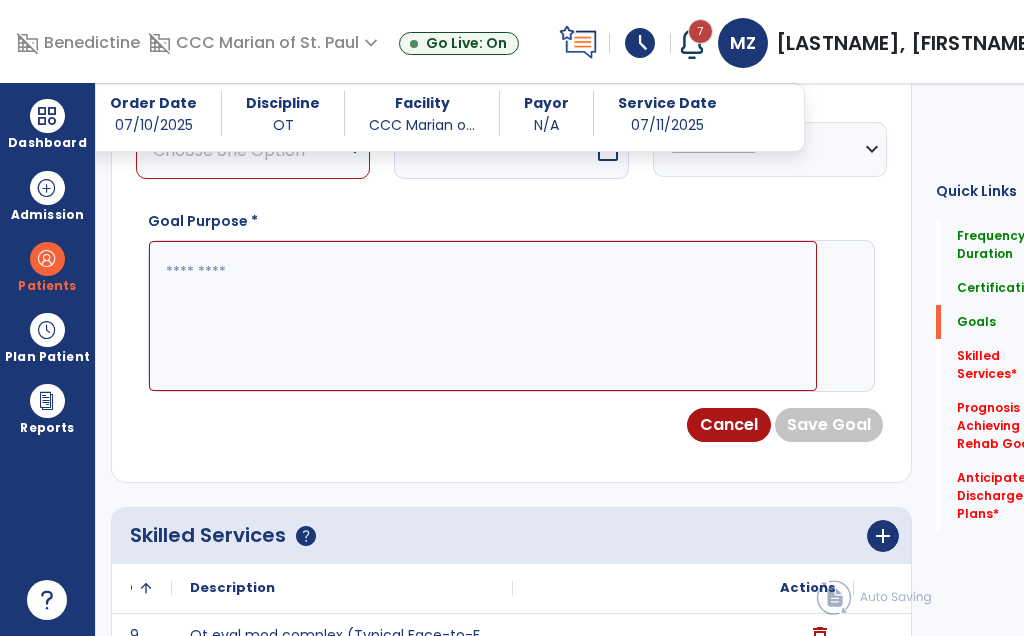 click on "Choose one Option" at bounding box center (248, 150) 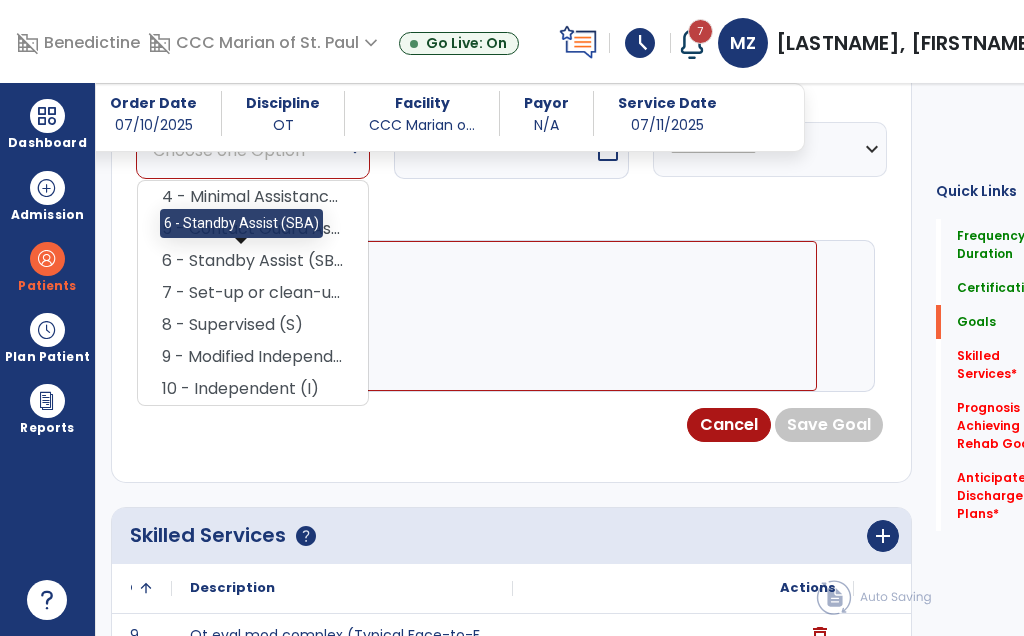 click on "6 - Standby Assist (SBA)" at bounding box center (253, 261) 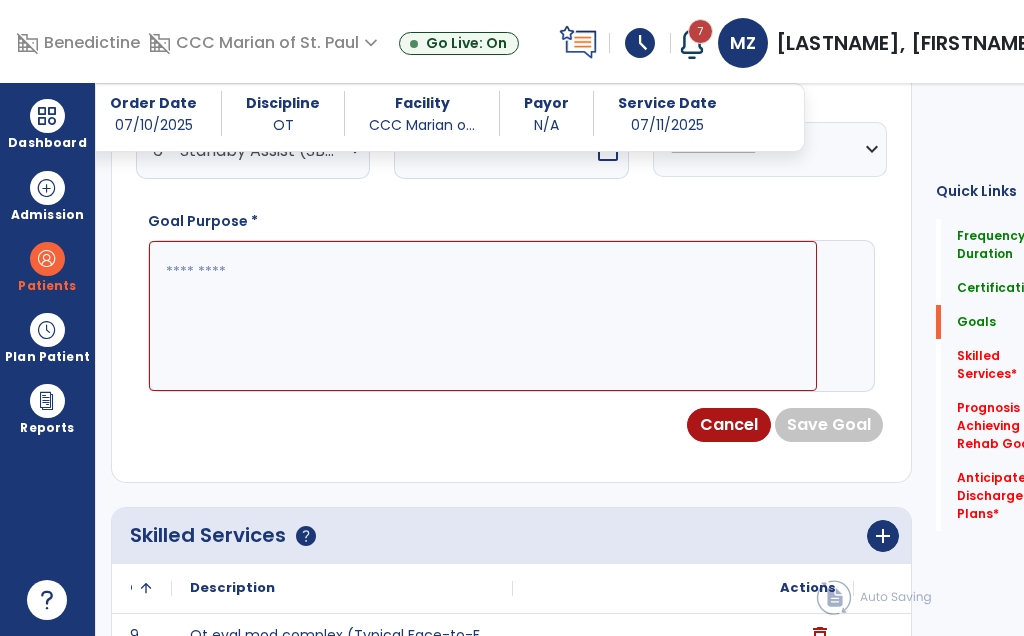 click at bounding box center [493, 150] 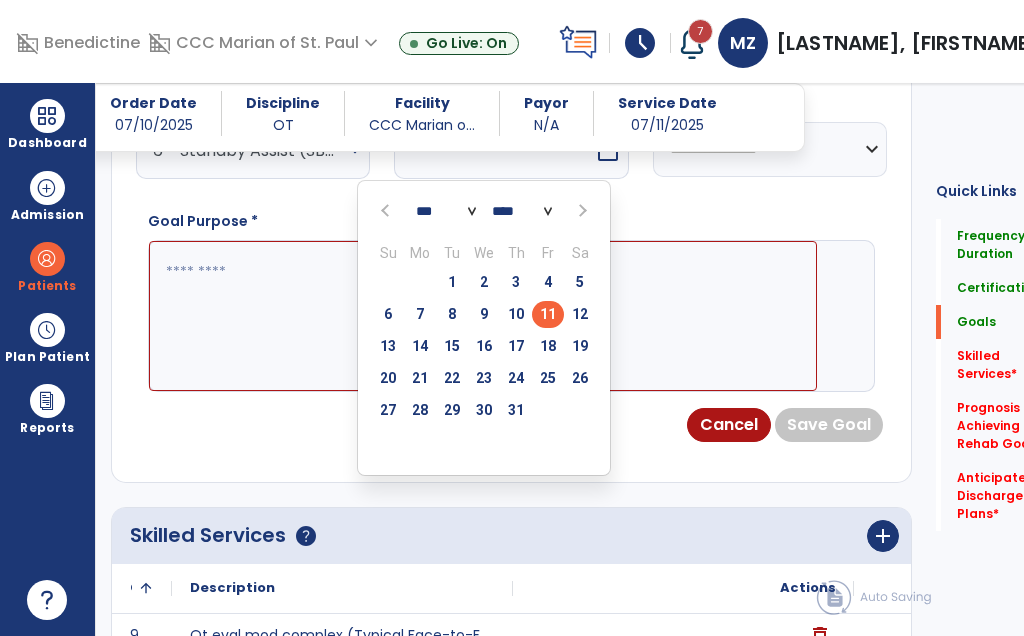 click on "25" at bounding box center (548, 378) 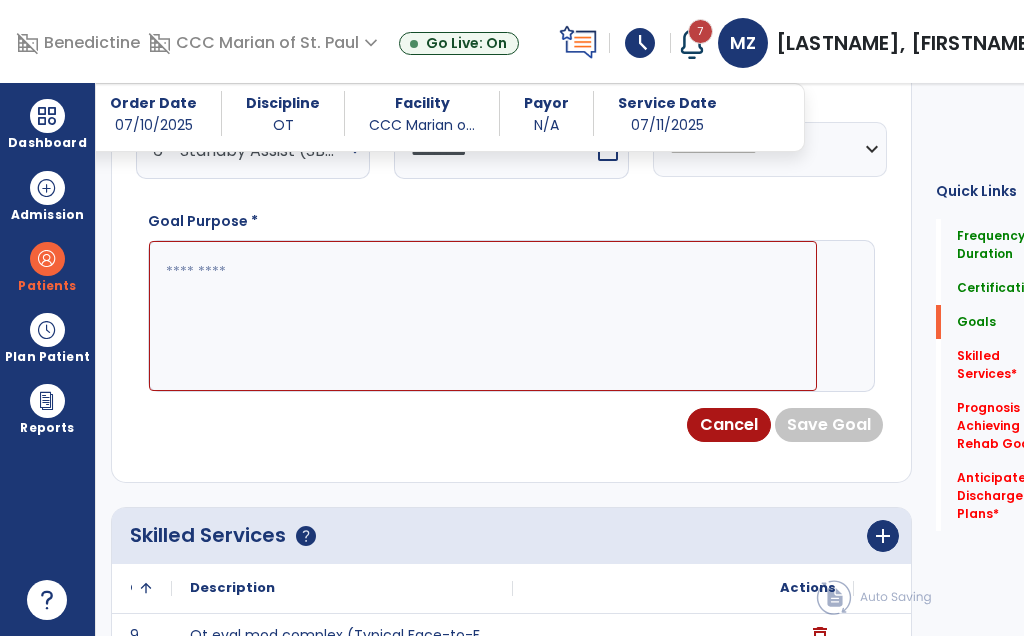 click at bounding box center [483, 316] 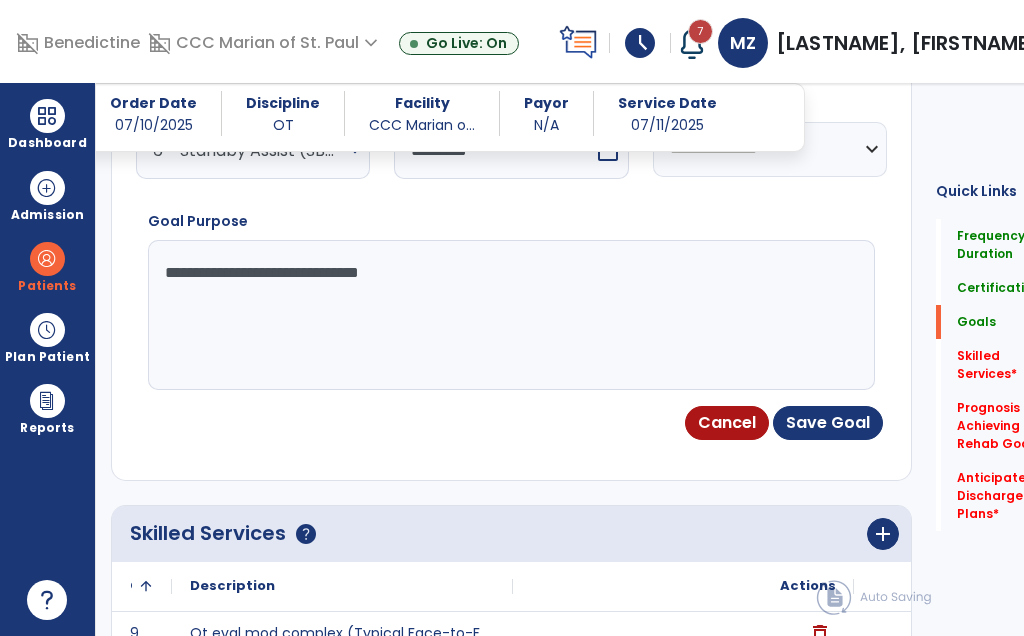 type on "**********" 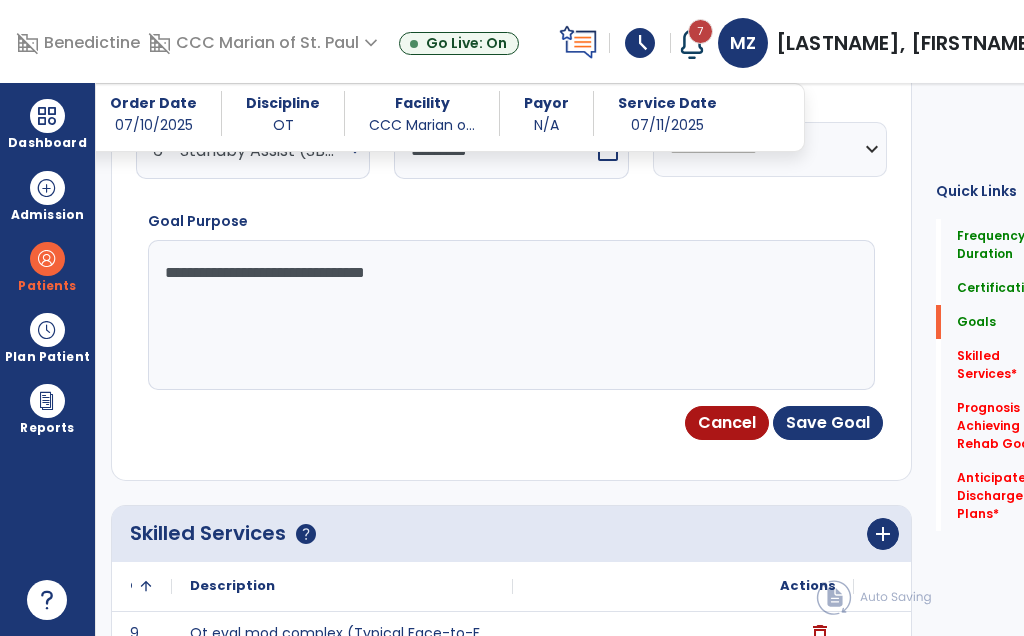 click on "Save Goal" at bounding box center (828, 423) 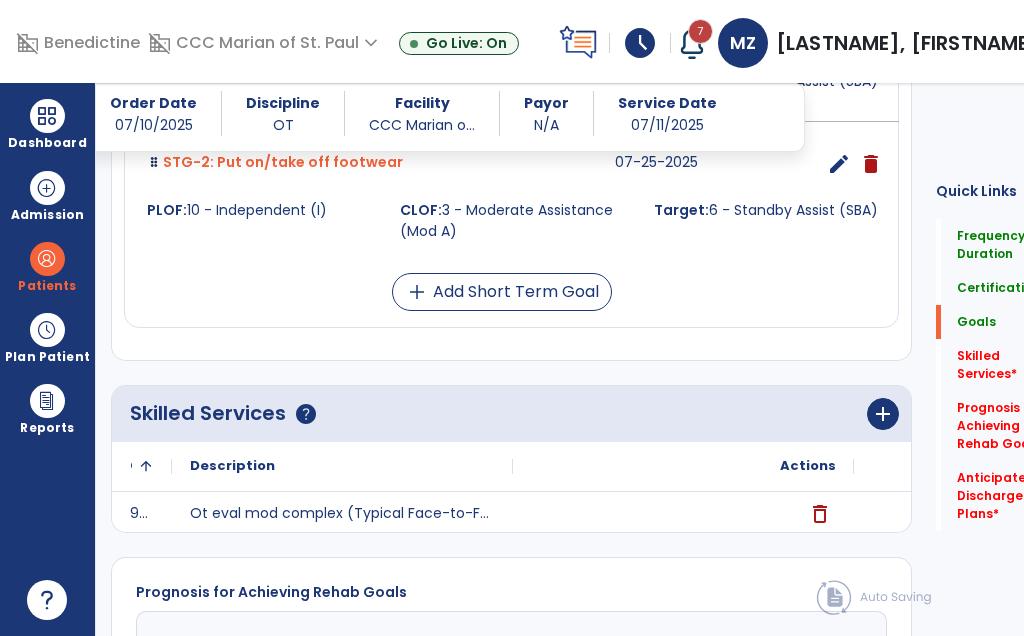 click on "add  Add Short Term Goal" at bounding box center (502, 292) 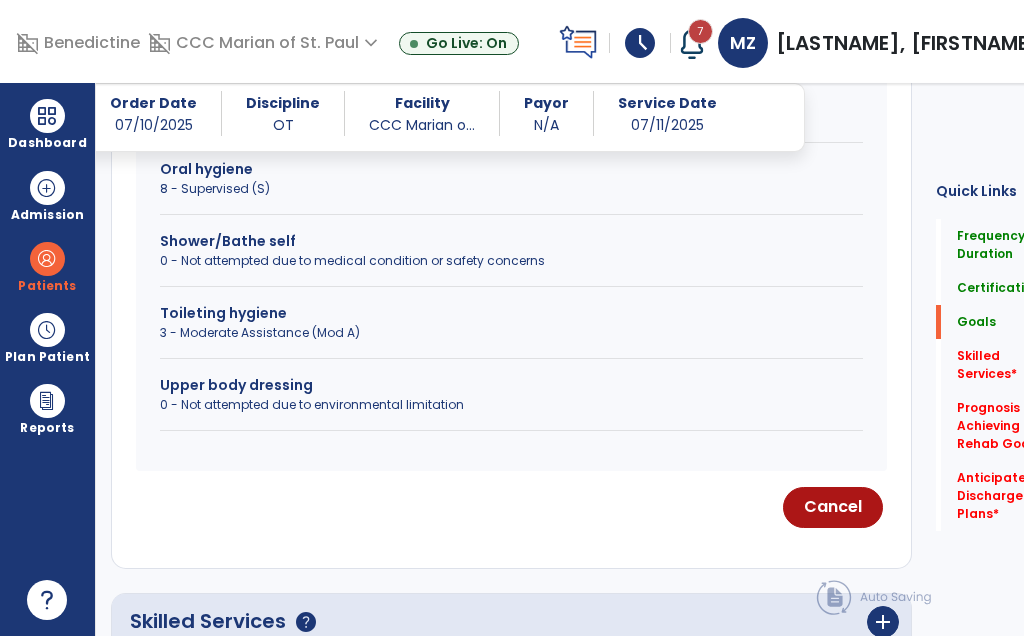 scroll, scrollTop: 854, scrollLeft: 0, axis: vertical 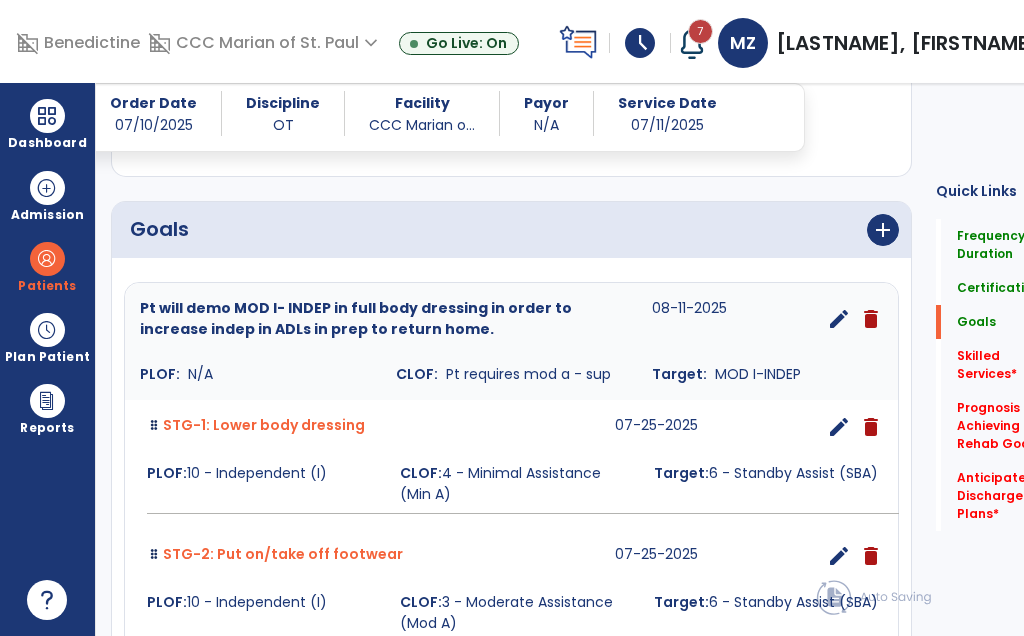 click on "add" at bounding box center (883, 230) 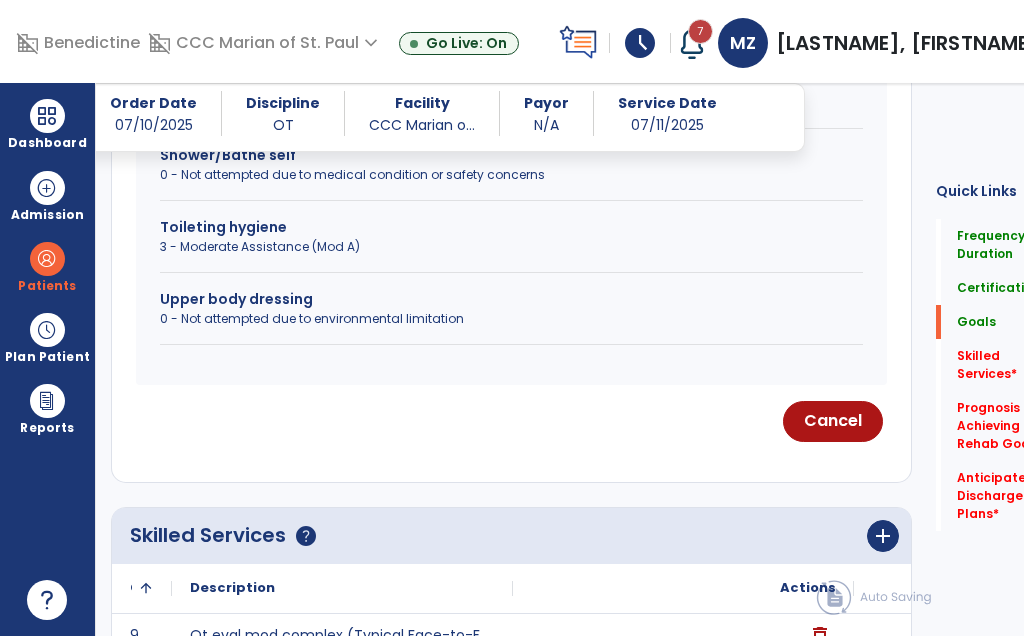 scroll, scrollTop: 940, scrollLeft: 0, axis: vertical 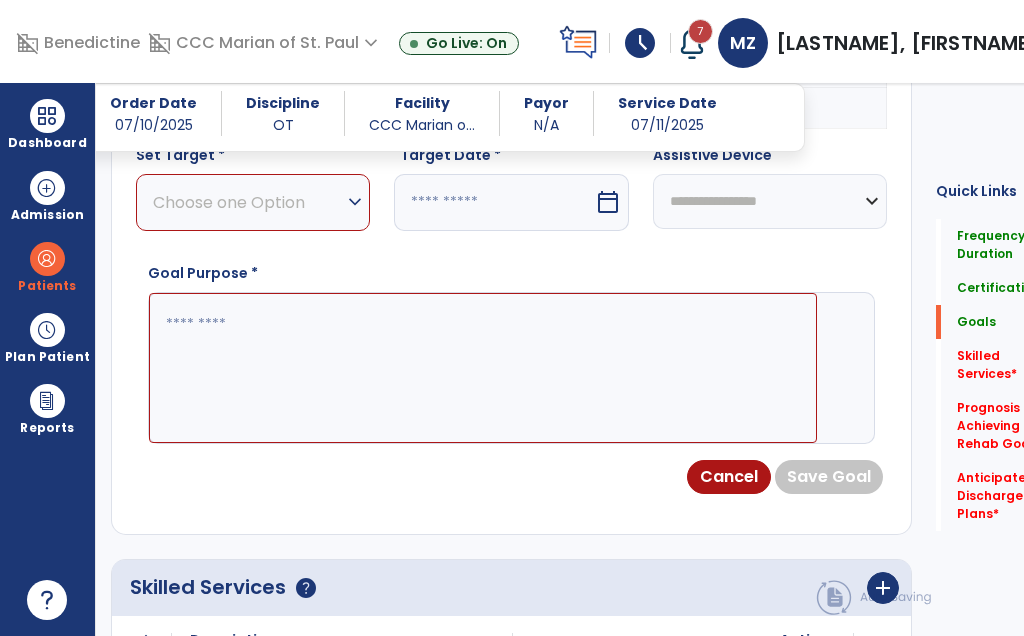 click on "Choose one Option" at bounding box center [248, 202] 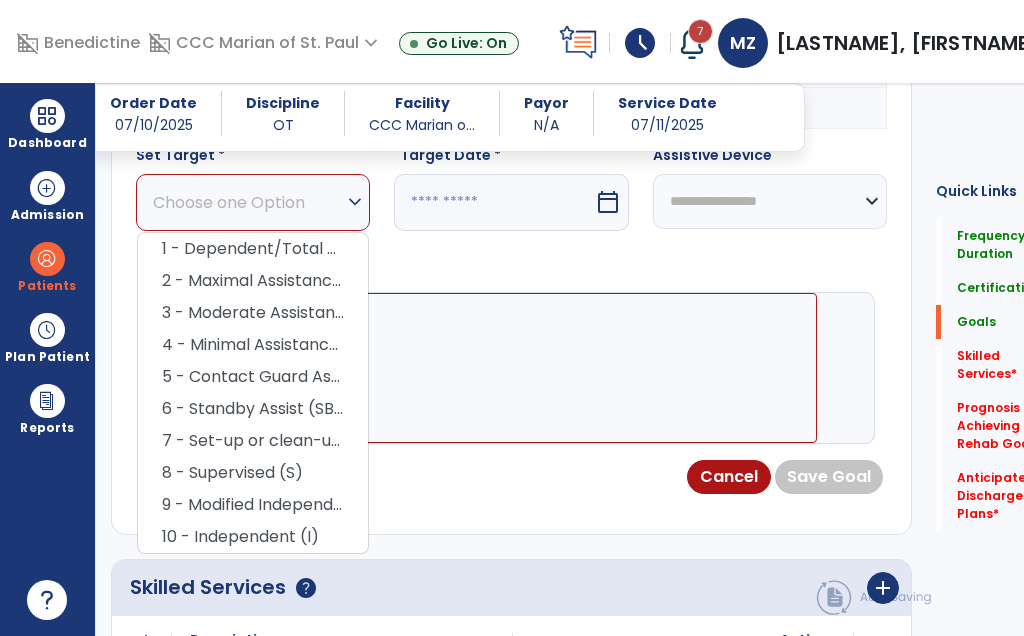 click on "6 - Standby Assist (SBA)" at bounding box center (253, 409) 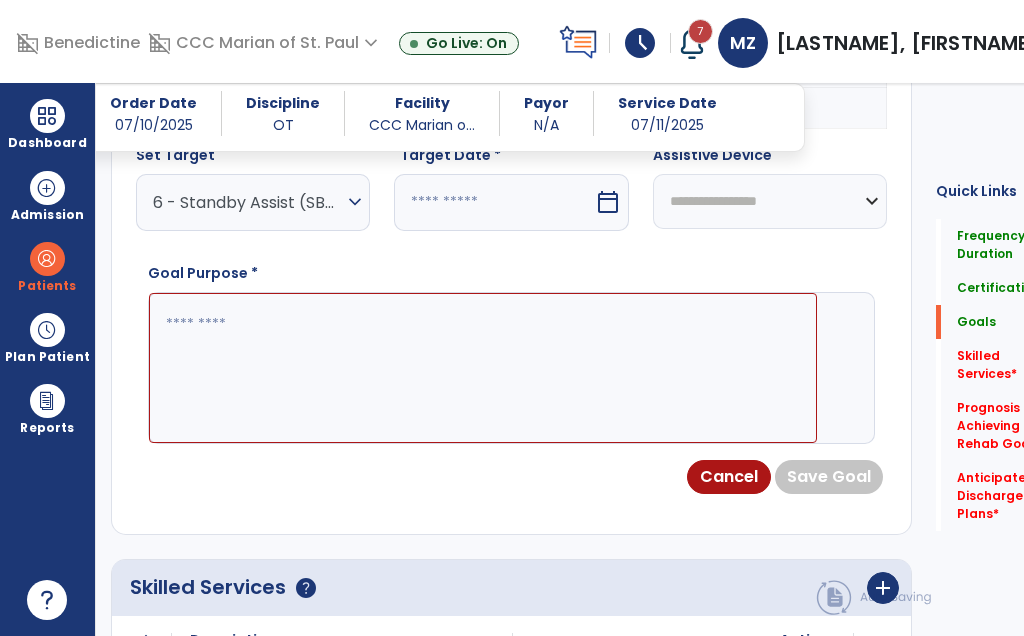 click on "6 - Standby Assist (SBA)" at bounding box center [248, 202] 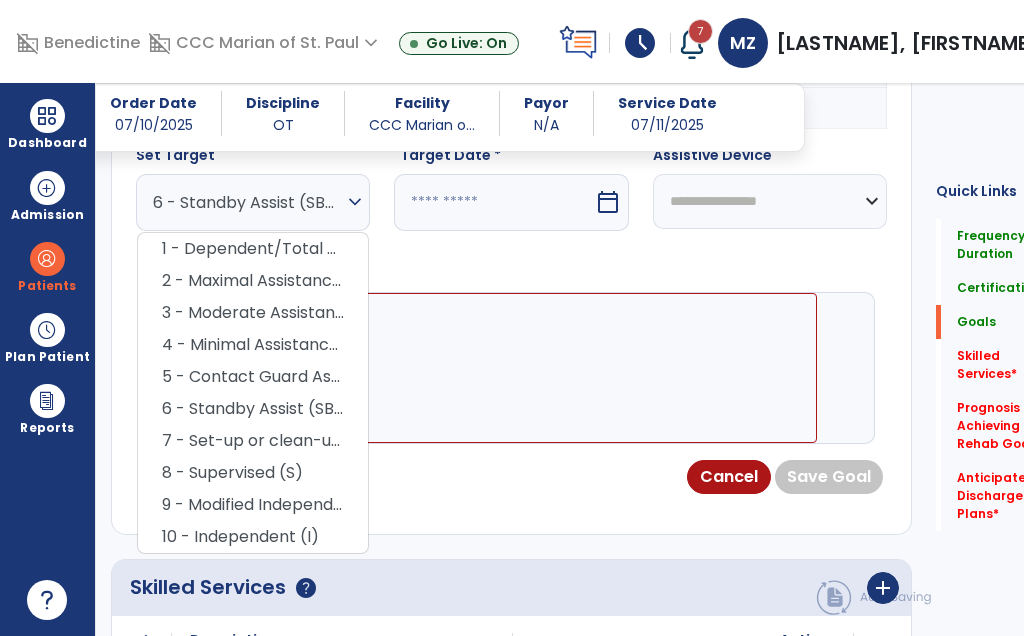 click on "8 - Supervised (S)" at bounding box center [253, 473] 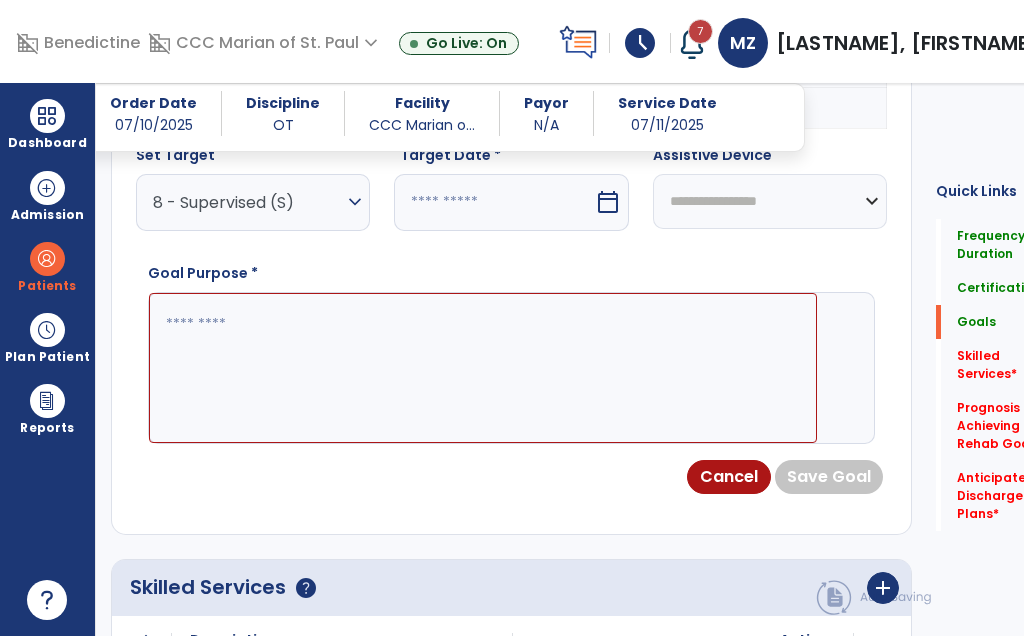 click at bounding box center (493, 202) 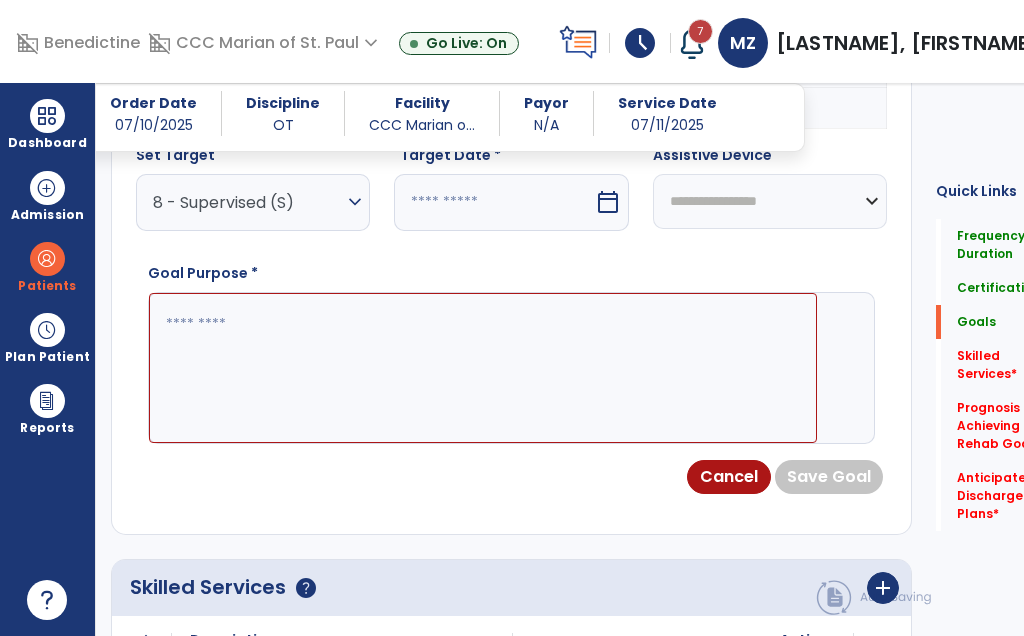 select on "*" 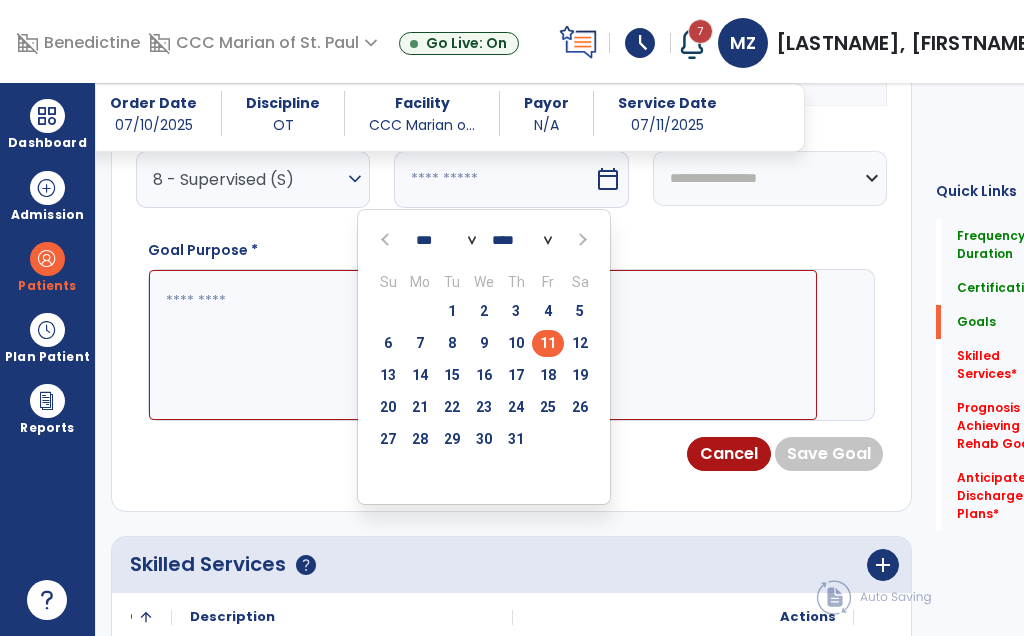 click on "25" at bounding box center [548, 407] 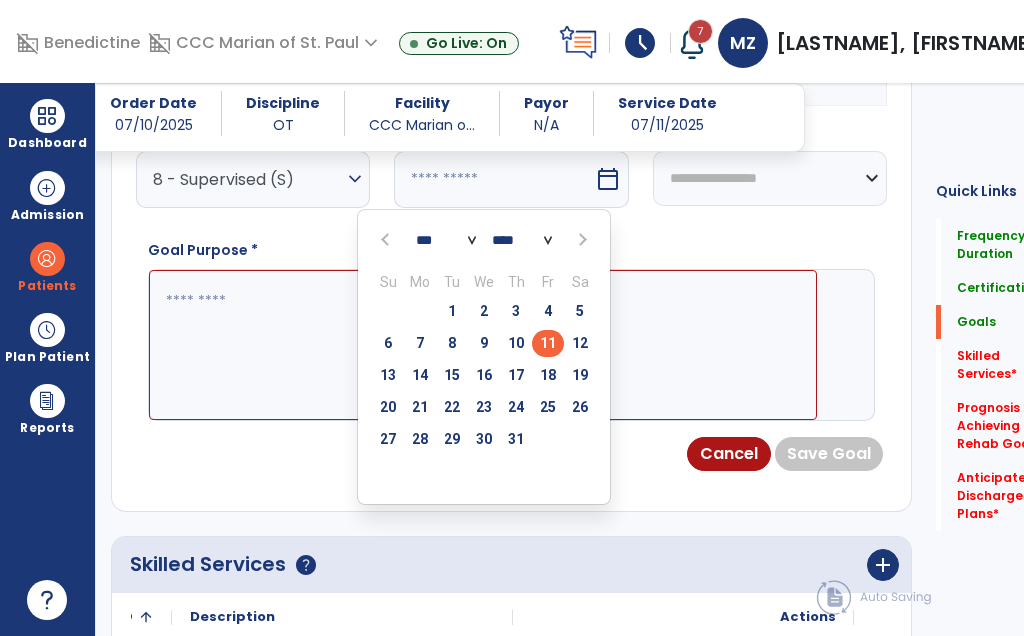 type on "*********" 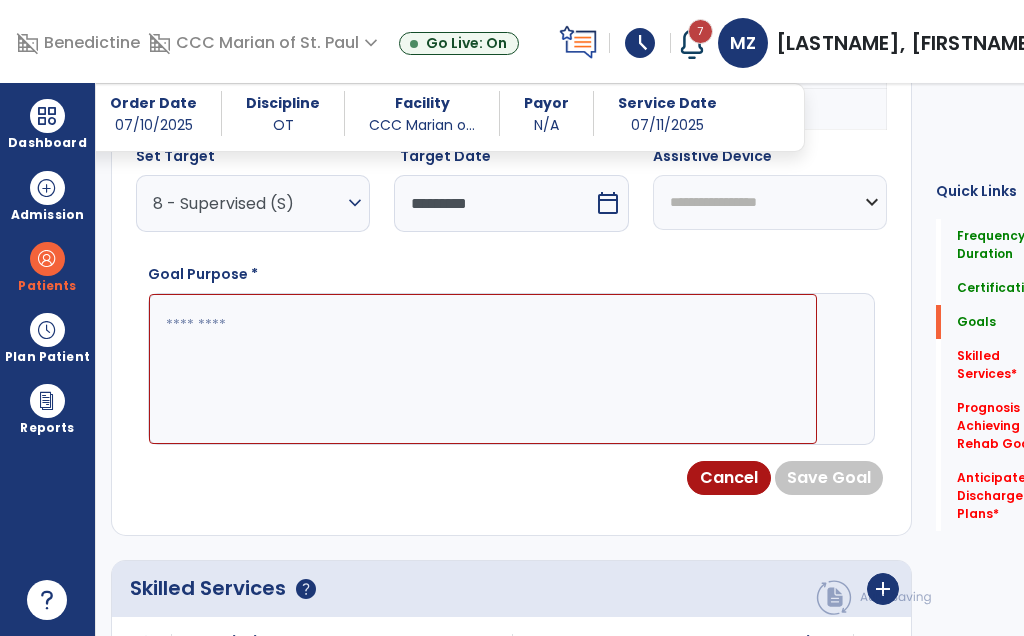 scroll, scrollTop: 770, scrollLeft: 0, axis: vertical 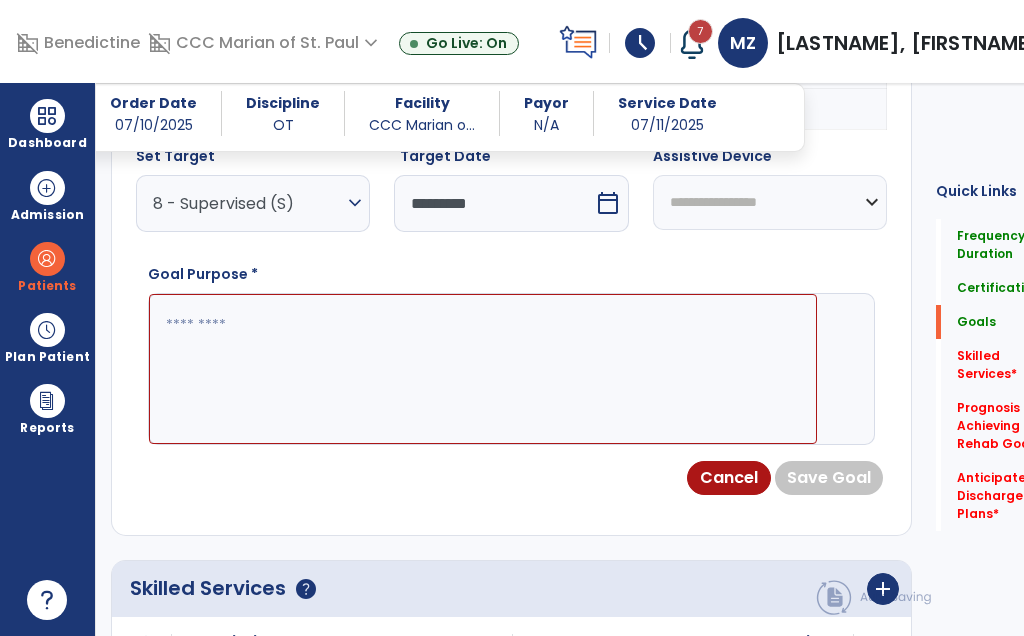 click at bounding box center [483, 369] 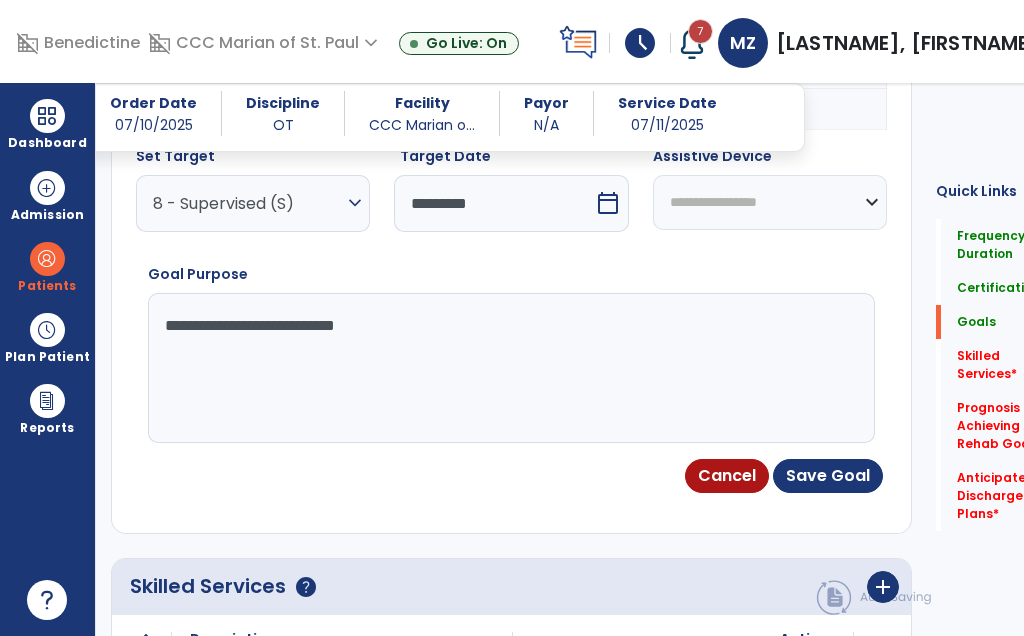 type on "**********" 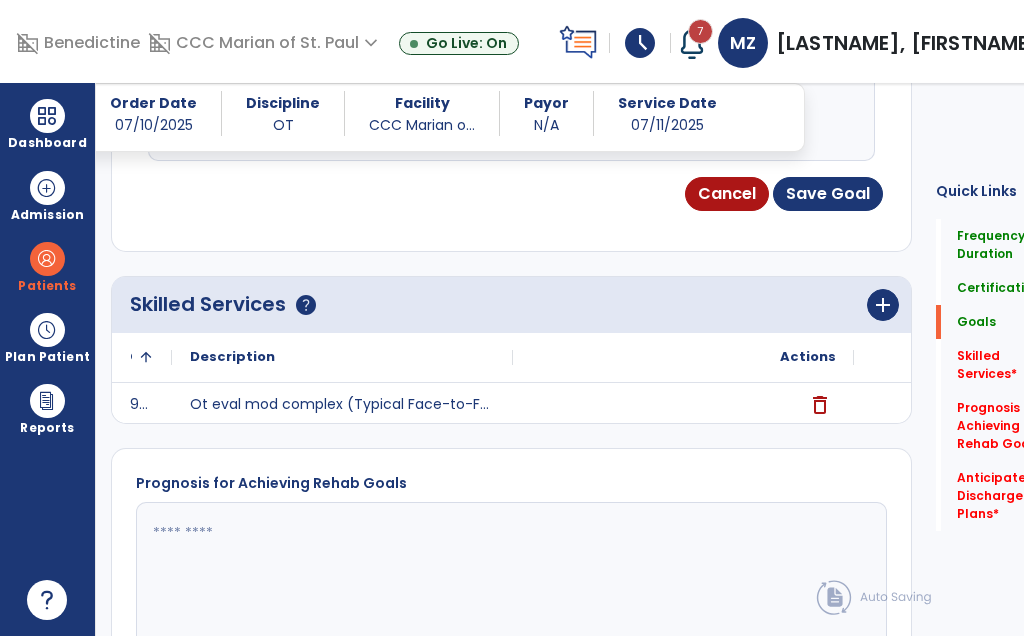 scroll, scrollTop: 1052, scrollLeft: 0, axis: vertical 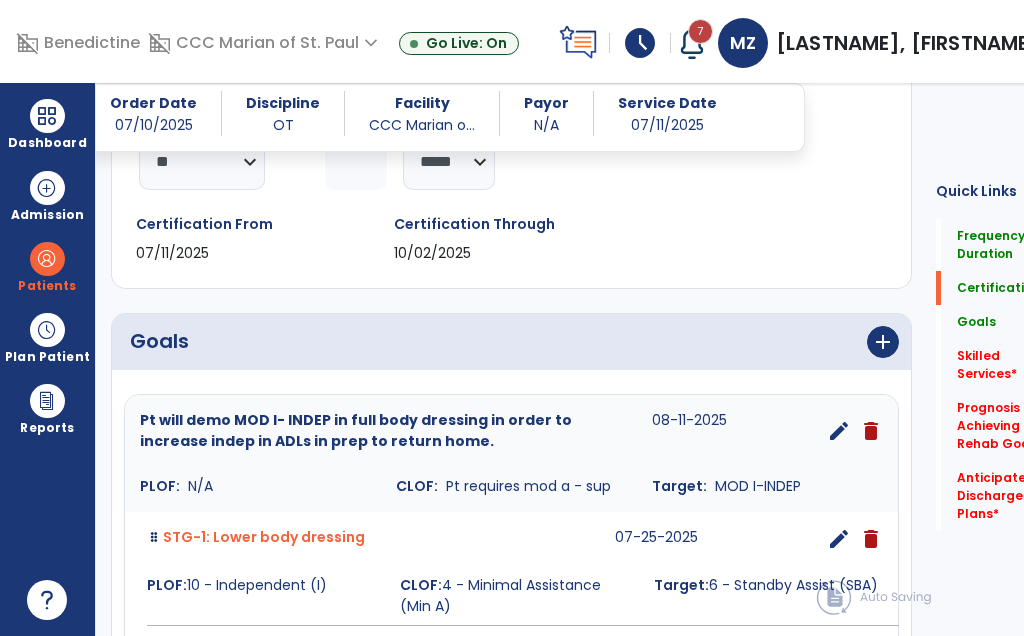 click on "add" at bounding box center (883, 342) 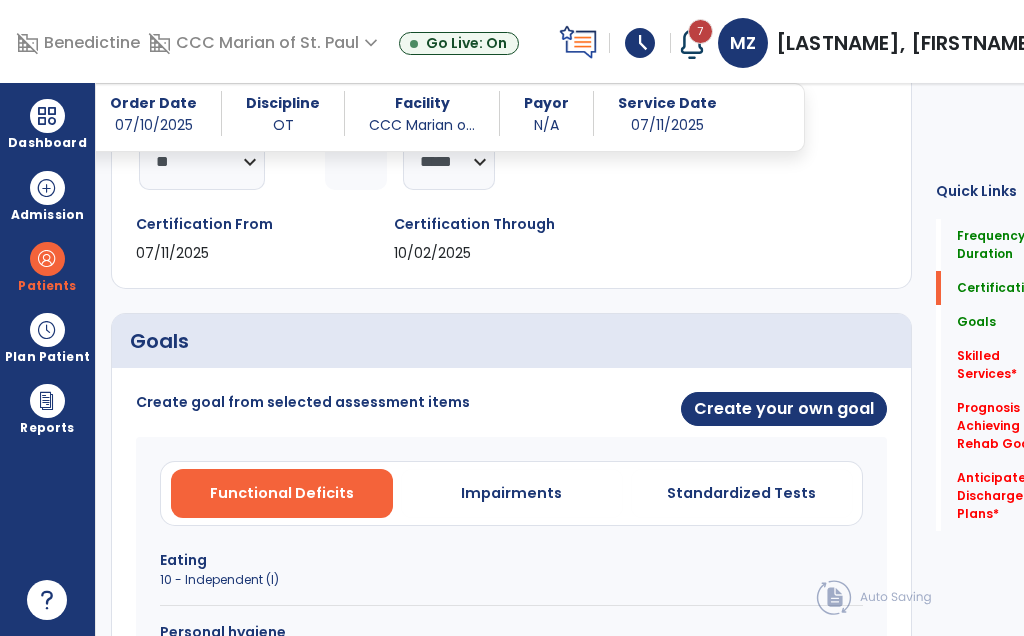click on "Create your own goal" at bounding box center [784, 409] 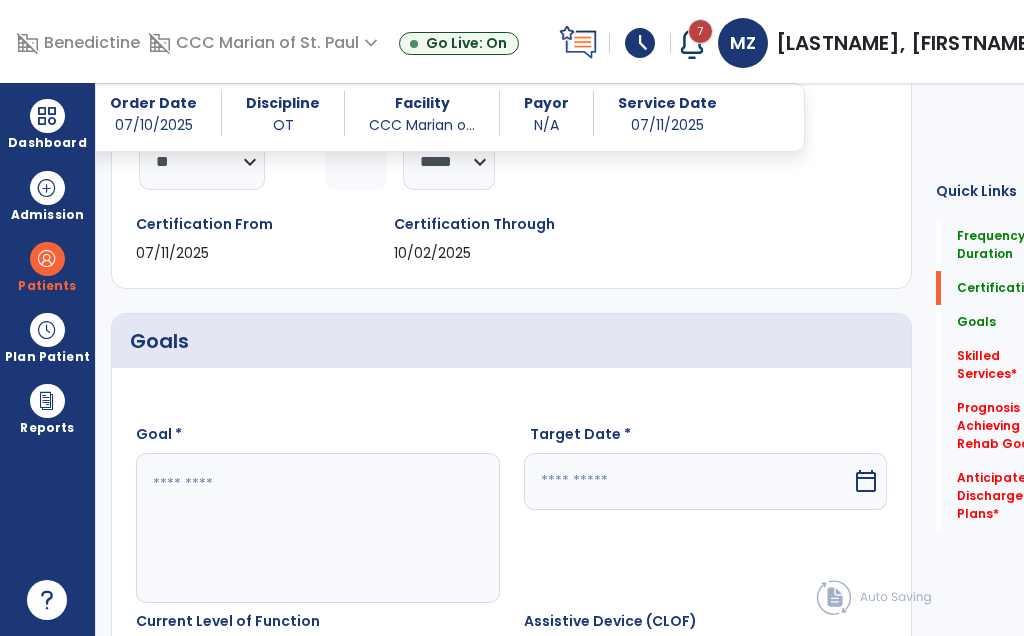 click at bounding box center [303, 528] 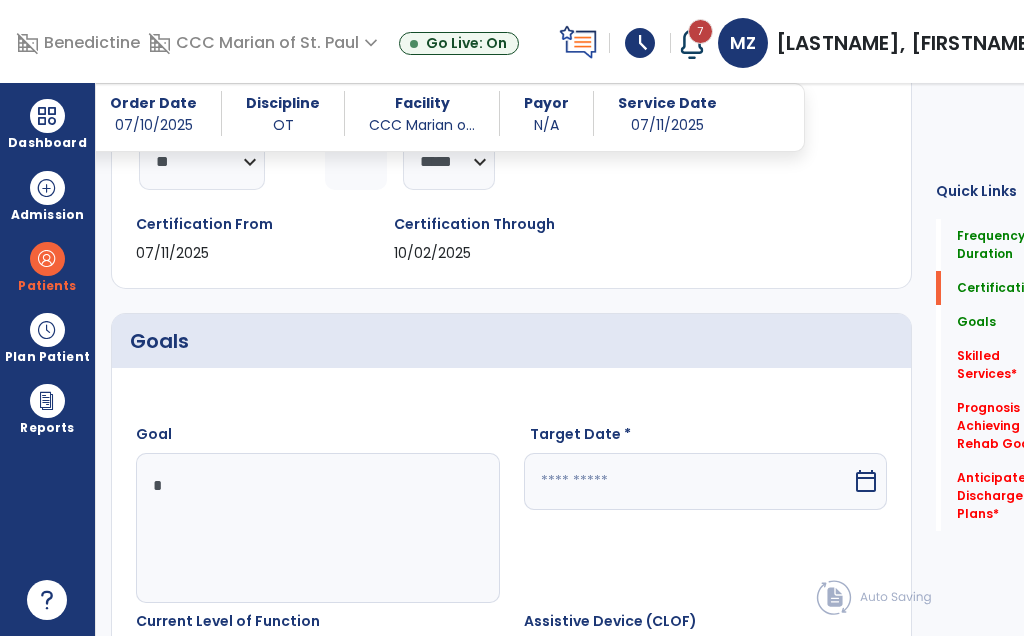 scroll, scrollTop: 220, scrollLeft: 0, axis: vertical 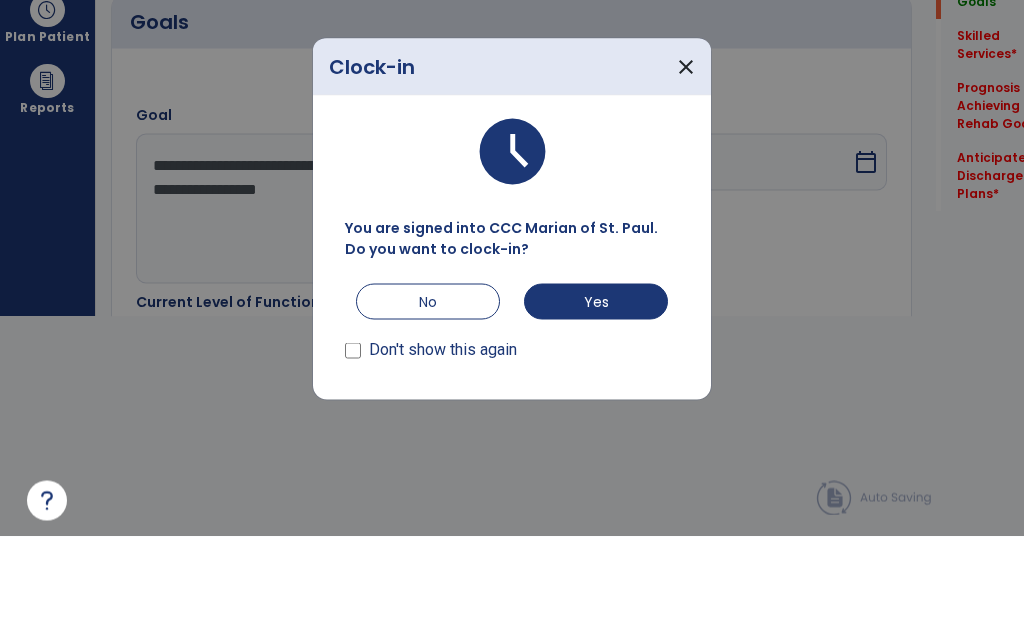 click on "close" at bounding box center [686, 166] 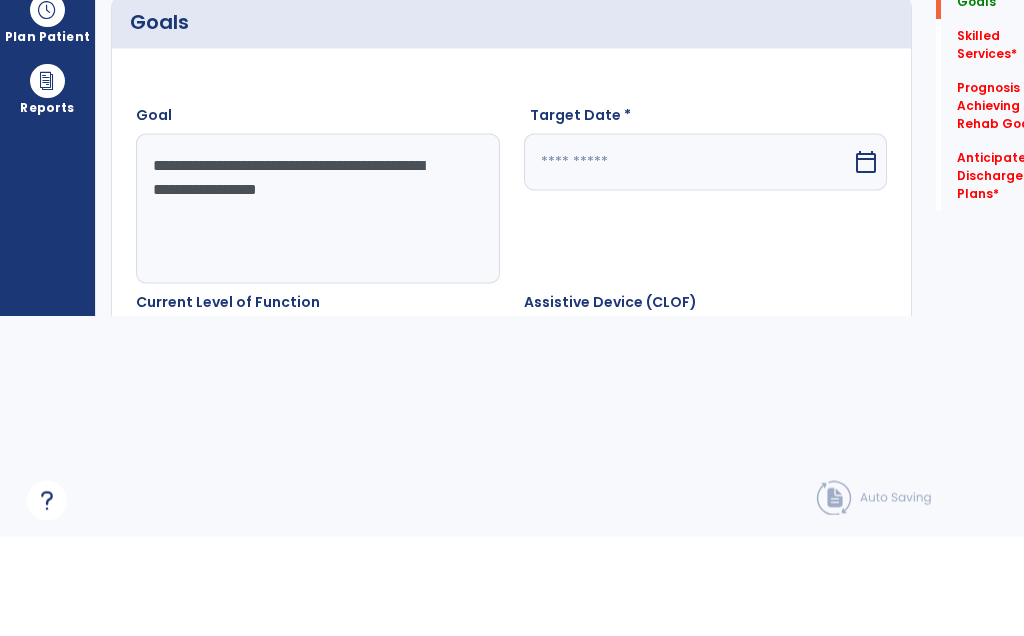 click on "**********" at bounding box center [303, 308] 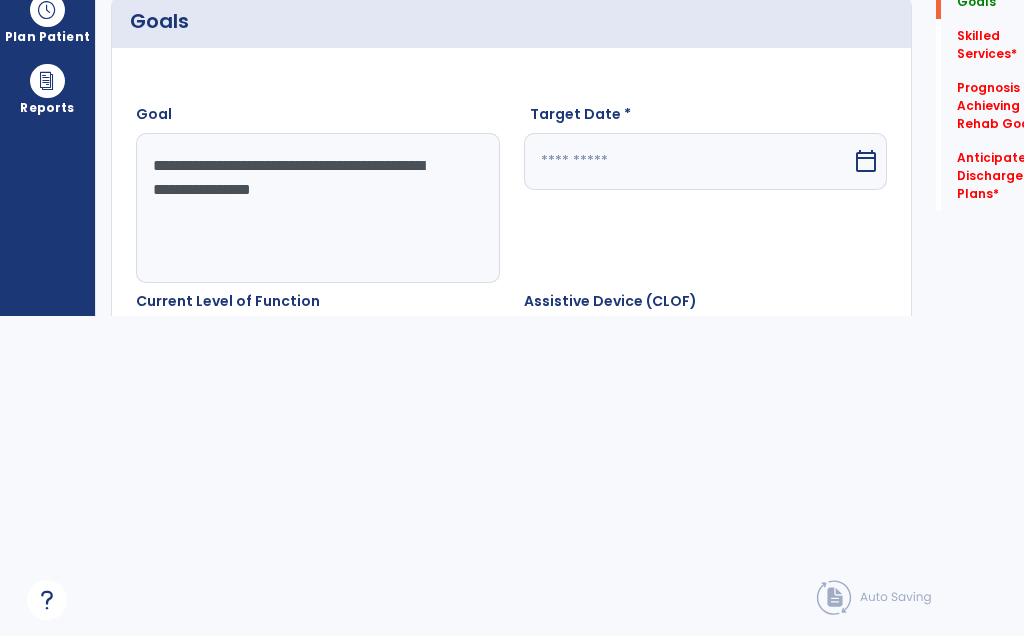 scroll, scrollTop: 319, scrollLeft: 0, axis: vertical 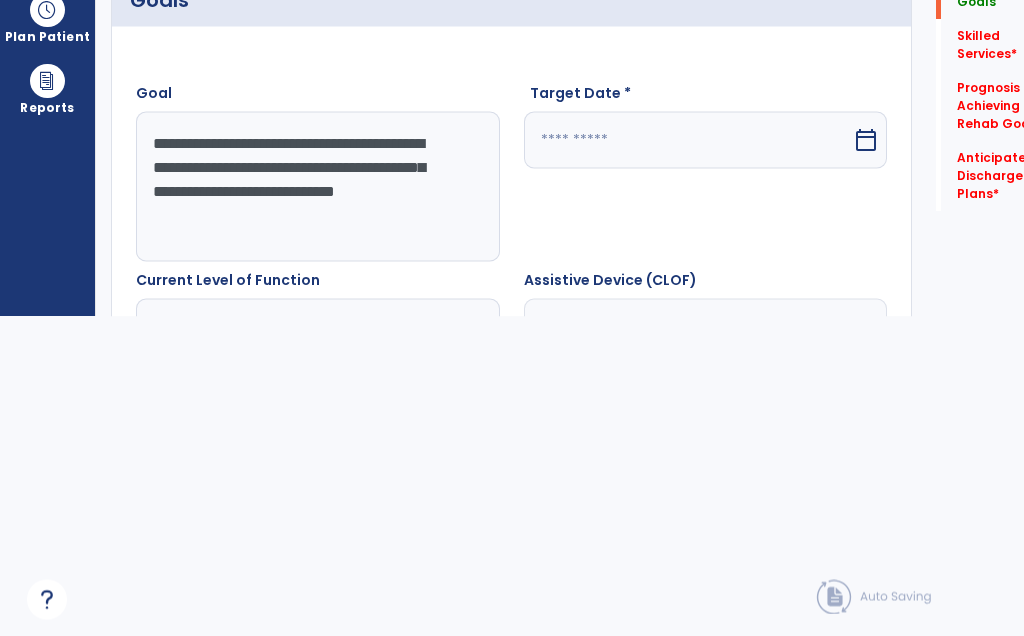 type on "**********" 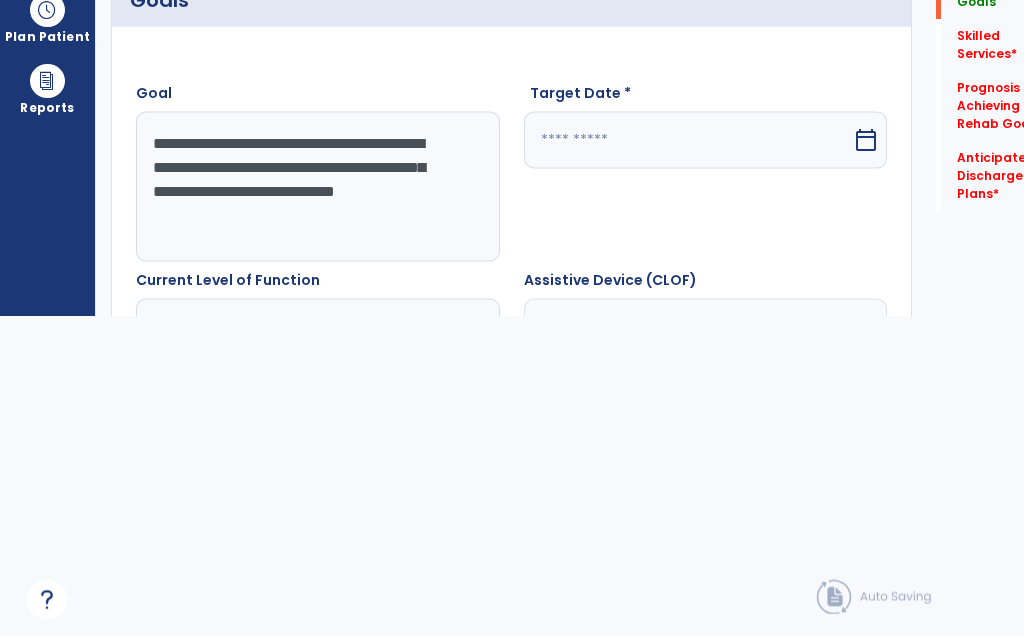click on "calendar_today" at bounding box center (868, 140) 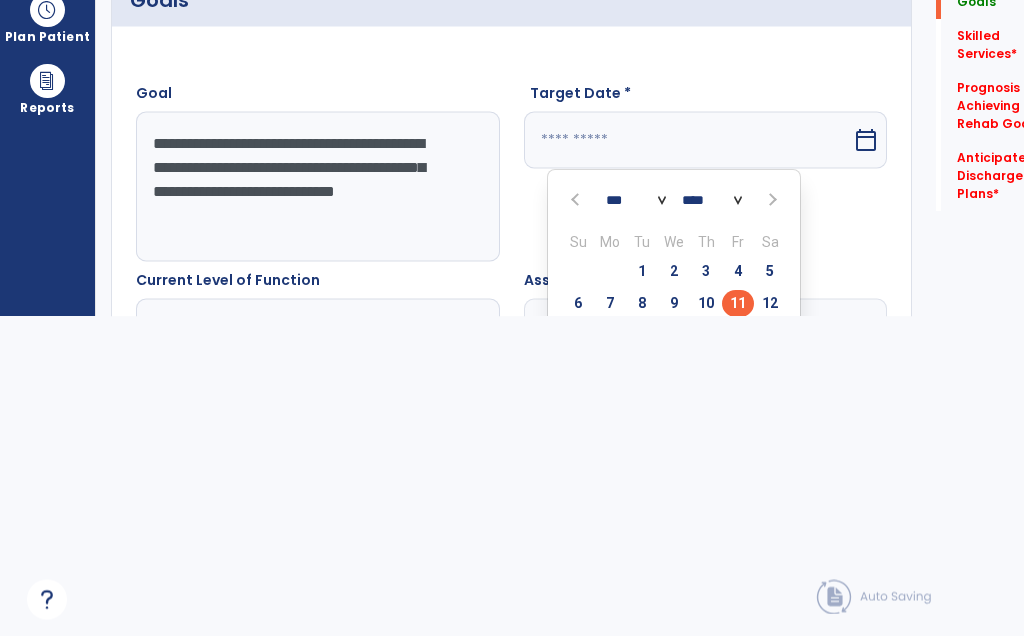 scroll, scrollTop: 696, scrollLeft: 0, axis: vertical 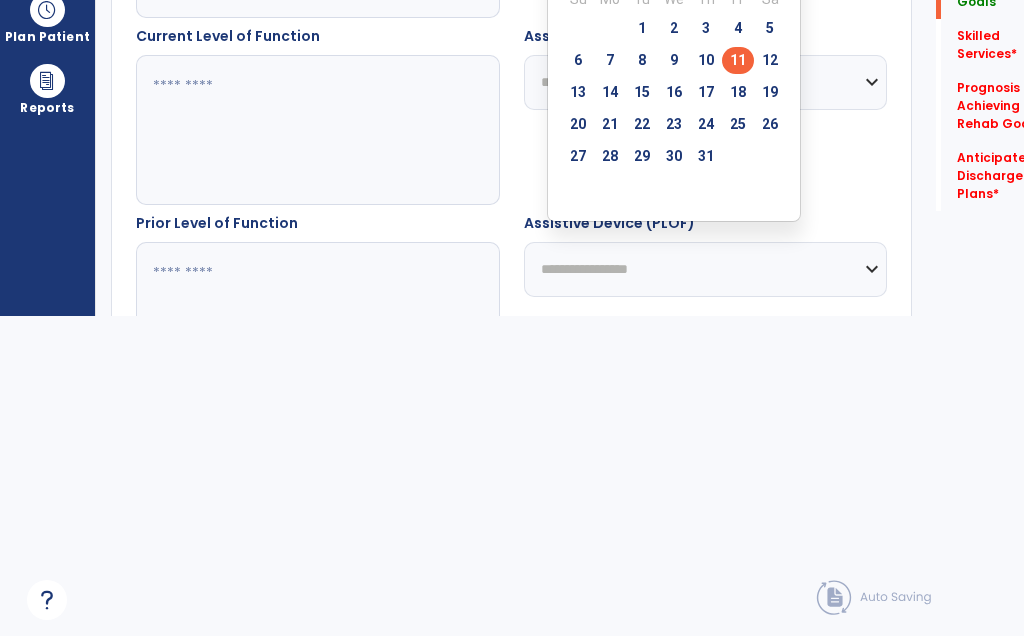 click at bounding box center [771, -43] 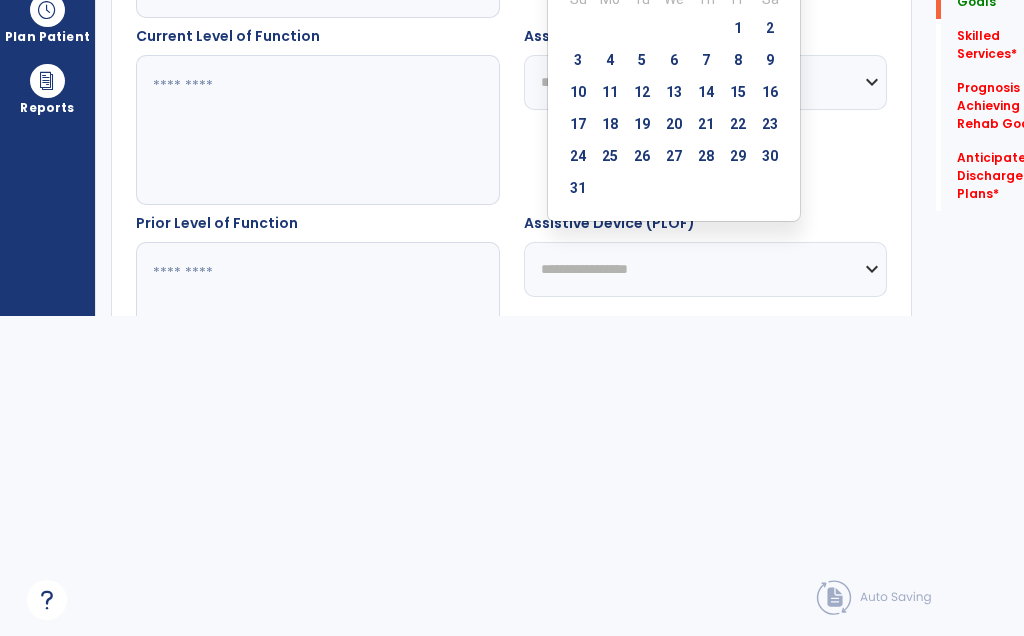 click on "11" at bounding box center [610, 92] 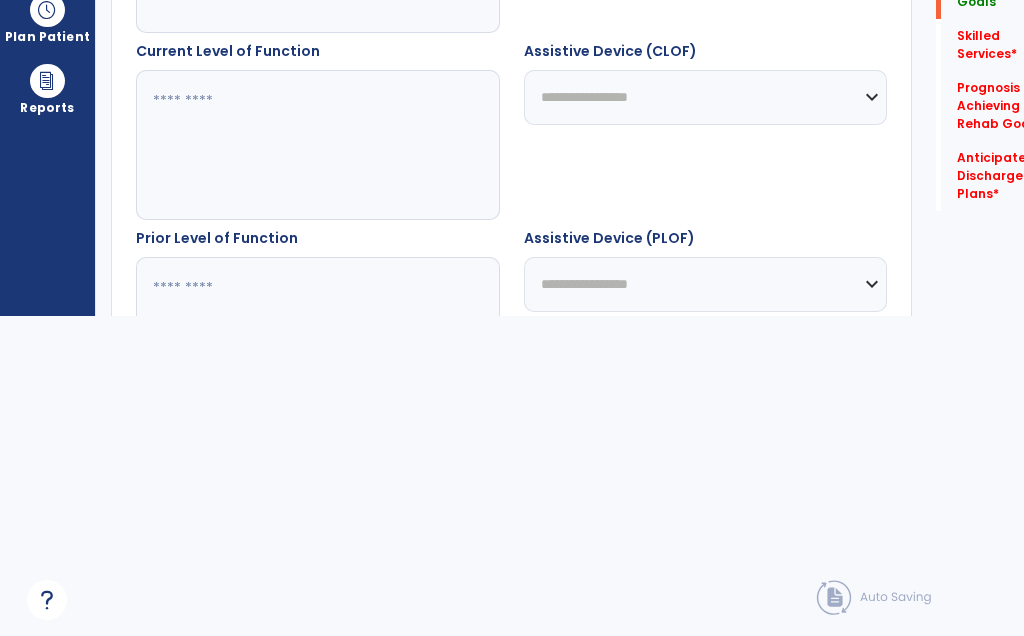 scroll, scrollTop: 569, scrollLeft: 0, axis: vertical 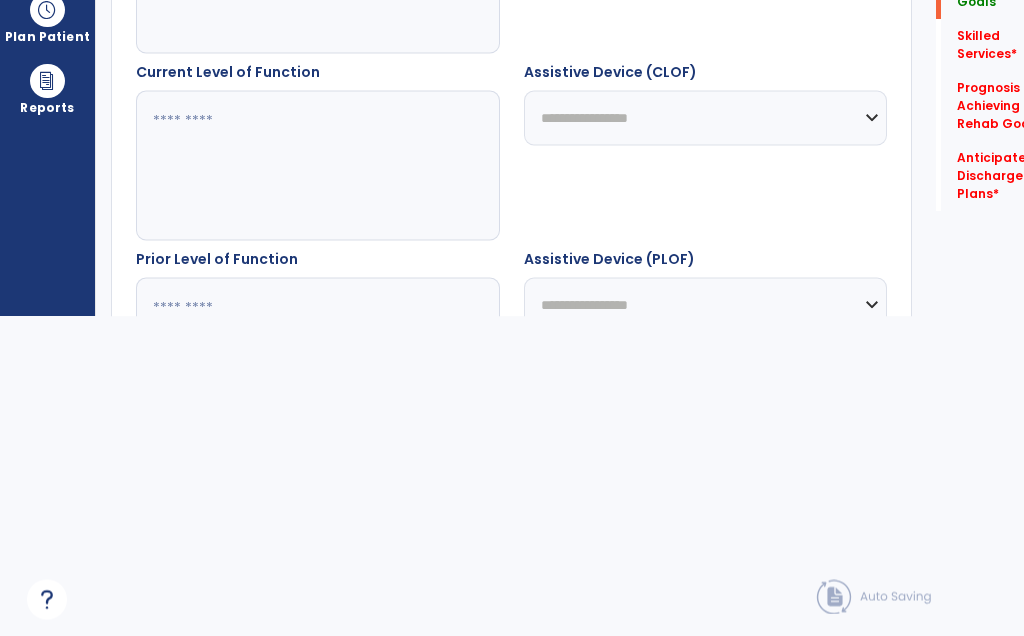 click on "**********" at bounding box center [303, -21] 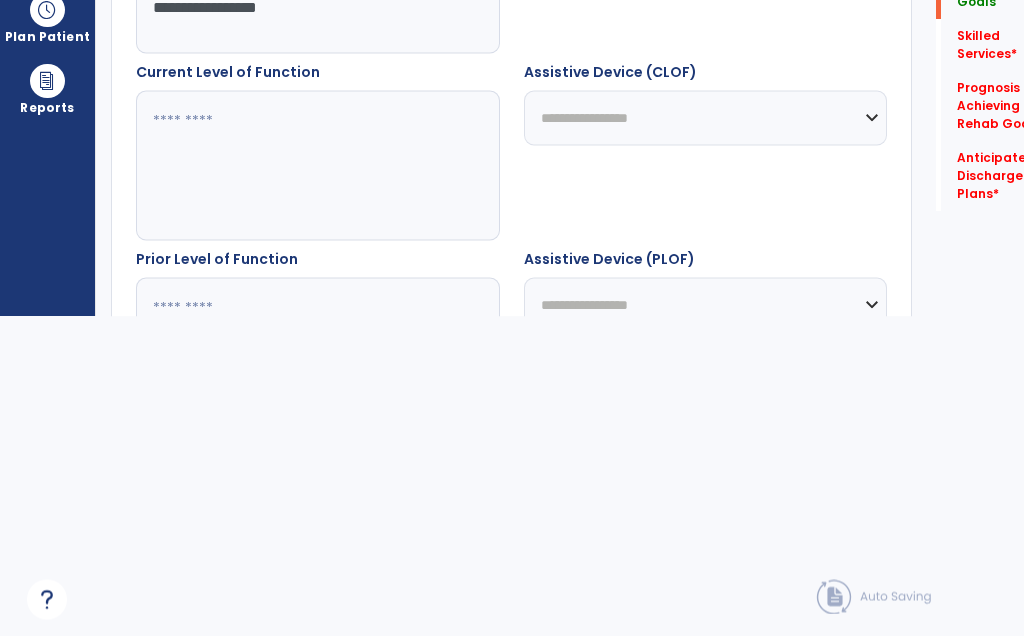 click on "**********" at bounding box center [303, -21] 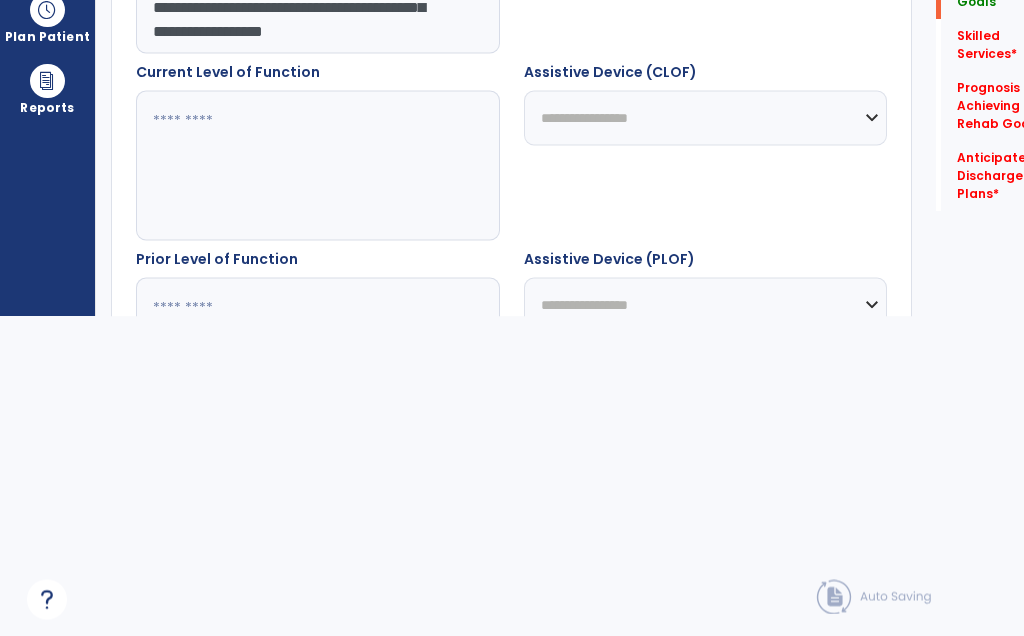 scroll, scrollTop: 30, scrollLeft: 0, axis: vertical 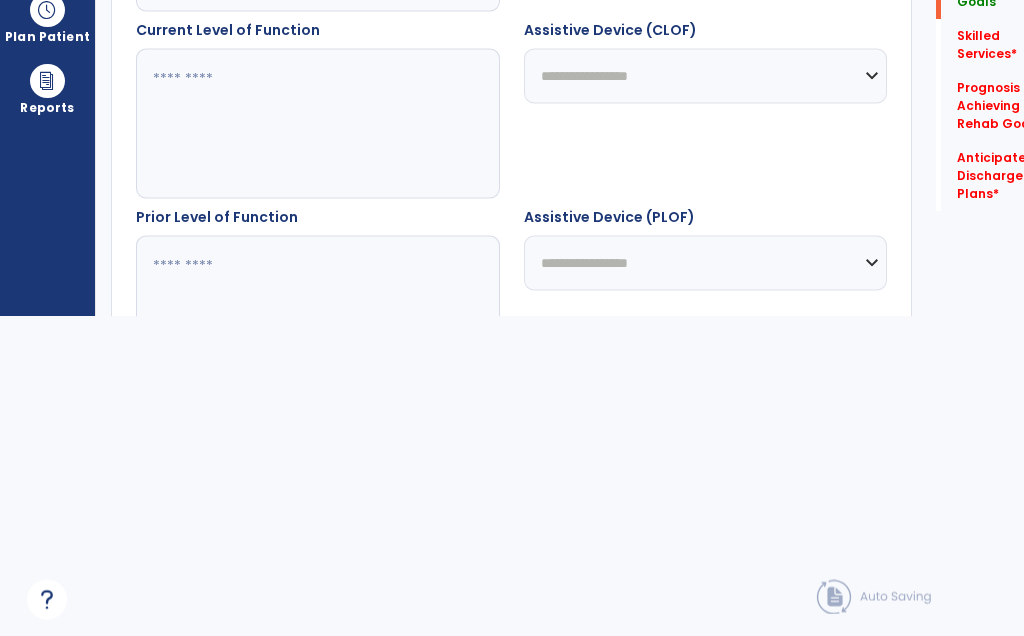 type on "**********" 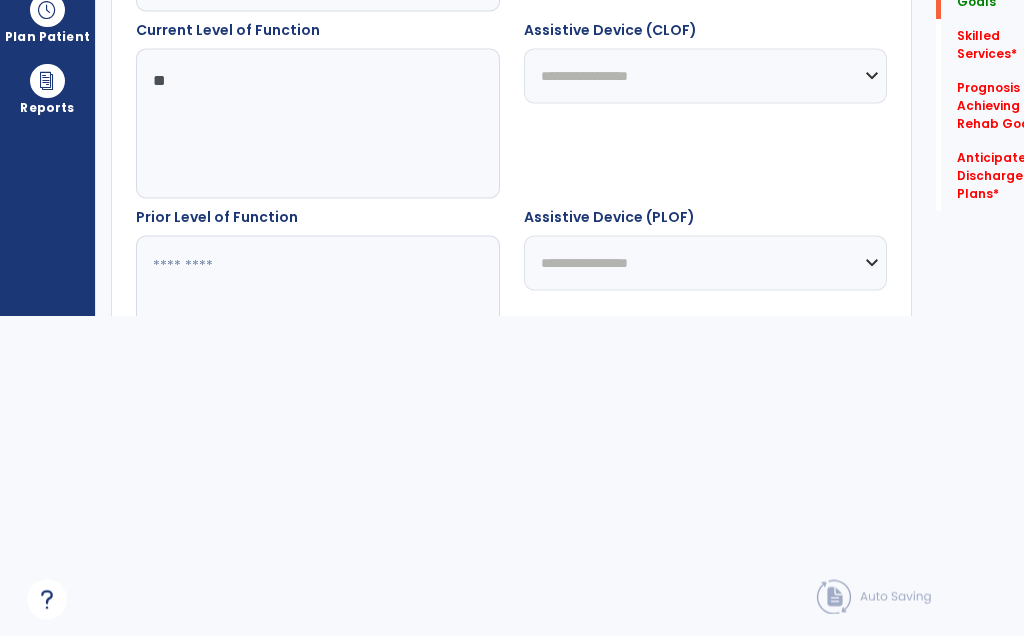 type on "*" 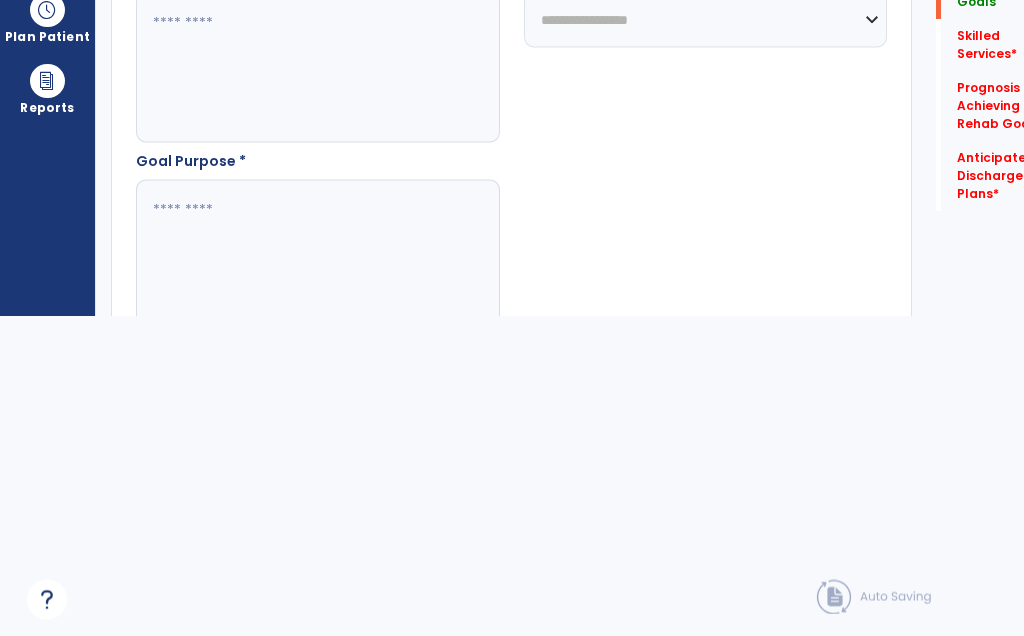 scroll, scrollTop: 1021, scrollLeft: 0, axis: vertical 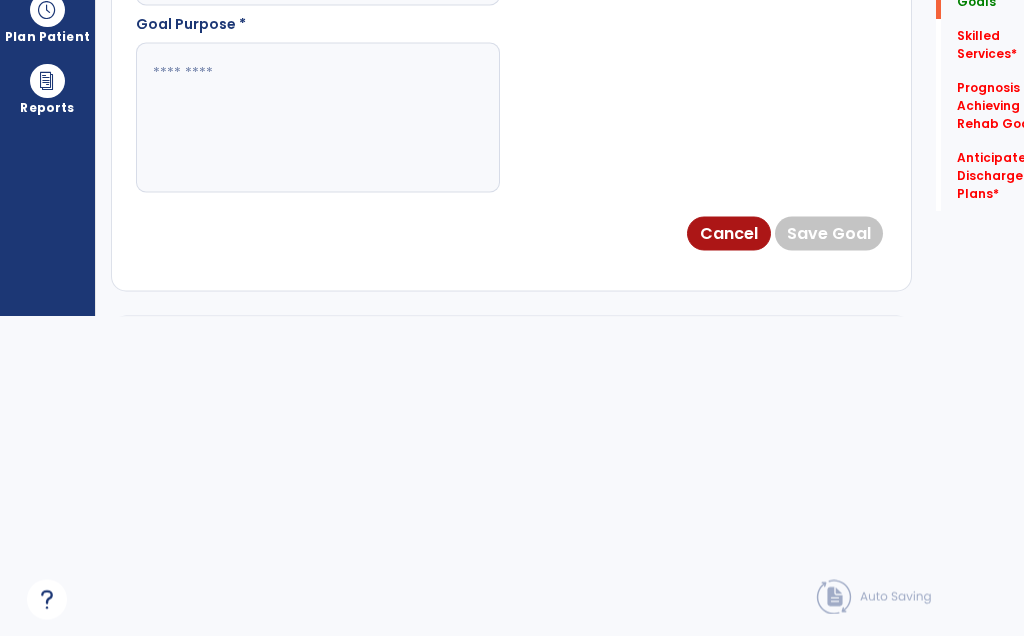 type on "*****" 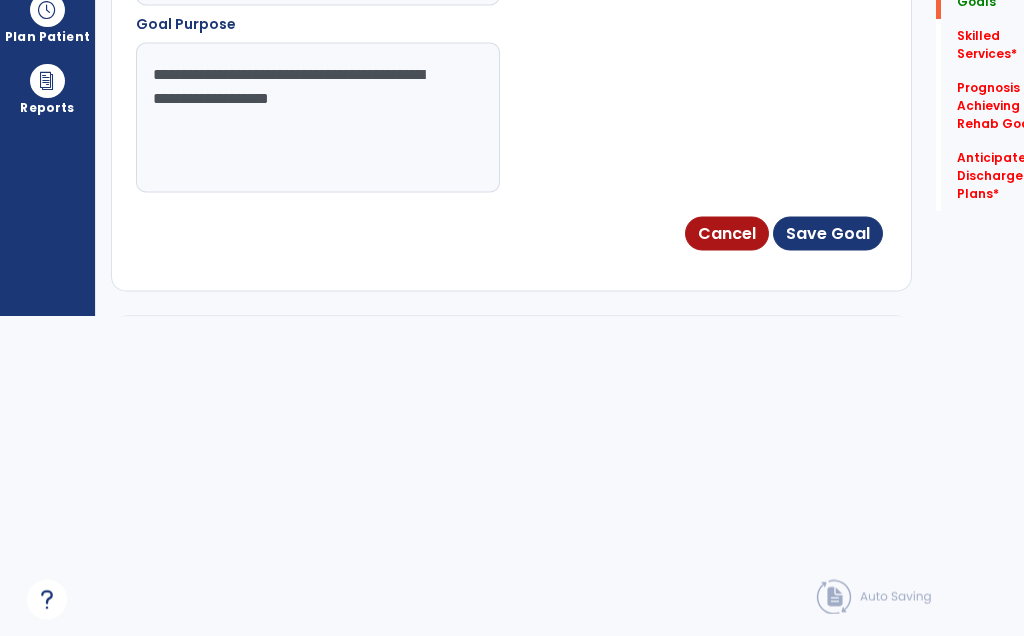 type on "**********" 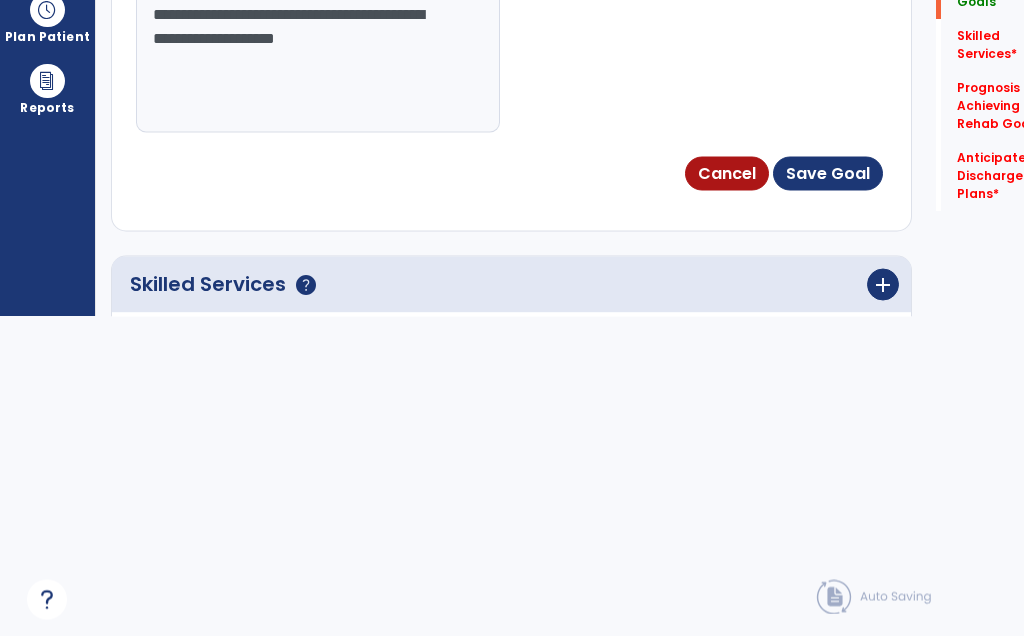 scroll, scrollTop: 1218, scrollLeft: 0, axis: vertical 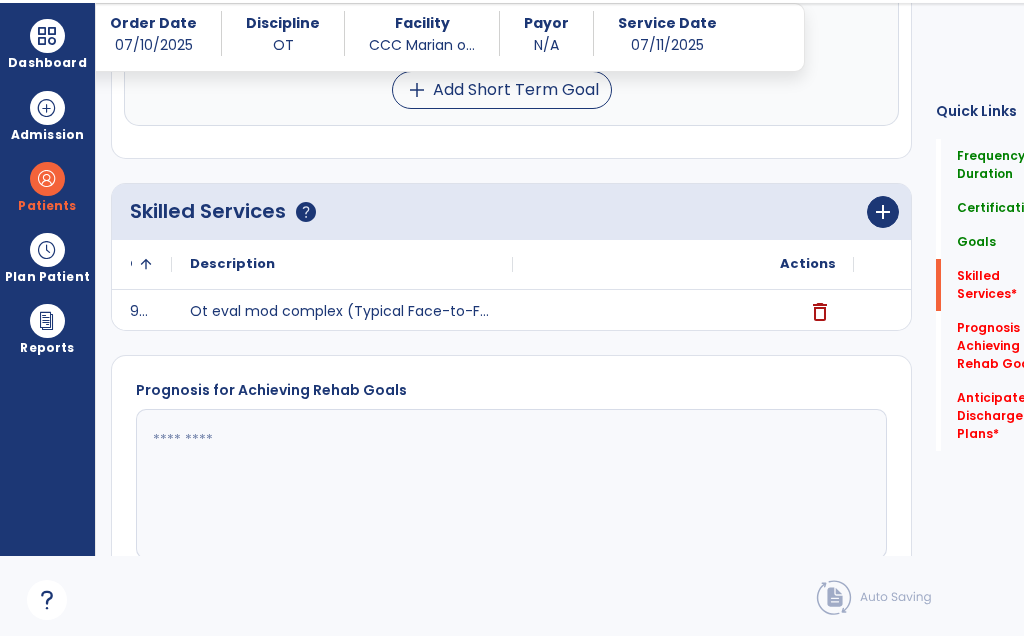 click on "add" 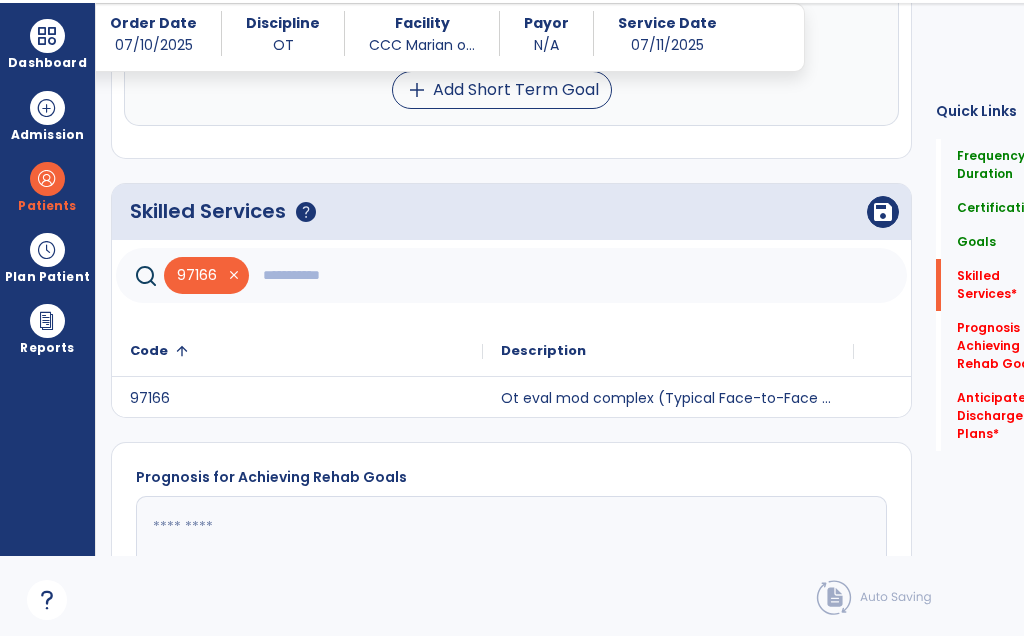 click 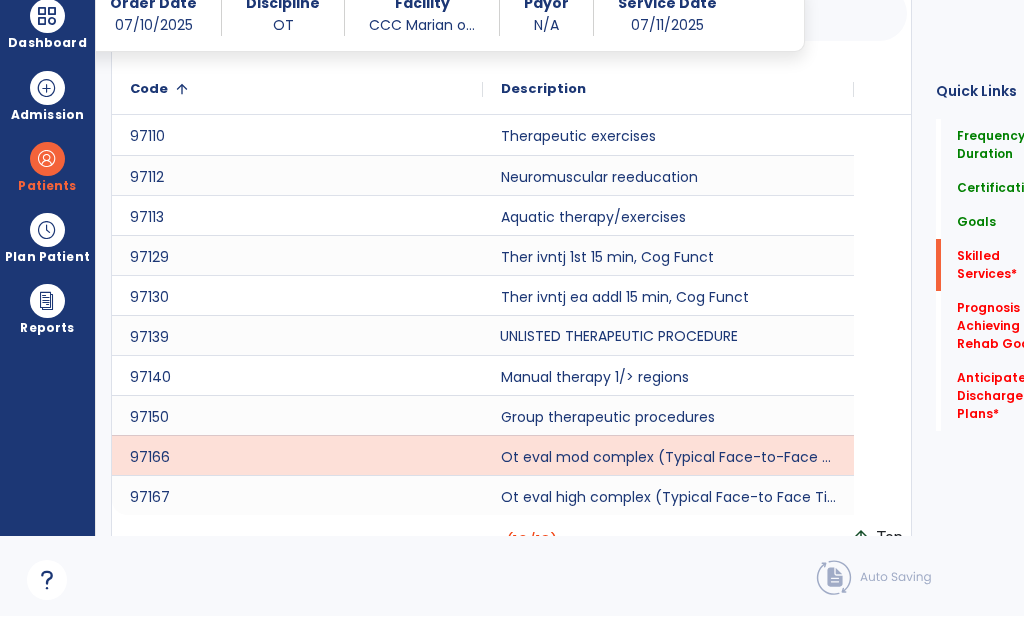 scroll, scrollTop: 1718, scrollLeft: 0, axis: vertical 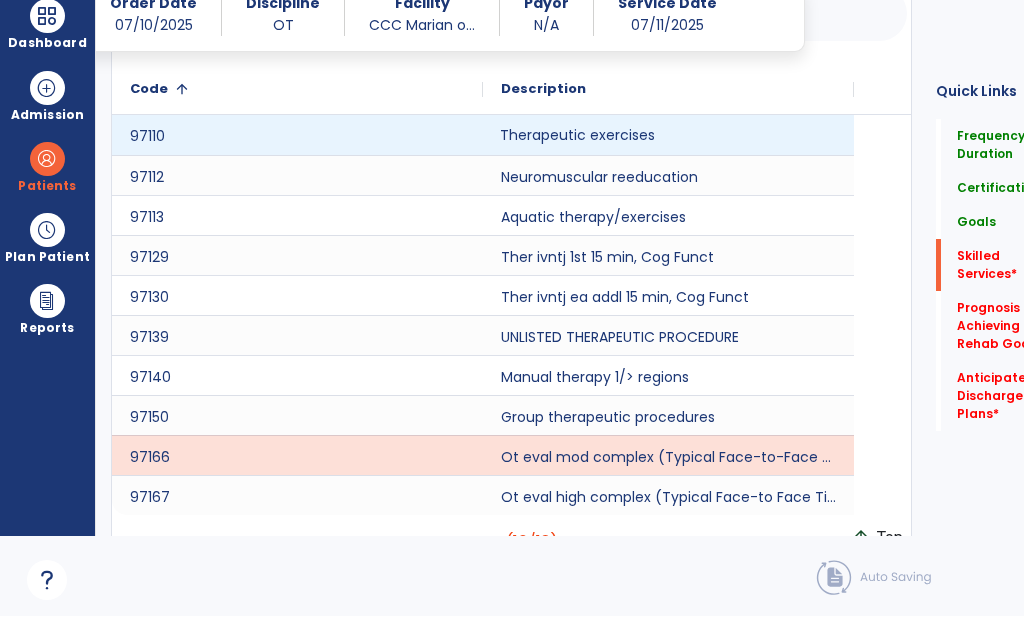 type on "***" 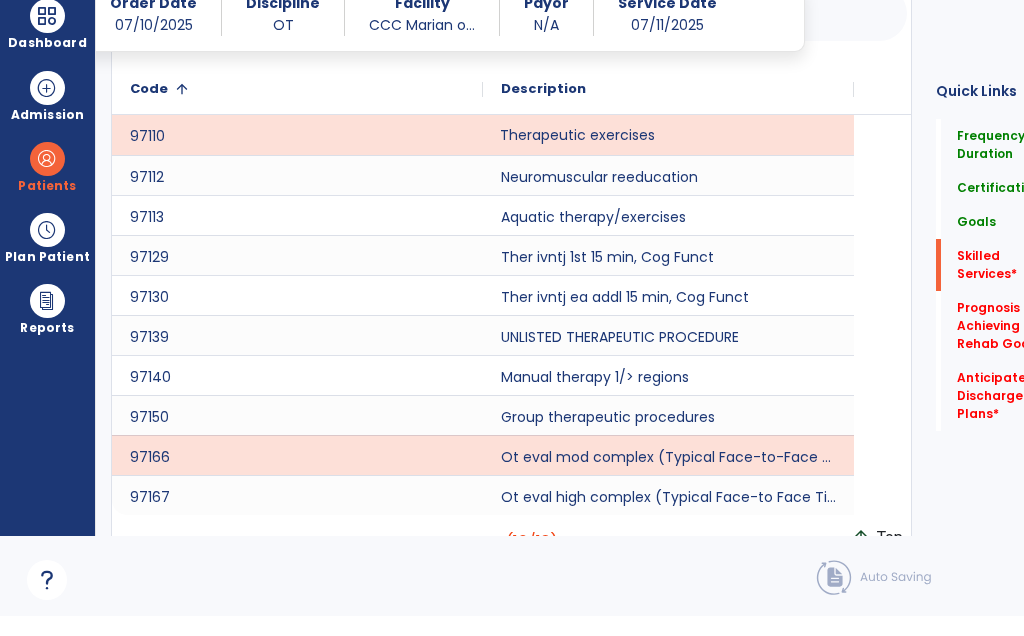 scroll, scrollTop: 100, scrollLeft: 0, axis: vertical 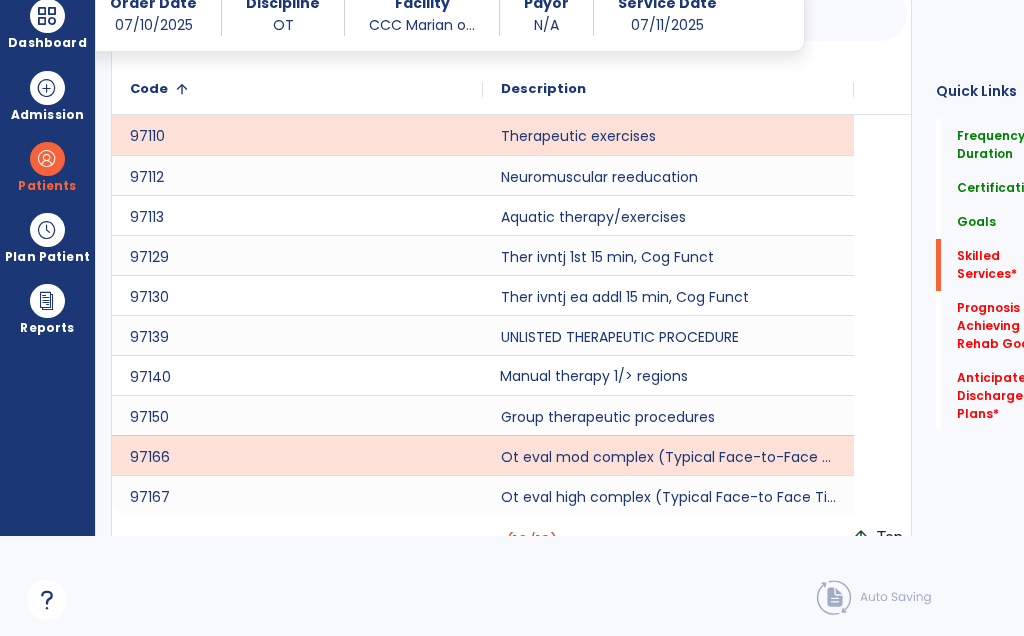 click on "Manual therapy 1/> regions" 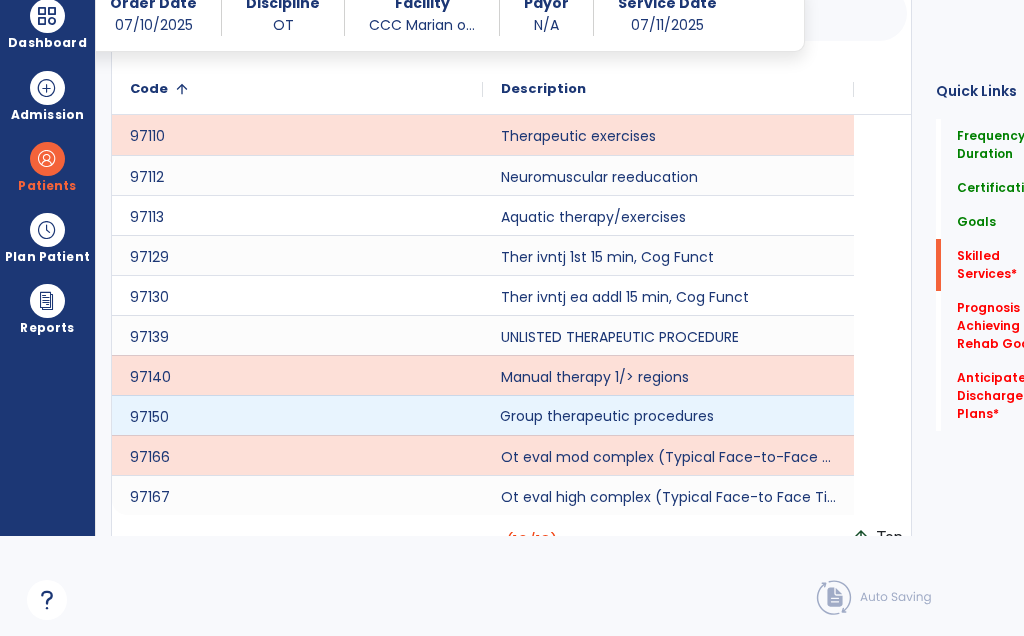 click on "Group therapeutic procedures" 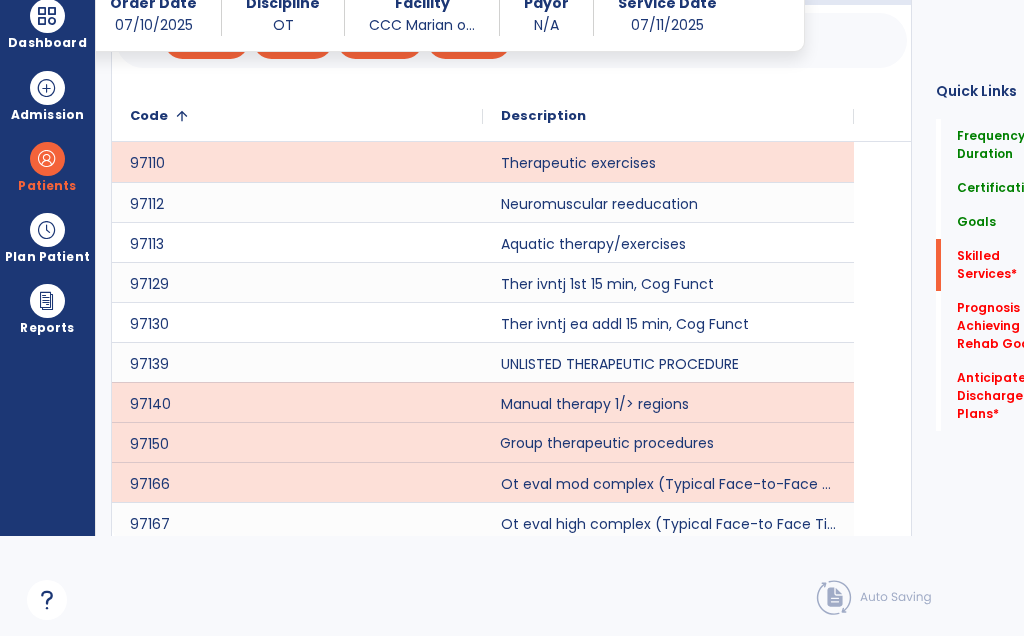 scroll, scrollTop: 1693, scrollLeft: 0, axis: vertical 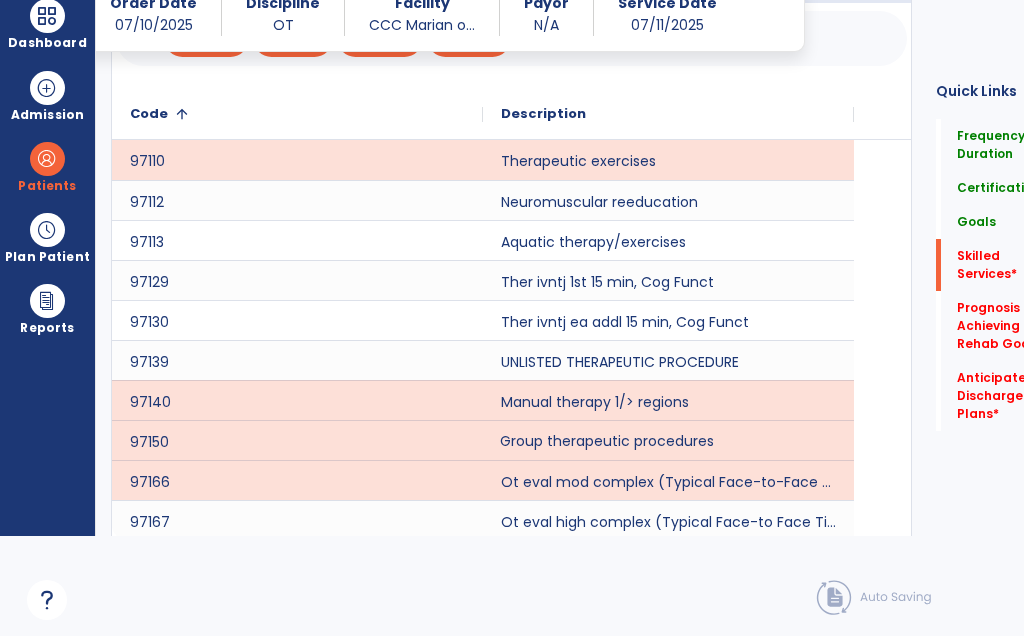 click on "save" 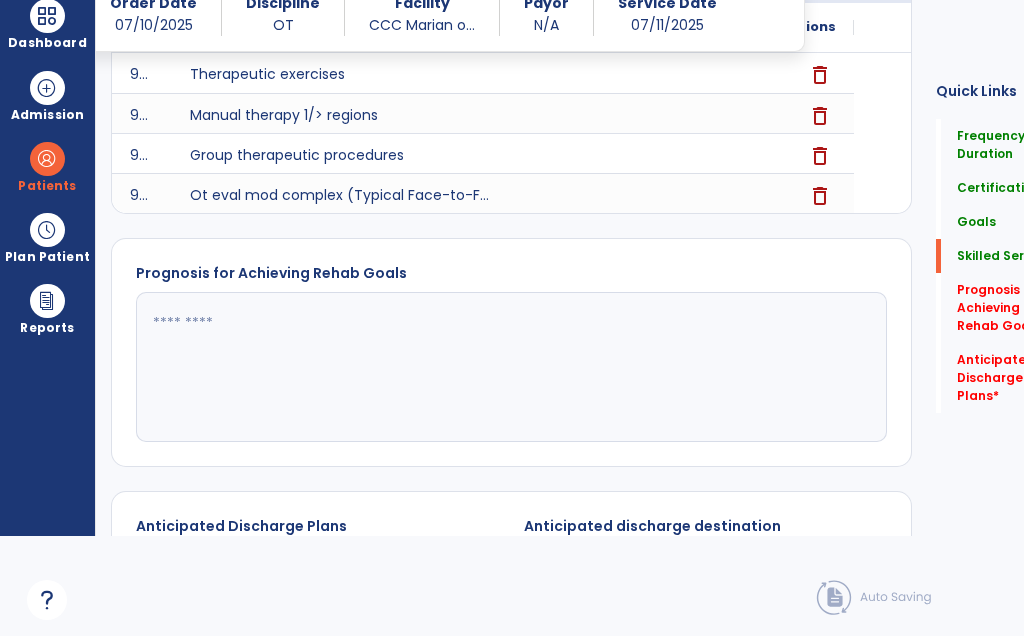 click on "add" 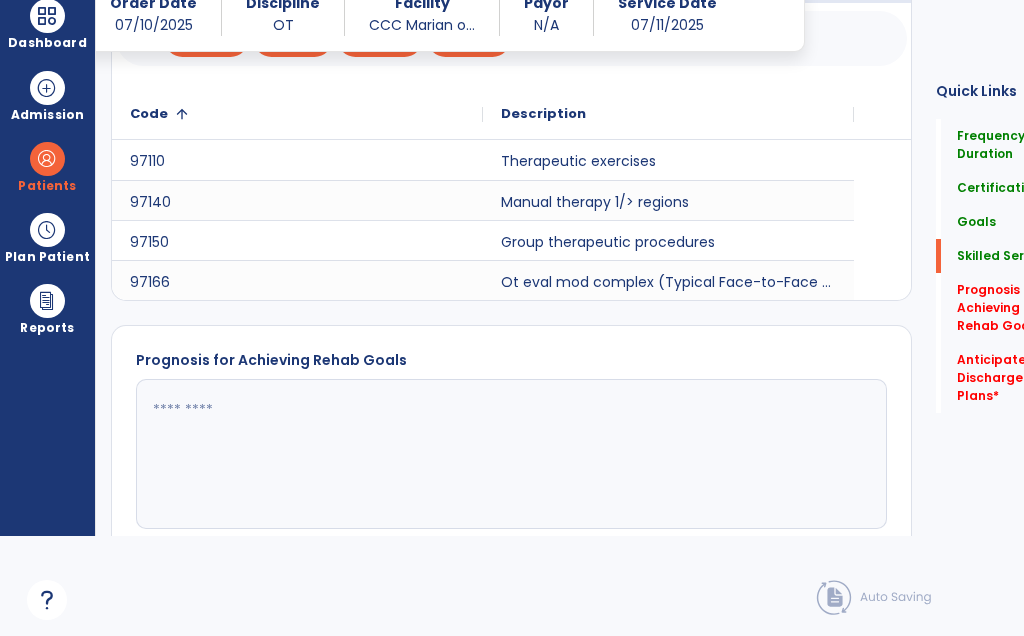 click 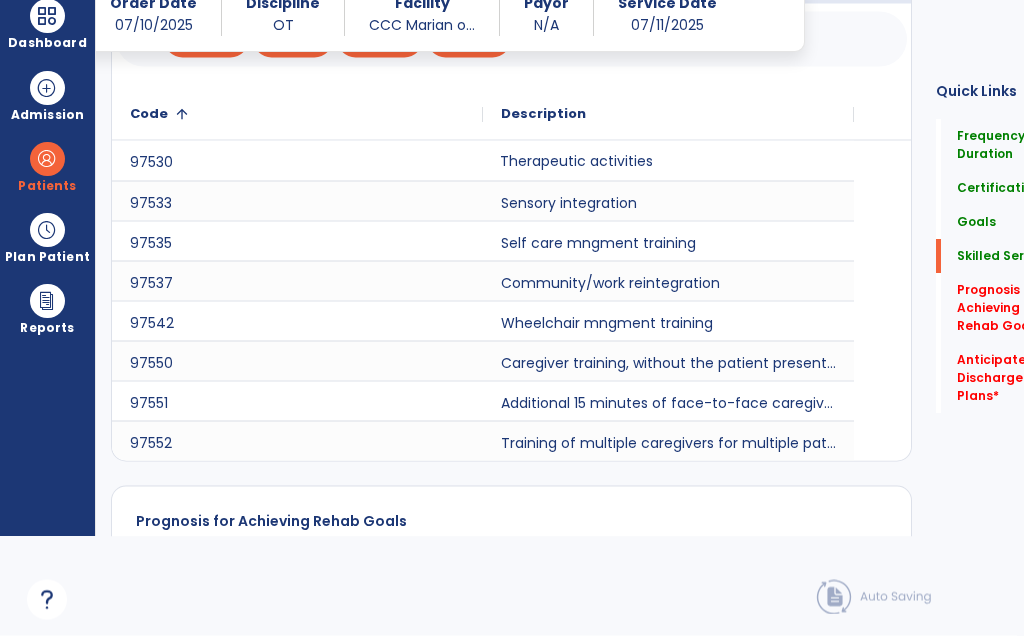 type on "***" 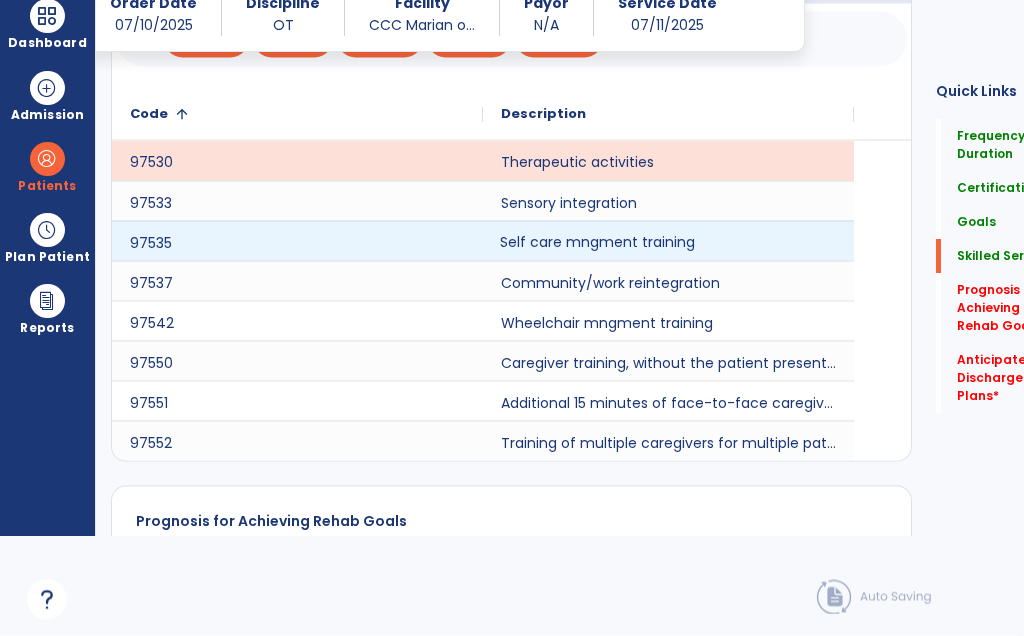 click on "Self care mngment training" 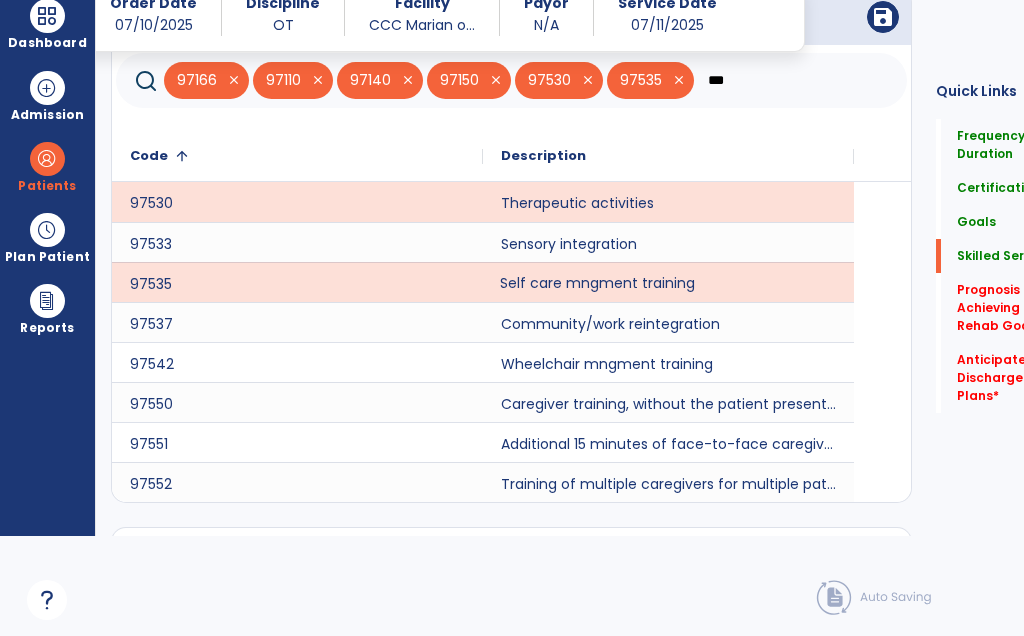 scroll, scrollTop: 1651, scrollLeft: 0, axis: vertical 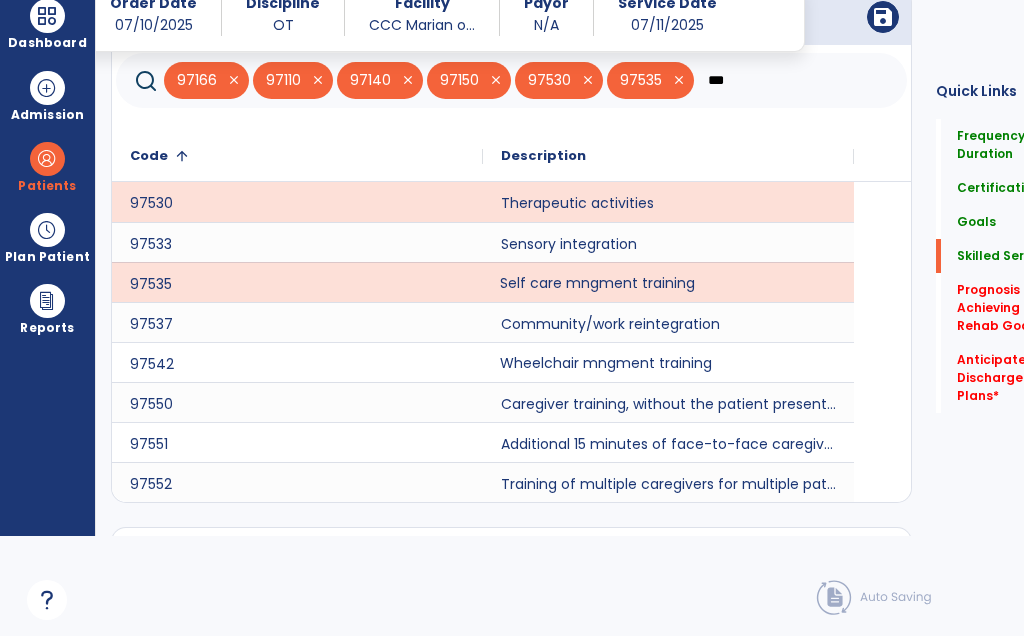 click on "Wheelchair mngment training" 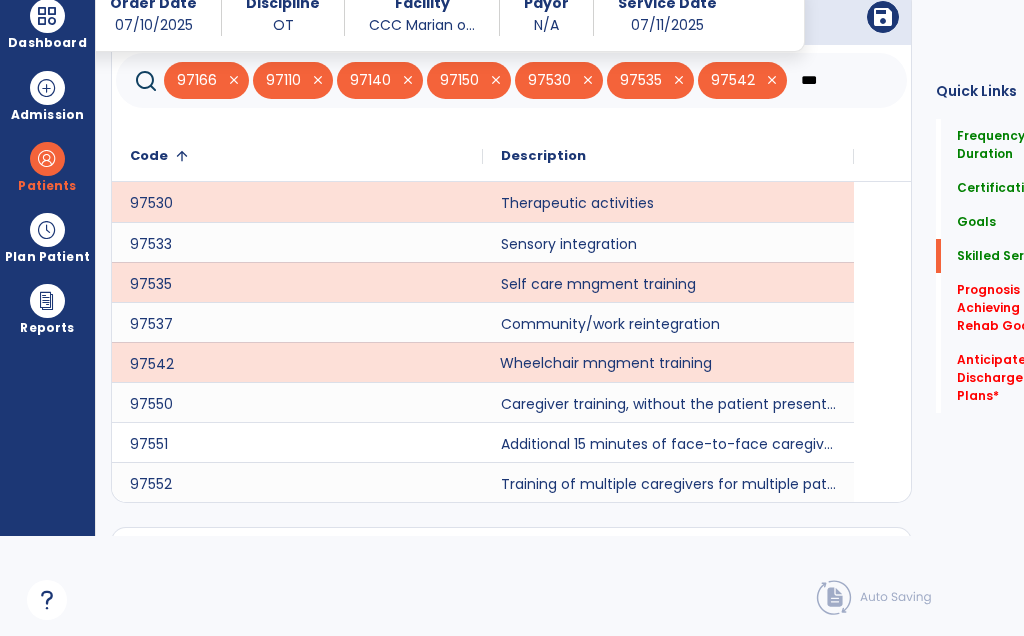 click on "Wheelchair mngment training" 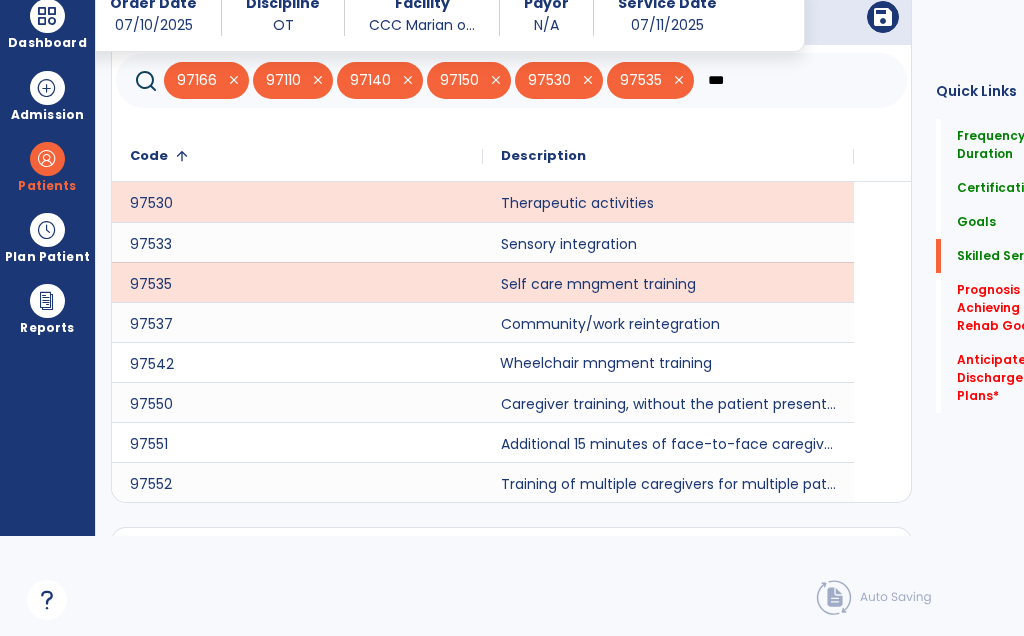 scroll, scrollTop: 0, scrollLeft: 0, axis: both 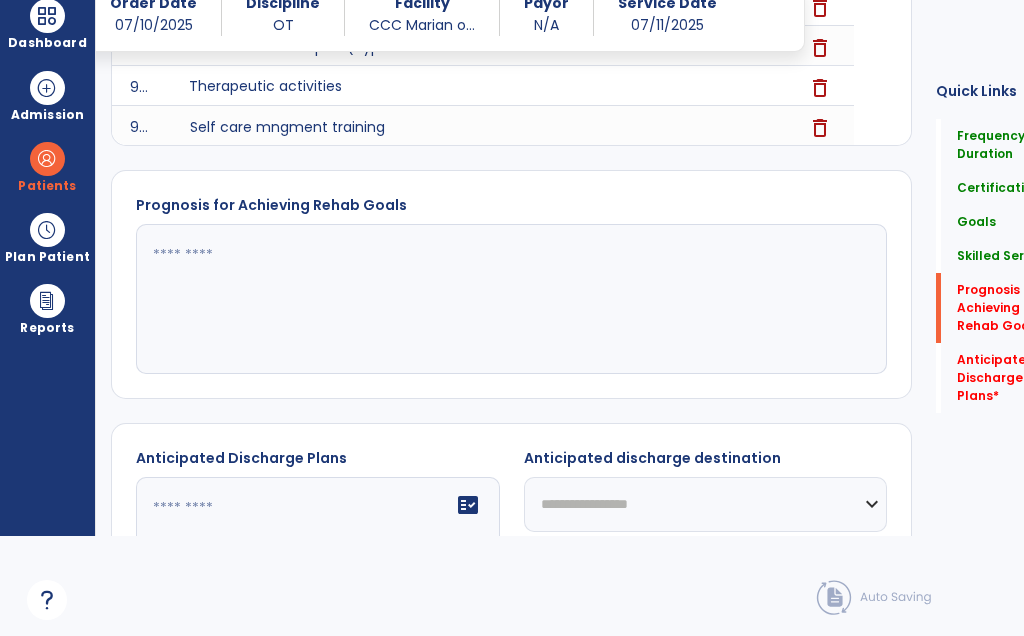 click 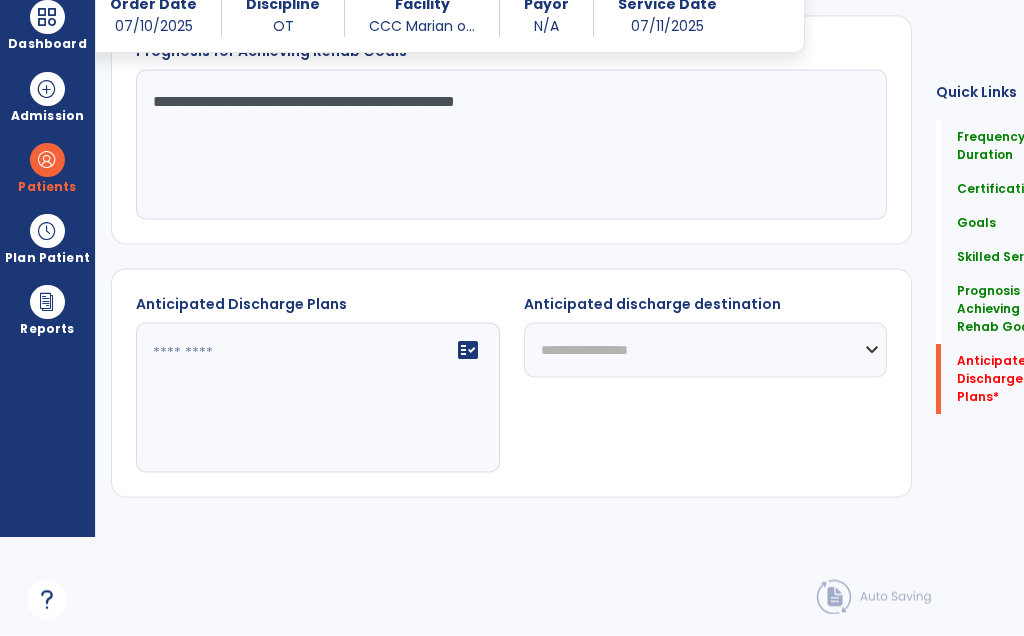 scroll, scrollTop: 2046, scrollLeft: 0, axis: vertical 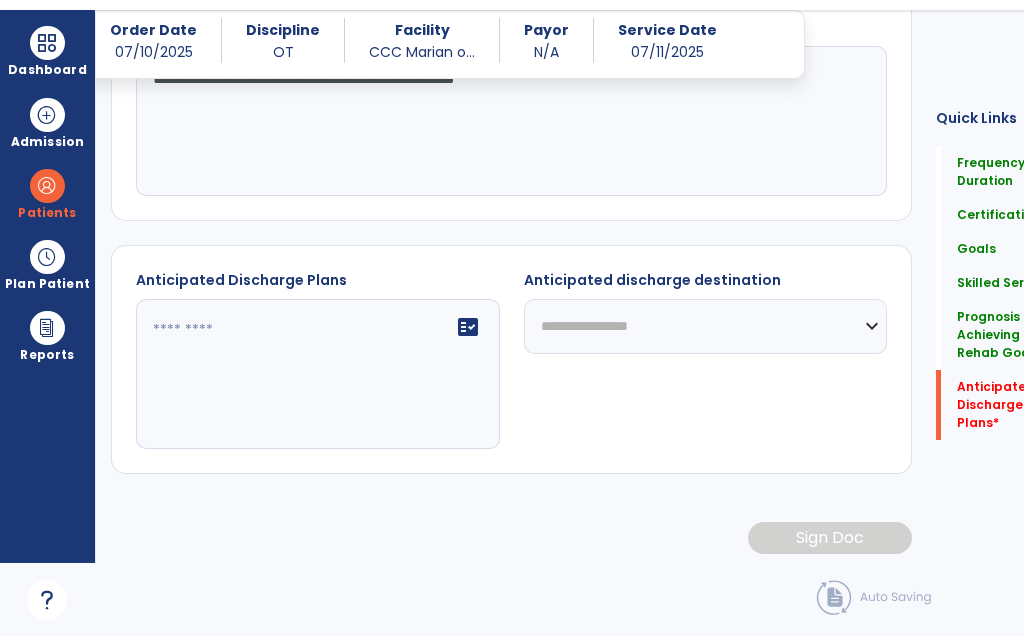 type on "**********" 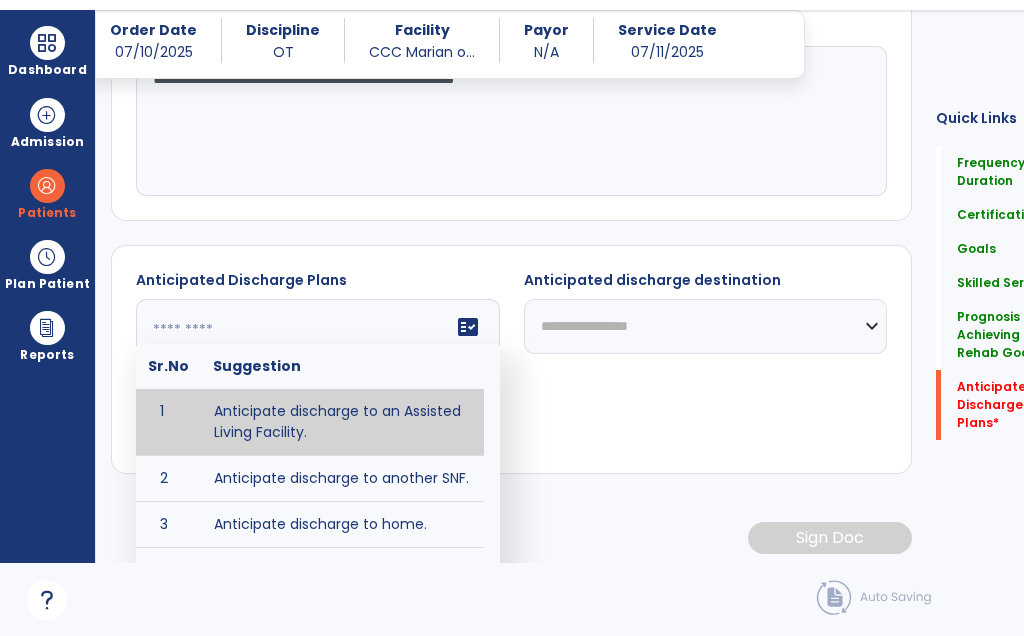 type on "*" 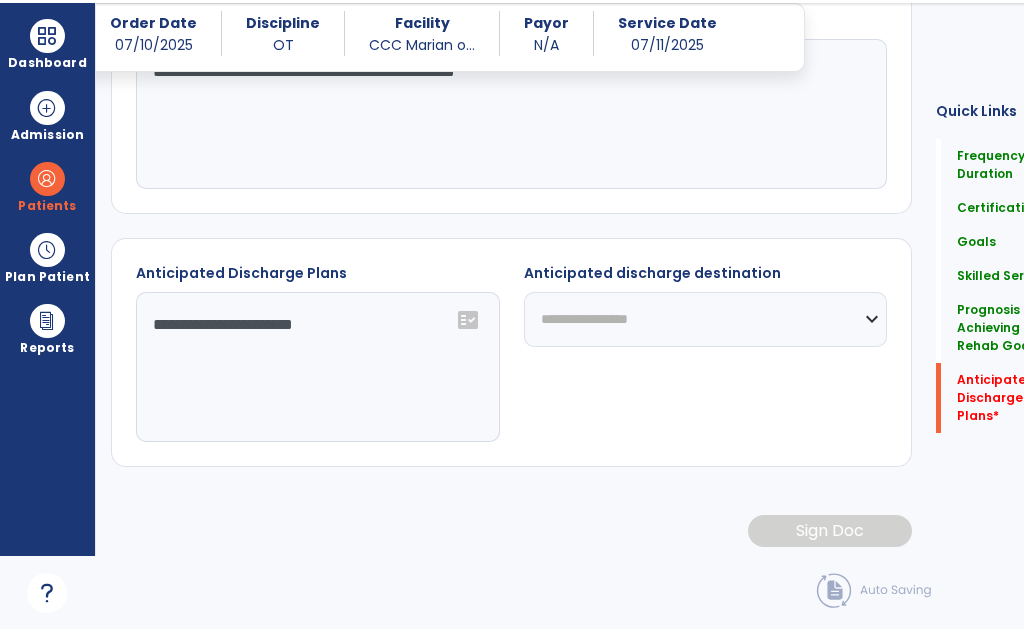 type on "**********" 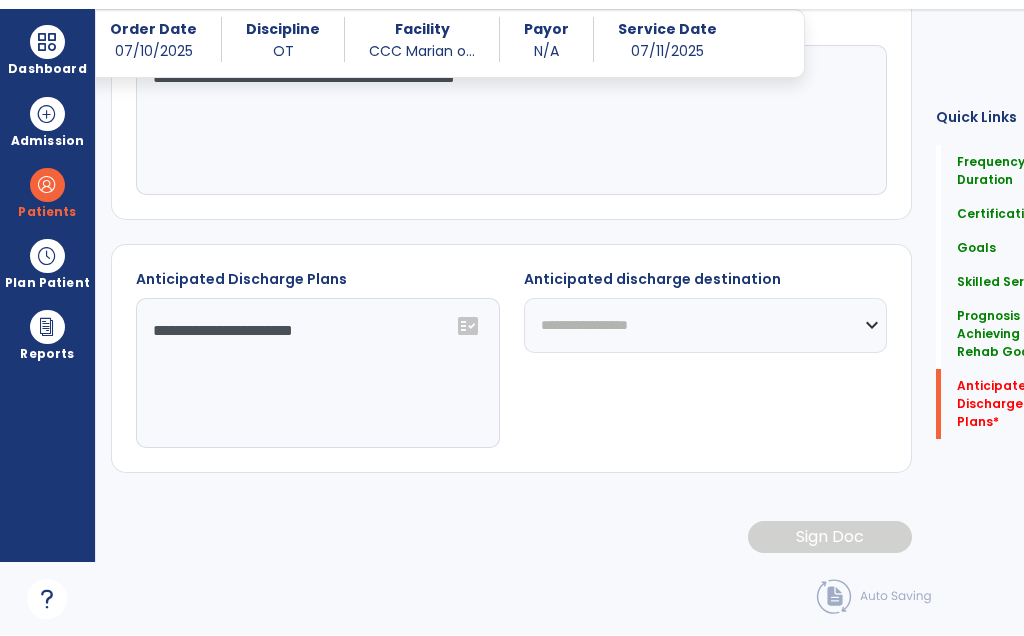 select on "**********" 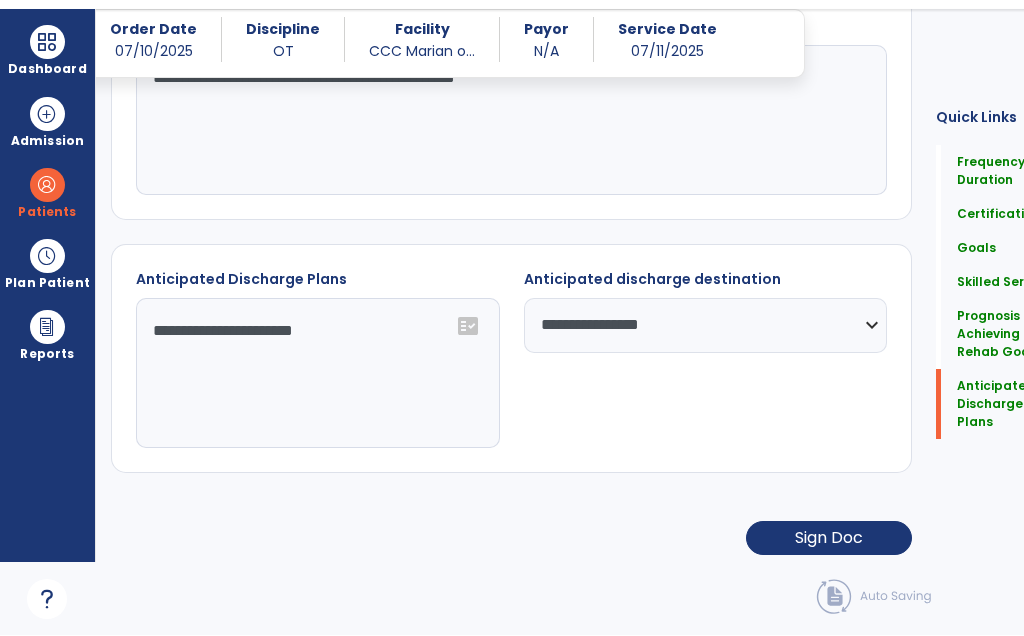 scroll, scrollTop: 74, scrollLeft: 0, axis: vertical 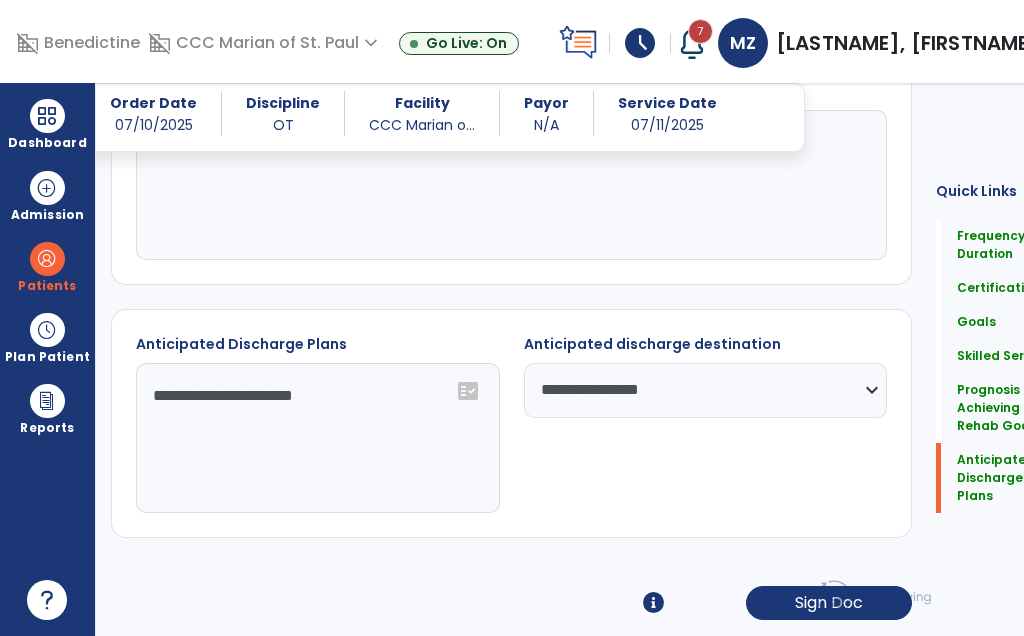 click on "Sign Doc" 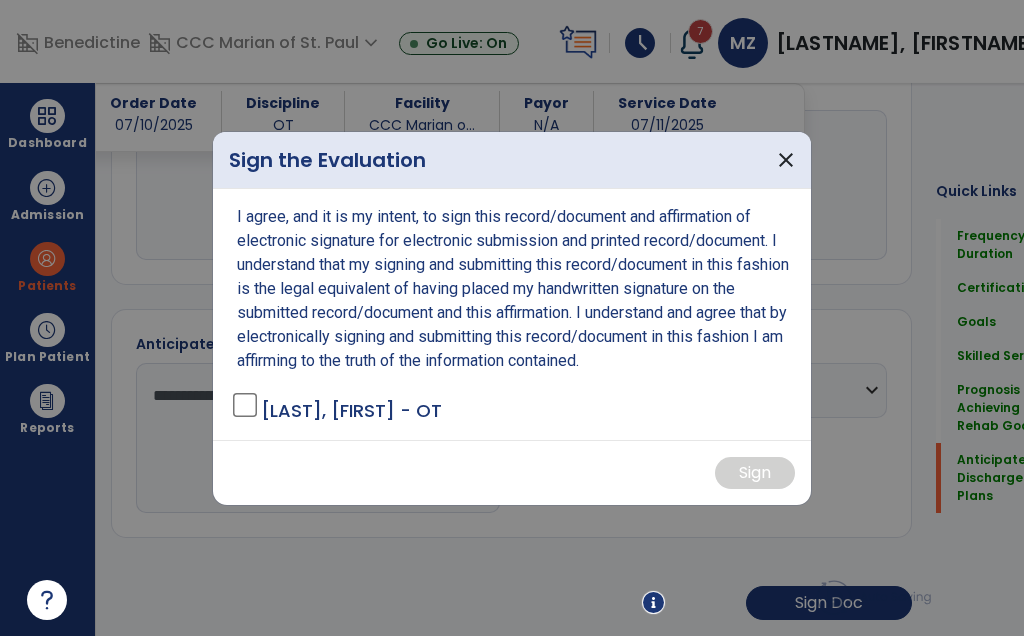 click on "[LAST], [FIRST] - OT" at bounding box center (351, 410) 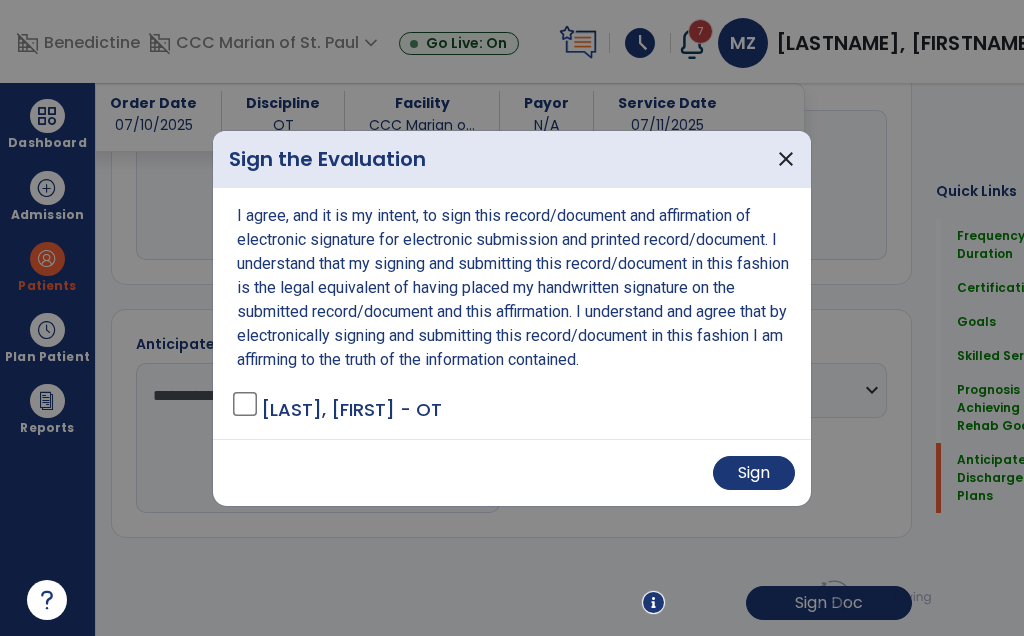 click on "Sign" at bounding box center [754, 473] 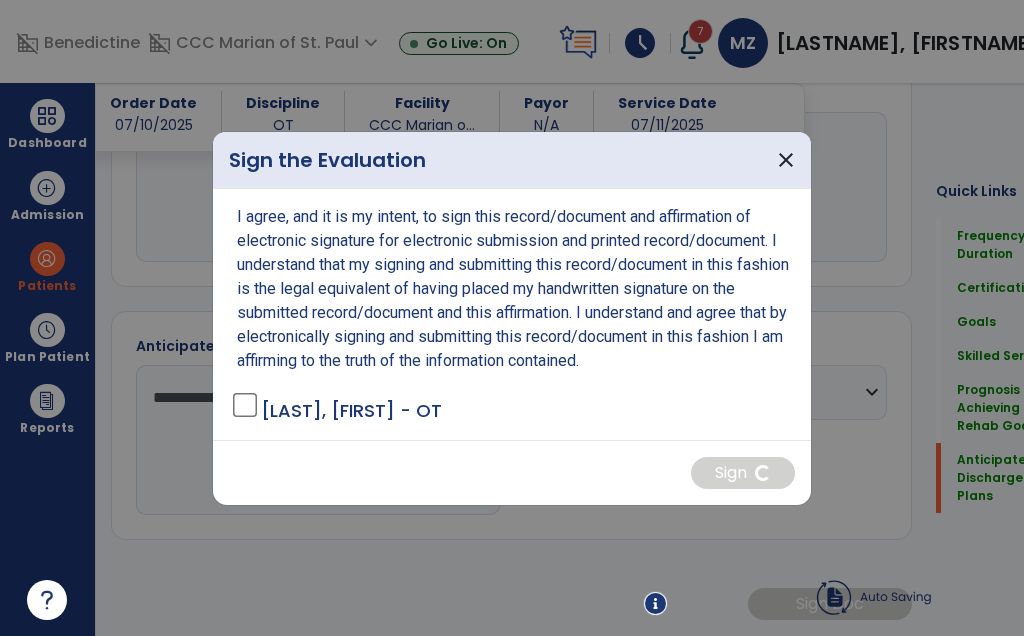 scroll, scrollTop: 2141, scrollLeft: 0, axis: vertical 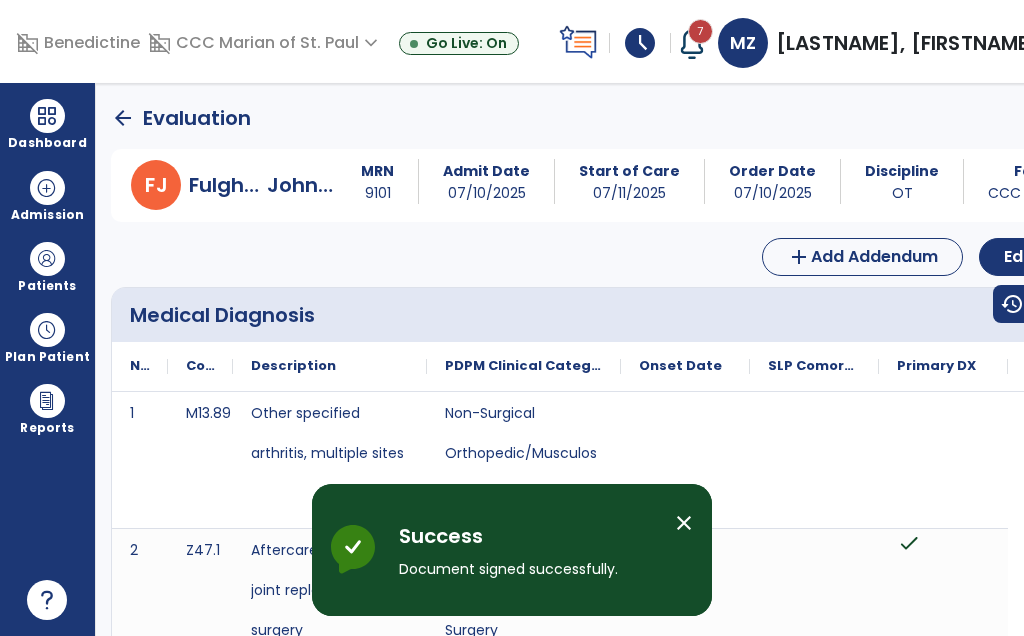 click on "arrow_back" 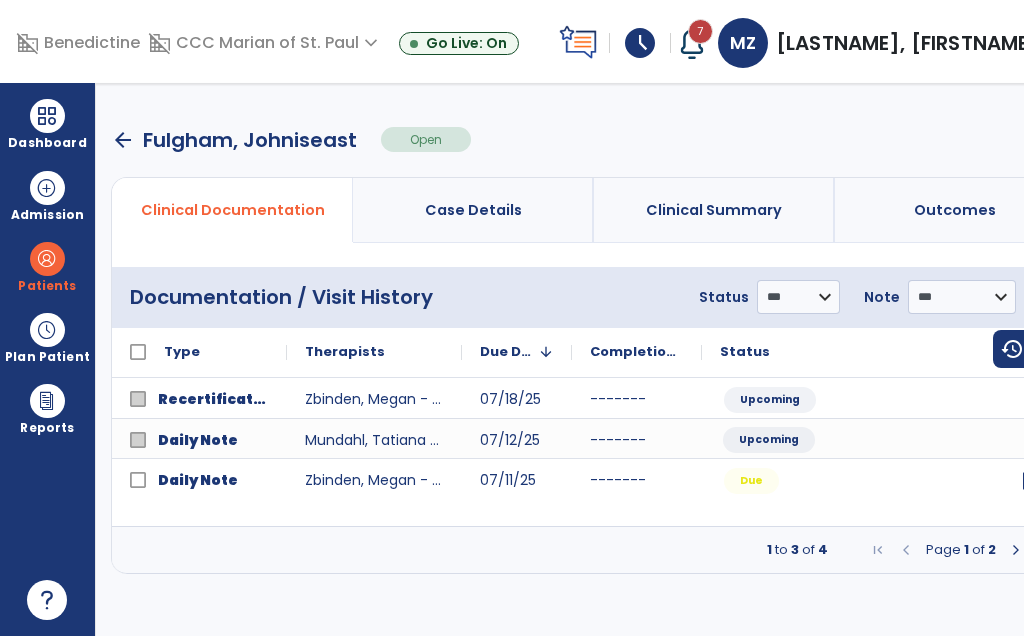 scroll, scrollTop: 0, scrollLeft: 62, axis: horizontal 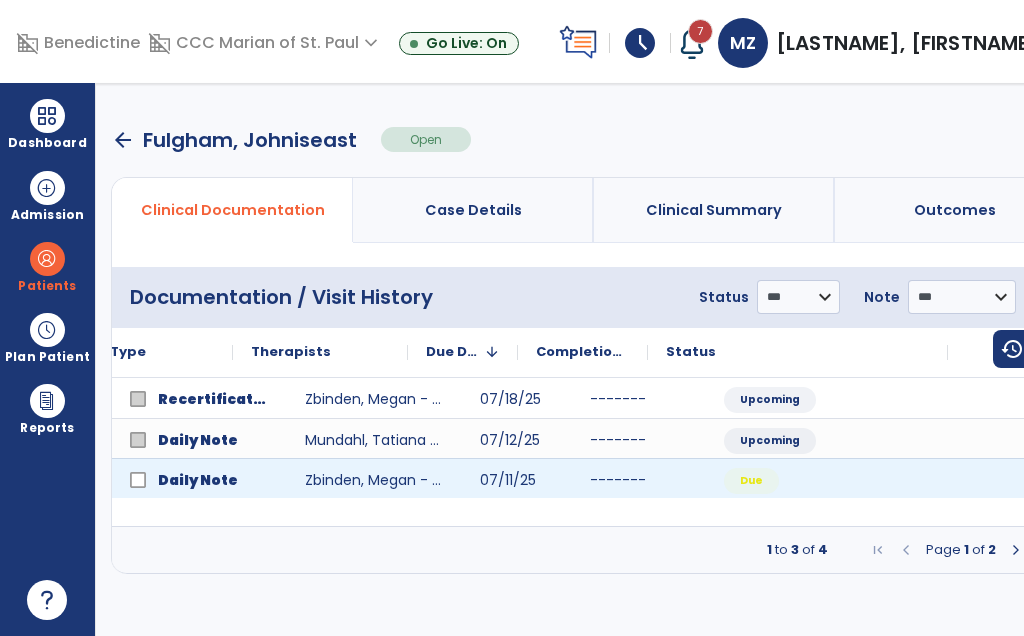 click on "open_in_new" 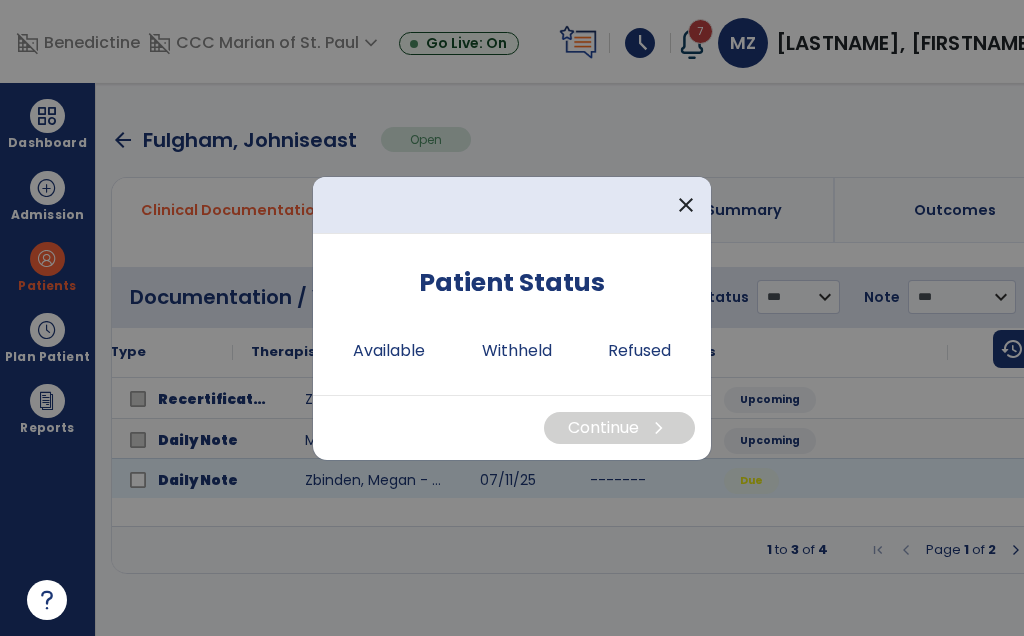 click on "Available" at bounding box center (389, 351) 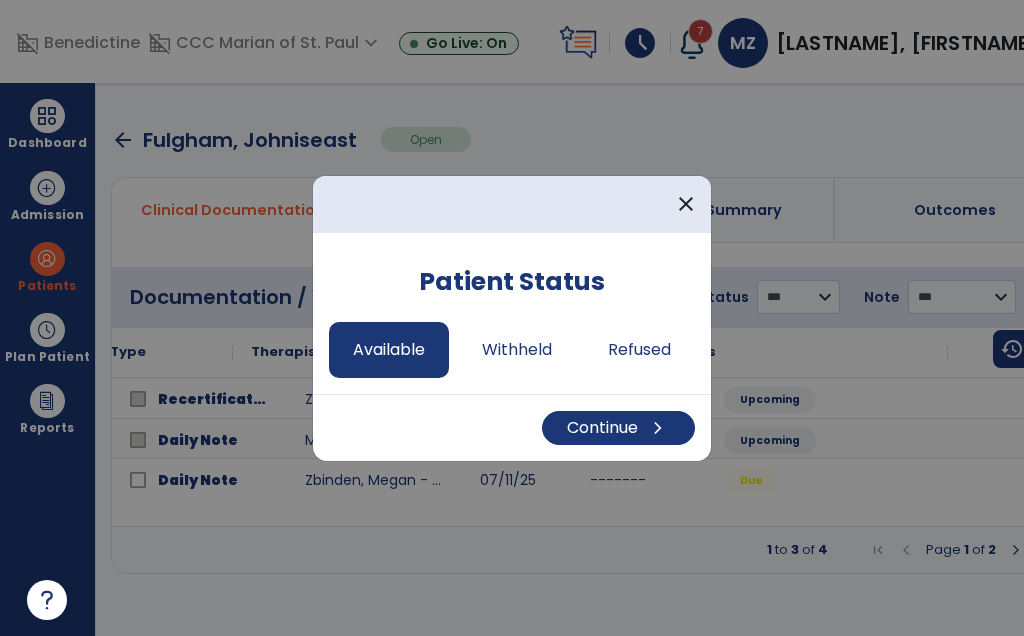click on "Continue   chevron_right" at bounding box center [618, 428] 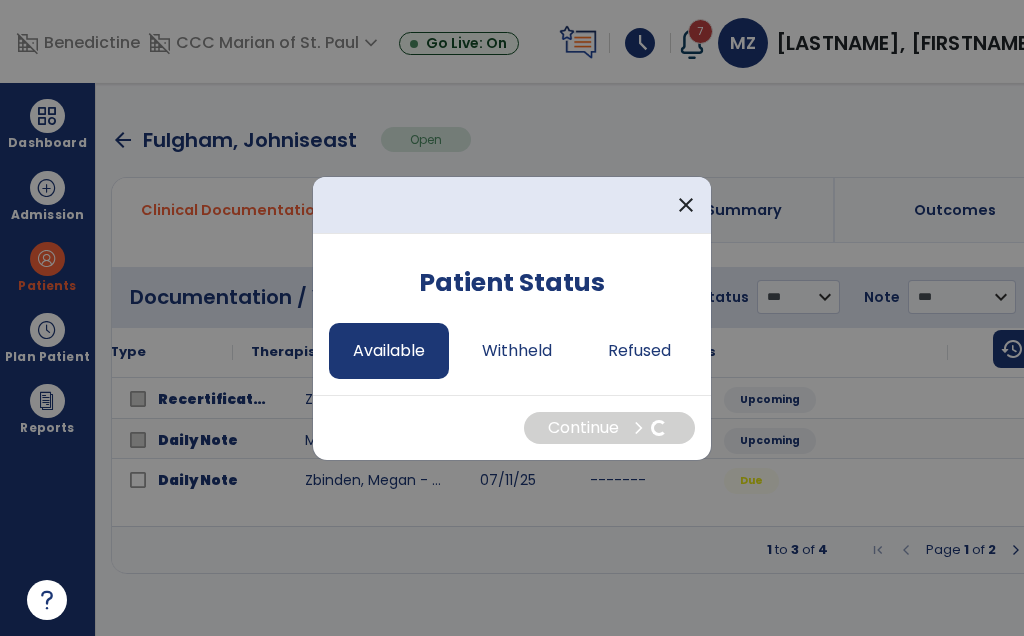 select on "*" 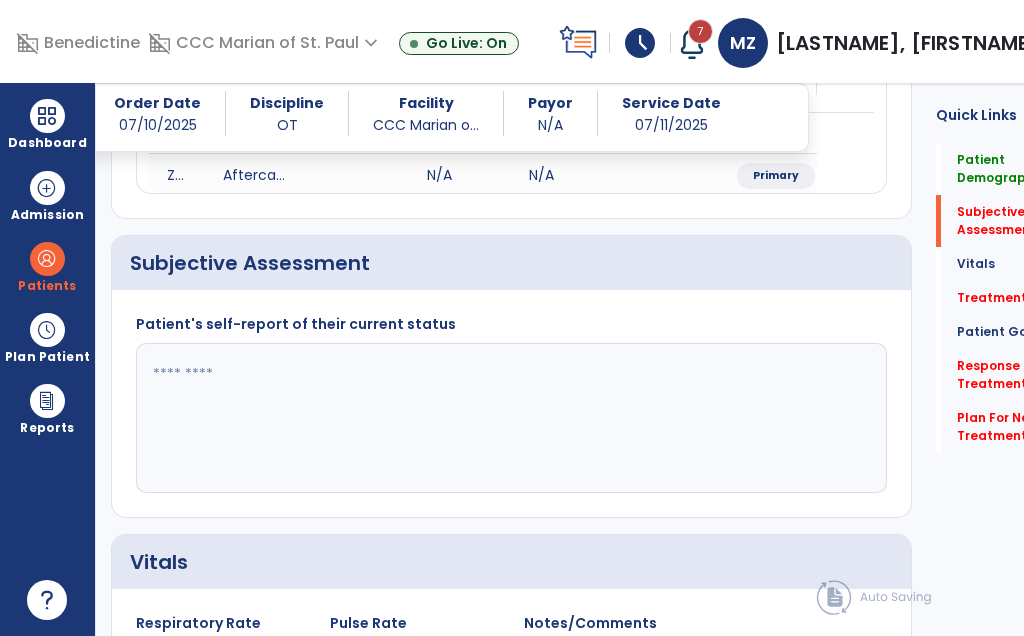 scroll, scrollTop: 333, scrollLeft: 0, axis: vertical 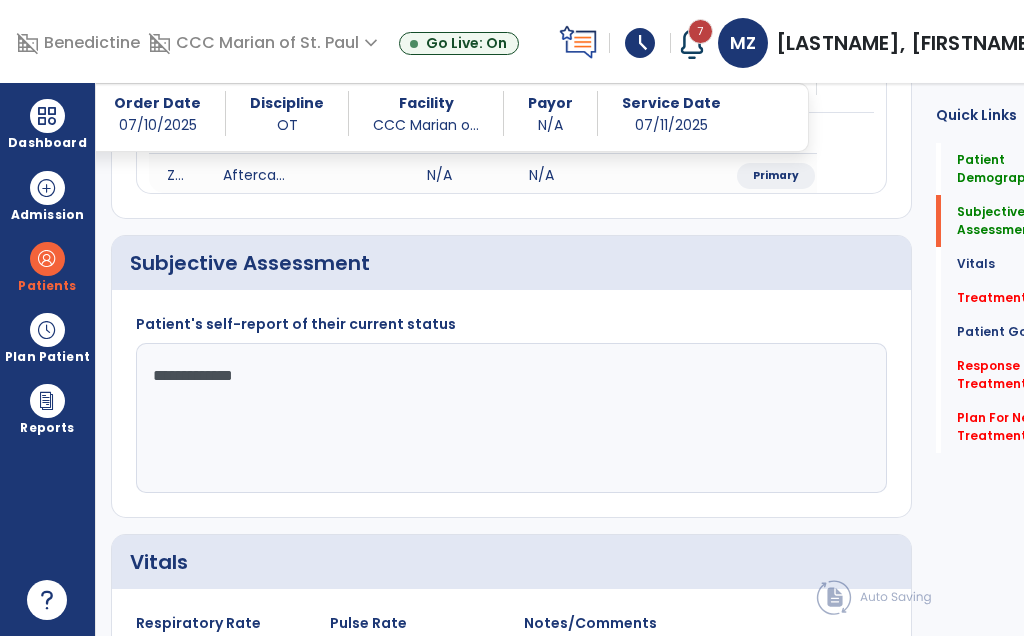 click on "**********" 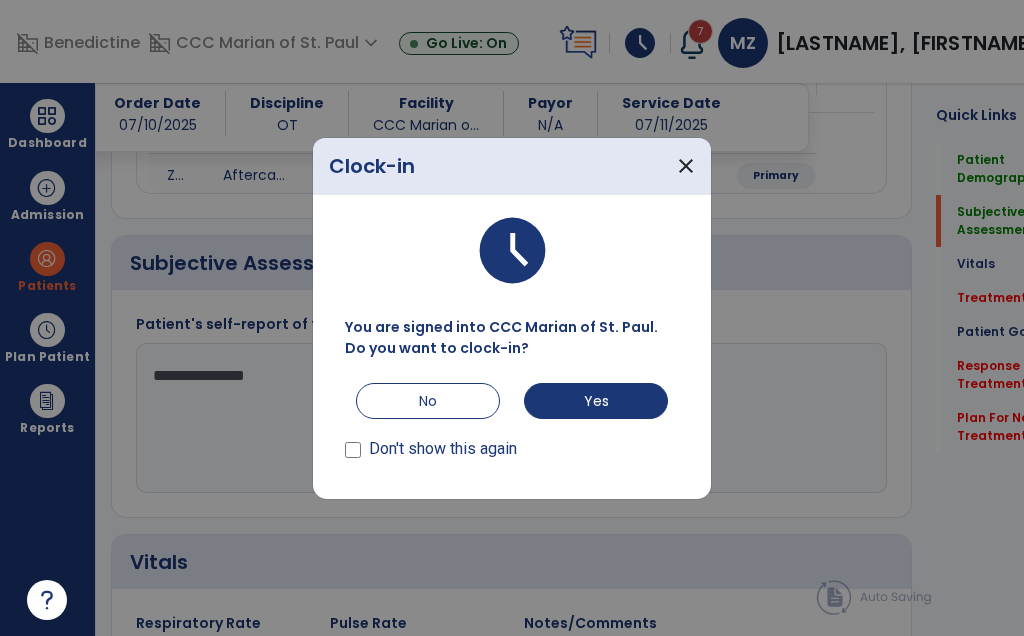 click on "close" at bounding box center [686, 166] 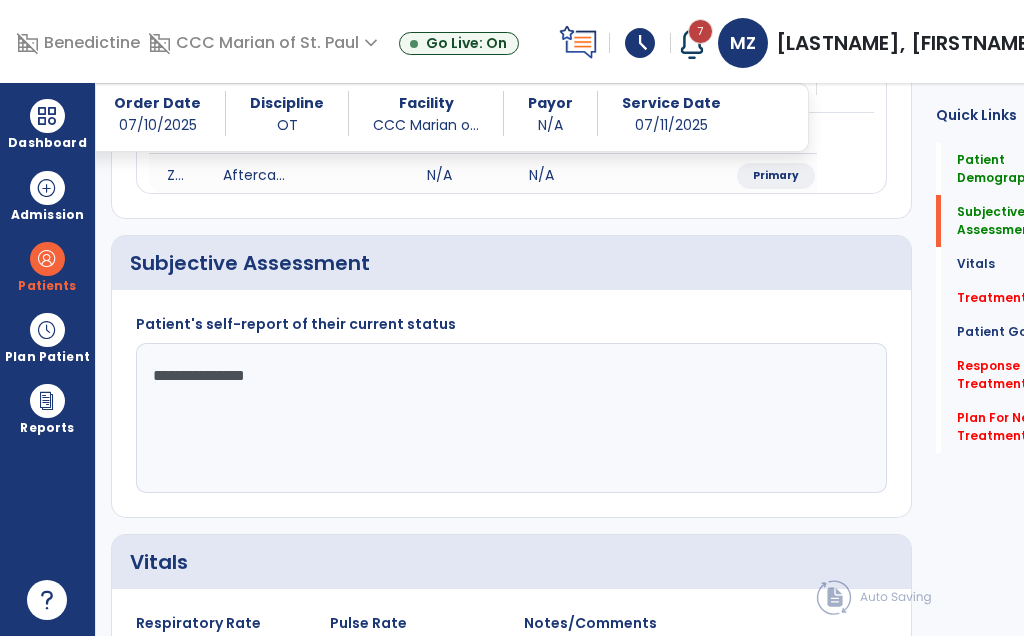 click on "**********" 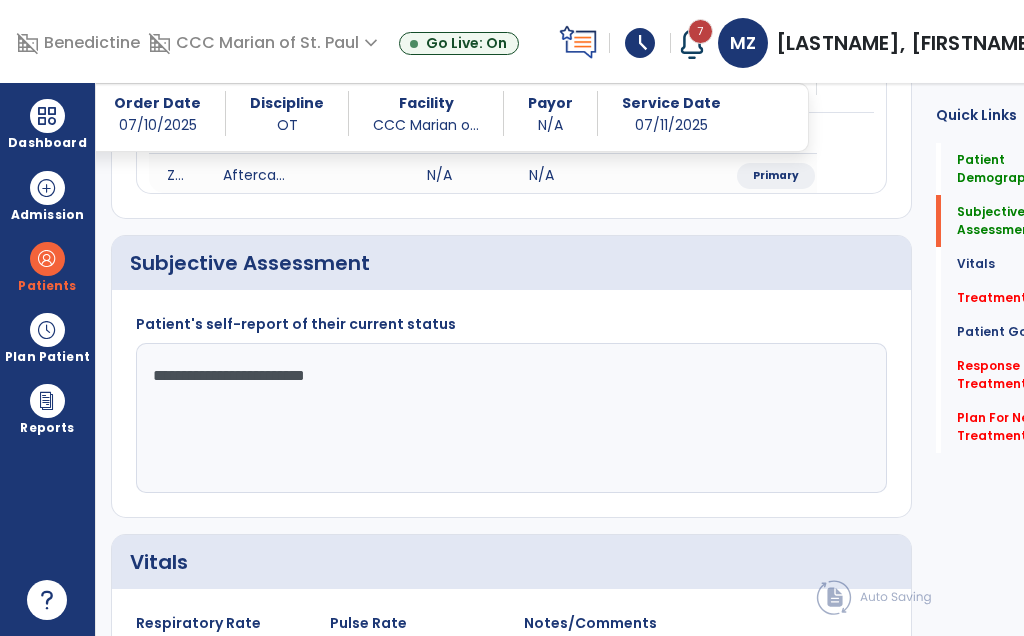 click on "**********" 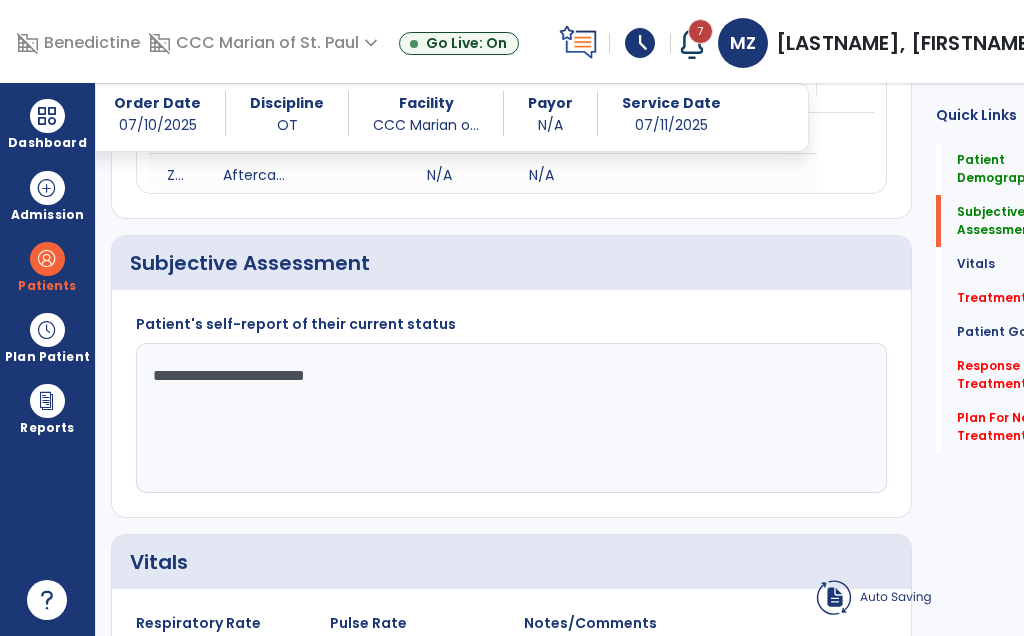 click on "**********" 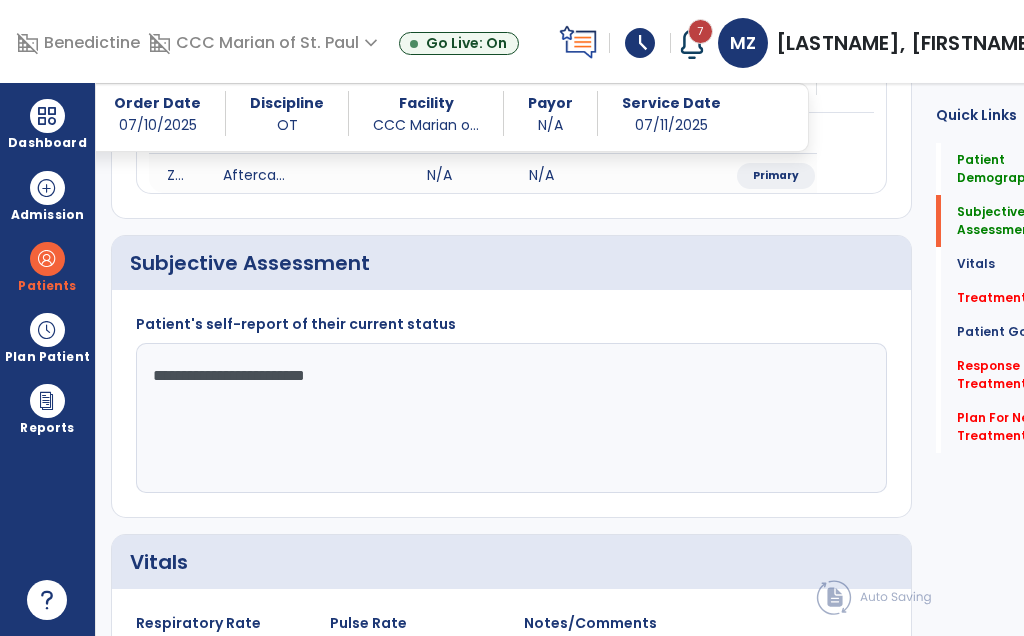 click on "**********" 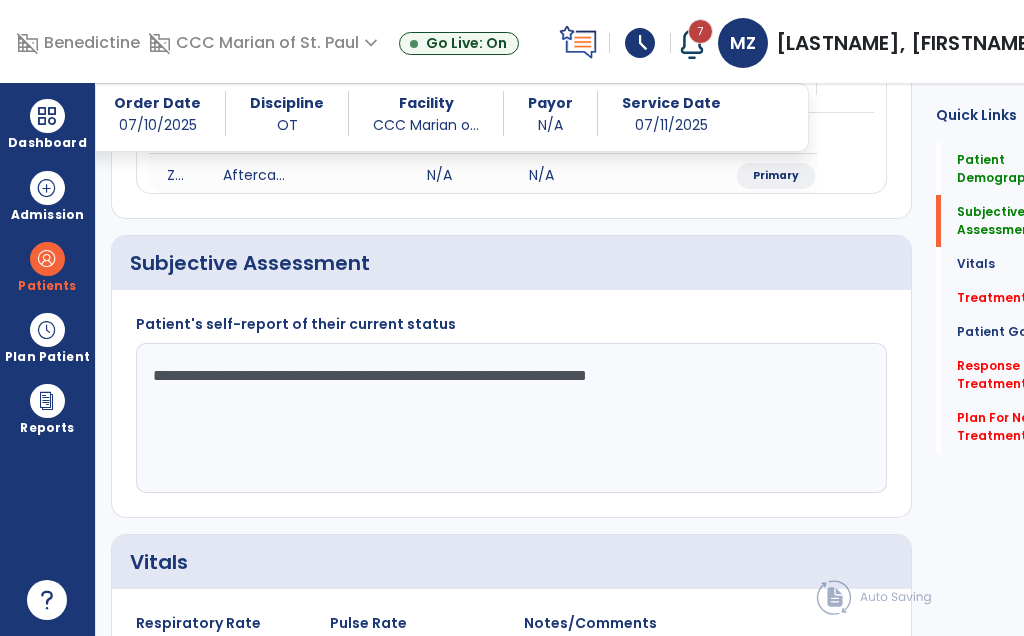 click on "**********" 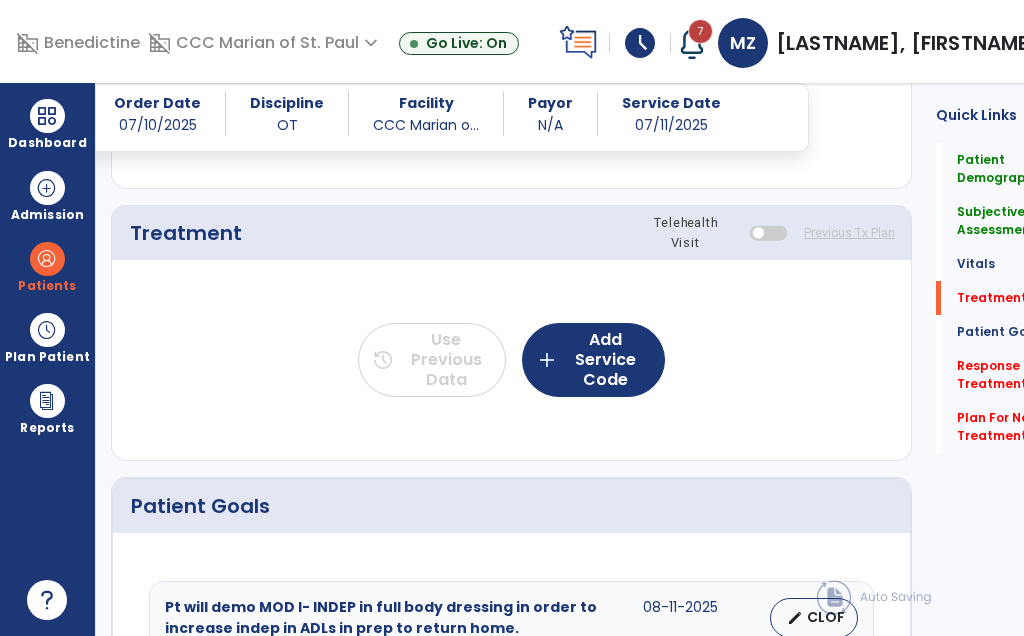 scroll, scrollTop: 1084, scrollLeft: 0, axis: vertical 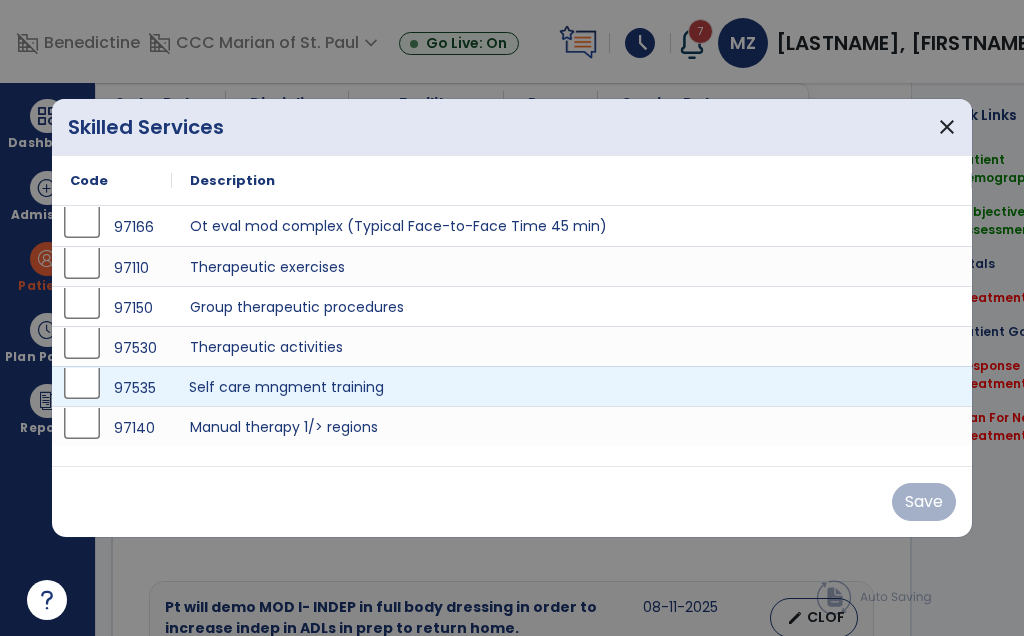 click on "Self care mngment training" at bounding box center (572, 386) 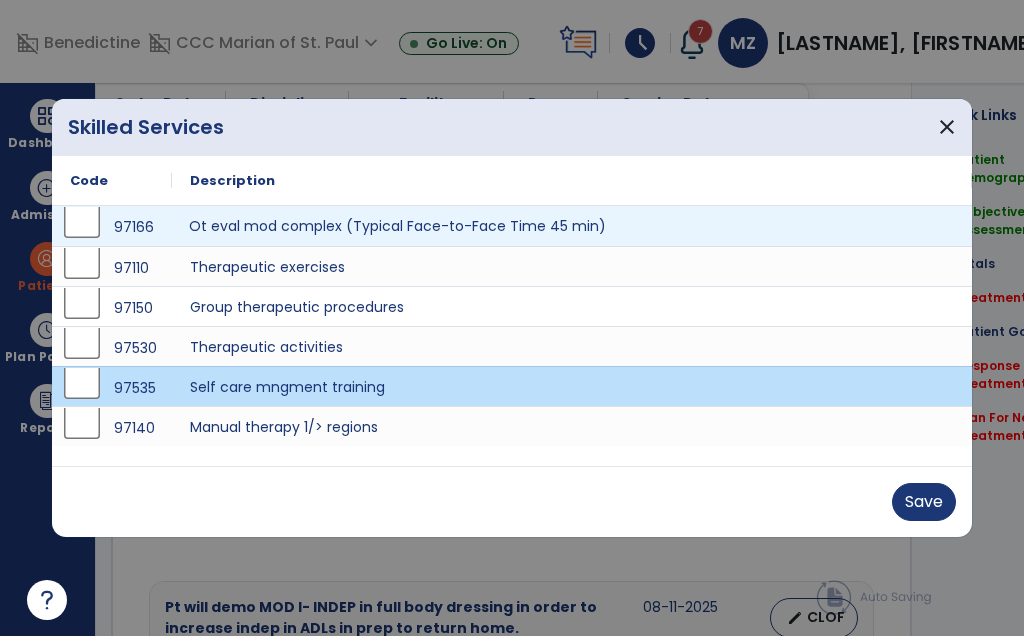 click on "Ot eval mod complex (Typical Face-to-Face Time 45 min)" at bounding box center [572, 226] 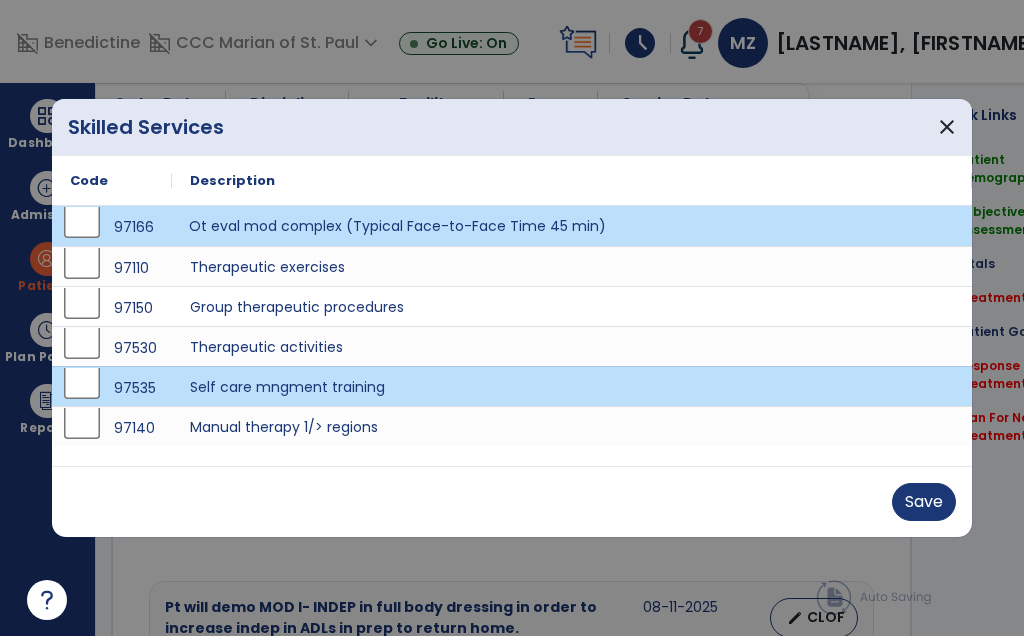 click on "Save" at bounding box center [924, 502] 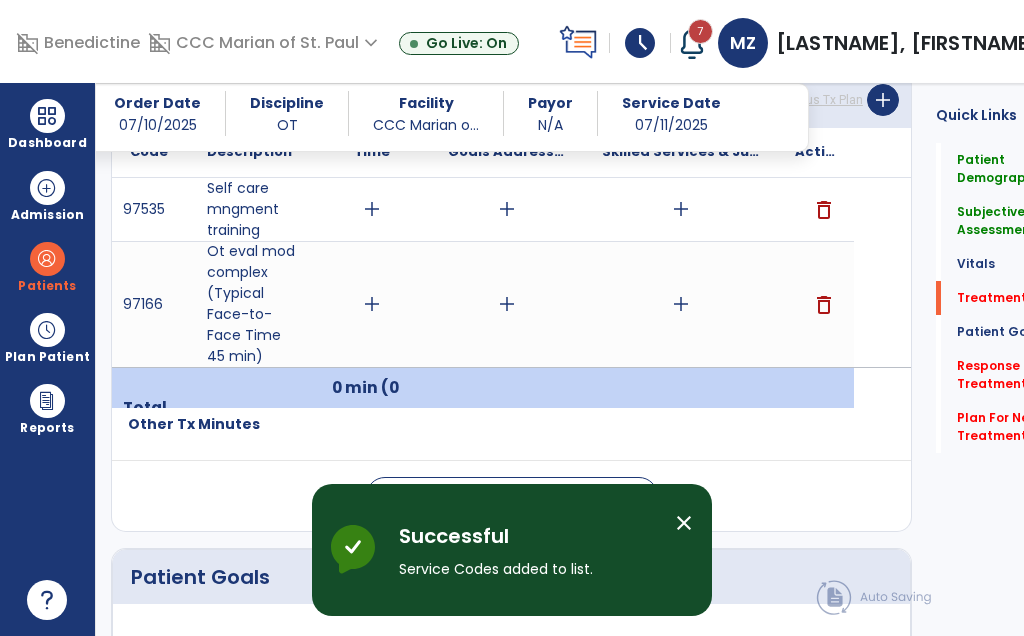 scroll, scrollTop: 1218, scrollLeft: 0, axis: vertical 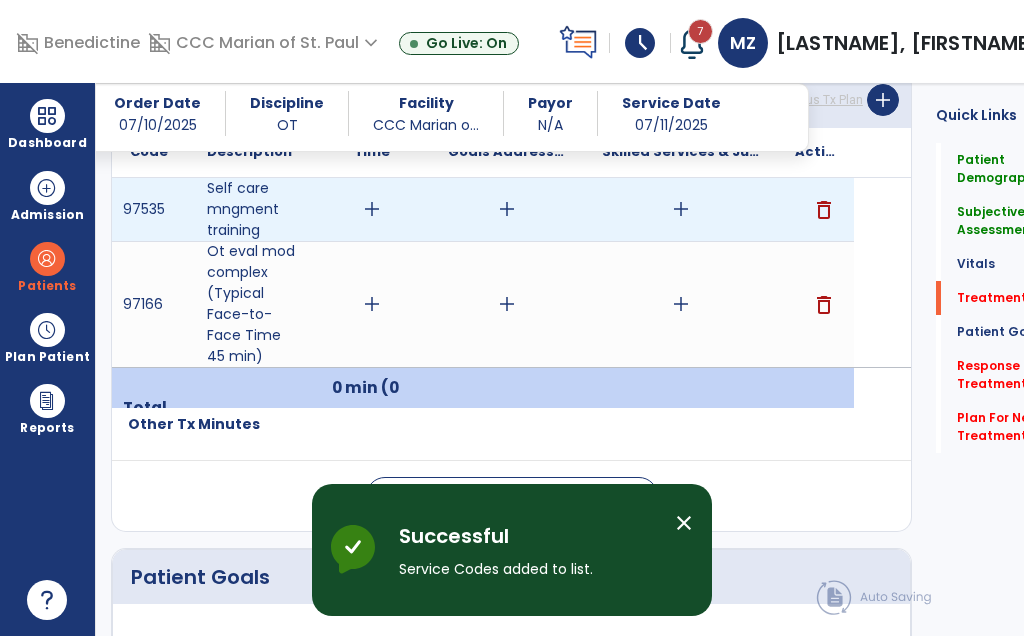 click on "add" at bounding box center (681, 209) 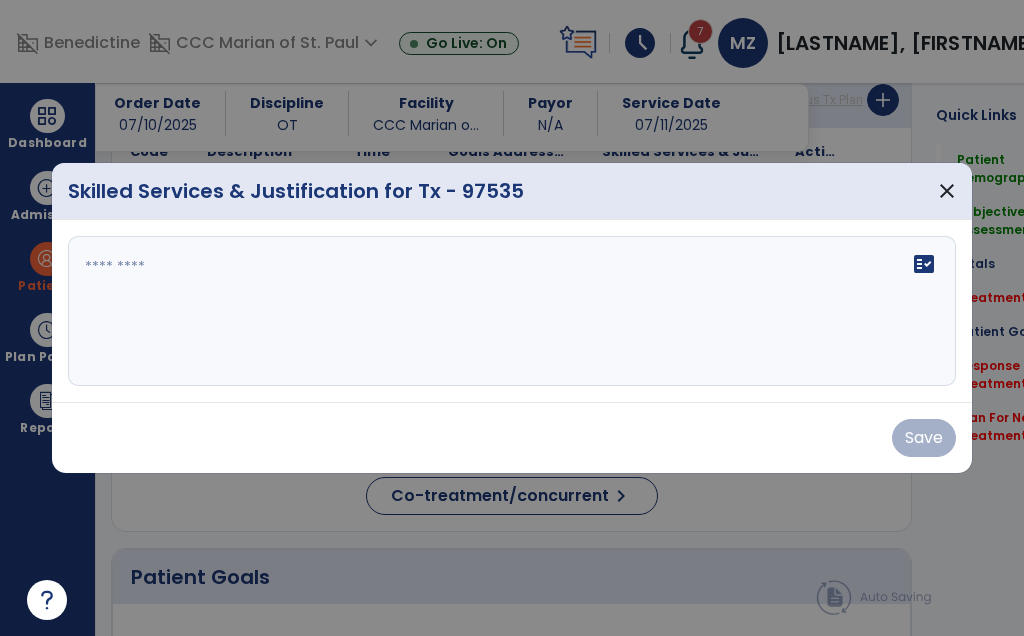 click on "fact_check" at bounding box center [512, 311] 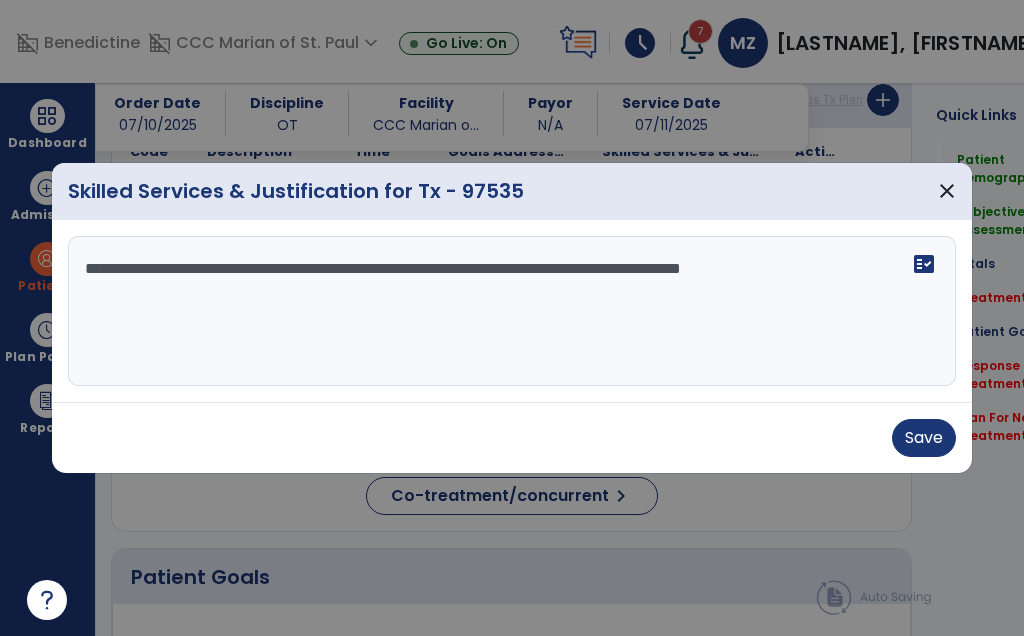 click on "**********" at bounding box center [512, 311] 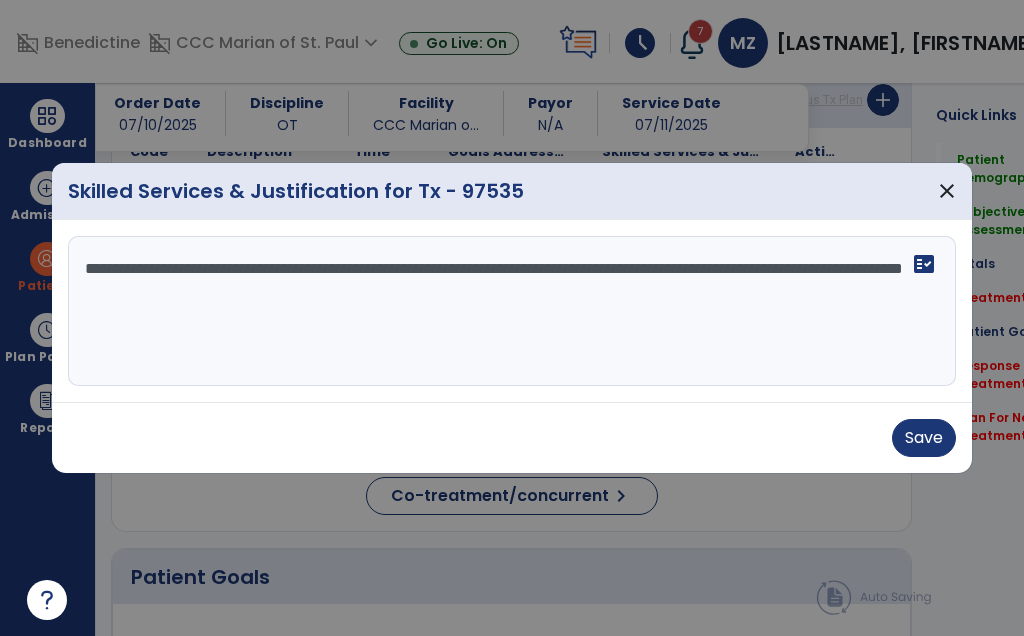 click on "**********" at bounding box center [512, 311] 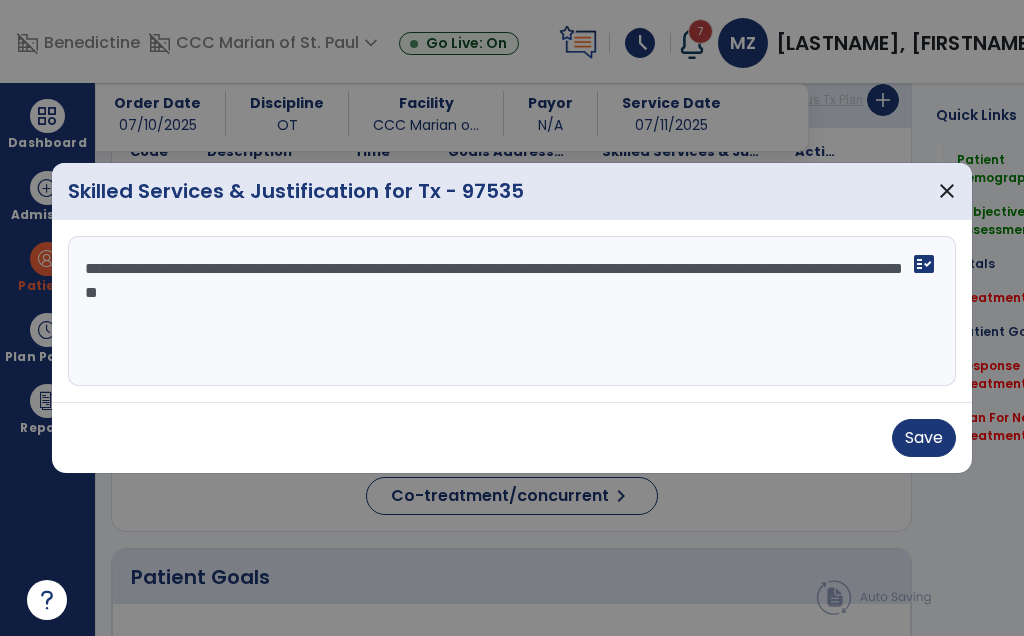 click on "**********" at bounding box center [512, 311] 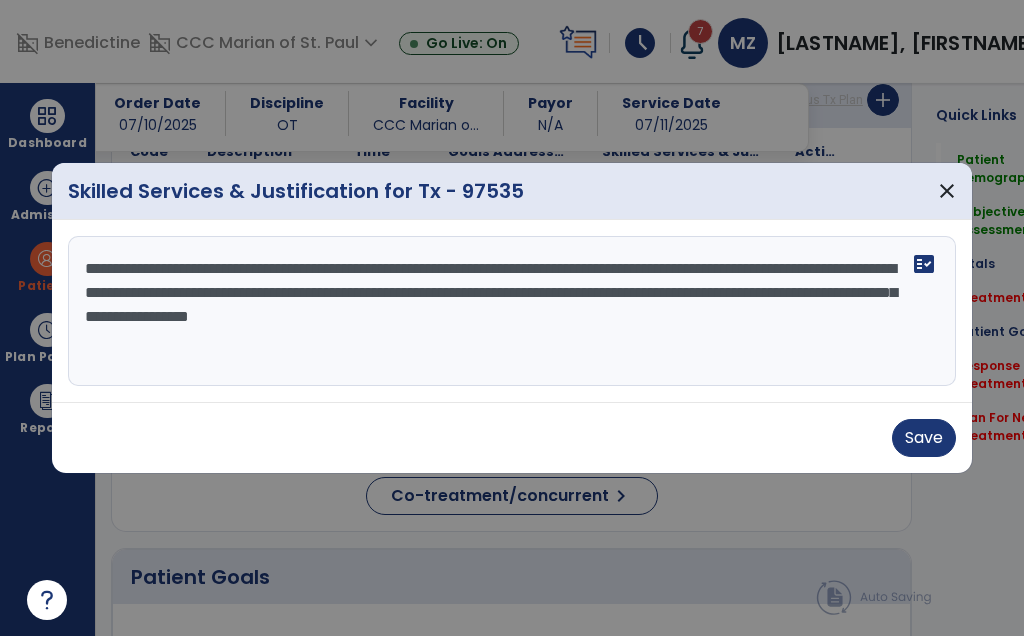 type on "**********" 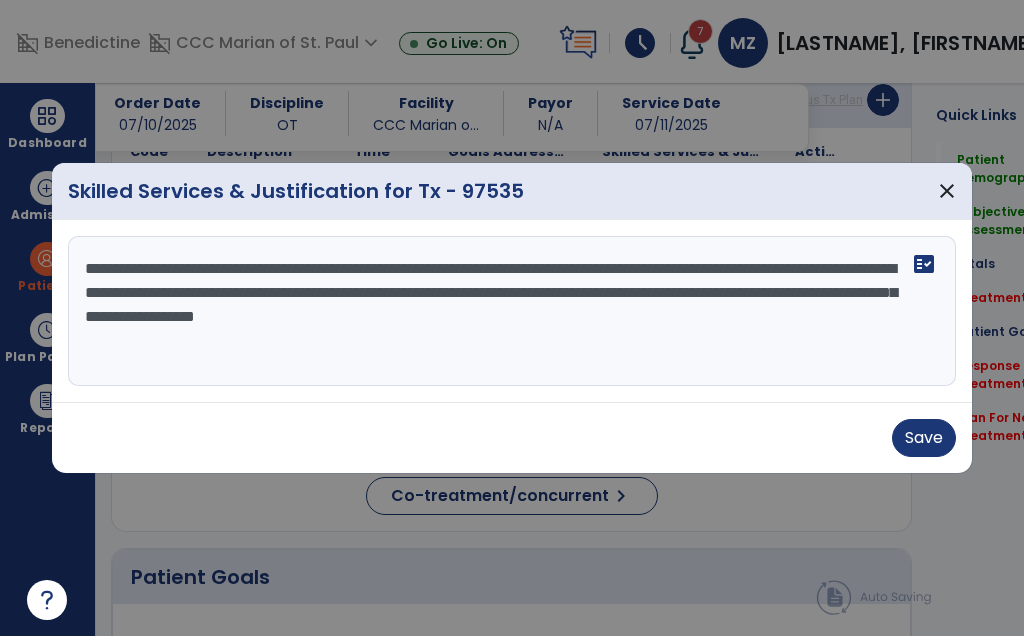 click on "Save" at bounding box center [924, 438] 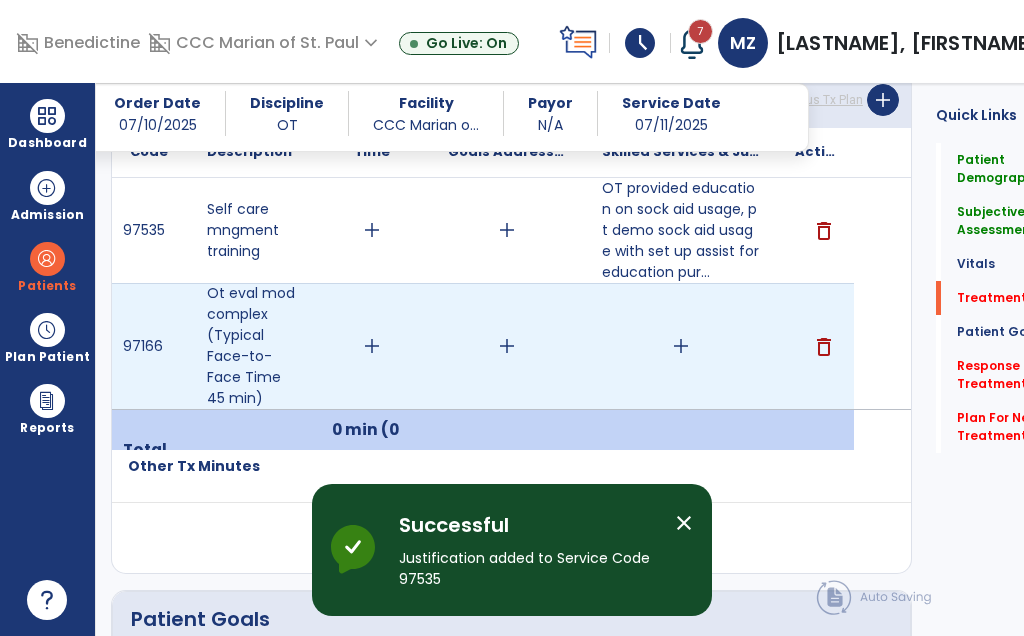 click on "add" at bounding box center (681, 346) 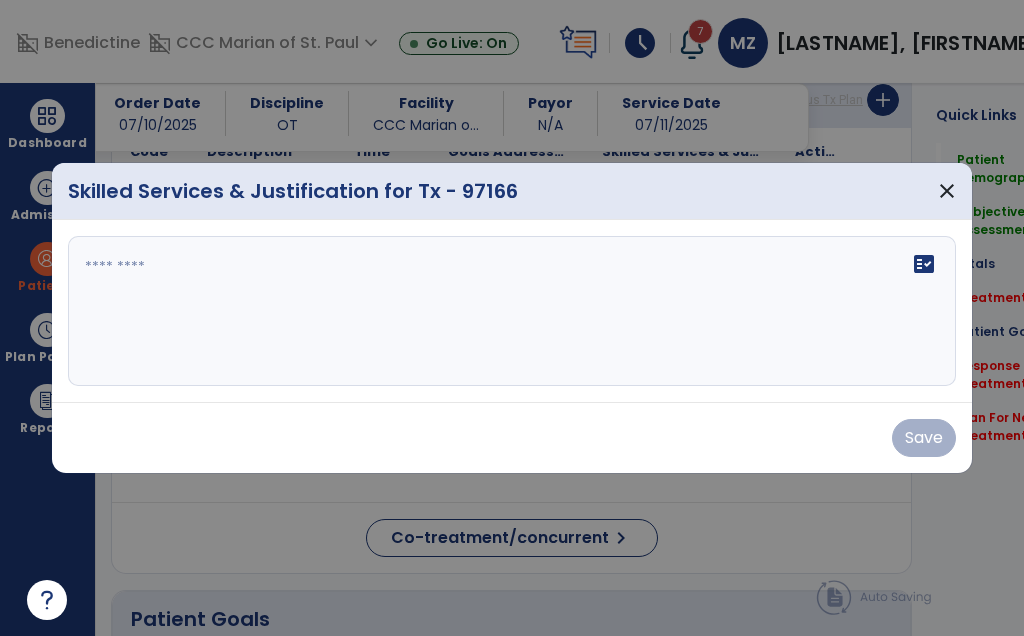 click on "fact_check" at bounding box center (512, 311) 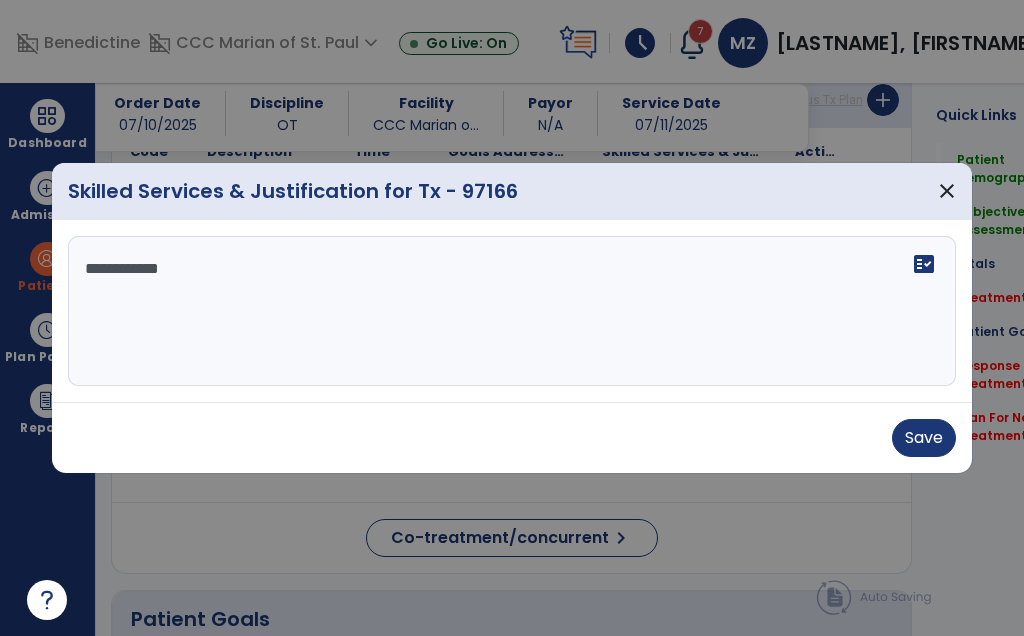 click on "**********" at bounding box center [512, 311] 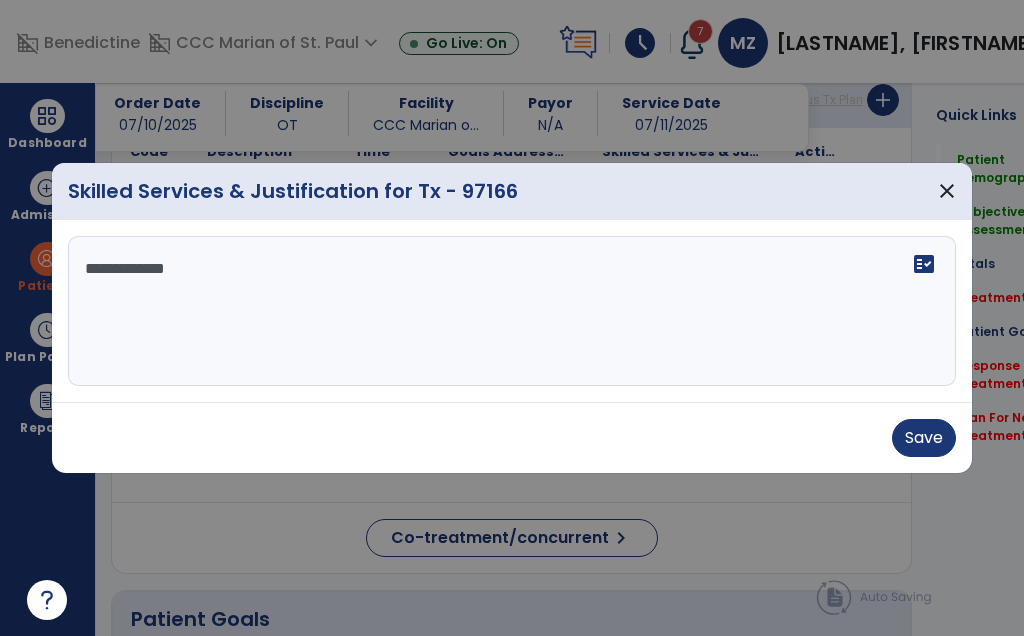 click on "**********" at bounding box center [512, 311] 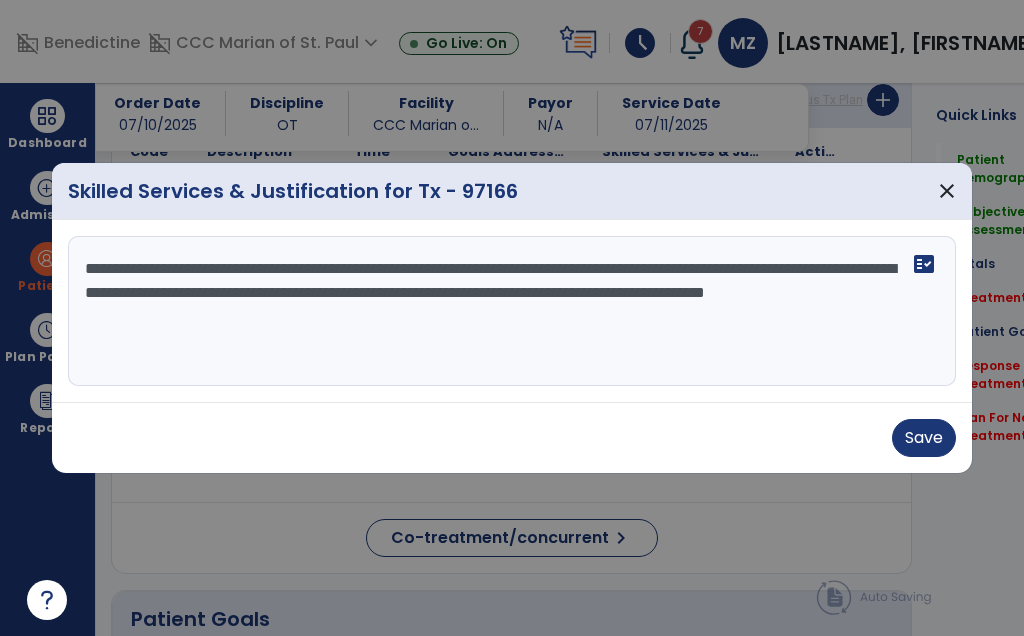 click on "**********" at bounding box center [512, 311] 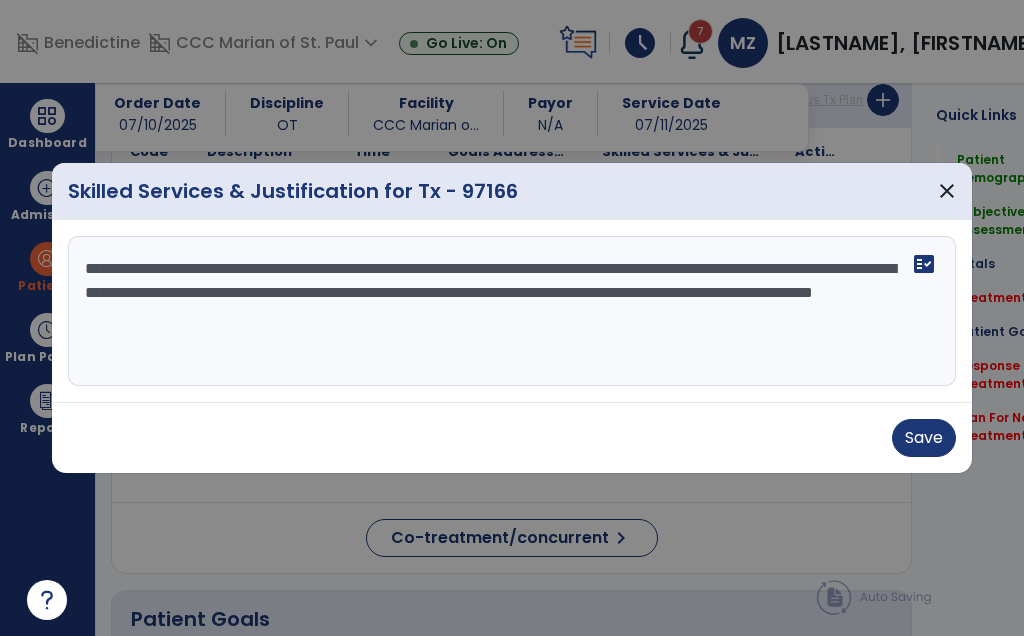 click on "**********" at bounding box center [512, 311] 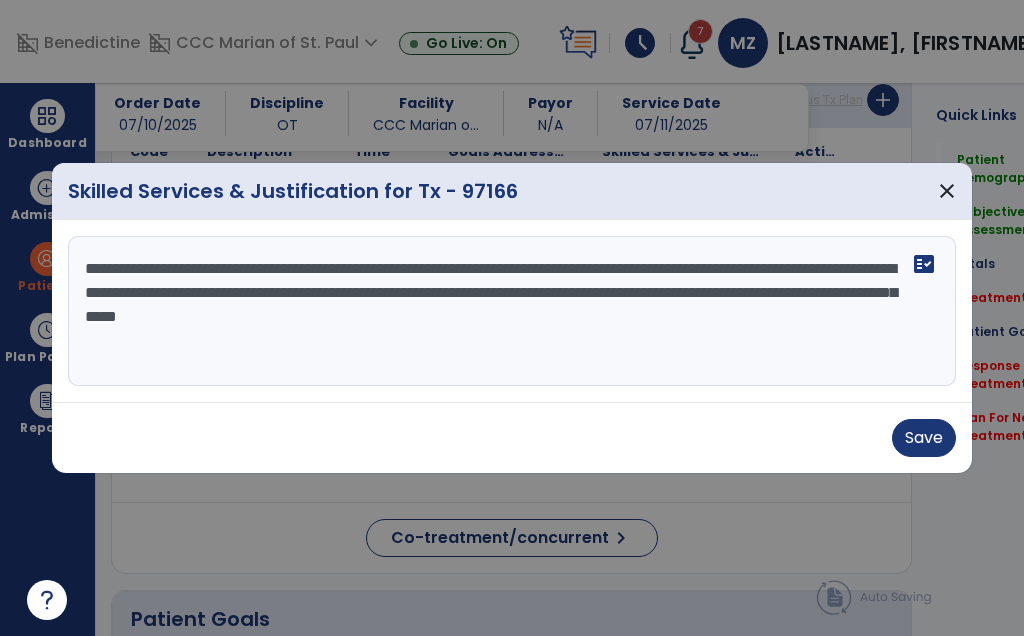 click on "**********" at bounding box center (512, 311) 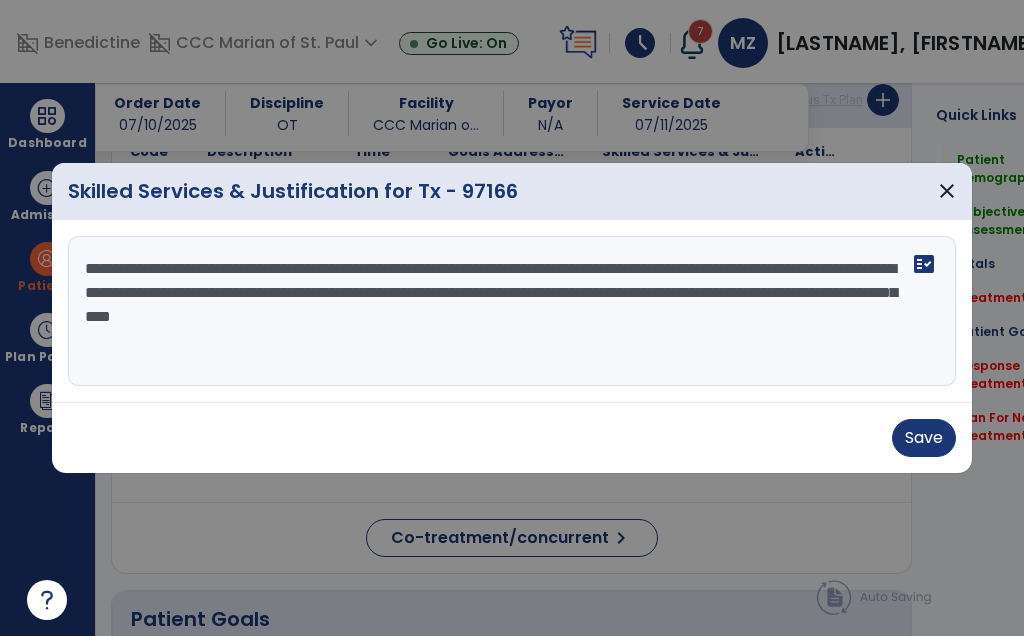 click on "**********" at bounding box center (512, 311) 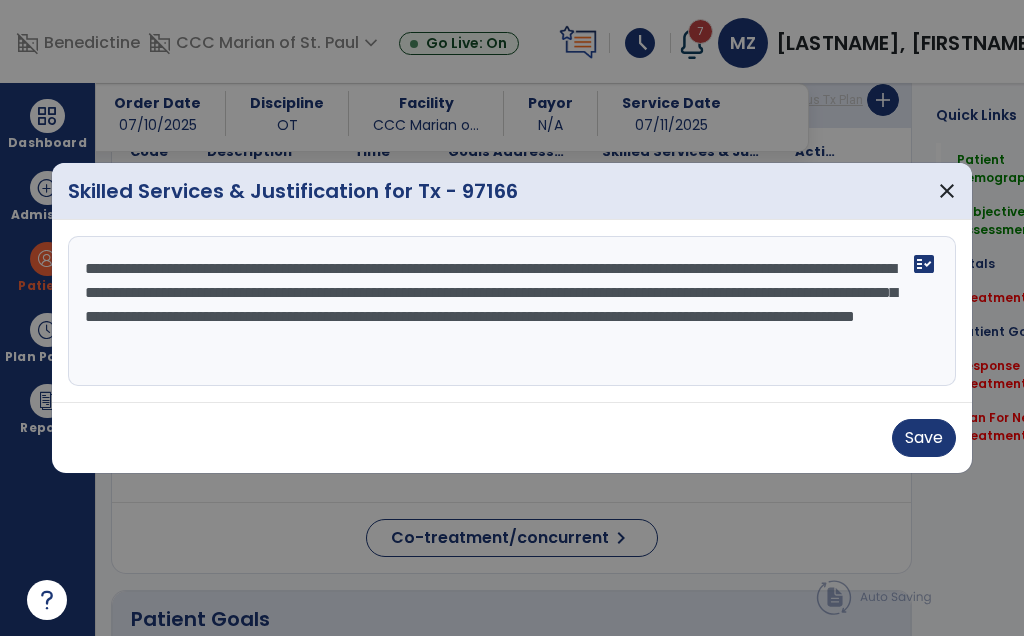 click on "**********" at bounding box center (512, 311) 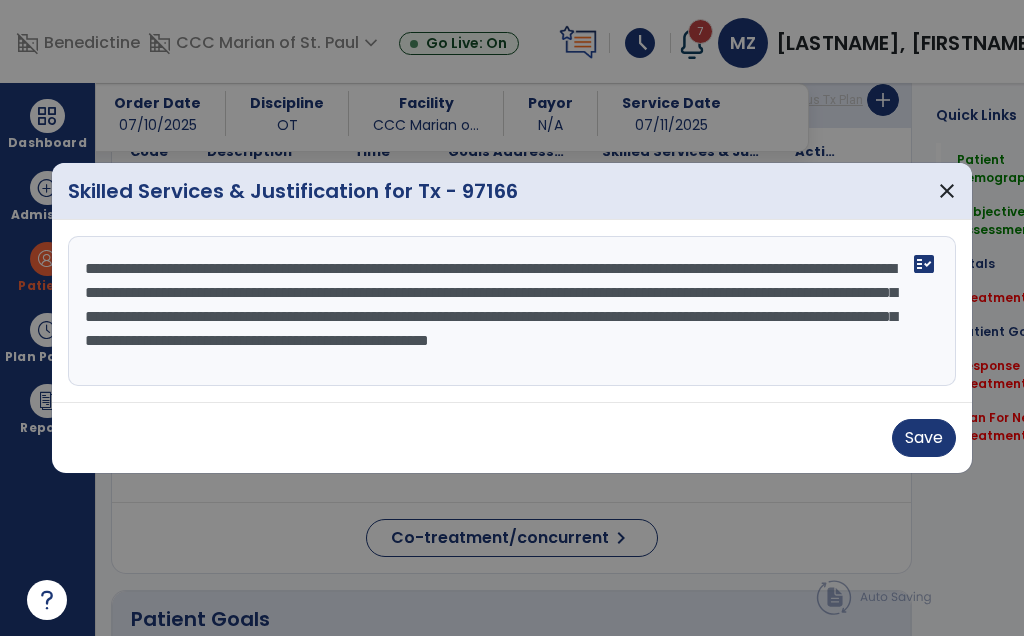 click on "**********" at bounding box center [512, 311] 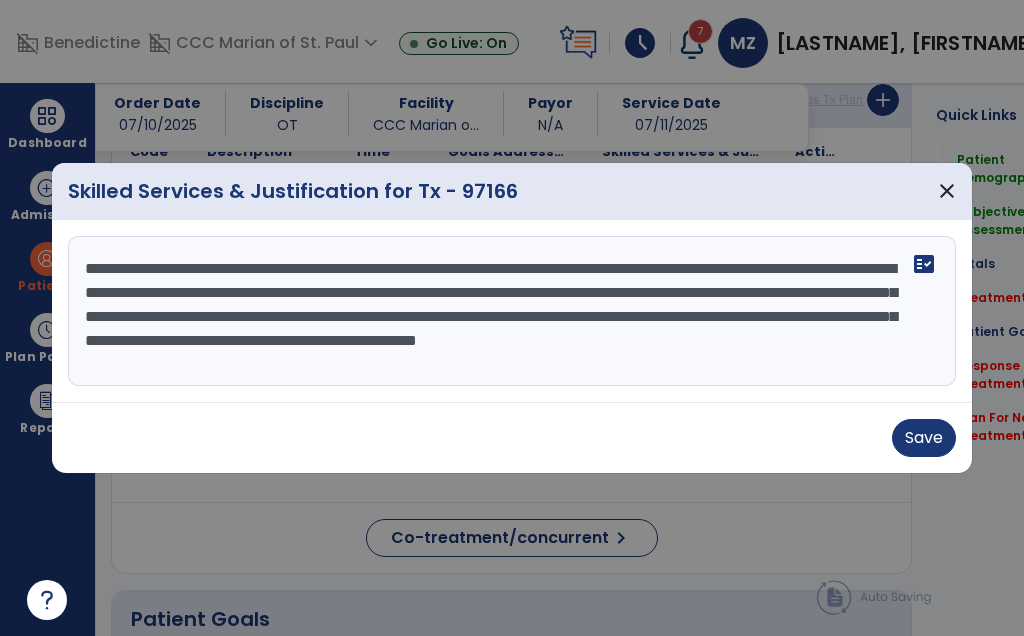 click on "**********" at bounding box center (512, 311) 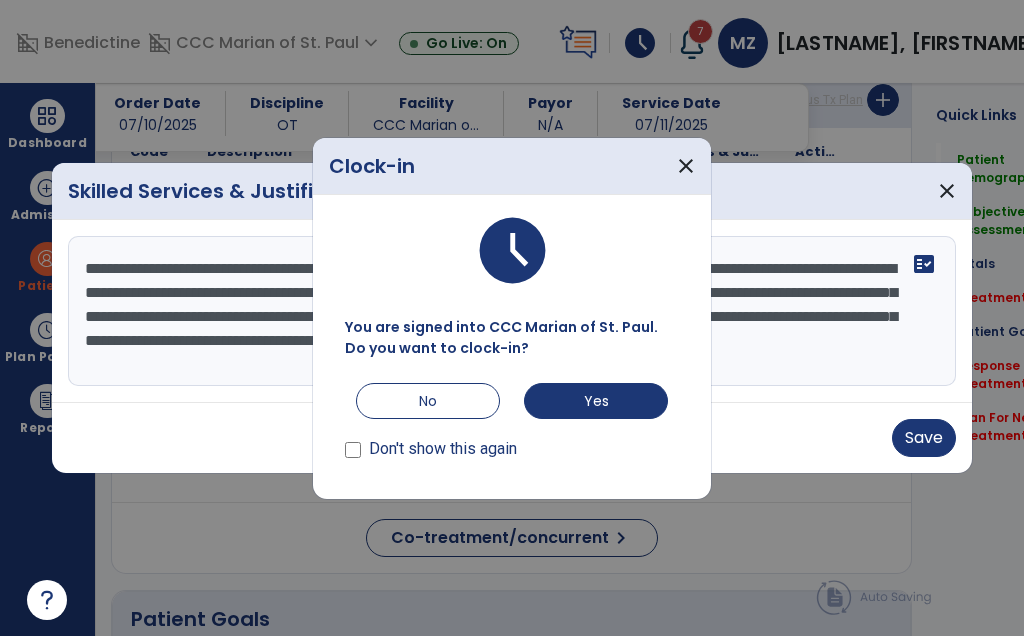 click on "close" at bounding box center (686, 166) 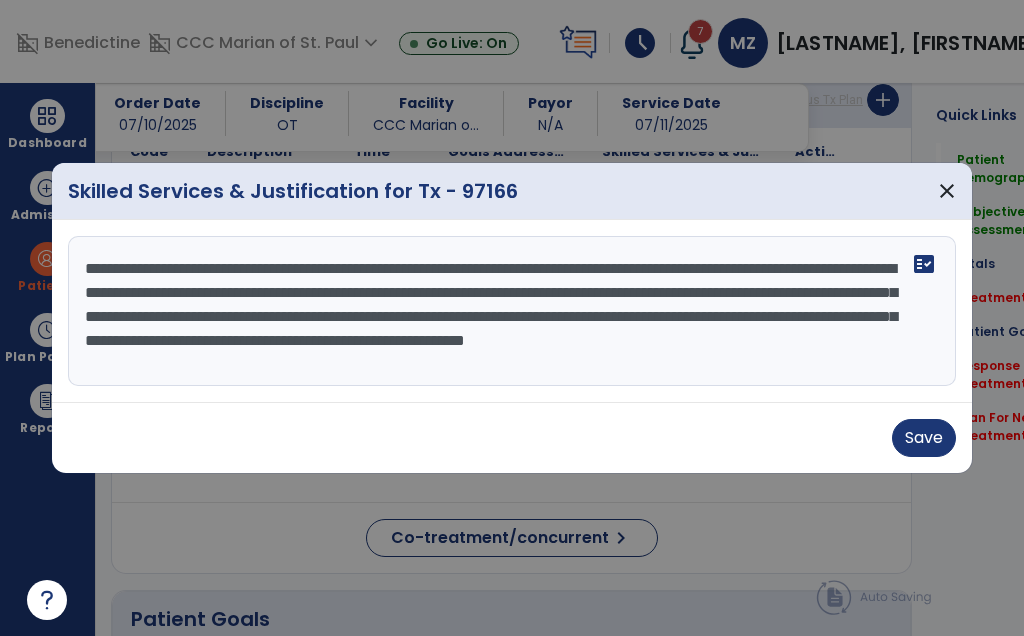 click on "**********" at bounding box center [512, 311] 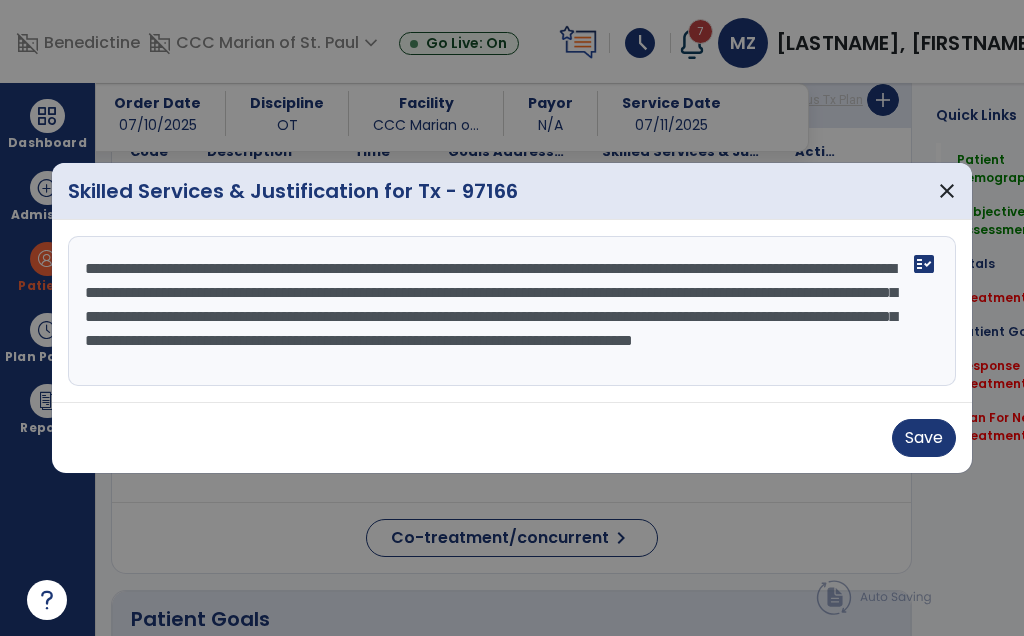 scroll, scrollTop: 15, scrollLeft: 0, axis: vertical 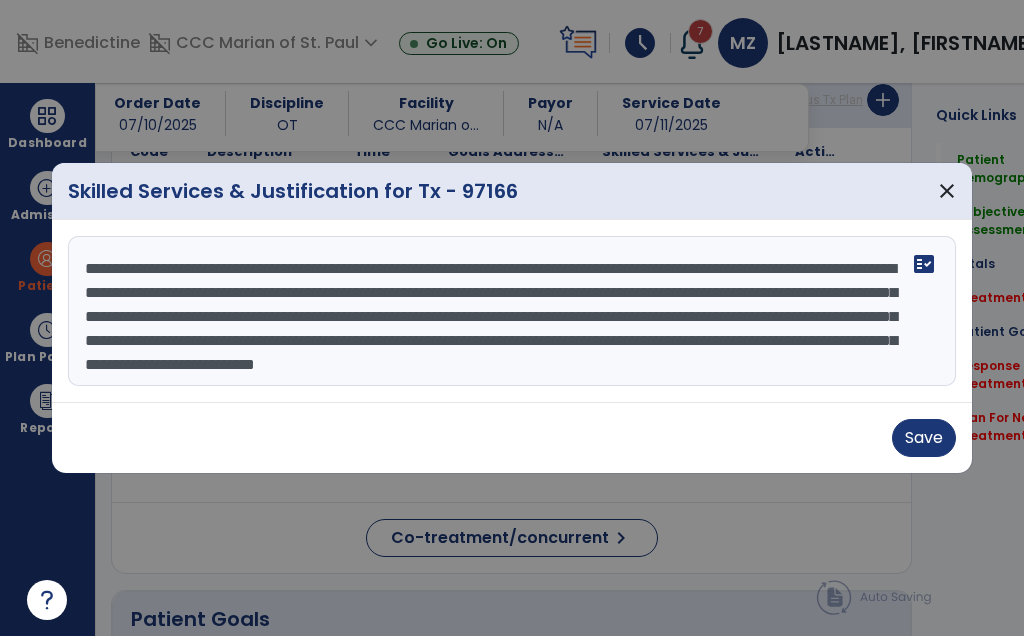 click on "**********" at bounding box center (512, 311) 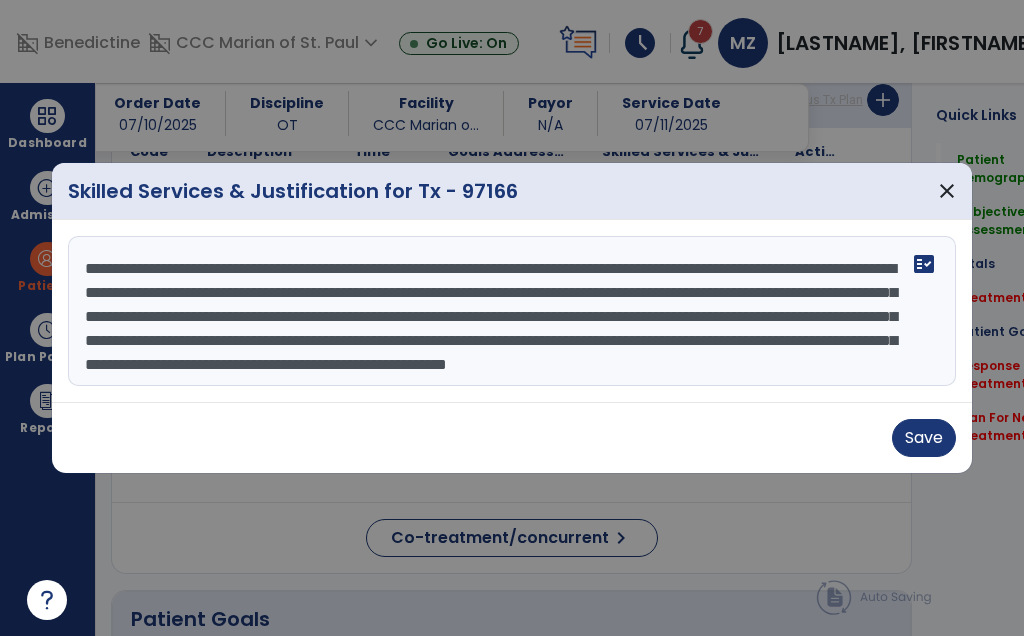 scroll, scrollTop: 54, scrollLeft: 0, axis: vertical 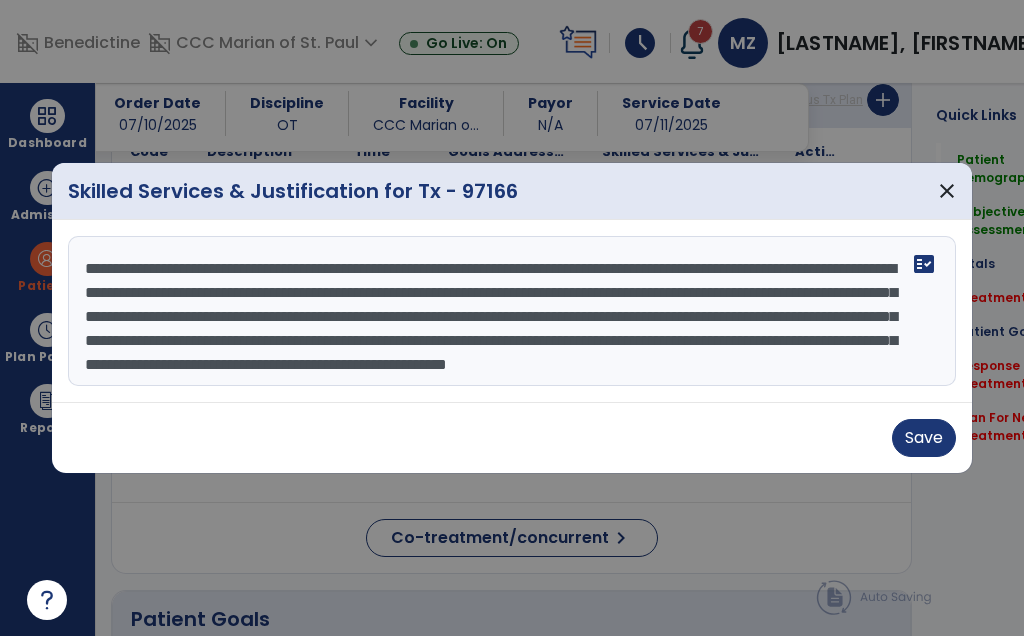click on "**********" at bounding box center (512, 311) 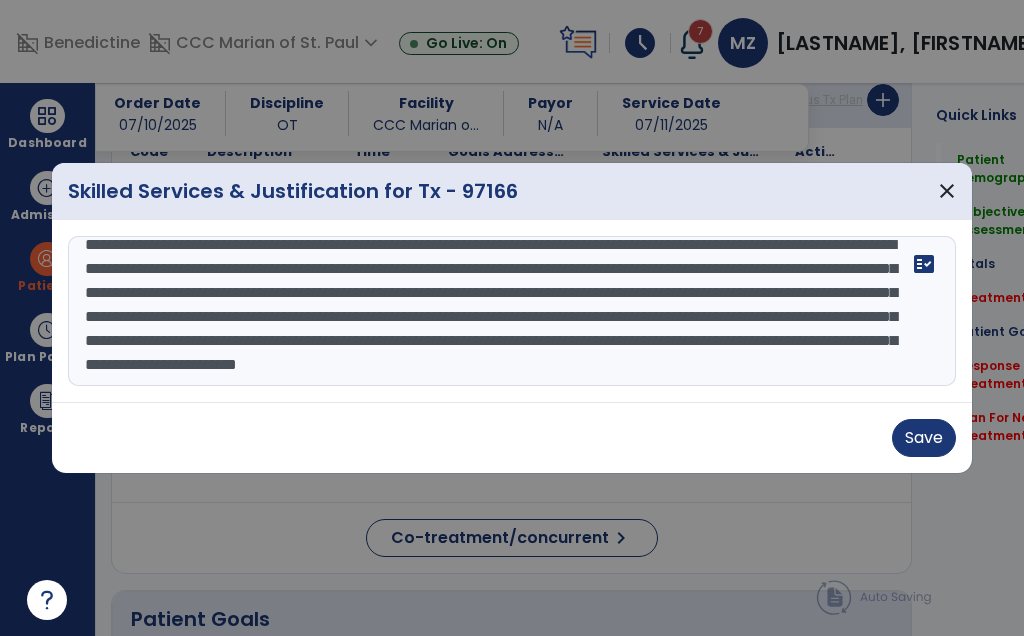 scroll, scrollTop: 63, scrollLeft: 0, axis: vertical 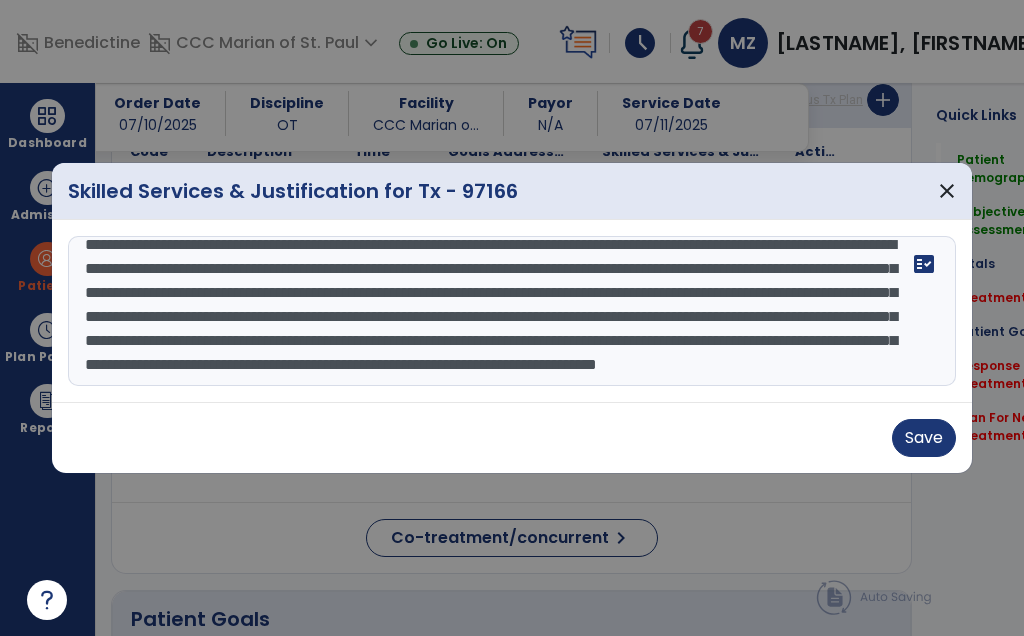 click on "**********" at bounding box center [512, 311] 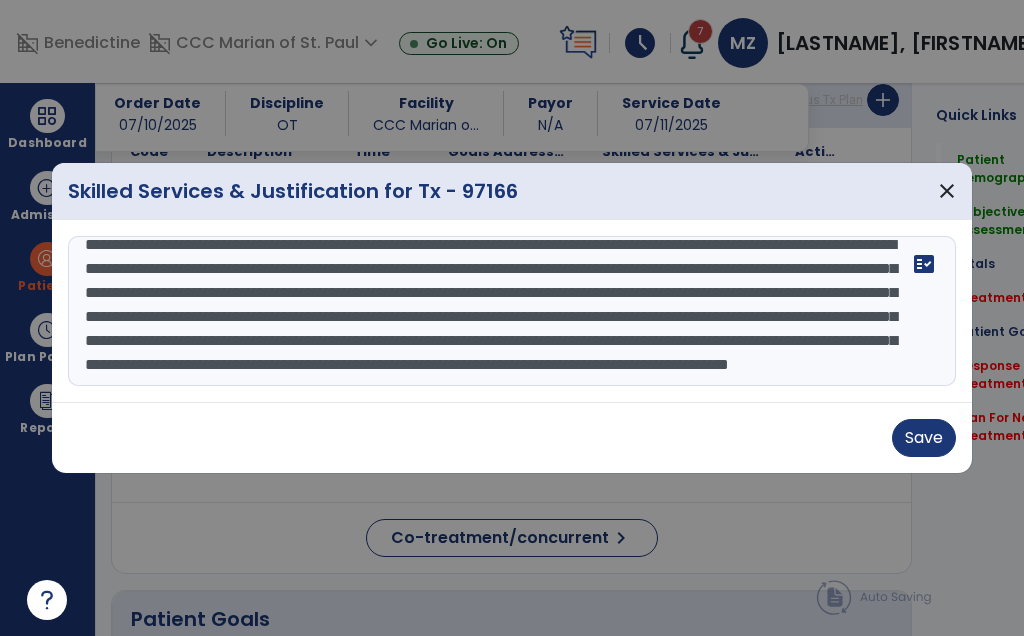 click on "**********" at bounding box center [512, 311] 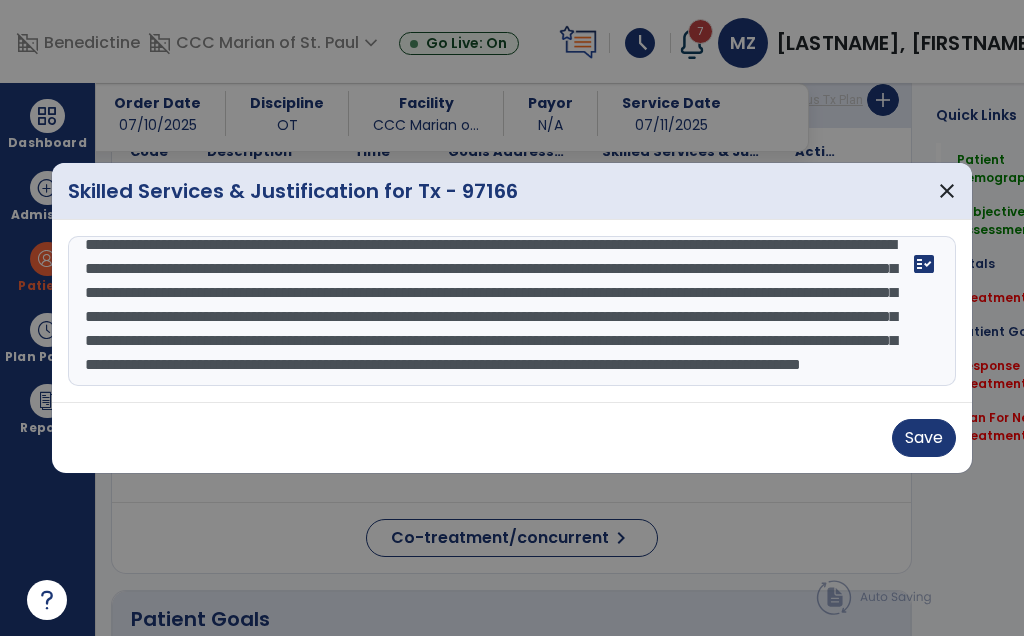 scroll, scrollTop: 96, scrollLeft: 0, axis: vertical 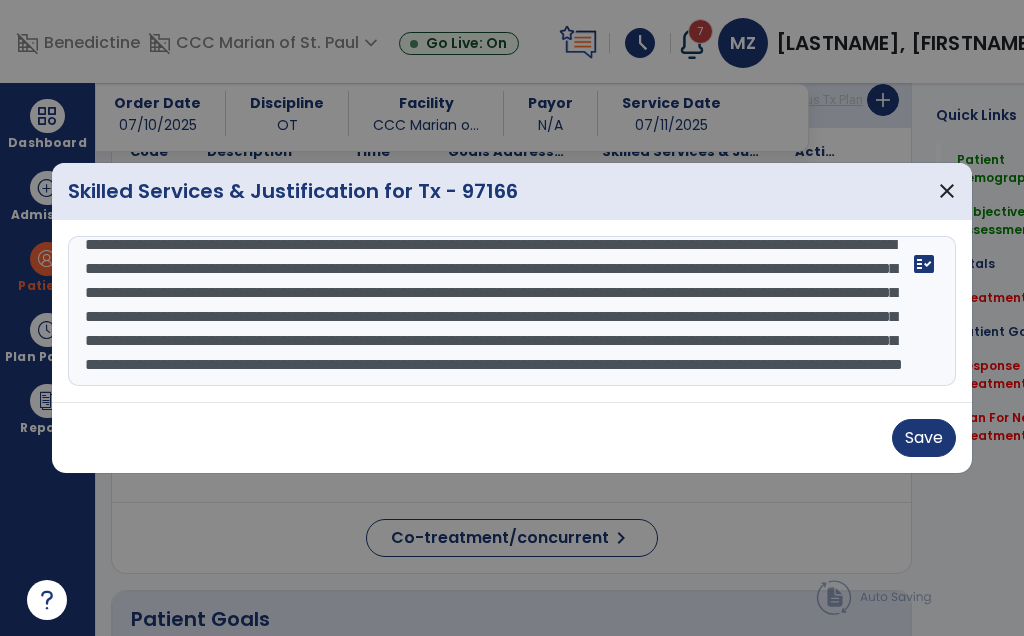 type on "**********" 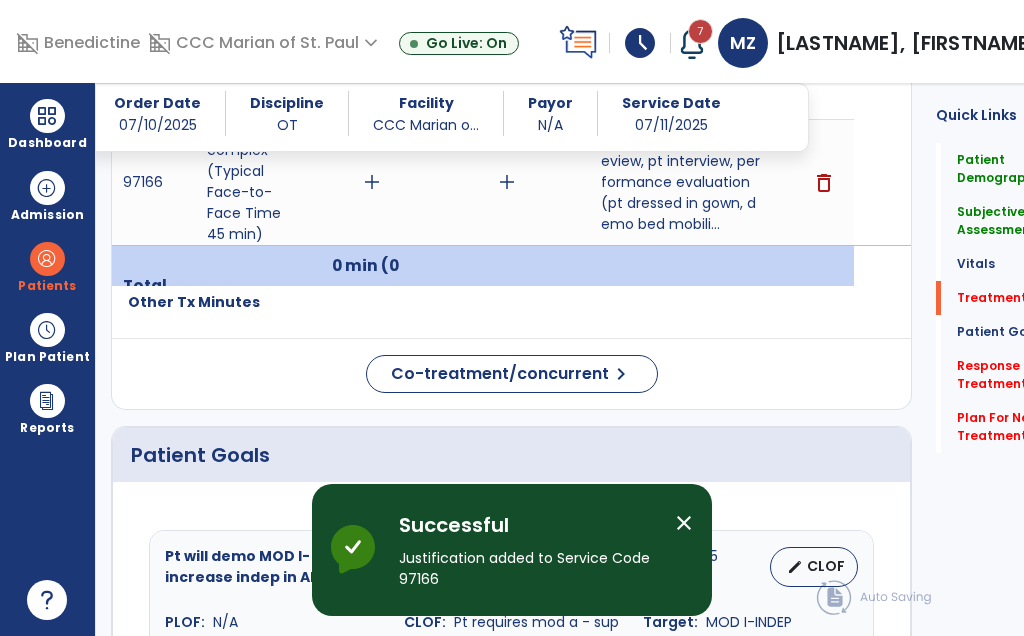 scroll, scrollTop: 1382, scrollLeft: 0, axis: vertical 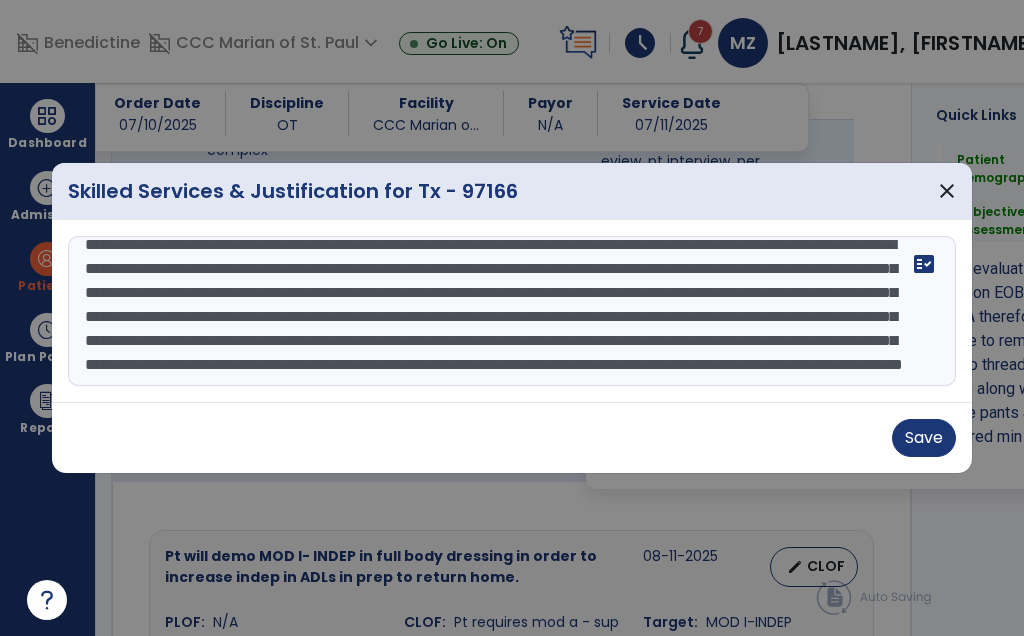 click on "**********" at bounding box center [512, 311] 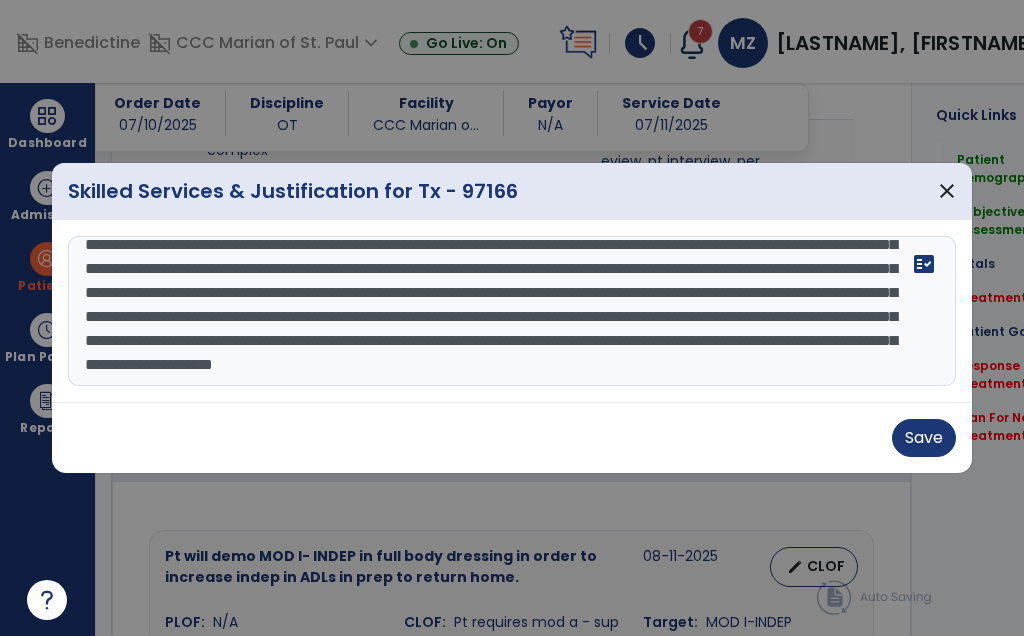 type on "**********" 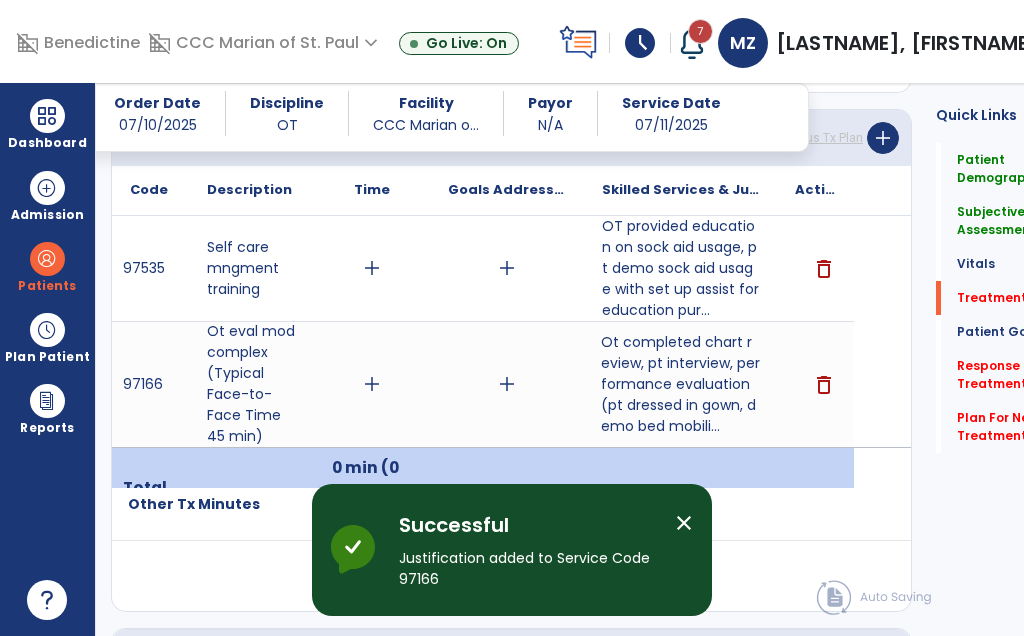 scroll, scrollTop: 1180, scrollLeft: 0, axis: vertical 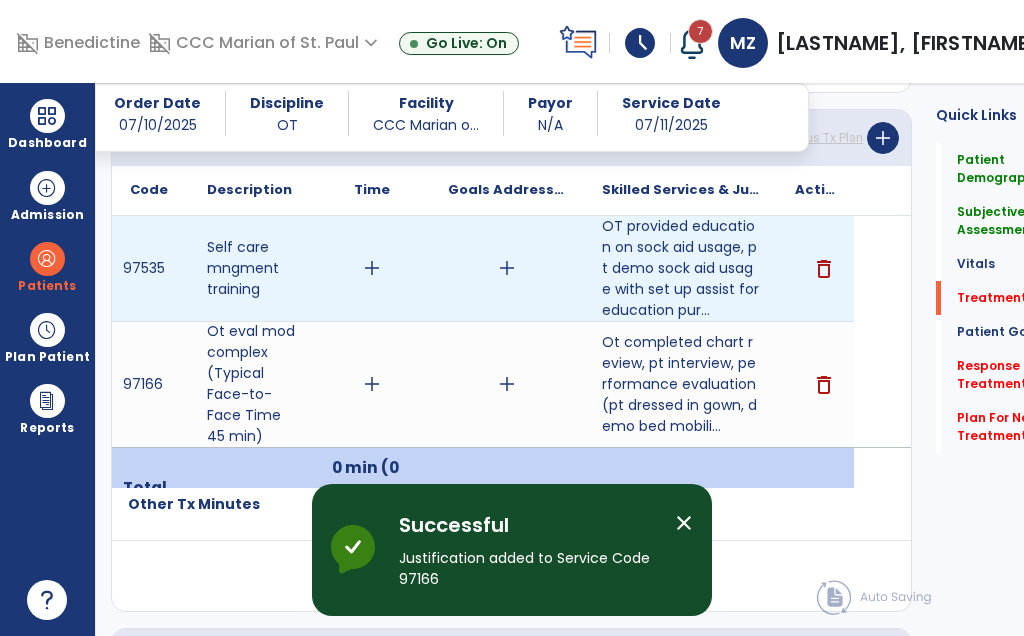 click on "add" at bounding box center (372, 268) 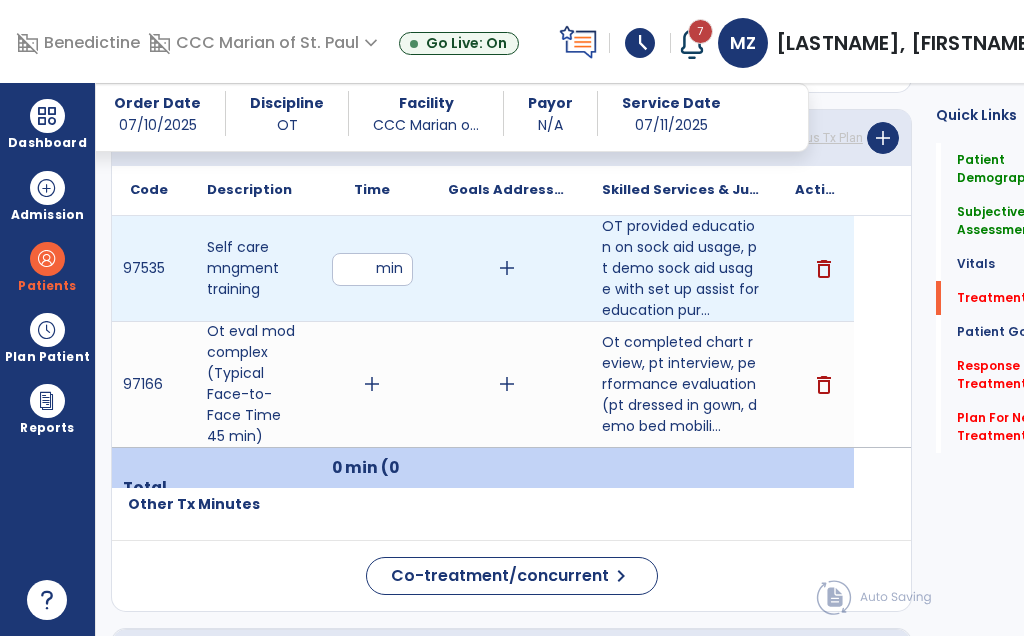 type on "**" 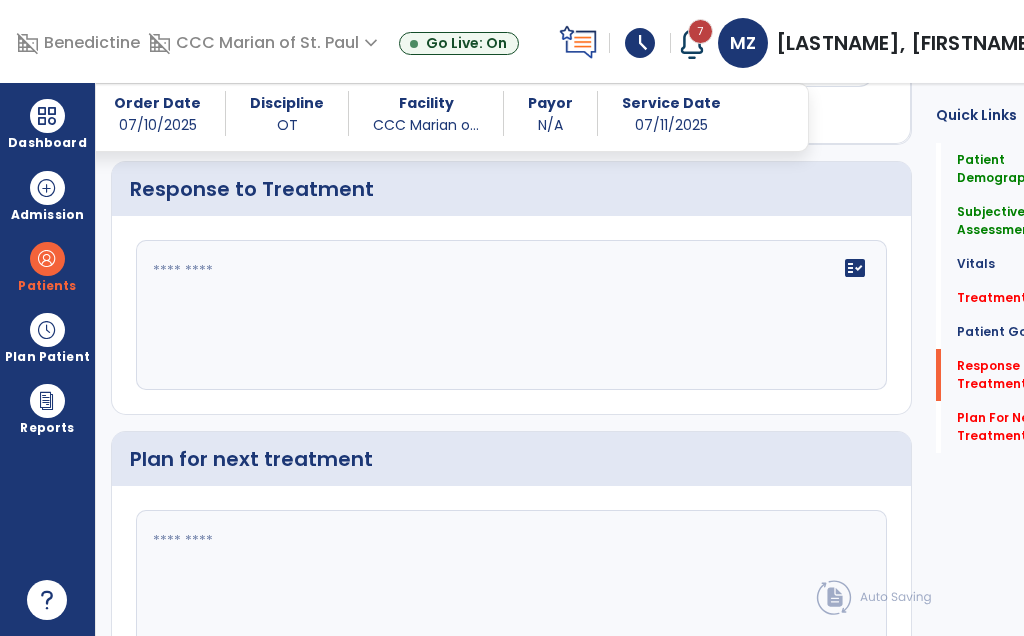 scroll, scrollTop: 2728, scrollLeft: 0, axis: vertical 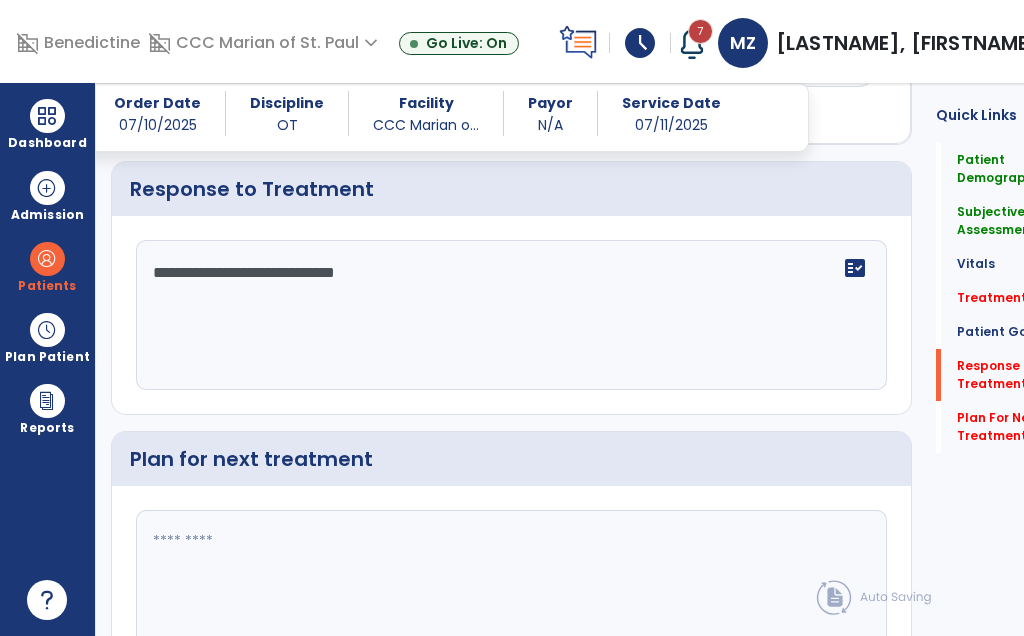 click on "**********" 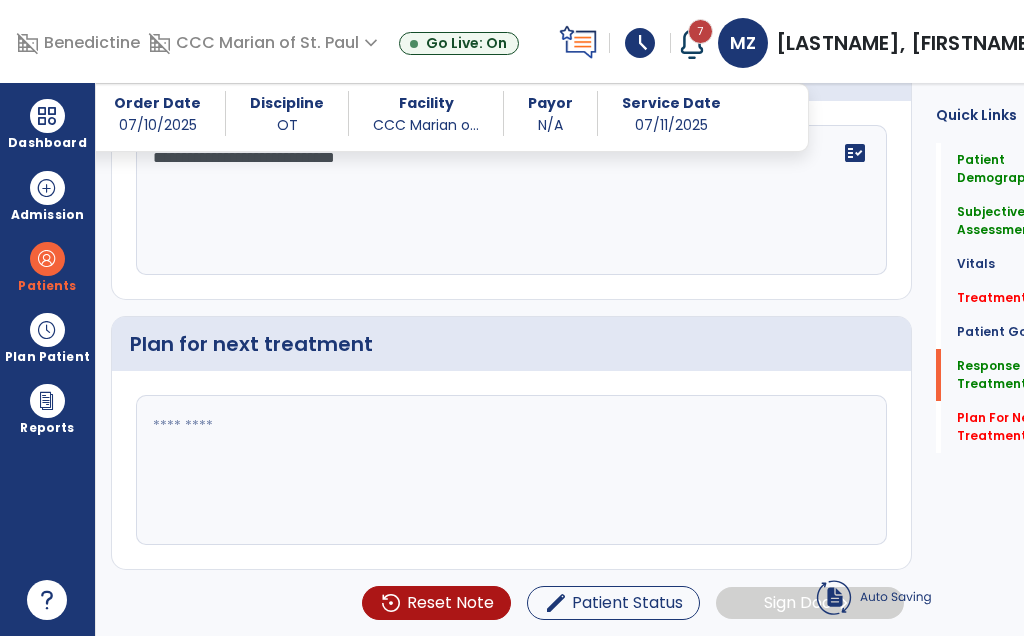 scroll, scrollTop: 2714, scrollLeft: 0, axis: vertical 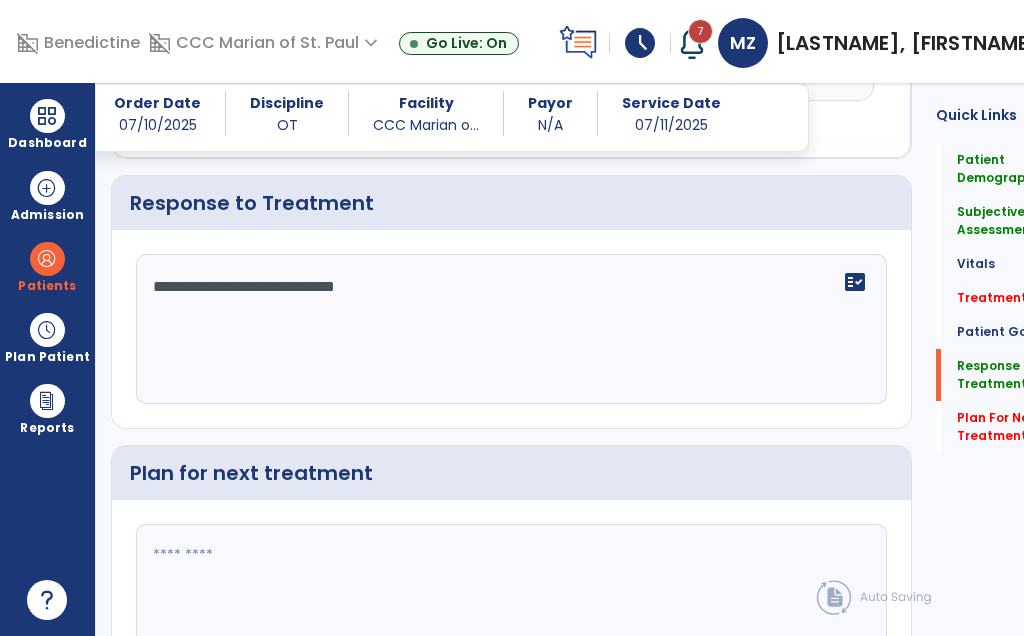 click on "**********" 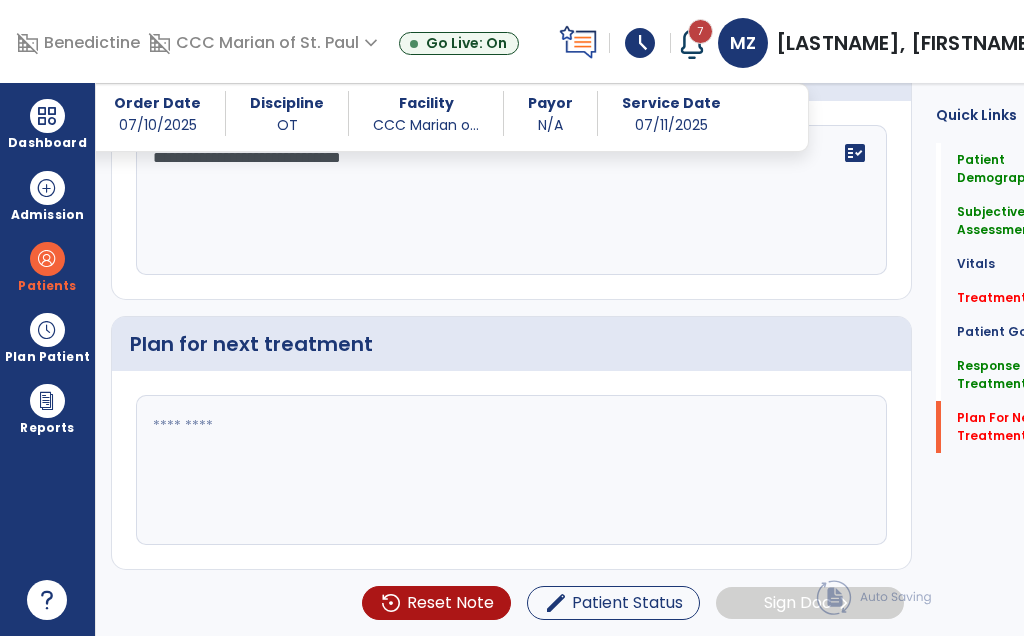 scroll, scrollTop: 2865, scrollLeft: 0, axis: vertical 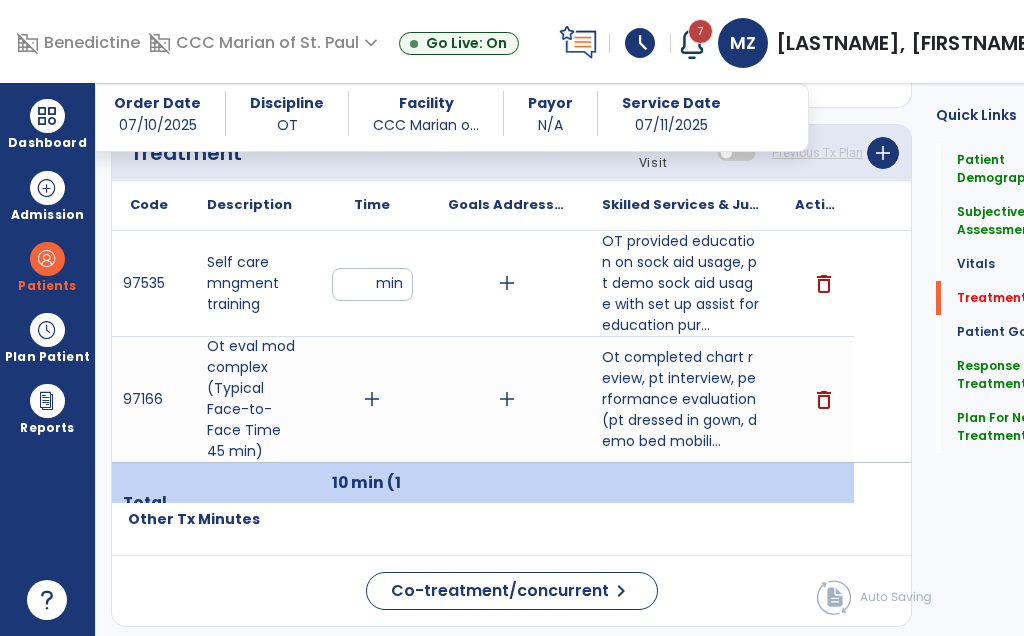 type on "*********" 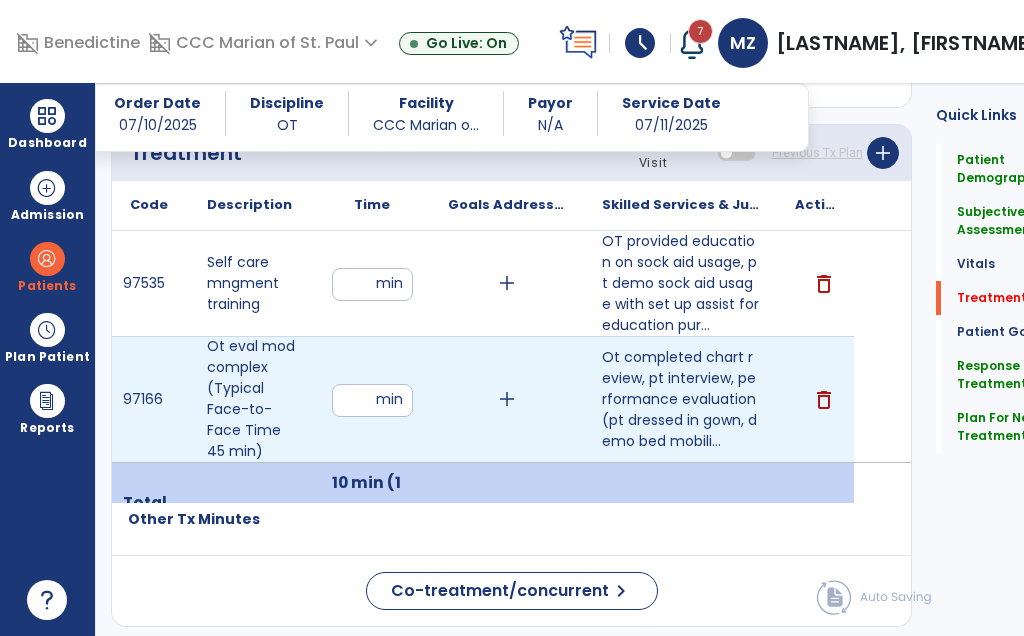 type on "**" 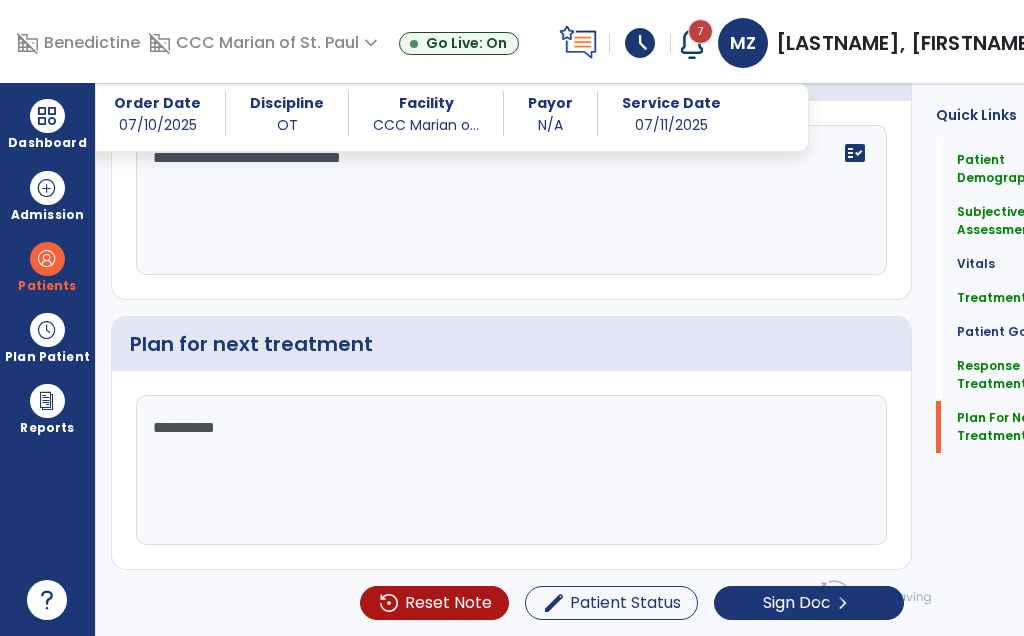 scroll, scrollTop: 2865, scrollLeft: 0, axis: vertical 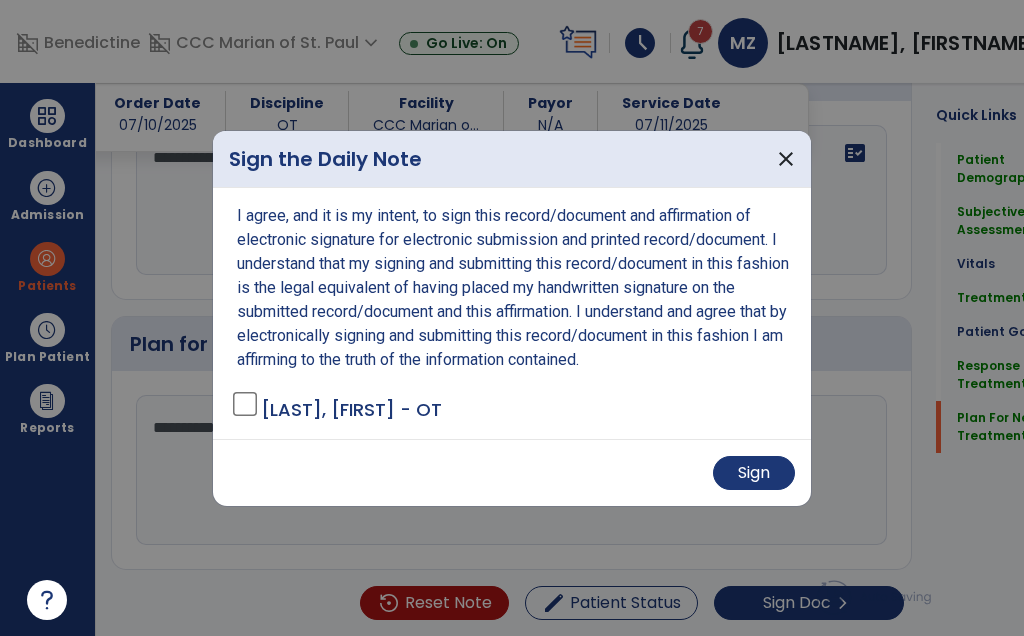 click on "close" at bounding box center (786, 159) 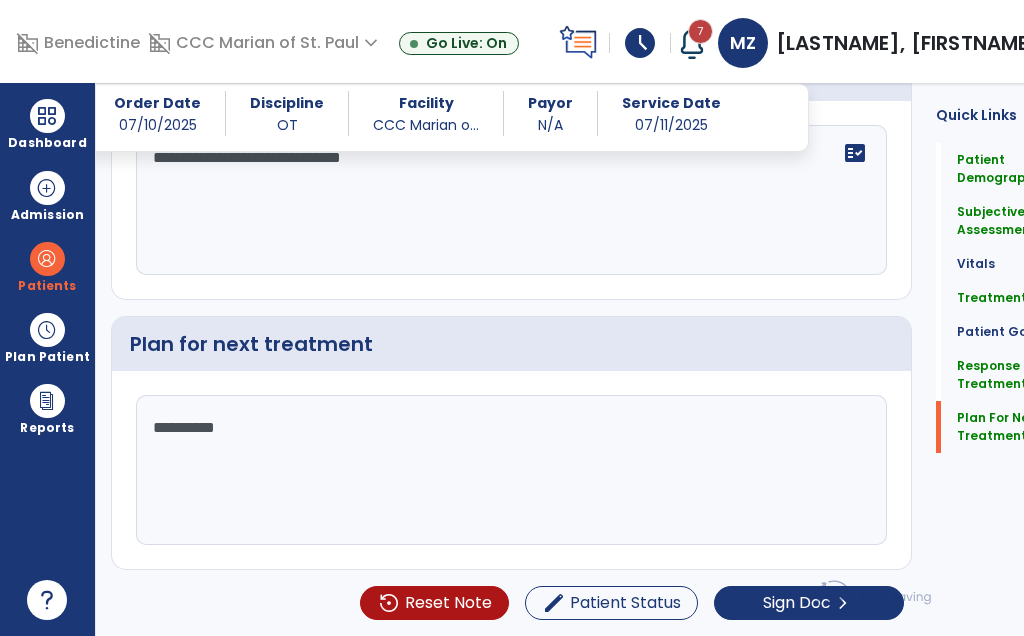 click on "*********" 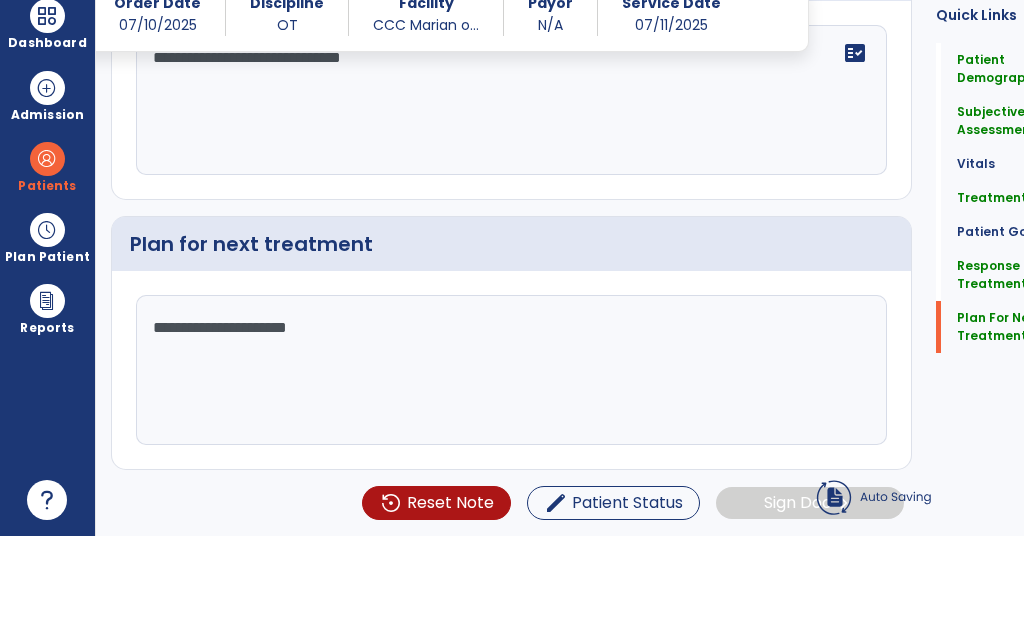 scroll, scrollTop: 2714, scrollLeft: 0, axis: vertical 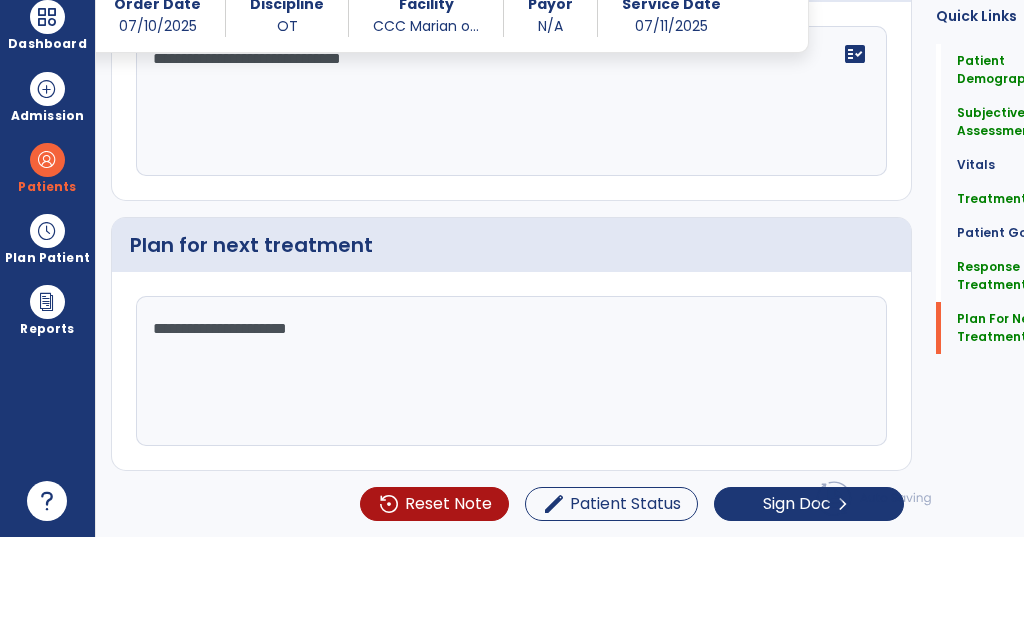 type on "**********" 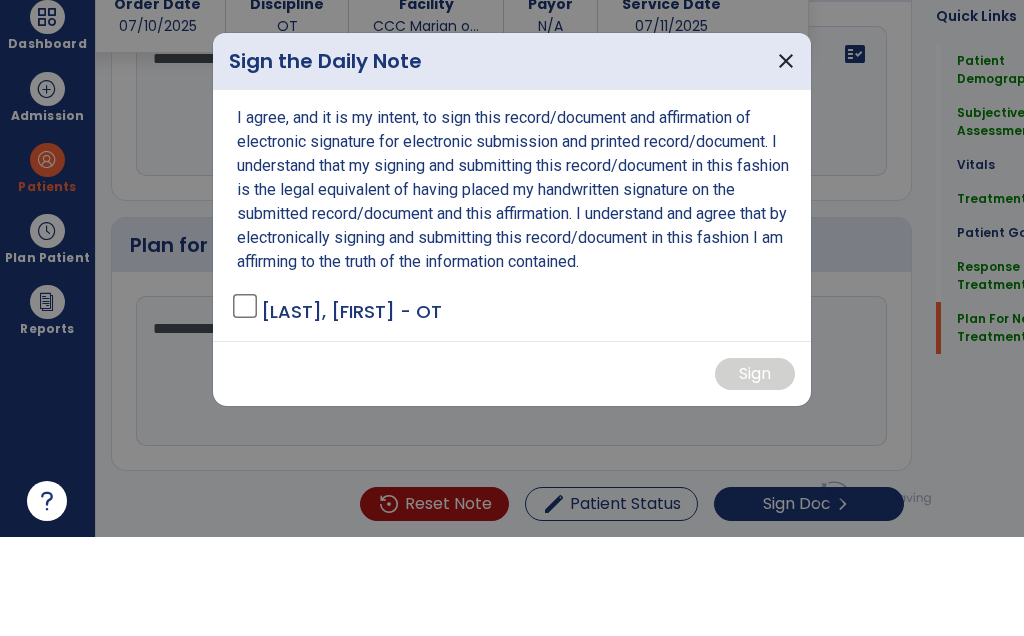 scroll, scrollTop: 0, scrollLeft: 0, axis: both 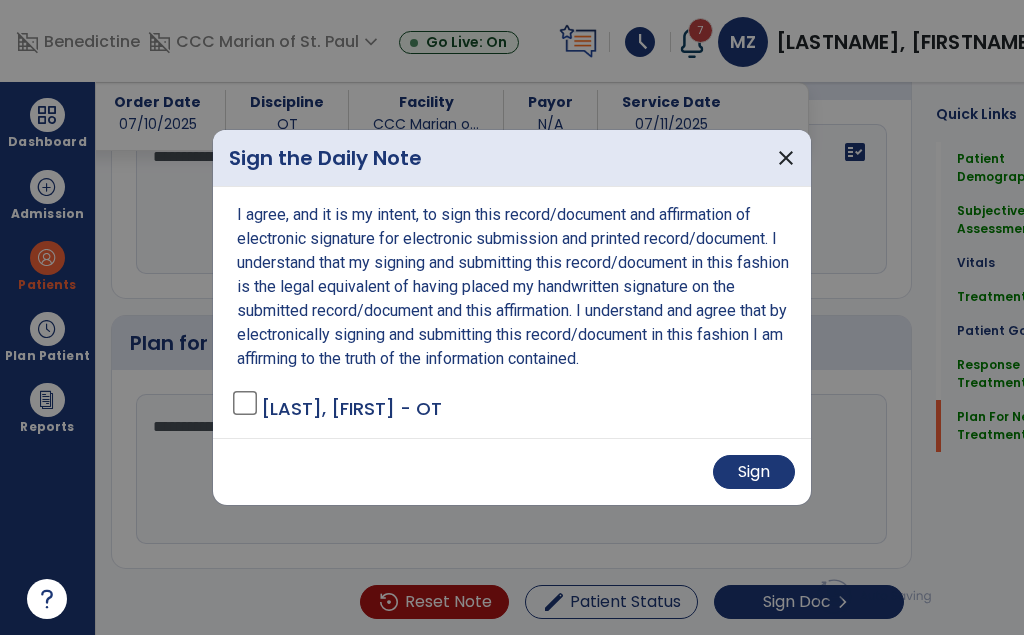 click on "Sign" at bounding box center [754, 473] 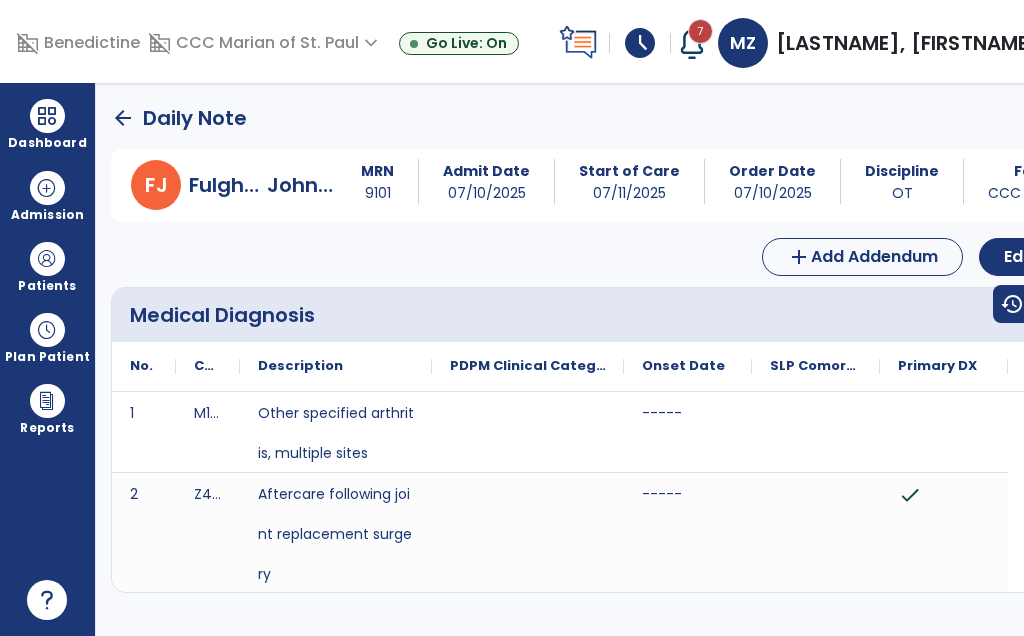 scroll, scrollTop: 0, scrollLeft: 0, axis: both 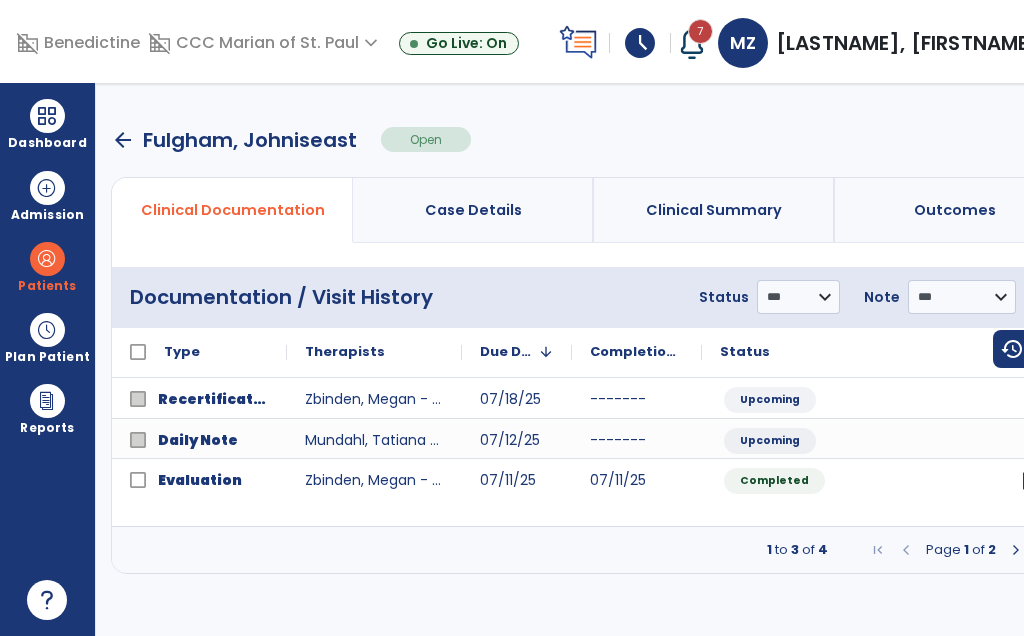 click on "arrow_back" at bounding box center (123, 140) 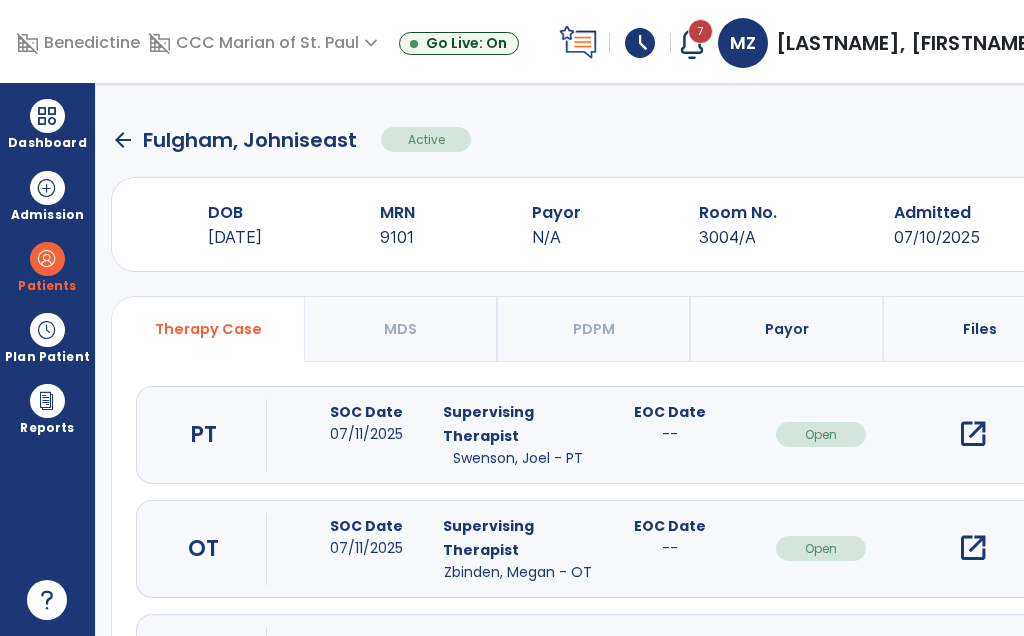 click on "arrow_back   [NAME], [NAME]east  Active  menu   Edit Admission   View OBRA Report   Discharge Patient" 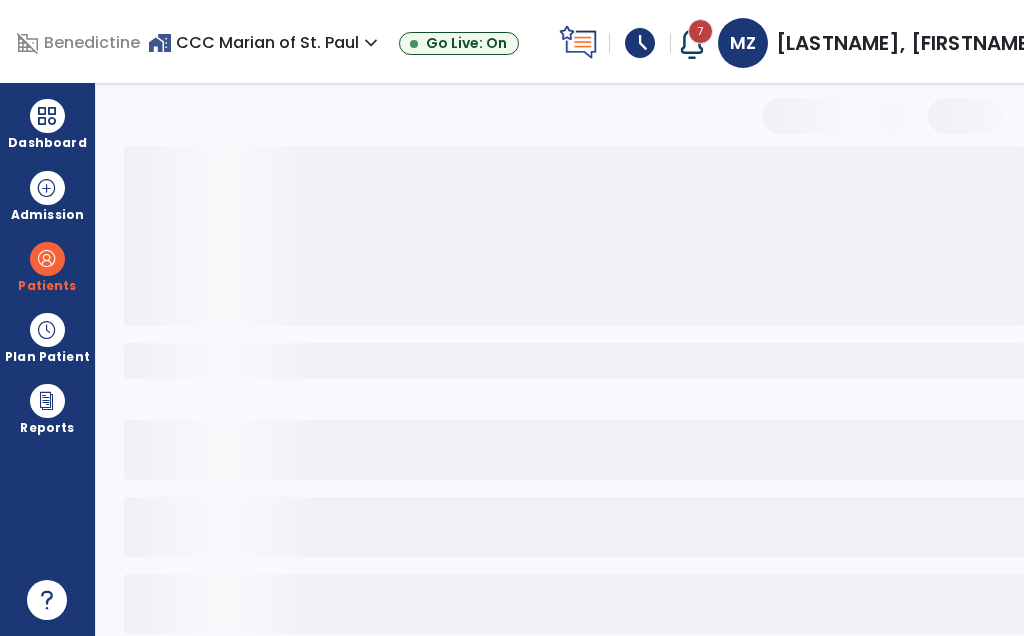 select on "***" 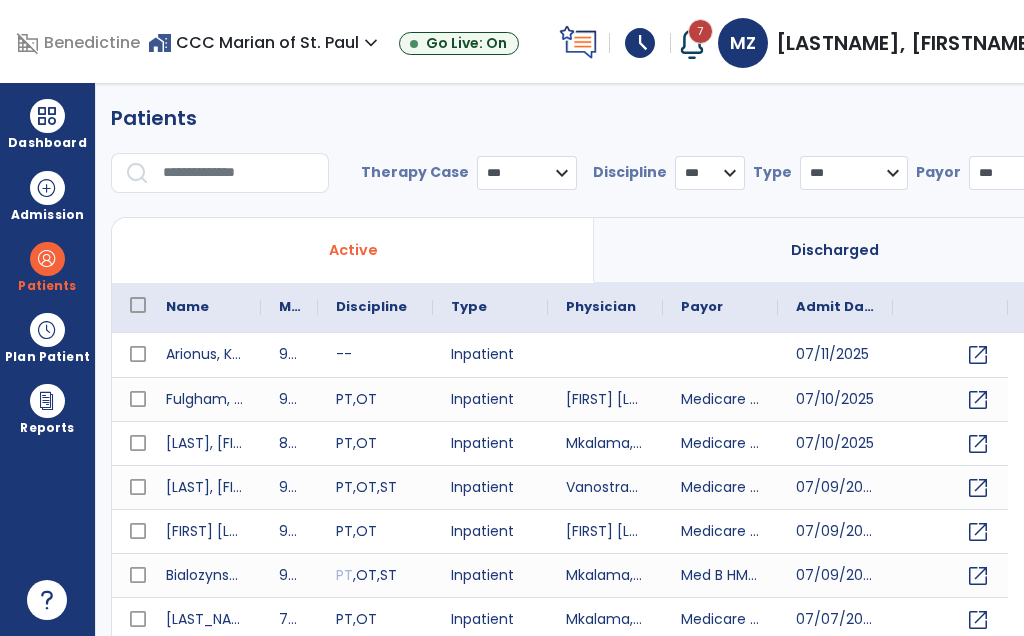 click at bounding box center [239, 173] 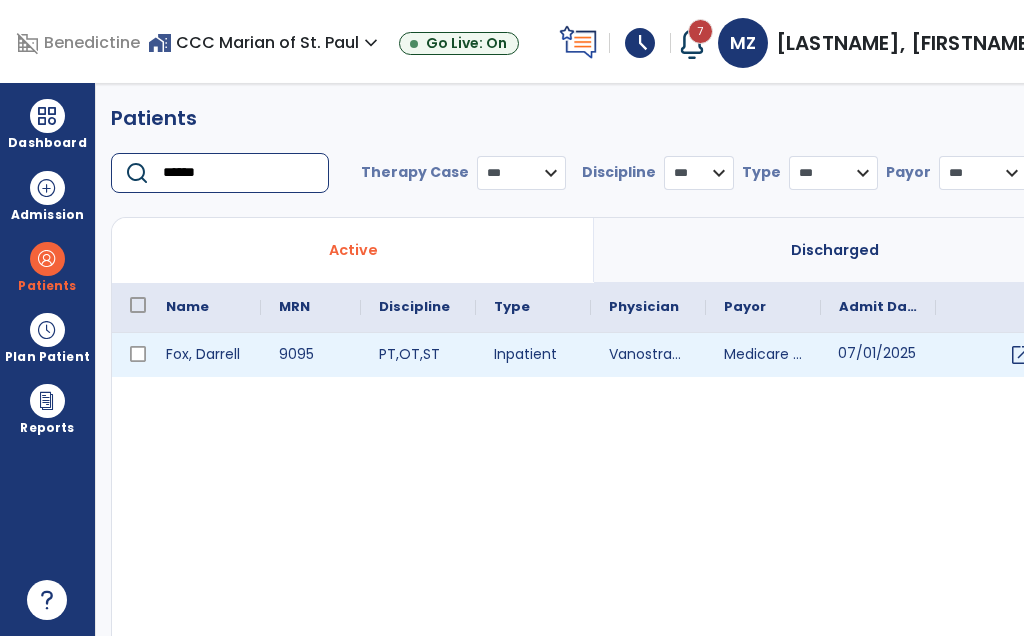 type on "******" 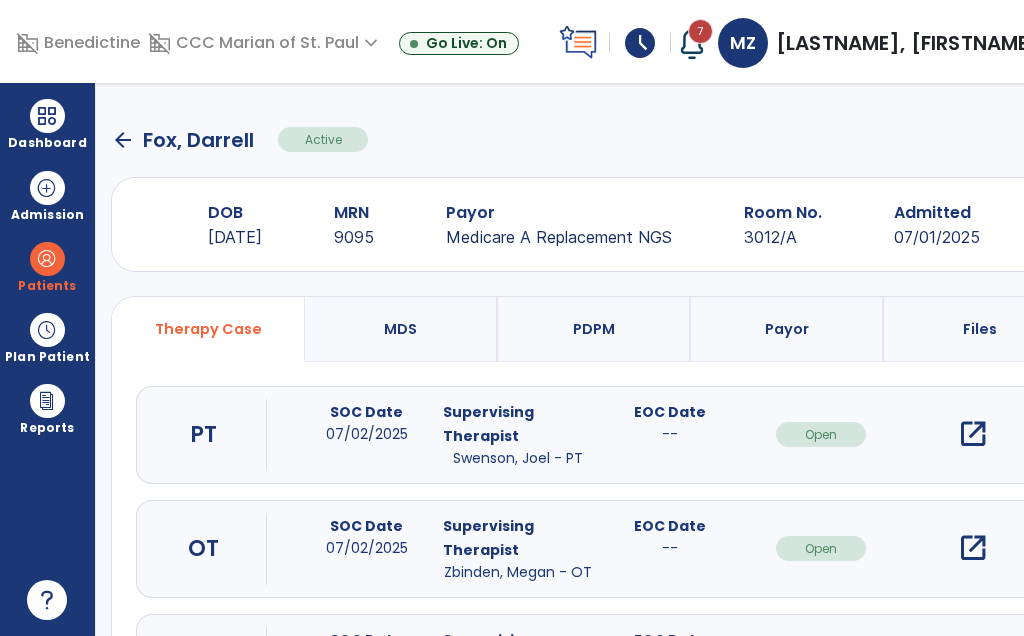 click on "open_in_new" at bounding box center [972, 548] 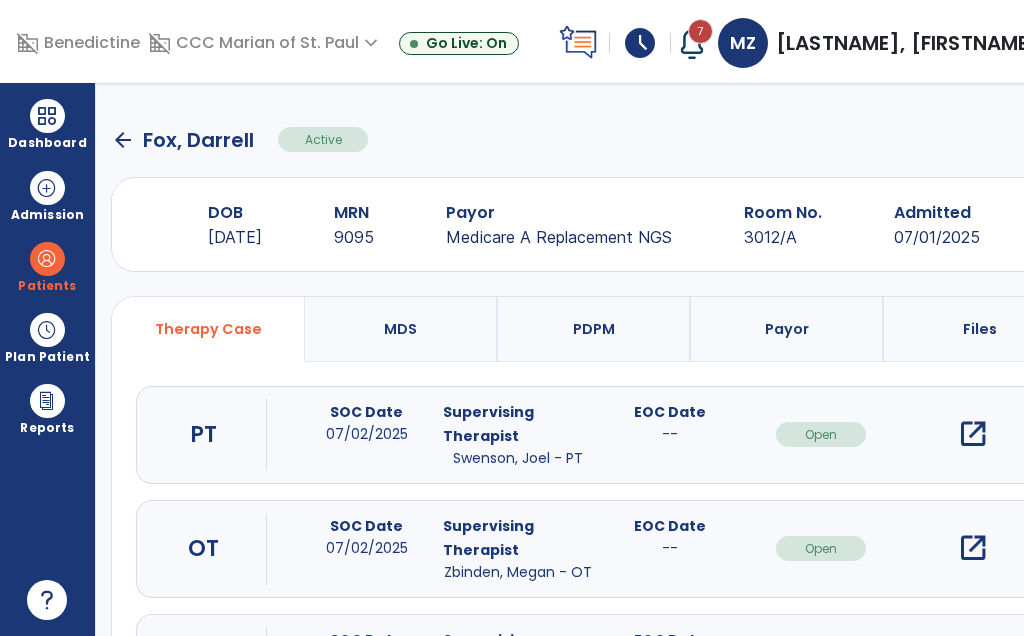 click on "open_in_new" at bounding box center (973, 548) 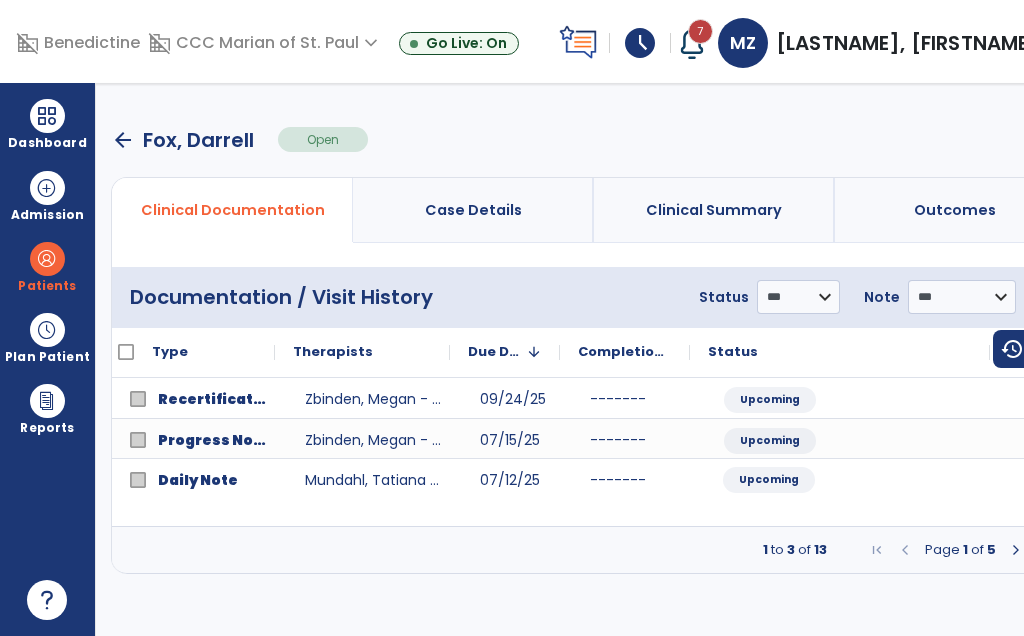 scroll, scrollTop: 0, scrollLeft: 35, axis: horizontal 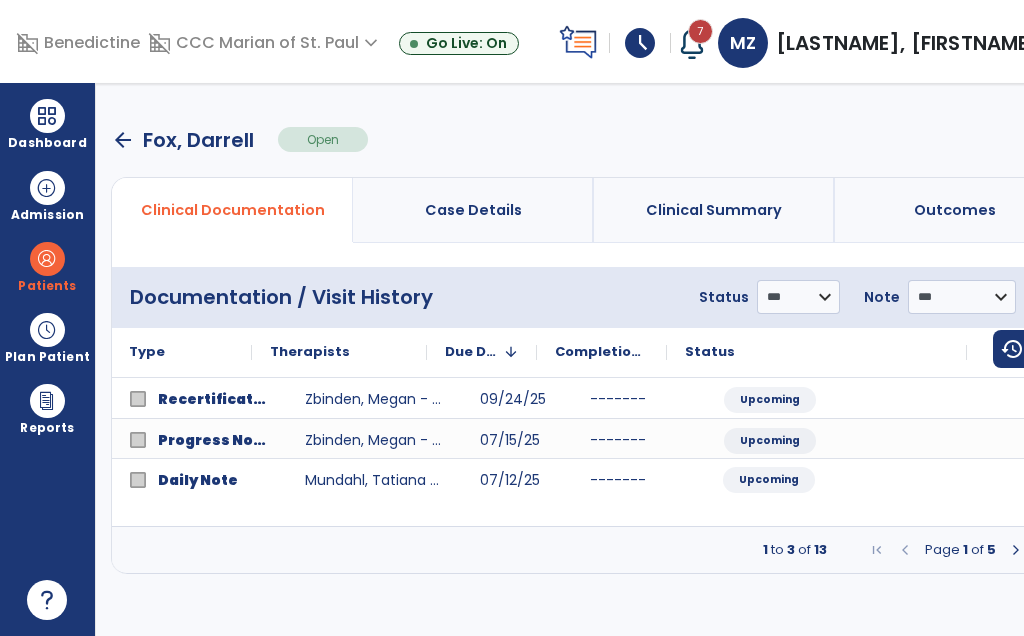click at bounding box center [1016, 550] 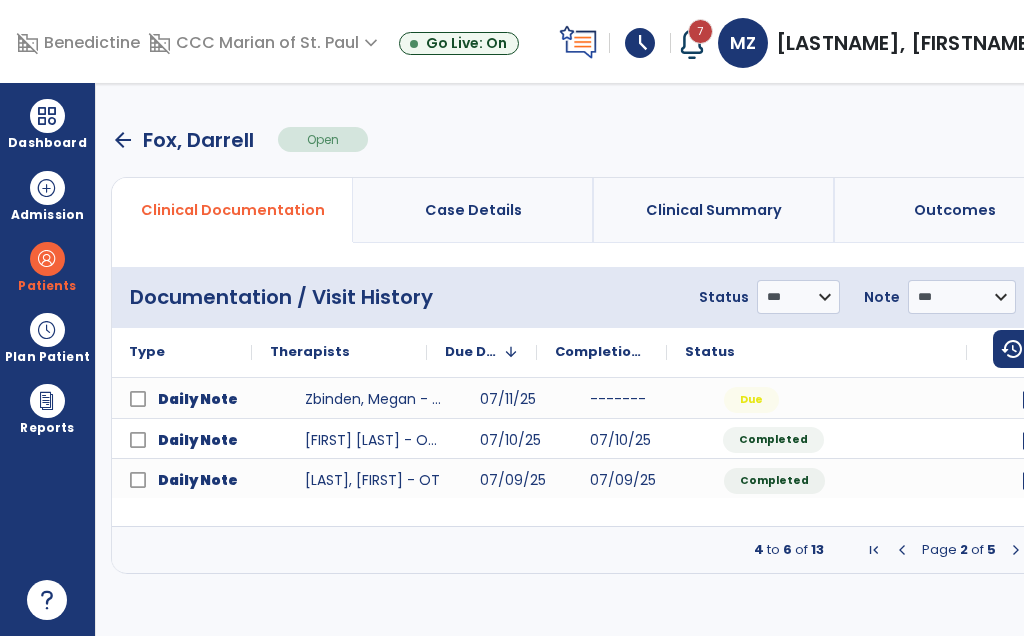 scroll, scrollTop: 0, scrollLeft: 60, axis: horizontal 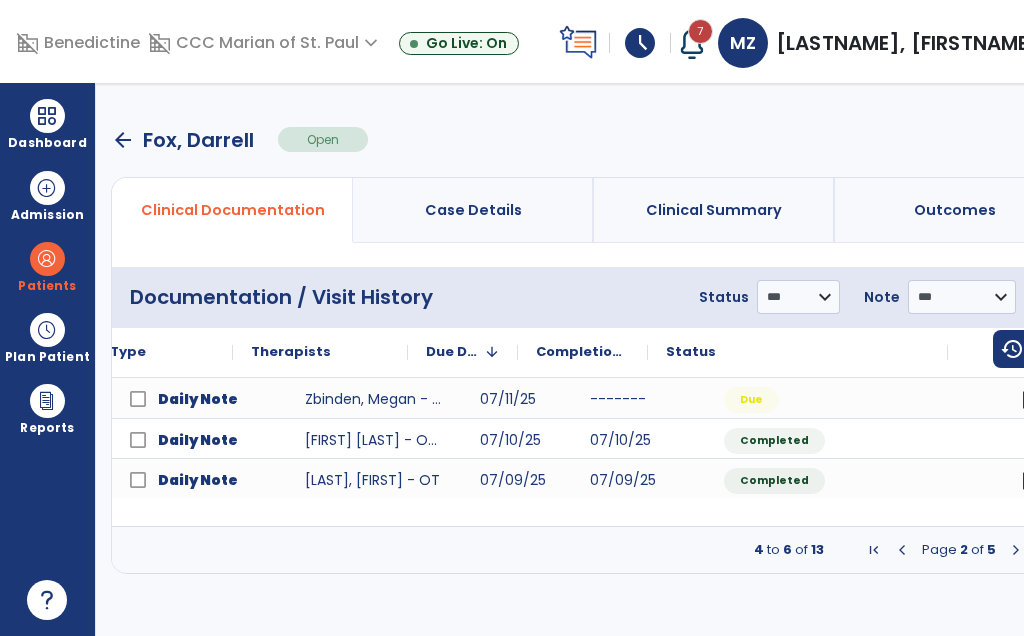 click on "open_in_new" 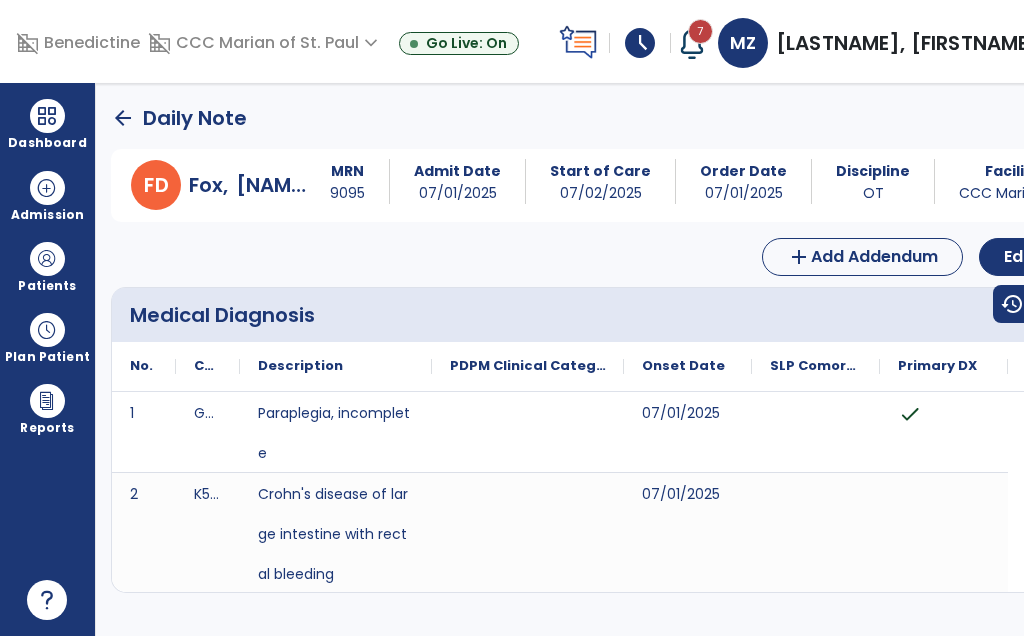 scroll, scrollTop: 0, scrollLeft: 0, axis: both 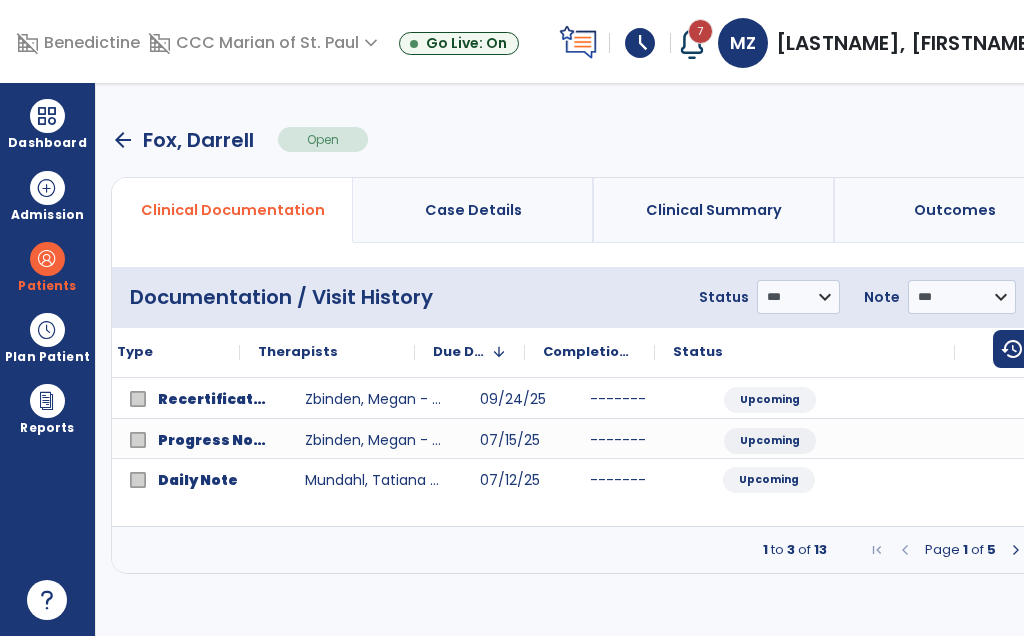 click at bounding box center (1016, 550) 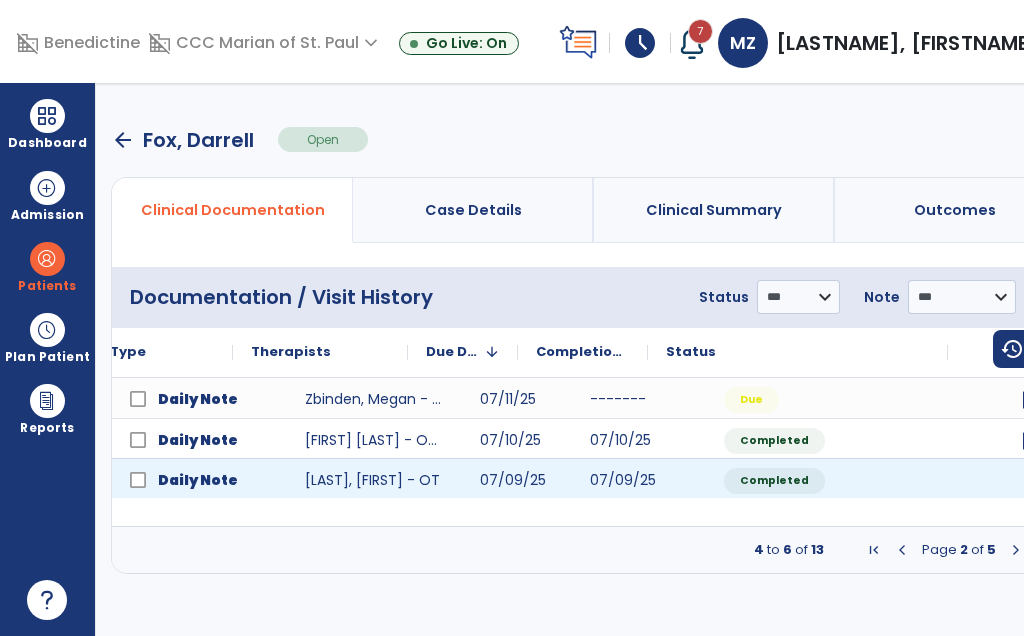 click on "open_in_new" 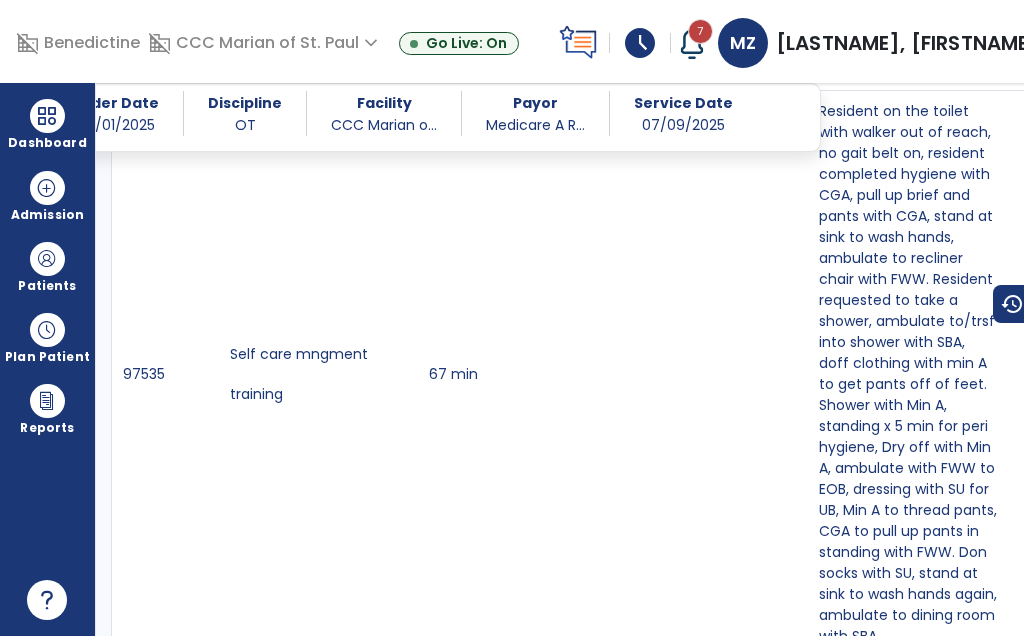 scroll, scrollTop: 1435, scrollLeft: 0, axis: vertical 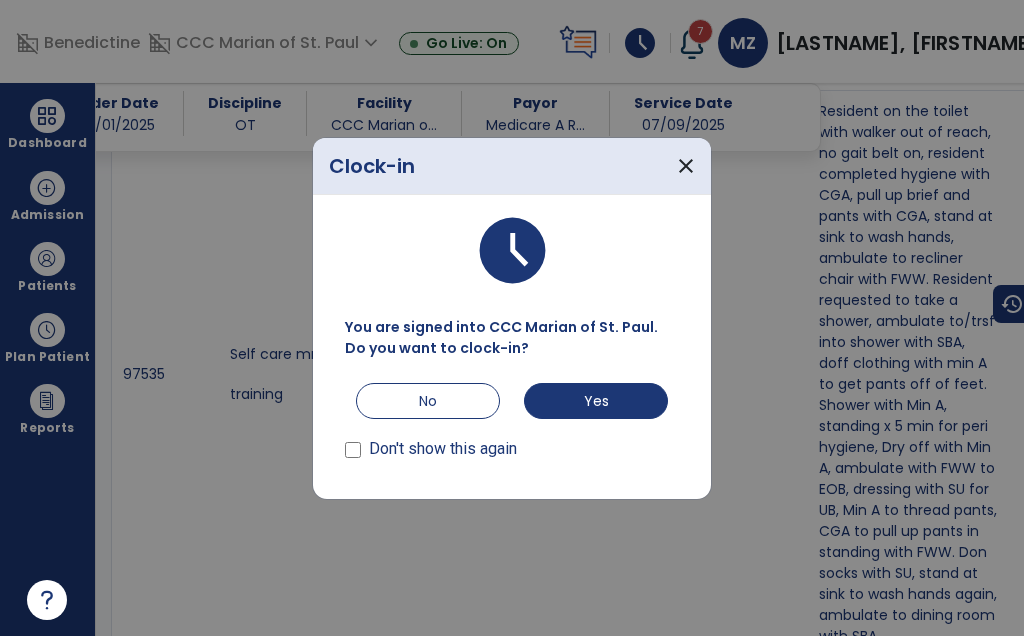 click on "Clock-in   close" at bounding box center (512, 166) 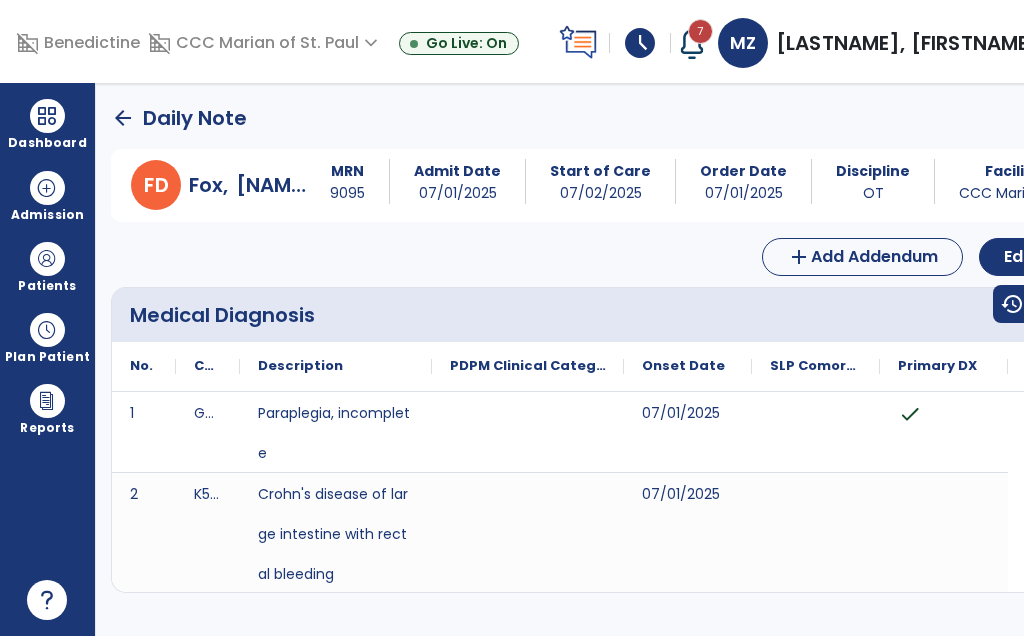 scroll, scrollTop: 0, scrollLeft: 0, axis: both 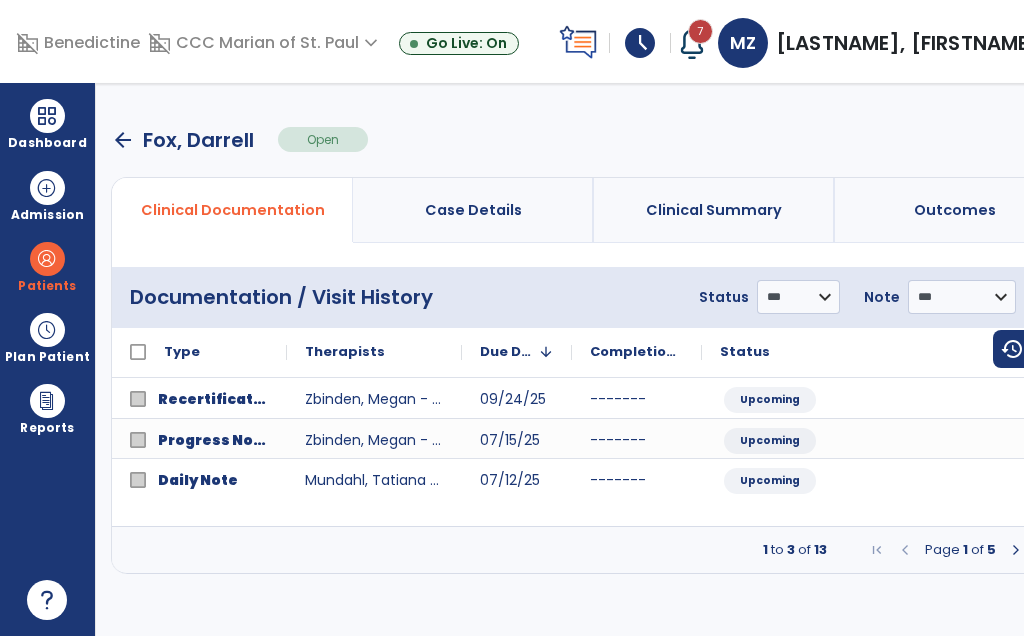 click on "1
to
3
of
13
Page
1
of
5" at bounding box center (594, 550) 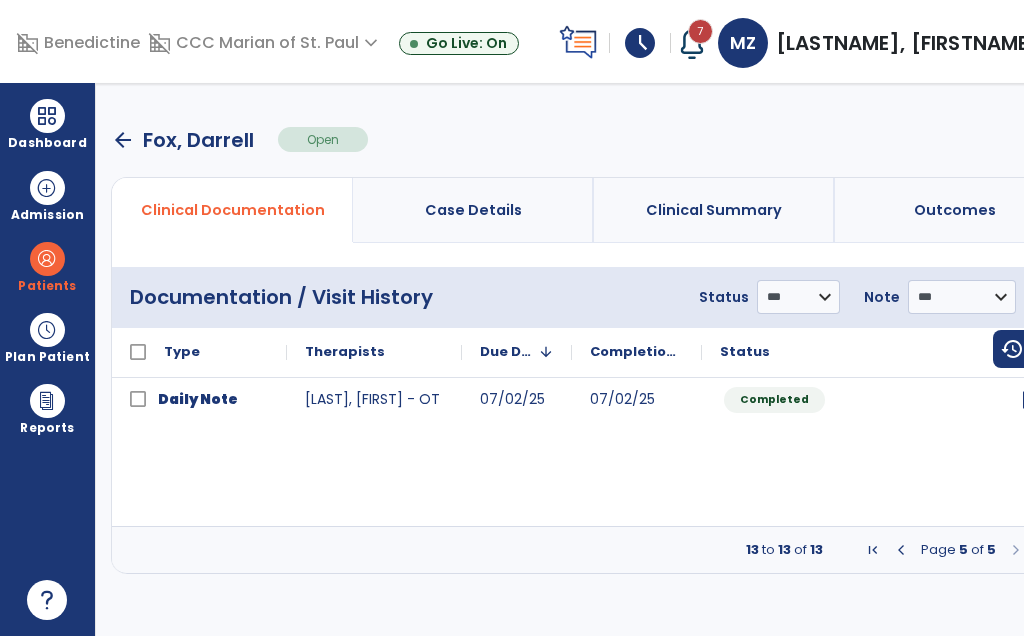 click at bounding box center [901, 550] 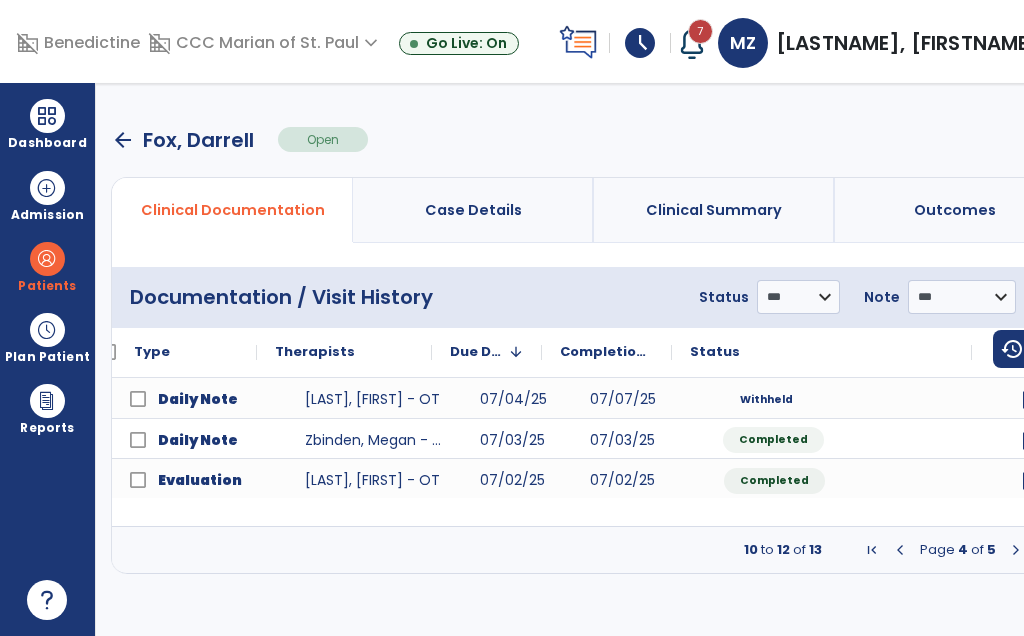 scroll, scrollTop: 0, scrollLeft: 33, axis: horizontal 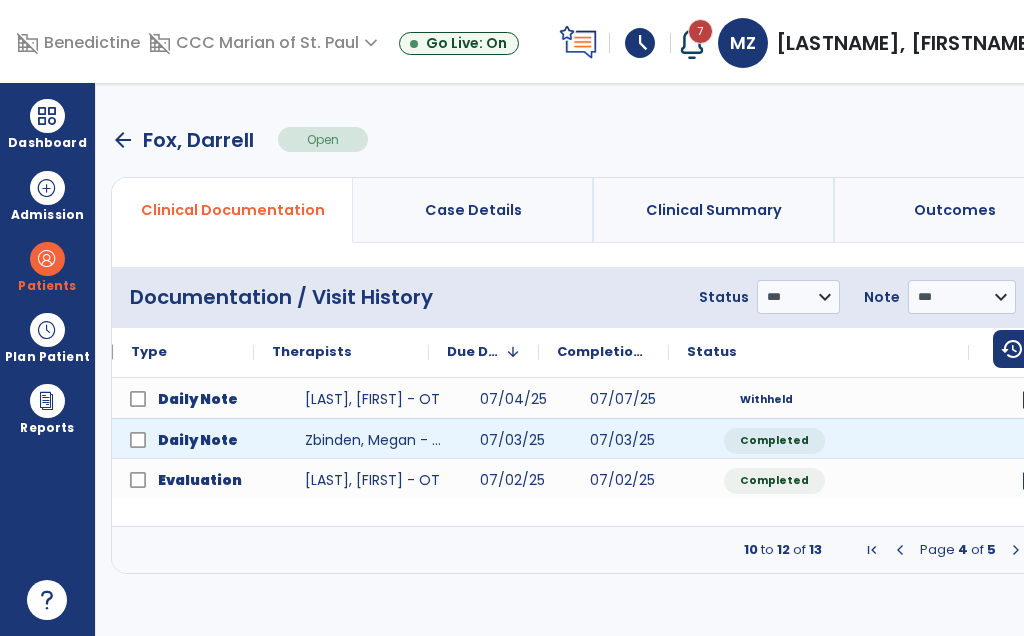 click on "open_in_new" 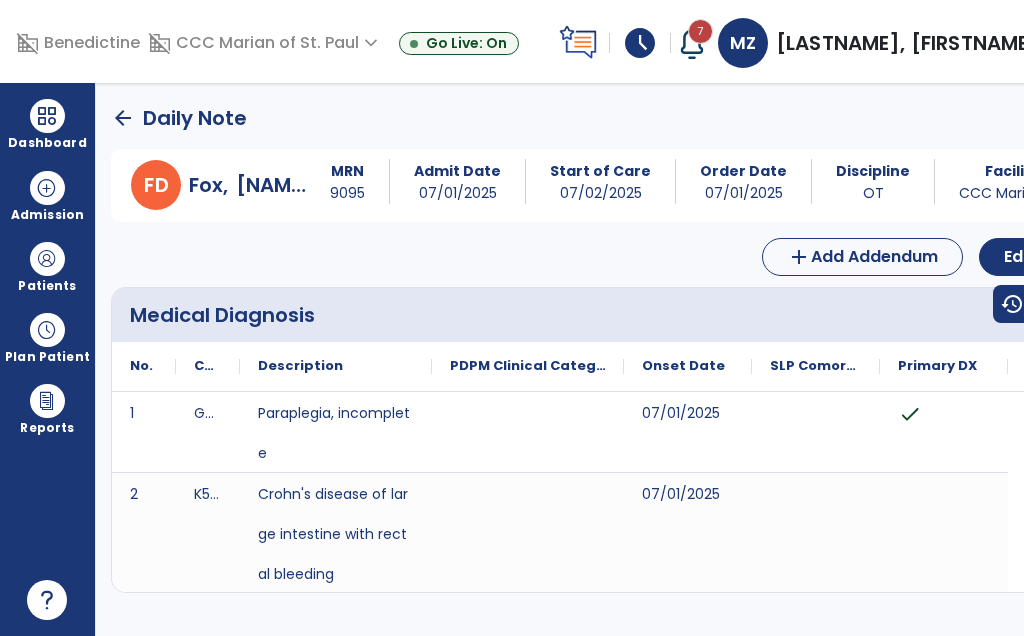 scroll, scrollTop: 0, scrollLeft: 0, axis: both 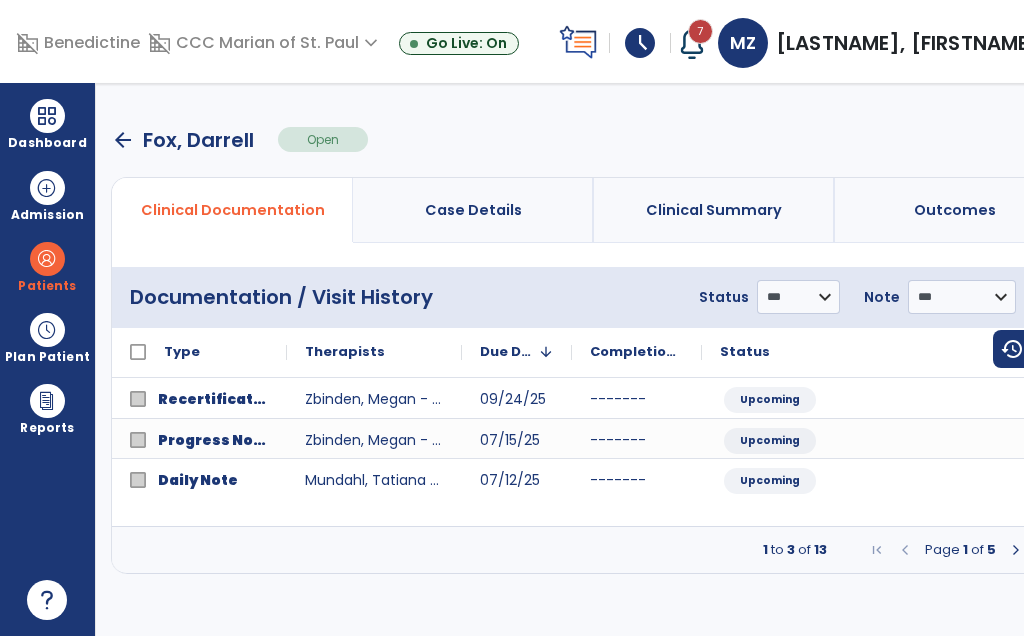 click on "Page
1
of
5" at bounding box center [960, 550] 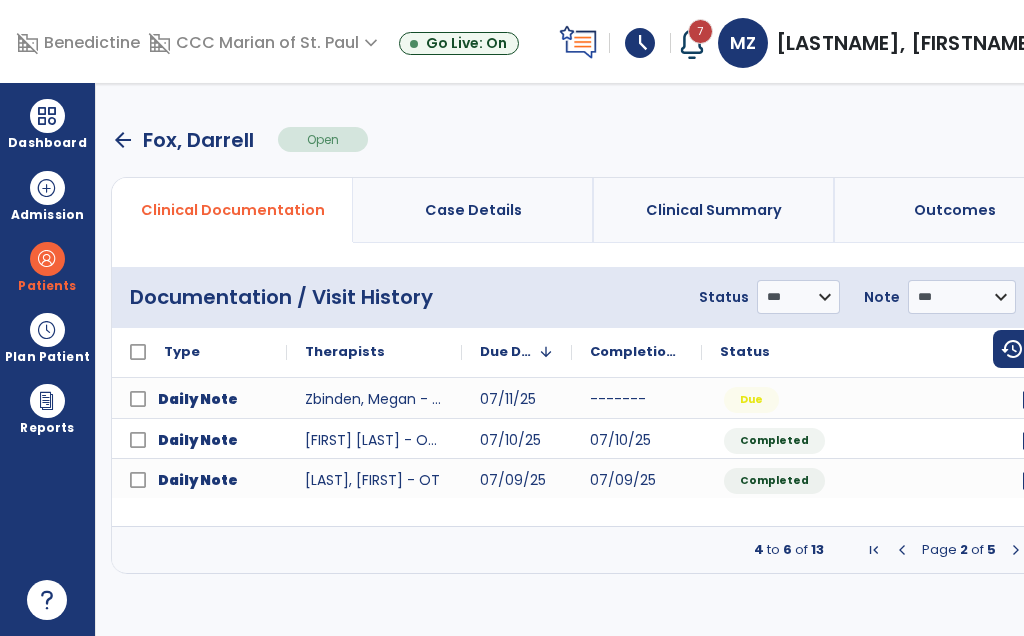 click at bounding box center (1016, 550) 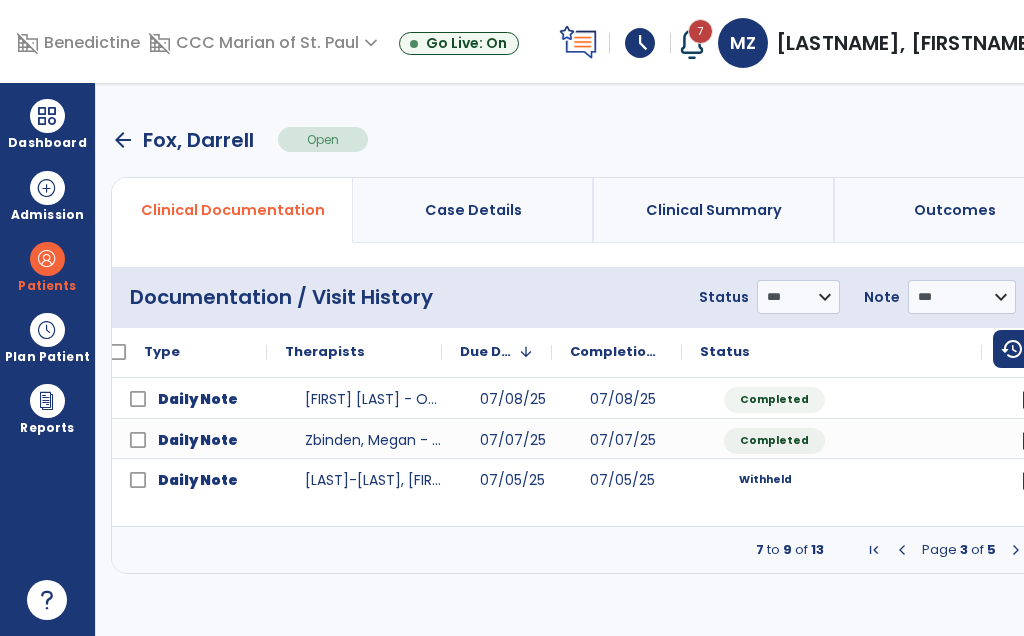 scroll, scrollTop: 0, scrollLeft: 35, axis: horizontal 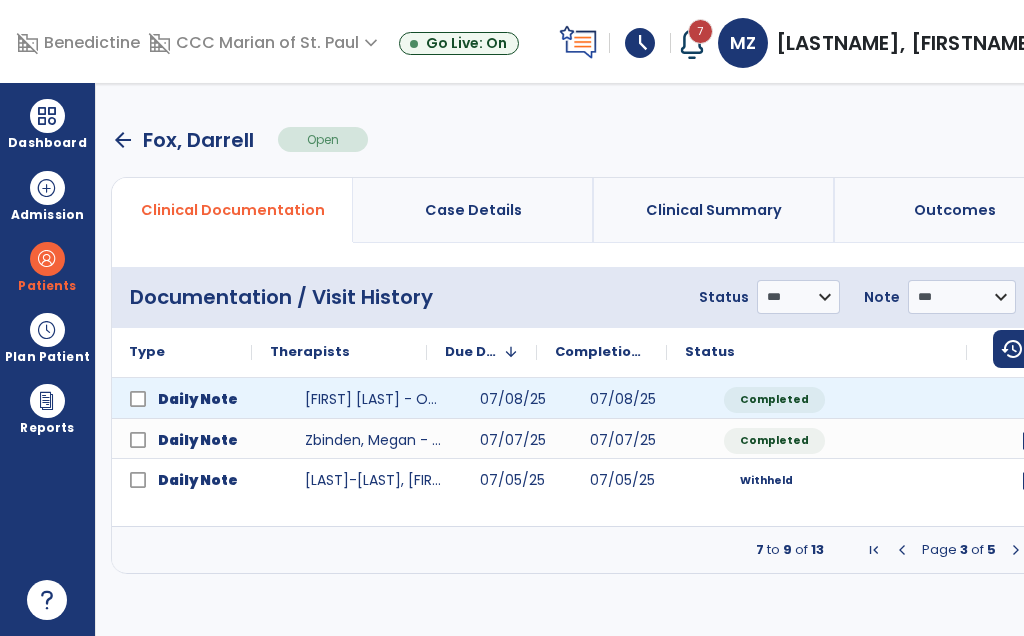 click on "open_in_new" 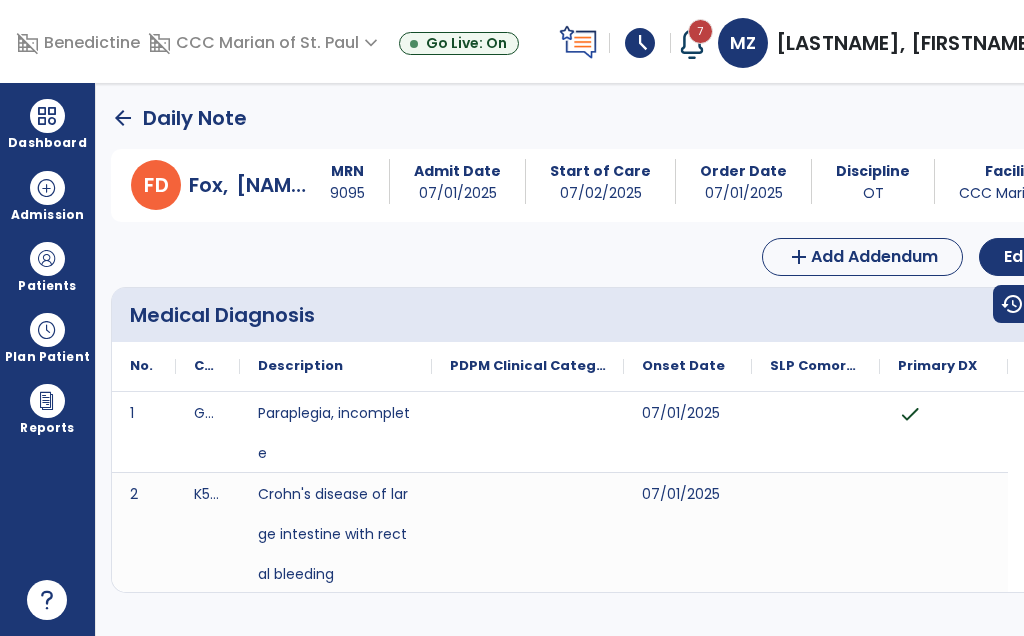 scroll, scrollTop: 0, scrollLeft: 0, axis: both 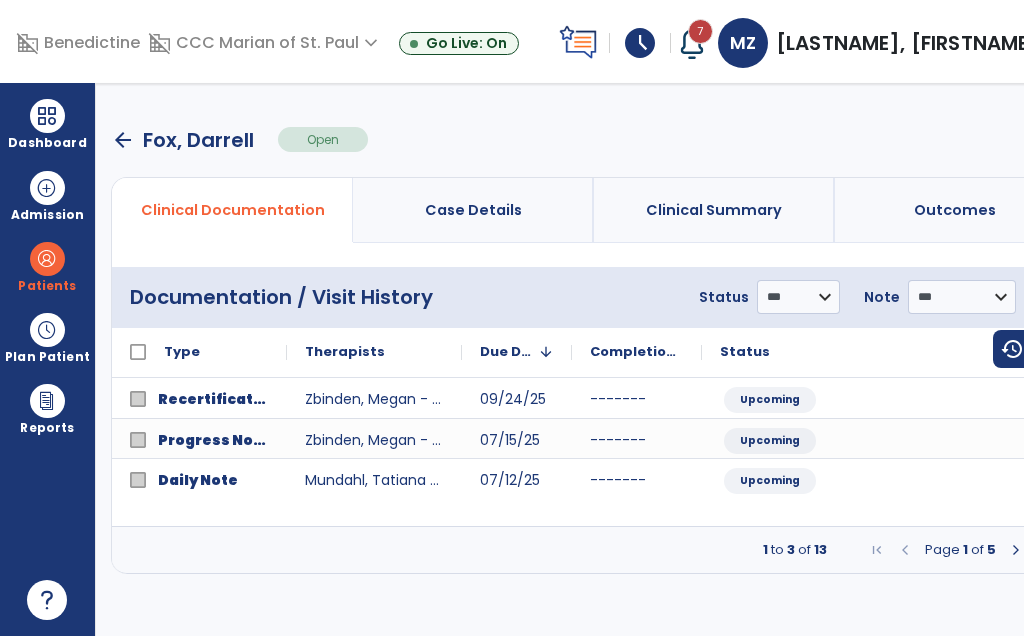 click at bounding box center [1016, 550] 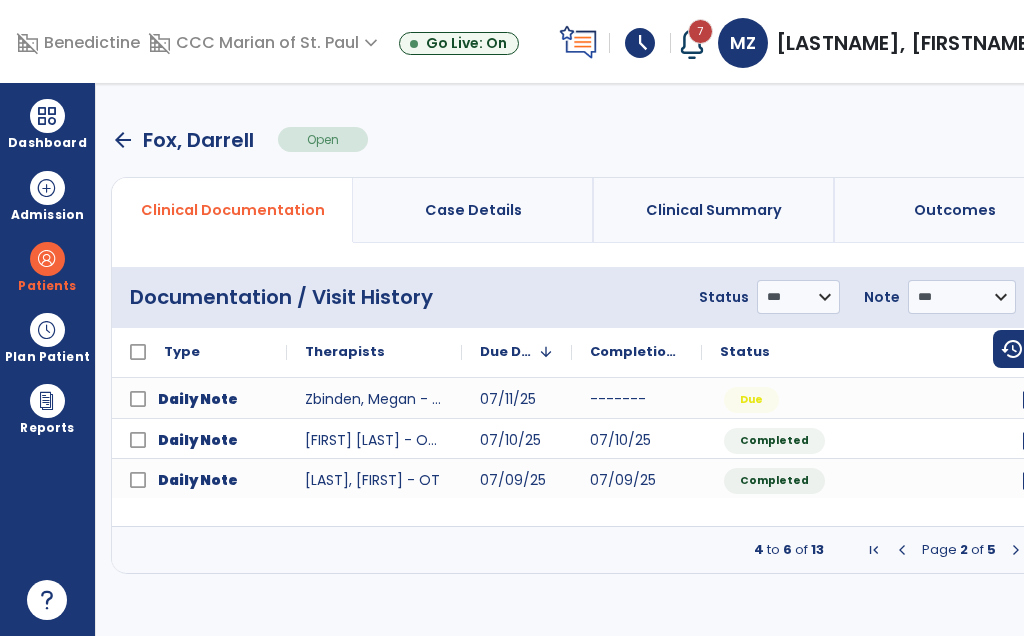 click at bounding box center (1016, 550) 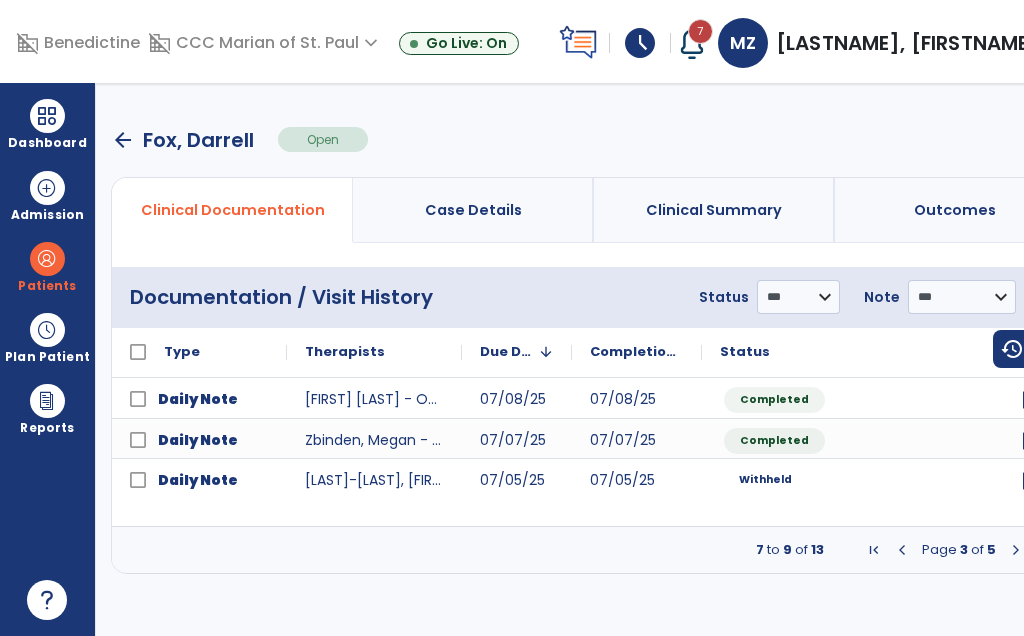 scroll, scrollTop: 0, scrollLeft: 34, axis: horizontal 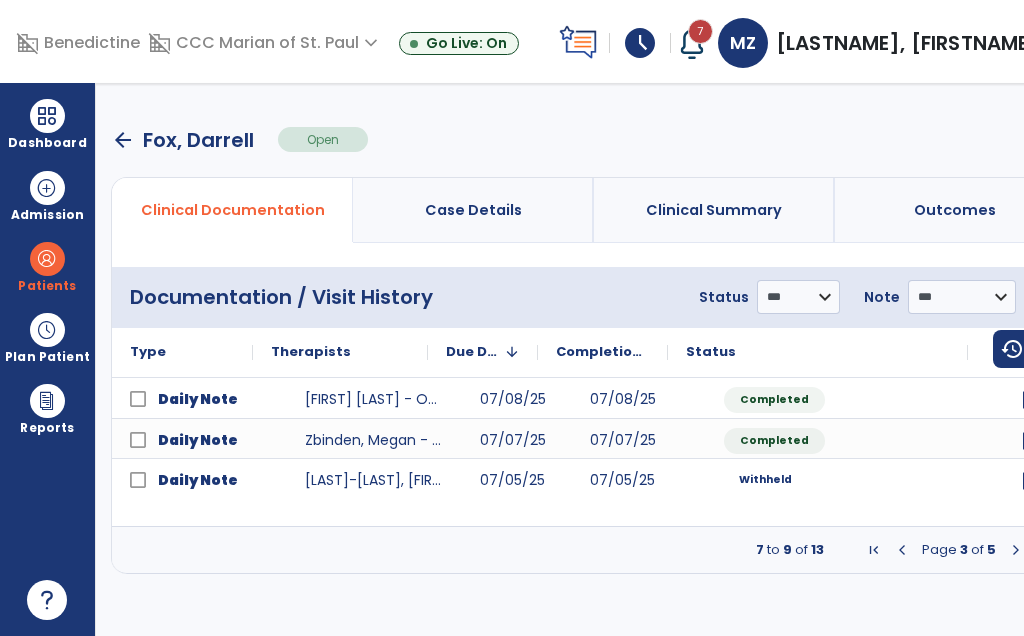 click at bounding box center [1016, 550] 